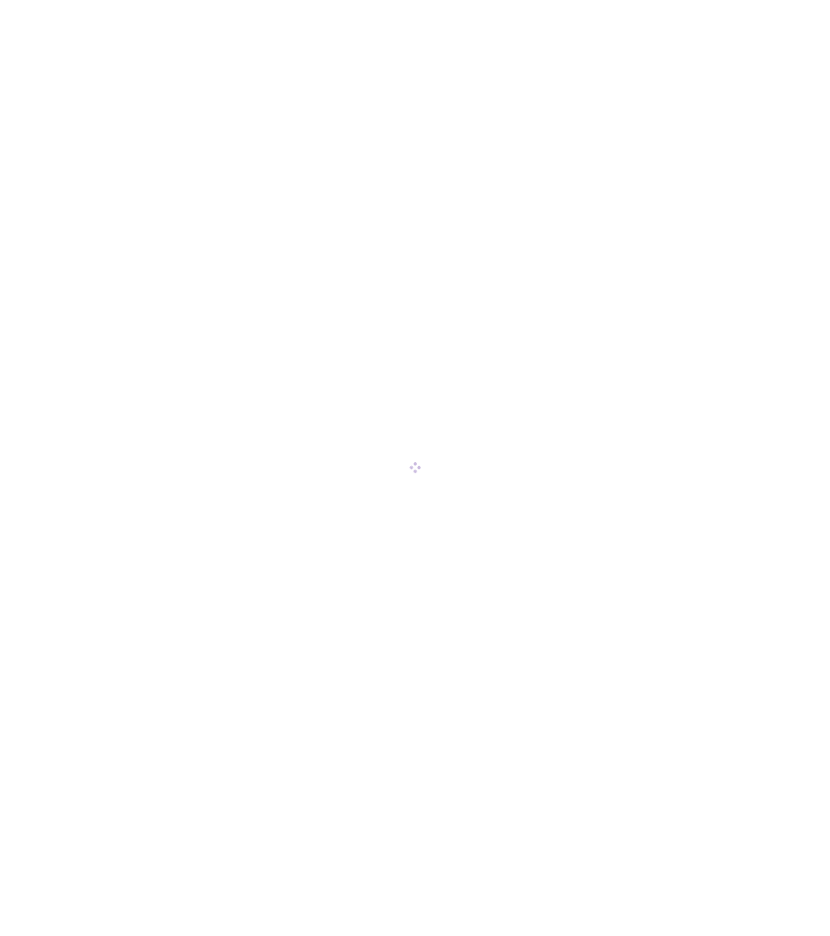 scroll, scrollTop: 0, scrollLeft: 0, axis: both 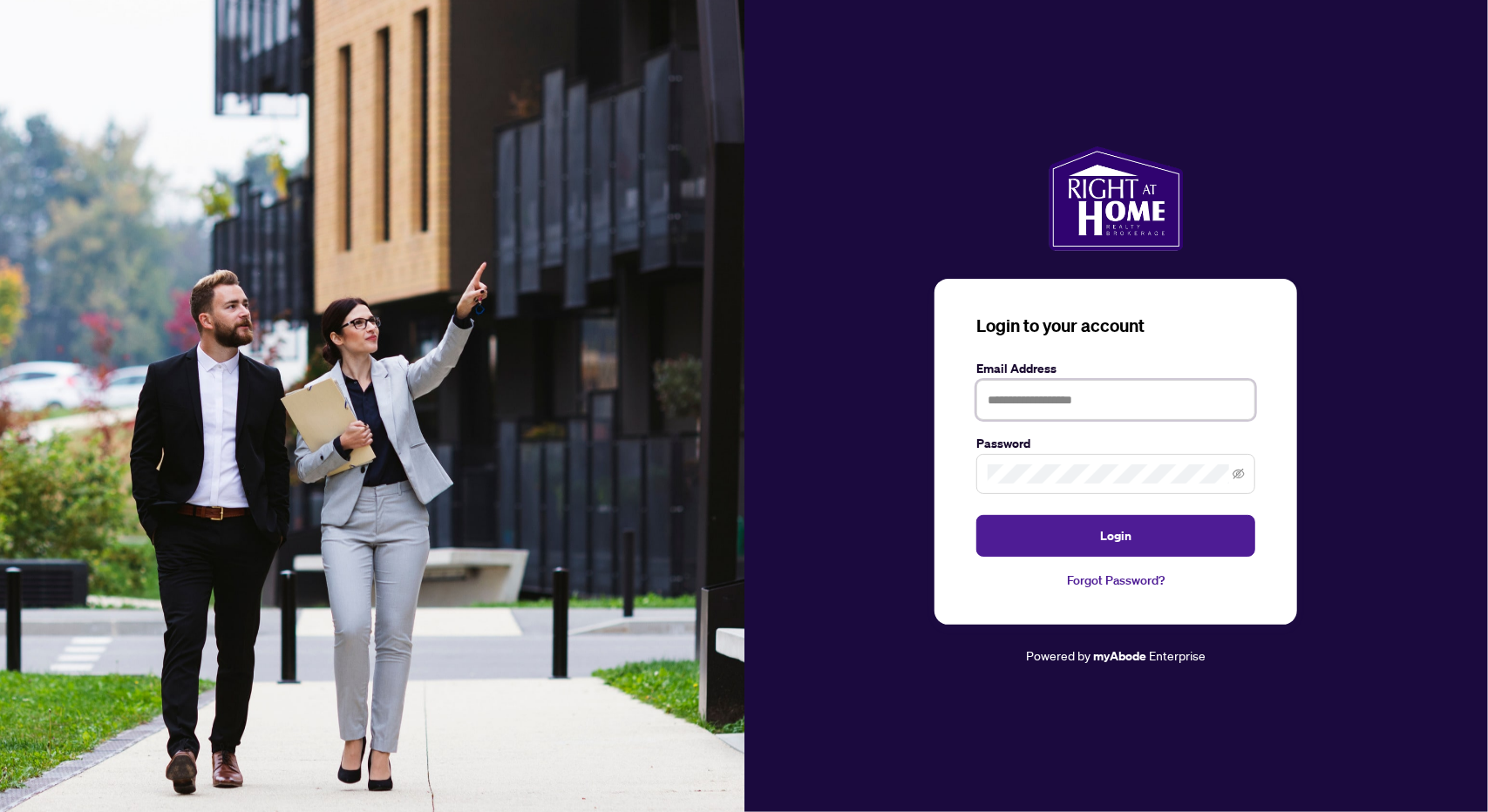 click at bounding box center [1116, 400] 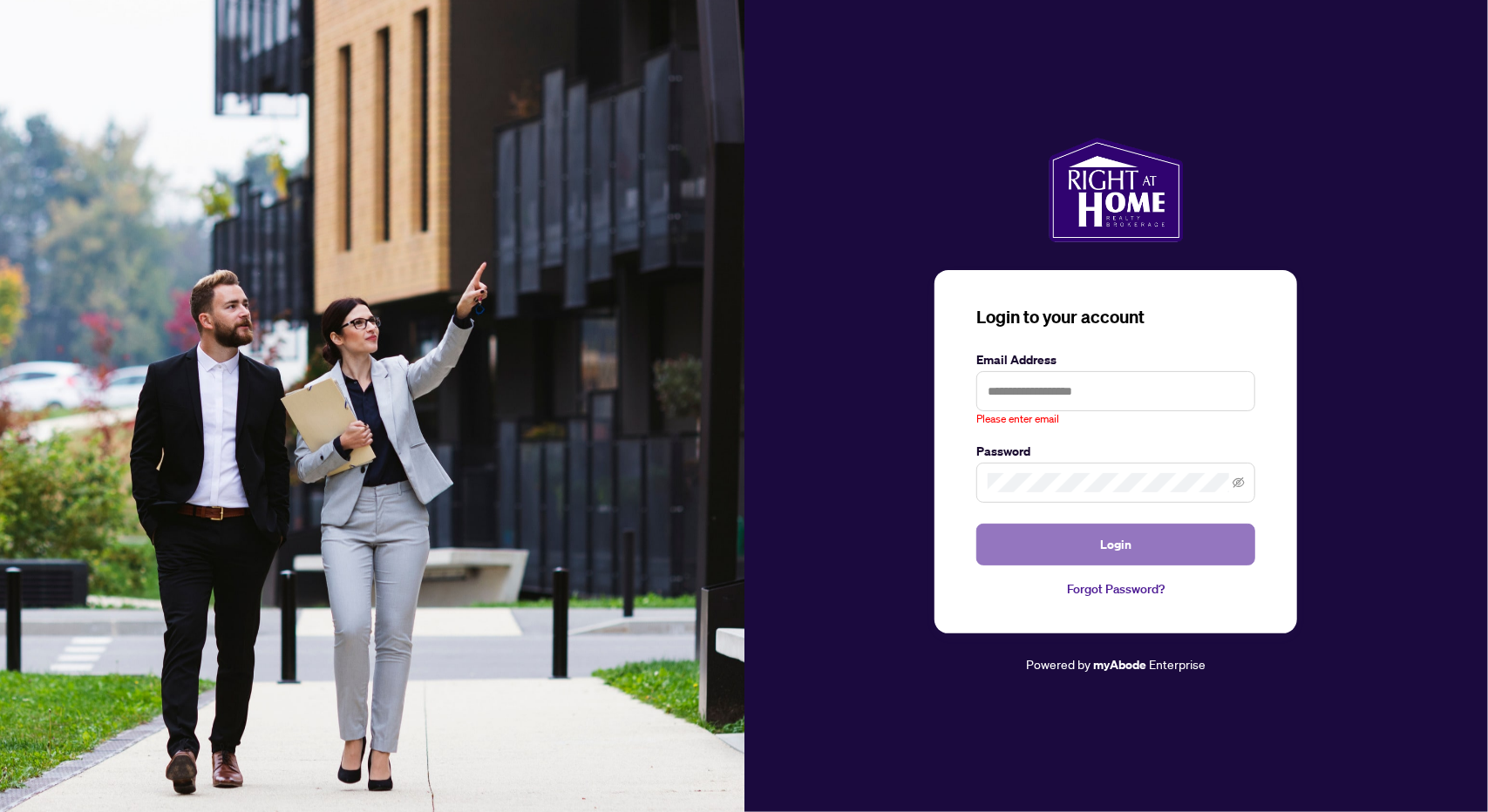 click on "Login" at bounding box center (1116, 545) 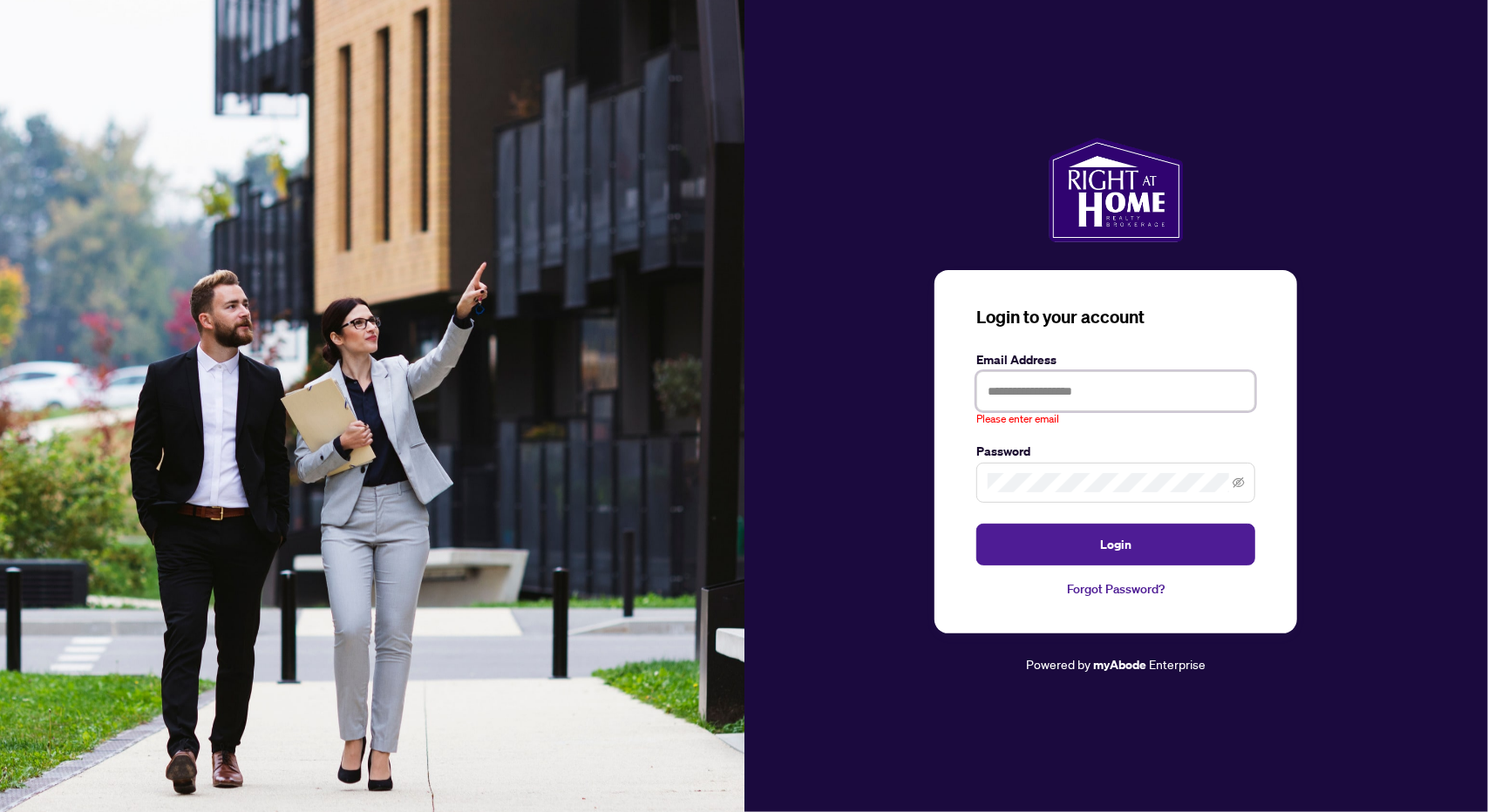 click at bounding box center [1116, 391] 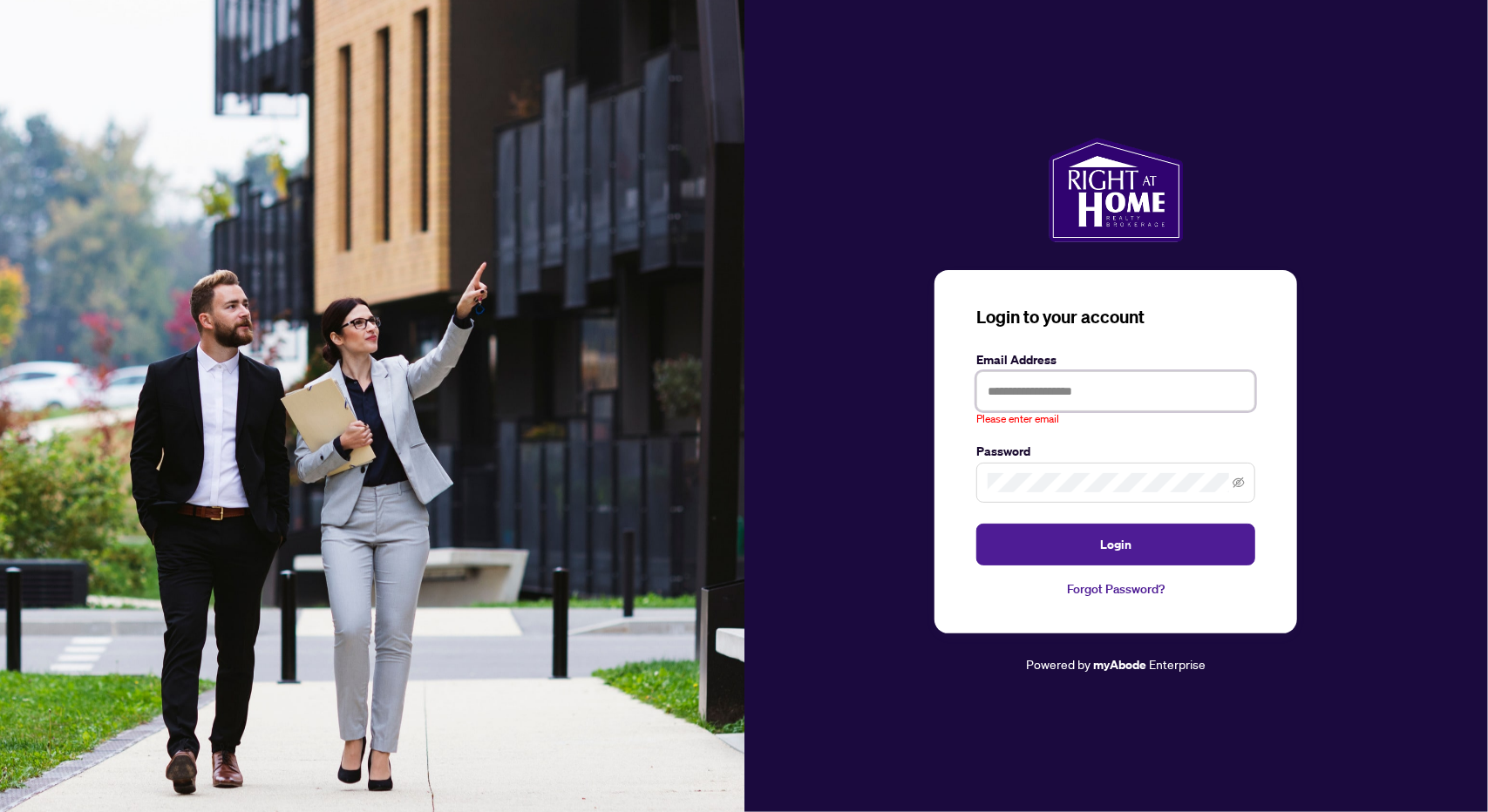 type on "**********" 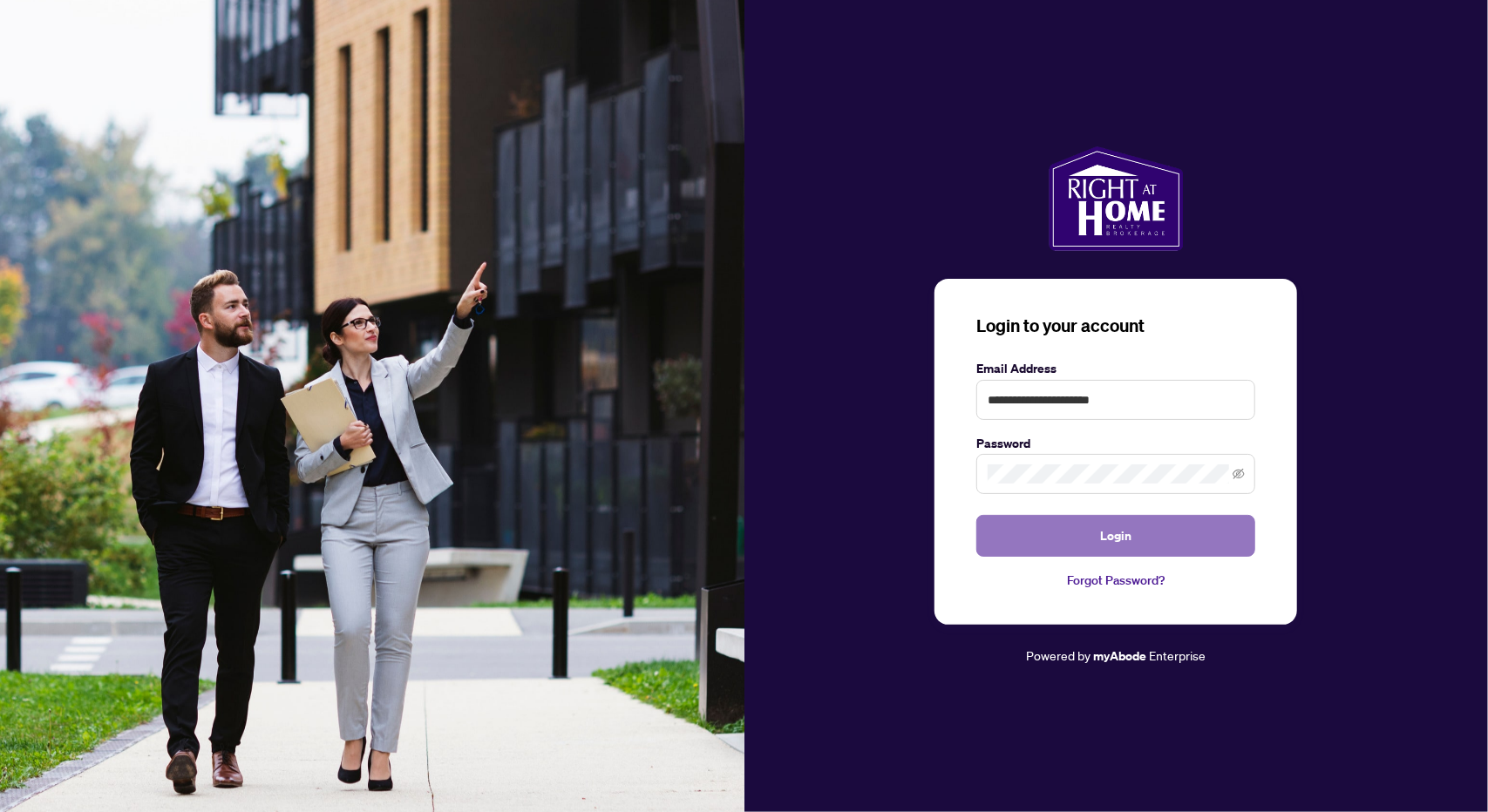 click on "Login" at bounding box center [1116, 536] 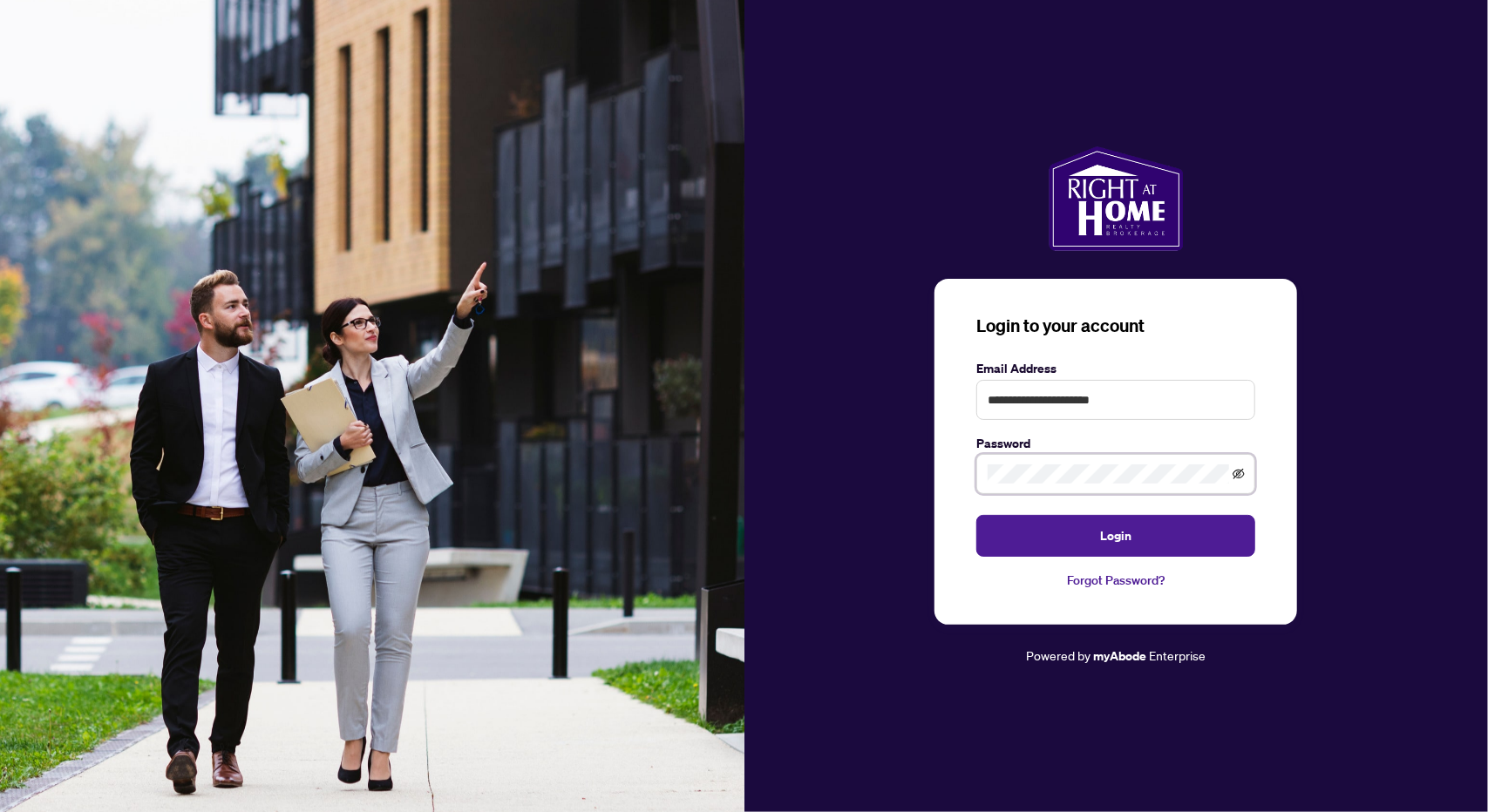 click 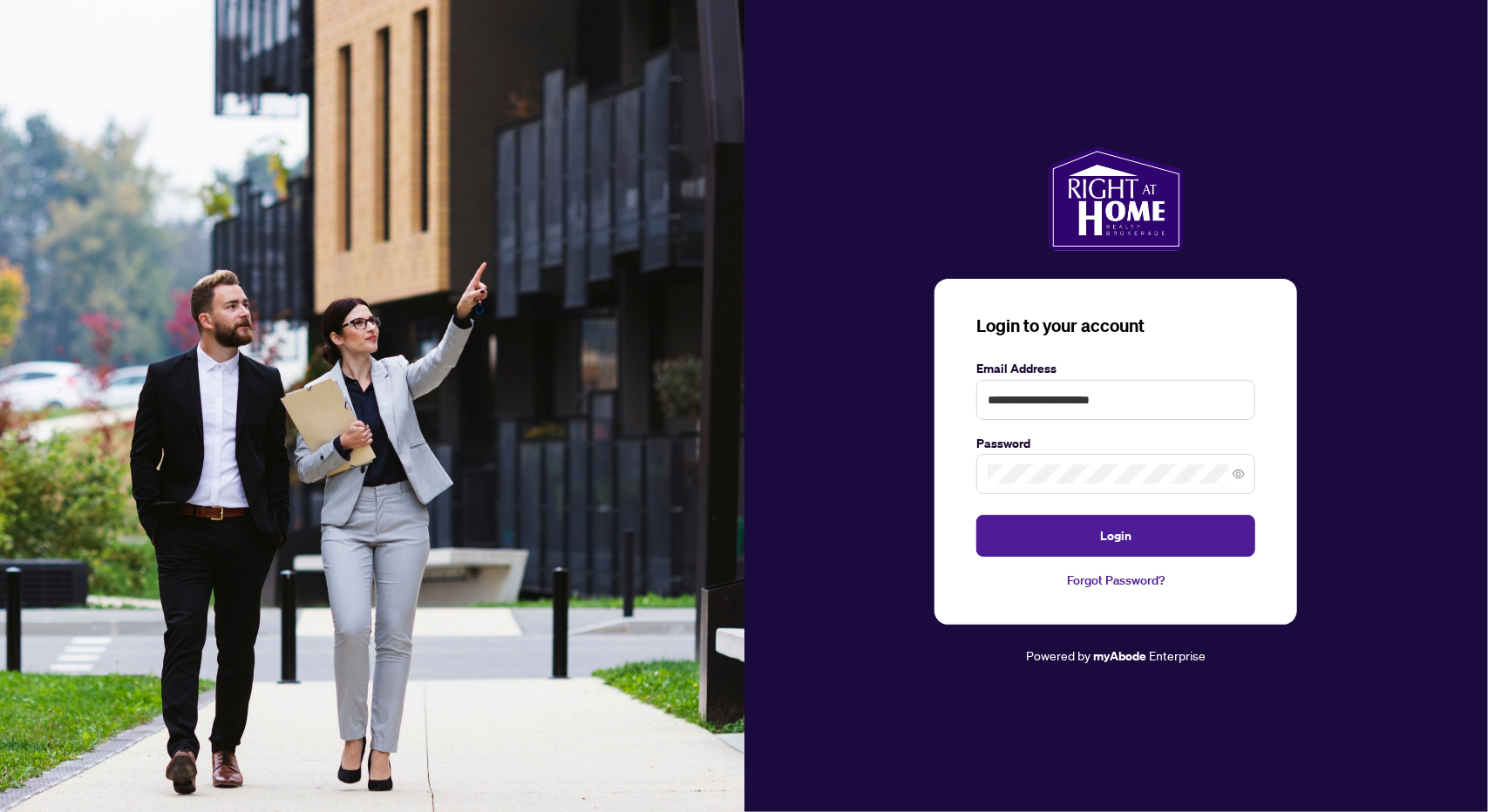 click at bounding box center (1116, 474) 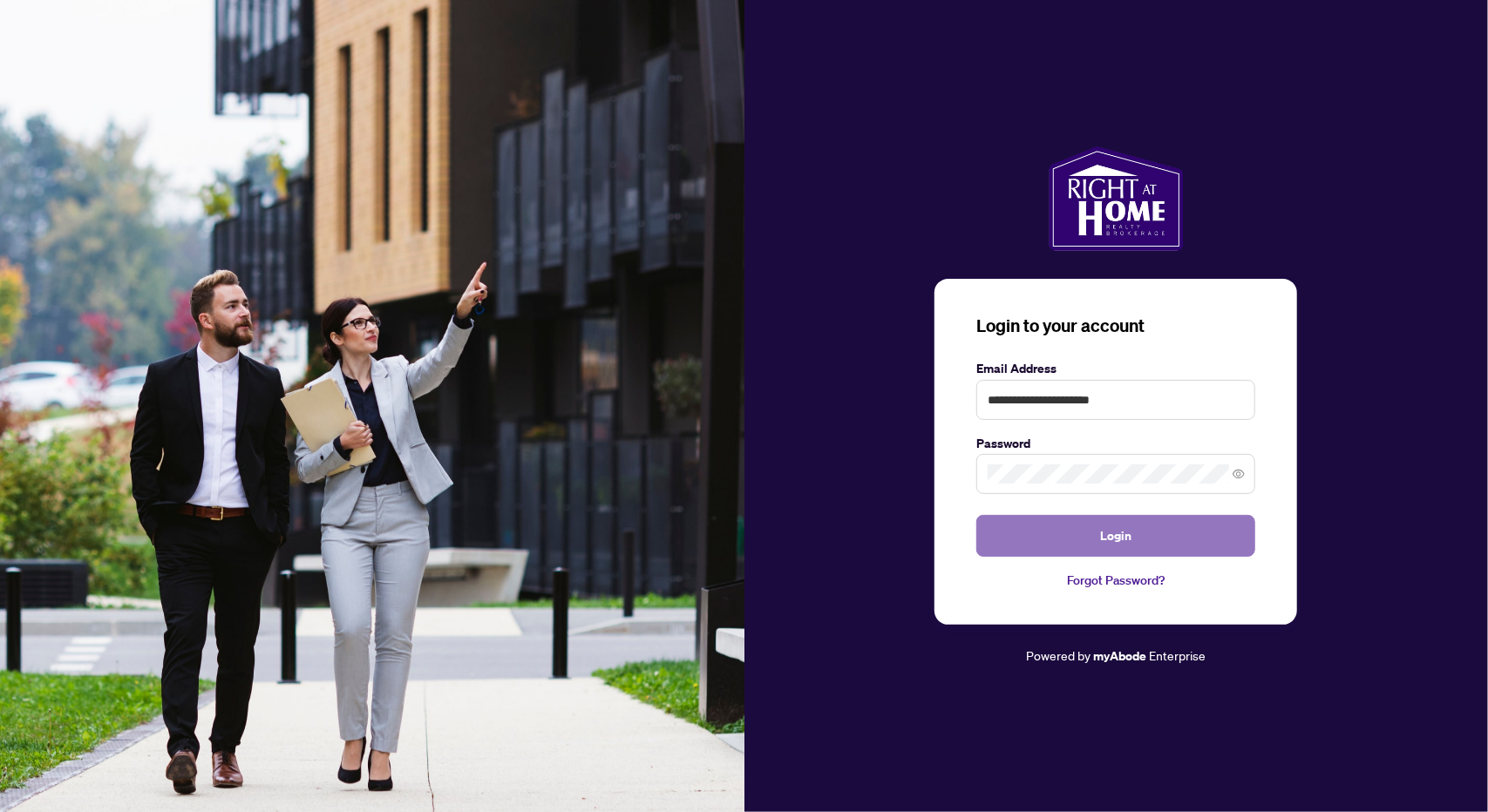 click on "Login" at bounding box center (1116, 536) 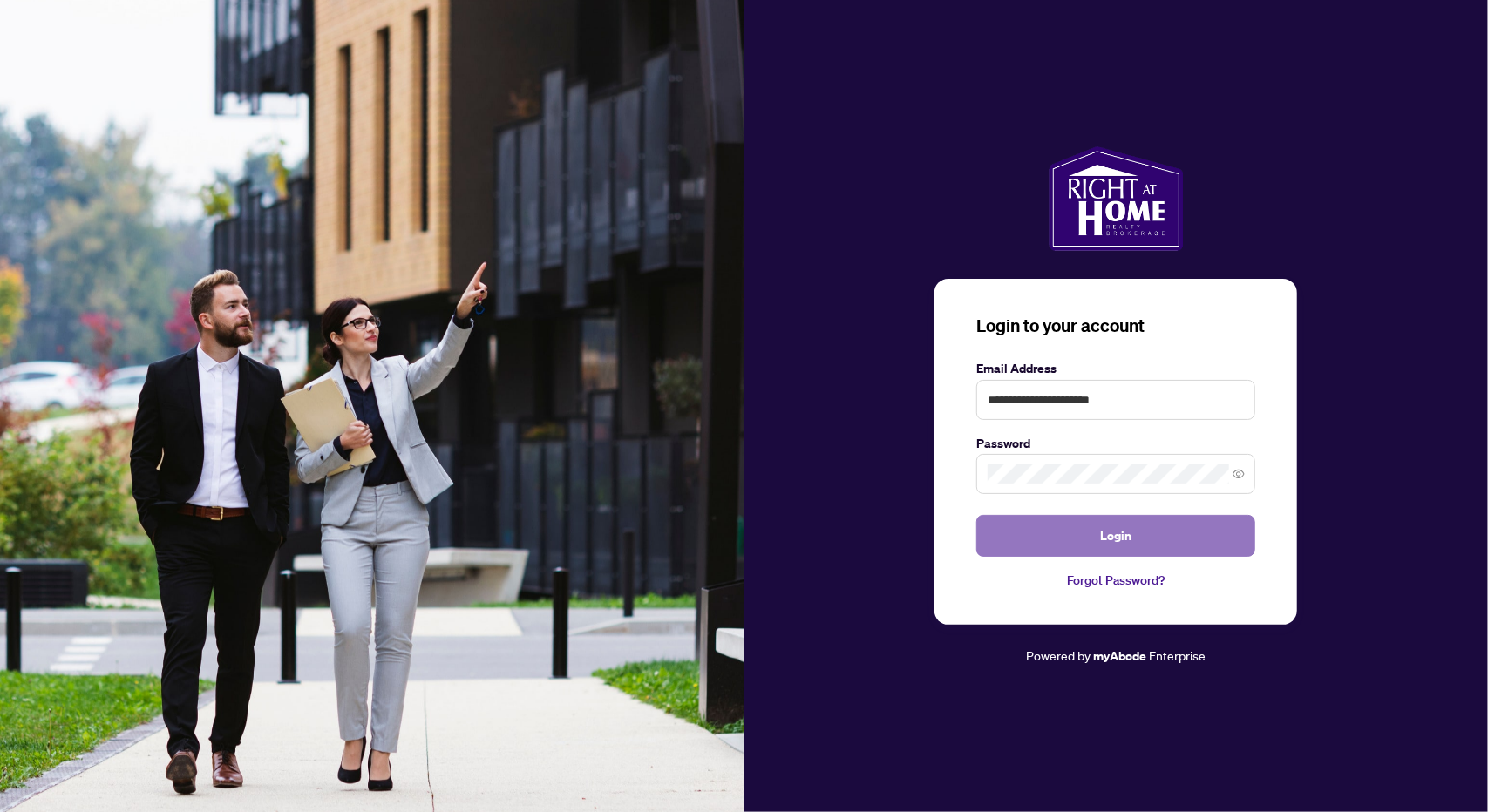 click on "Login" at bounding box center [1116, 536] 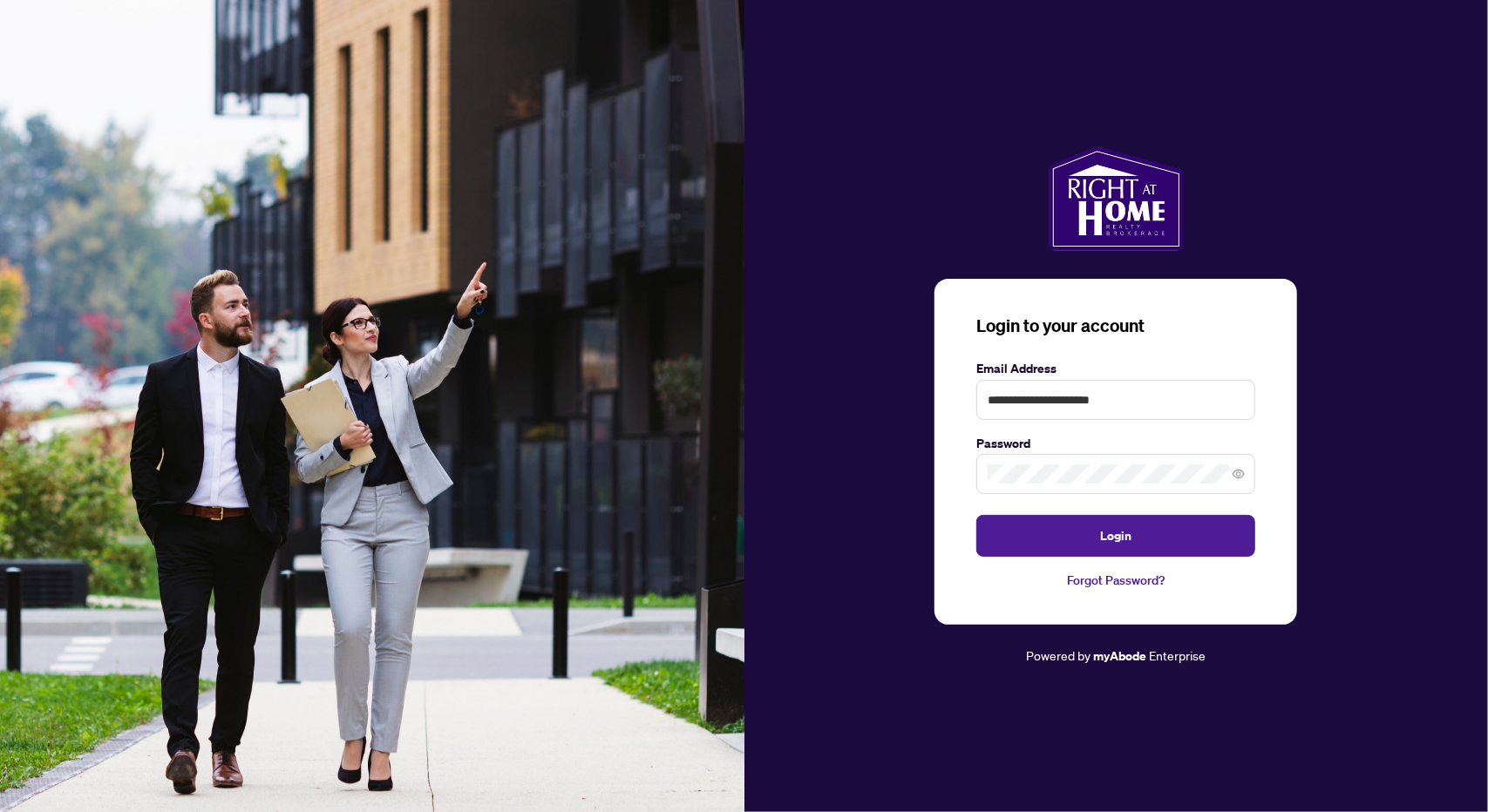 click on "Forgot Password?" at bounding box center (1116, 580) 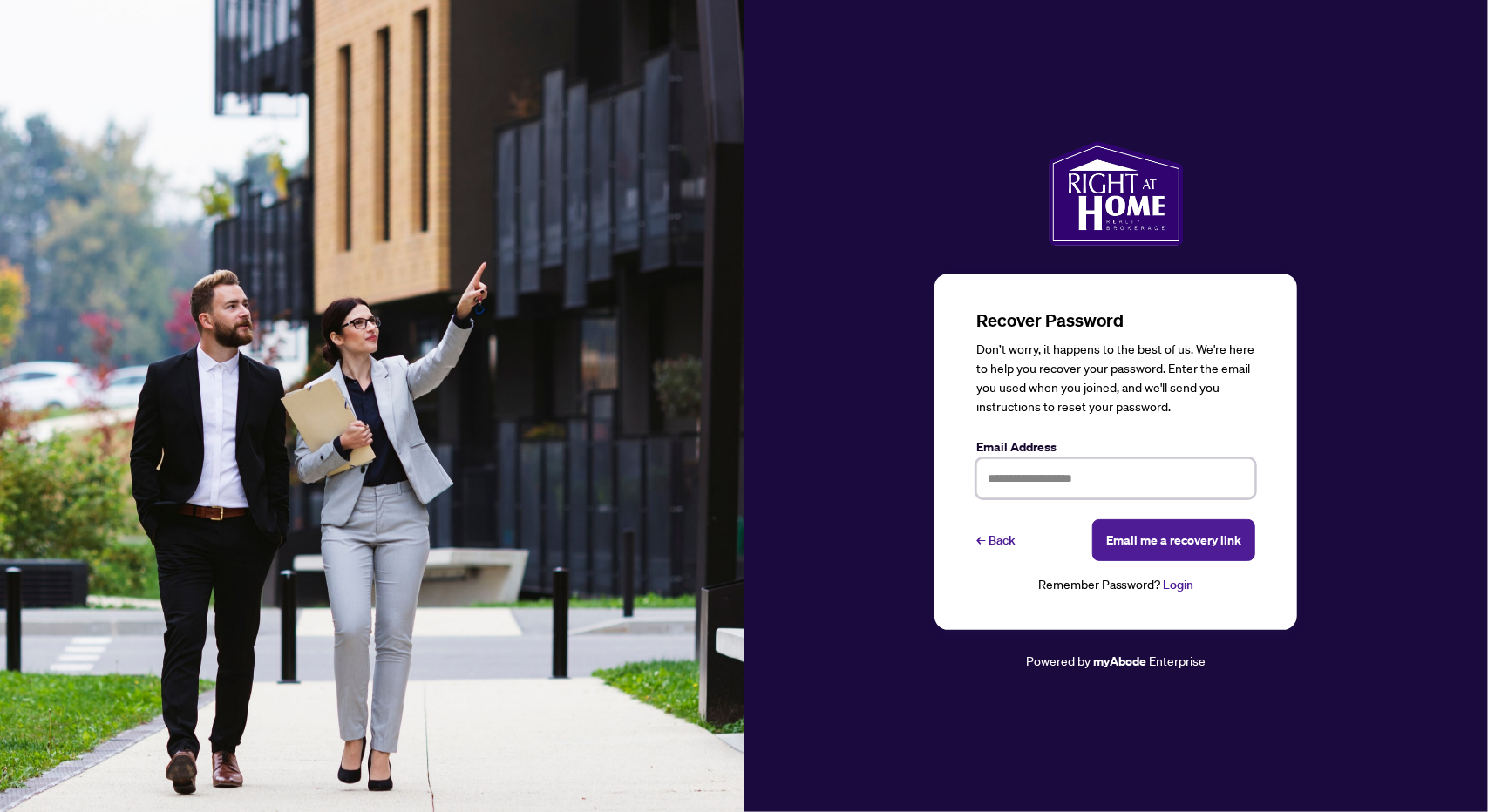 click at bounding box center (1116, 478) 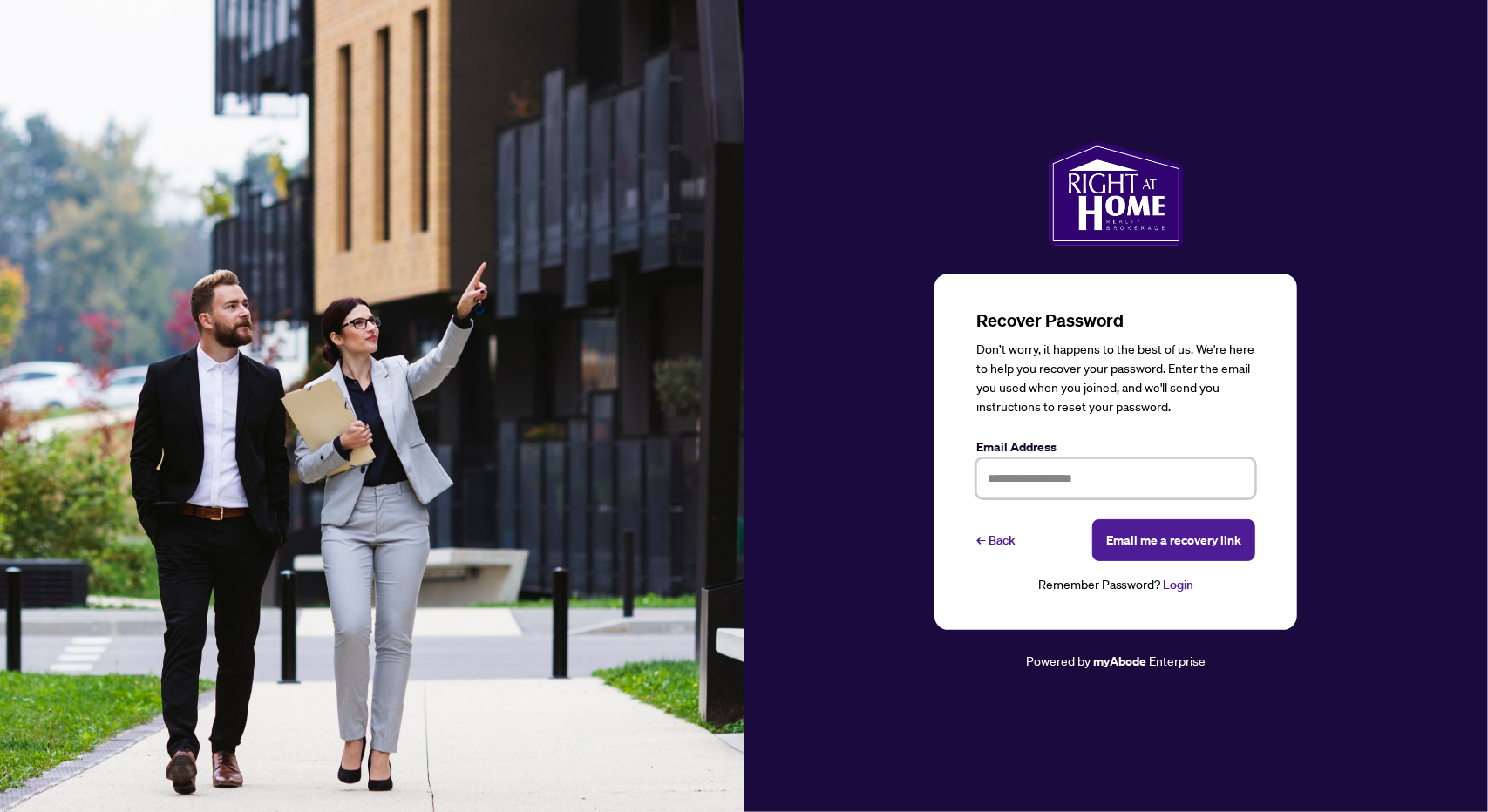 type on "**********" 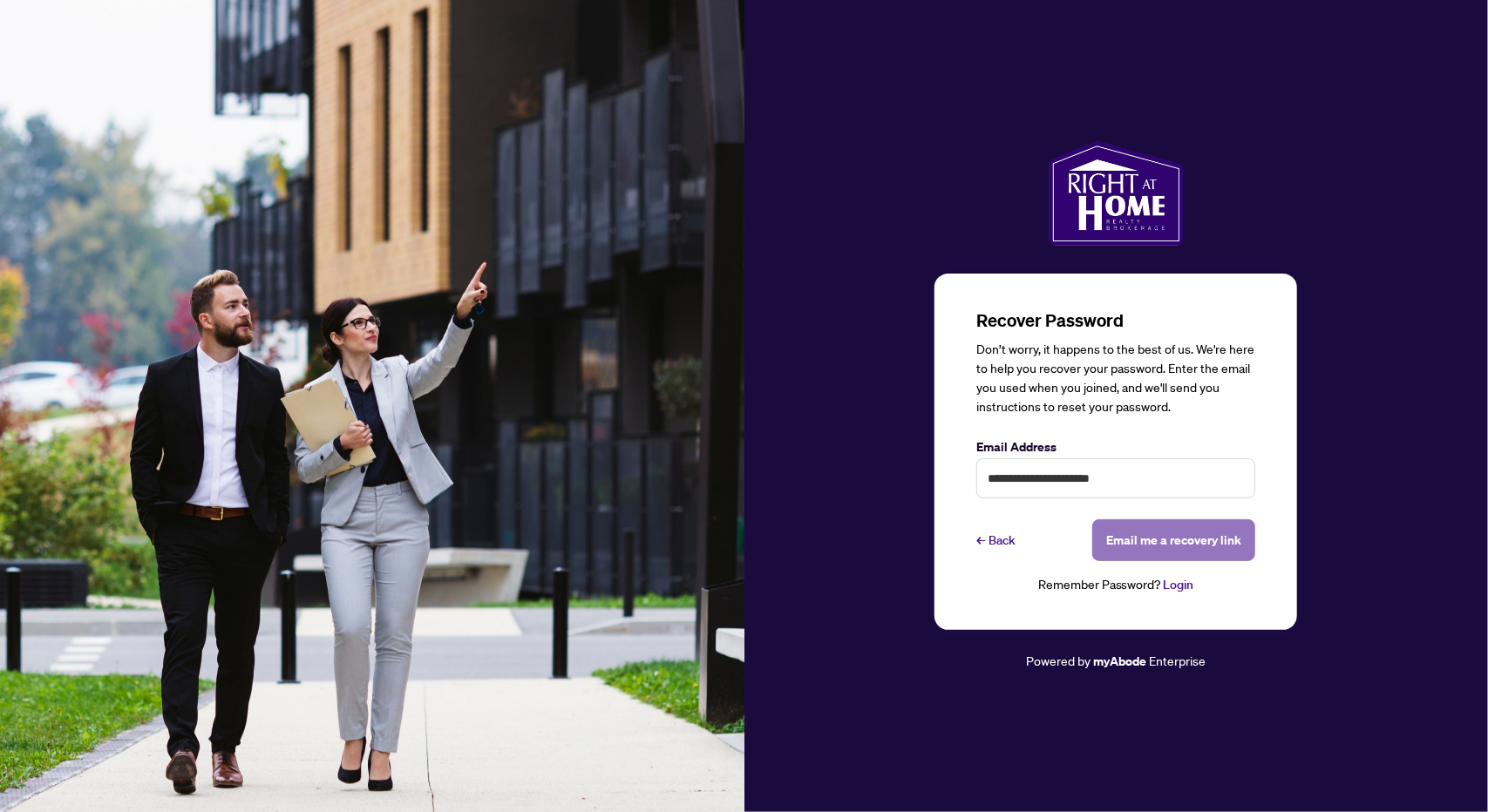 click on "Email me a recovery link" at bounding box center [1173, 540] 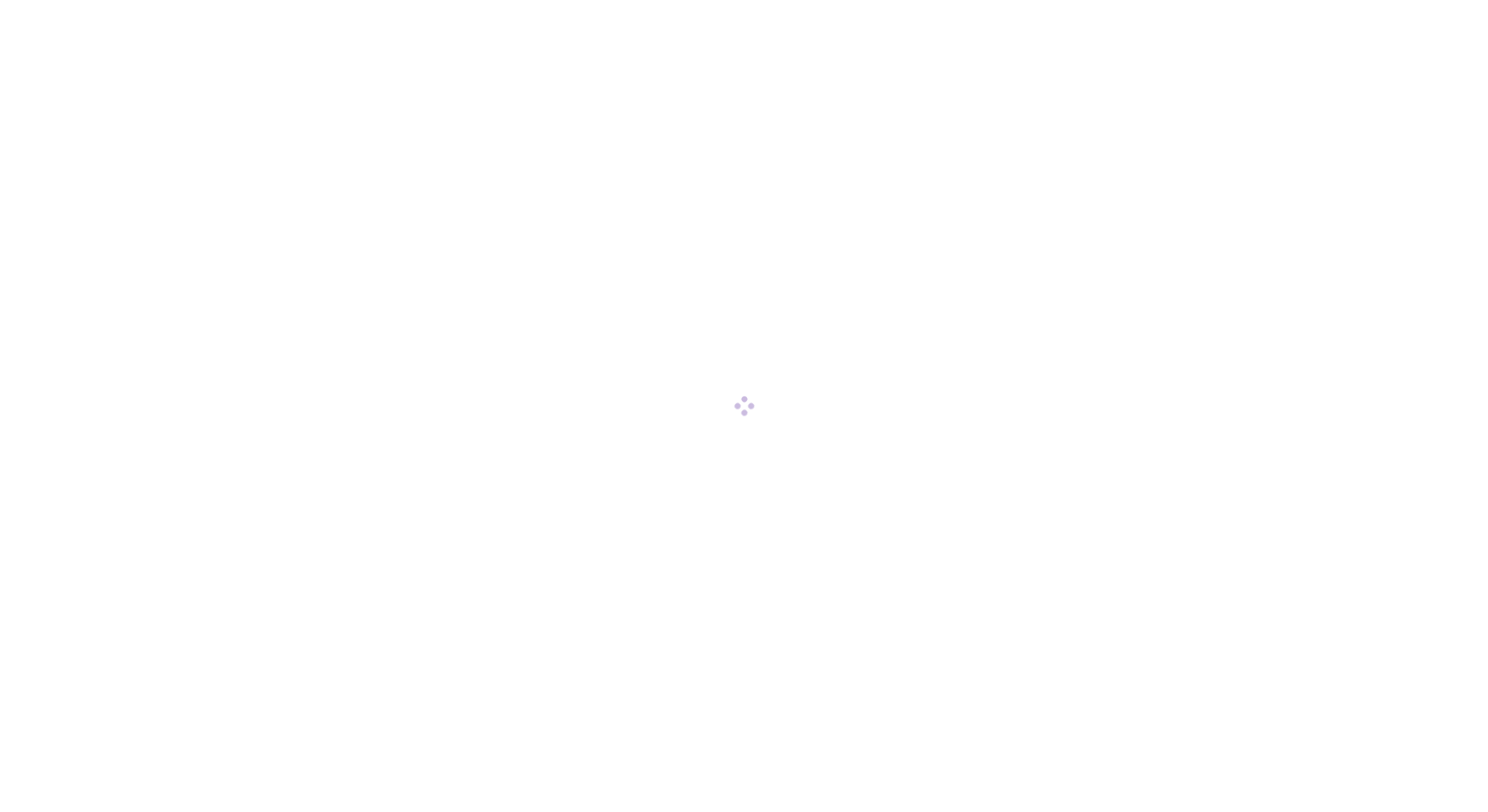 scroll, scrollTop: 0, scrollLeft: 0, axis: both 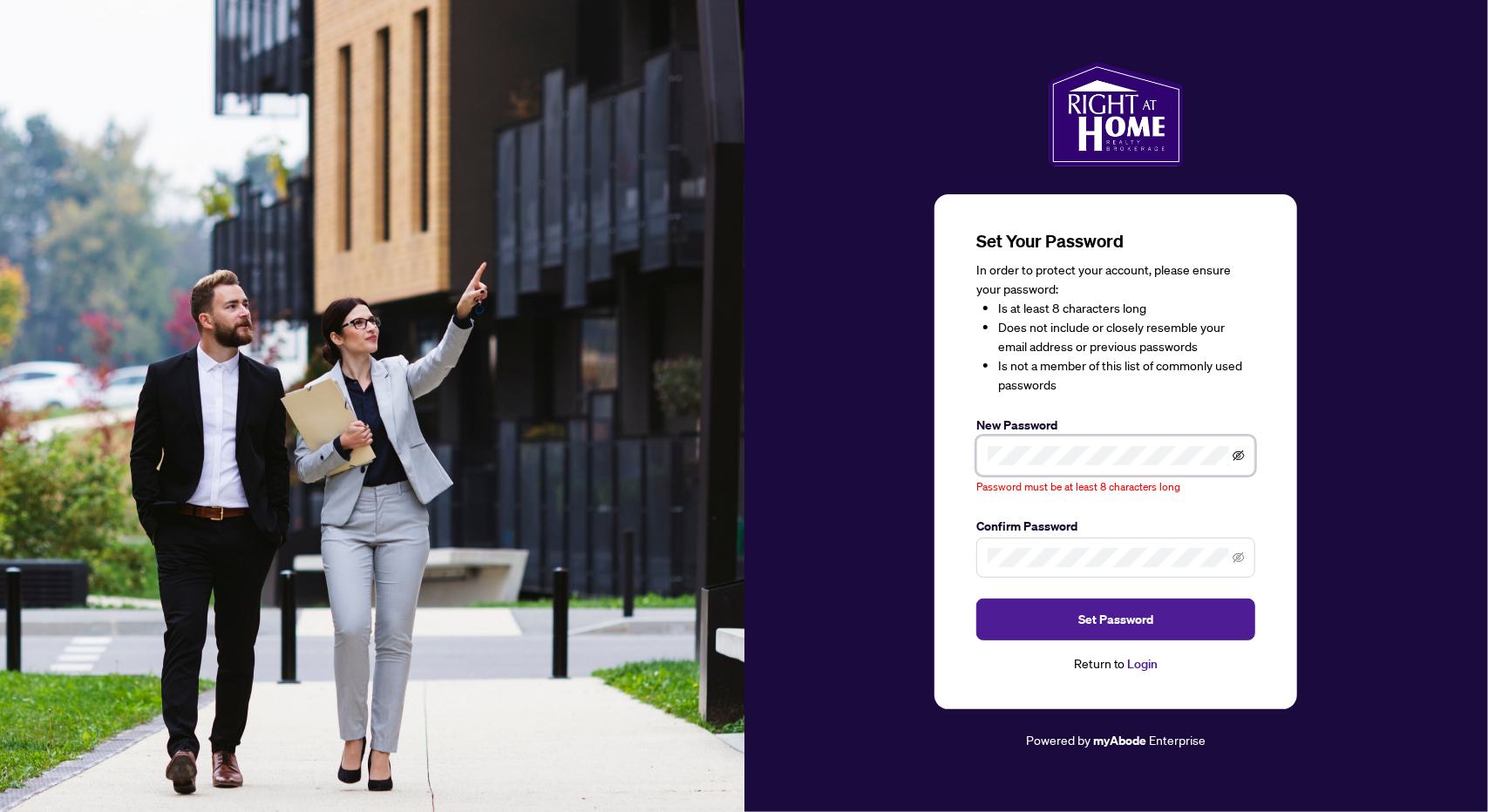 click 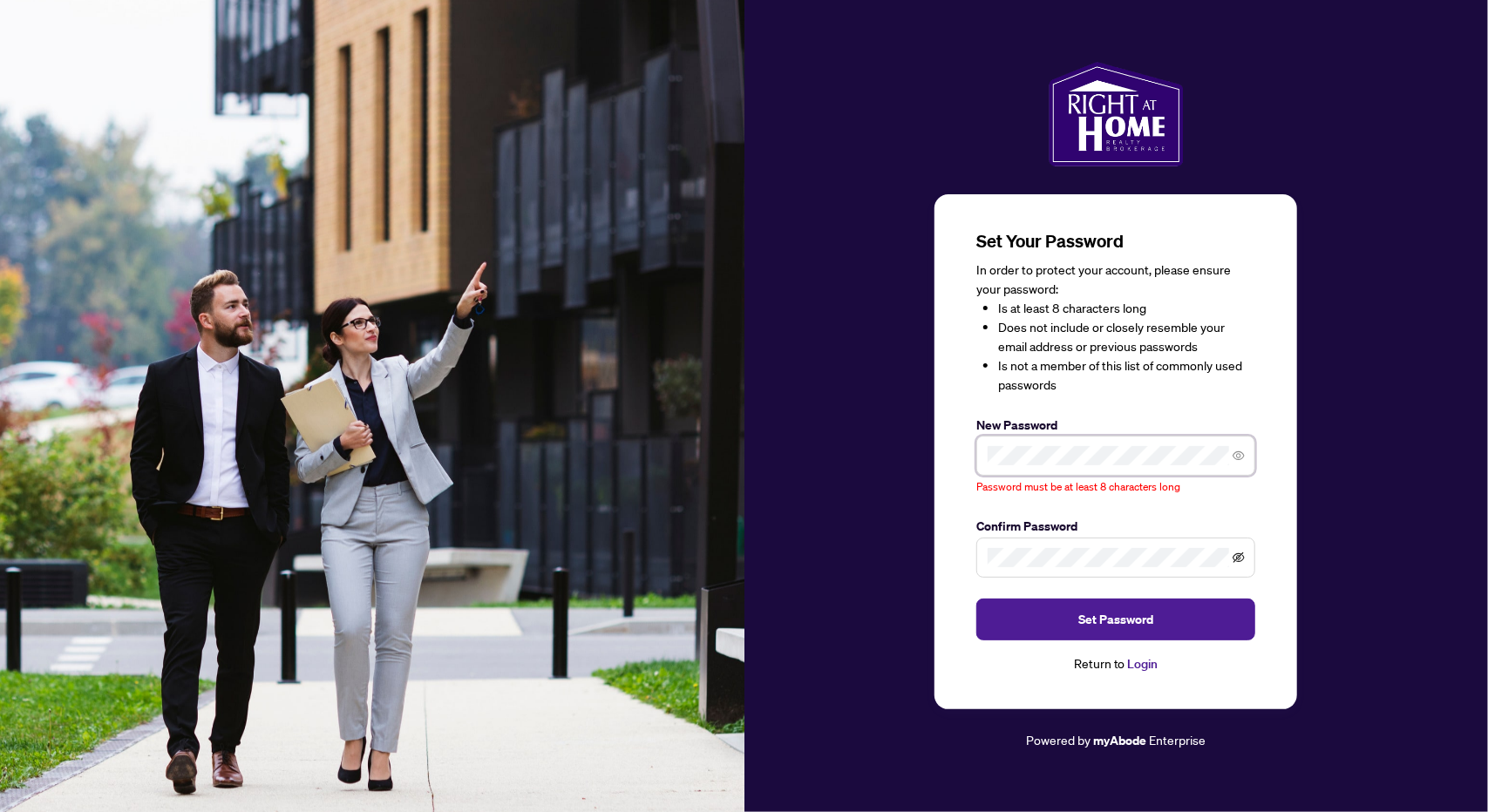 click 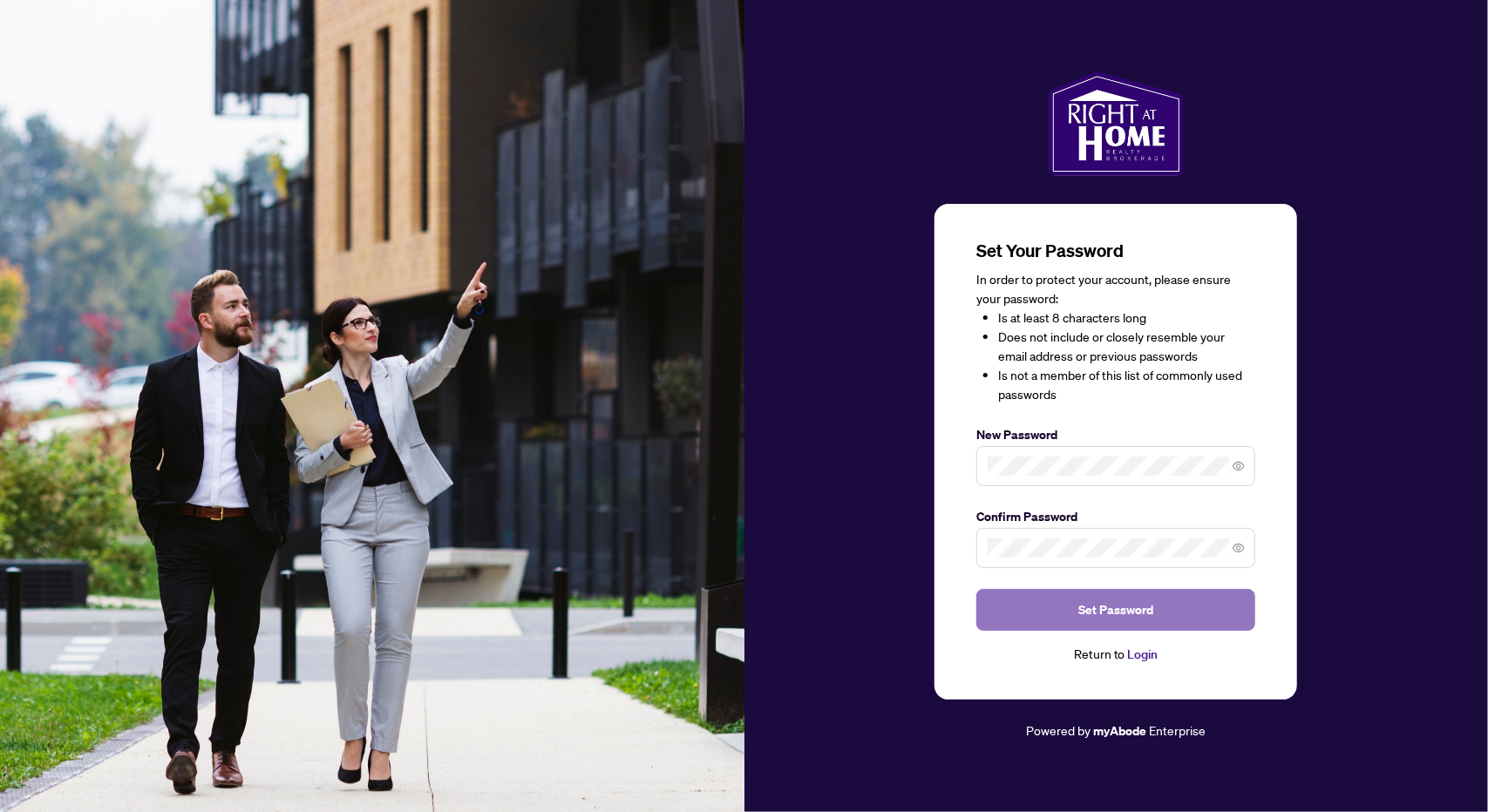 click on "Set Password" at bounding box center [1116, 610] 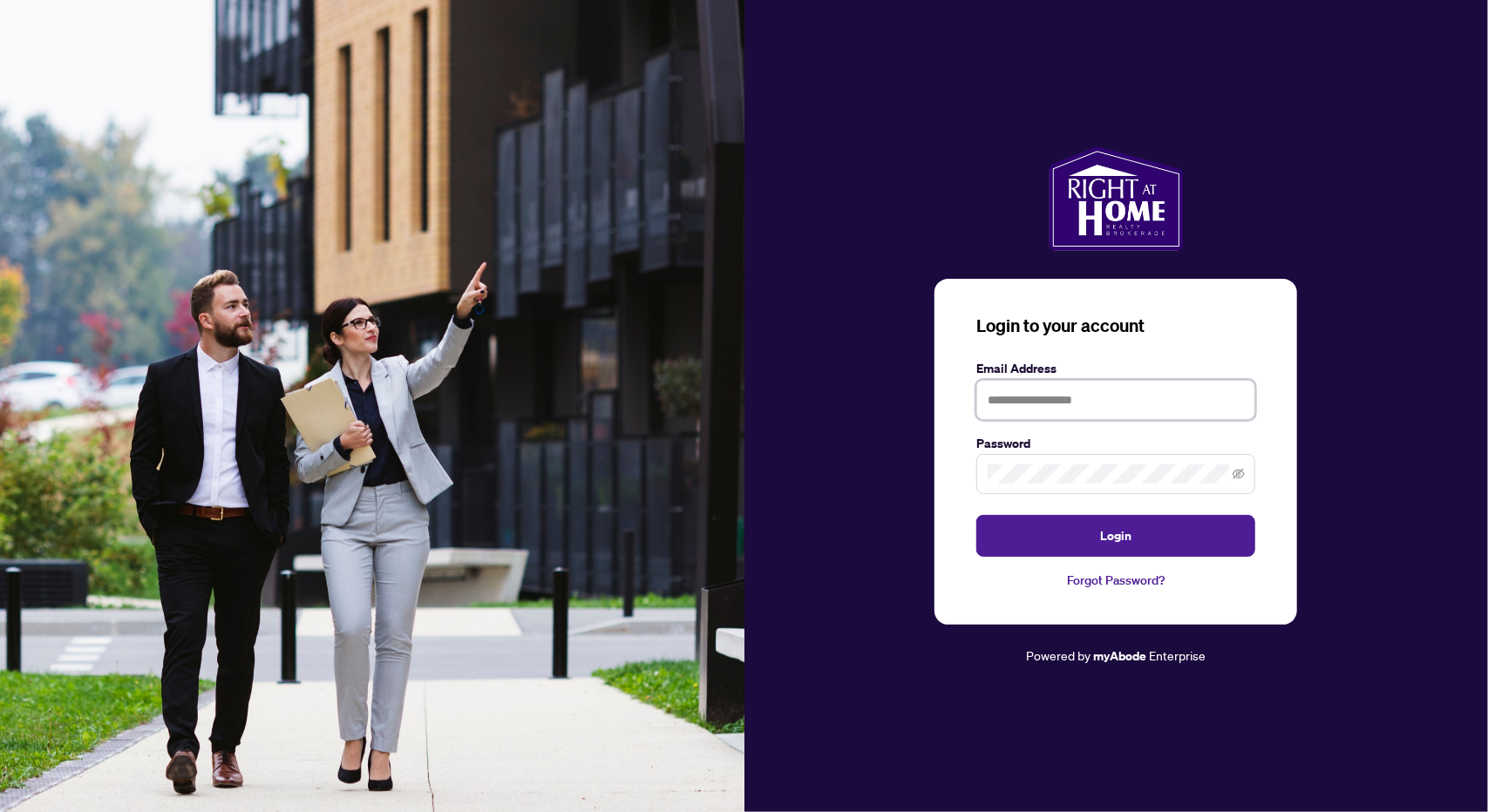 type on "**********" 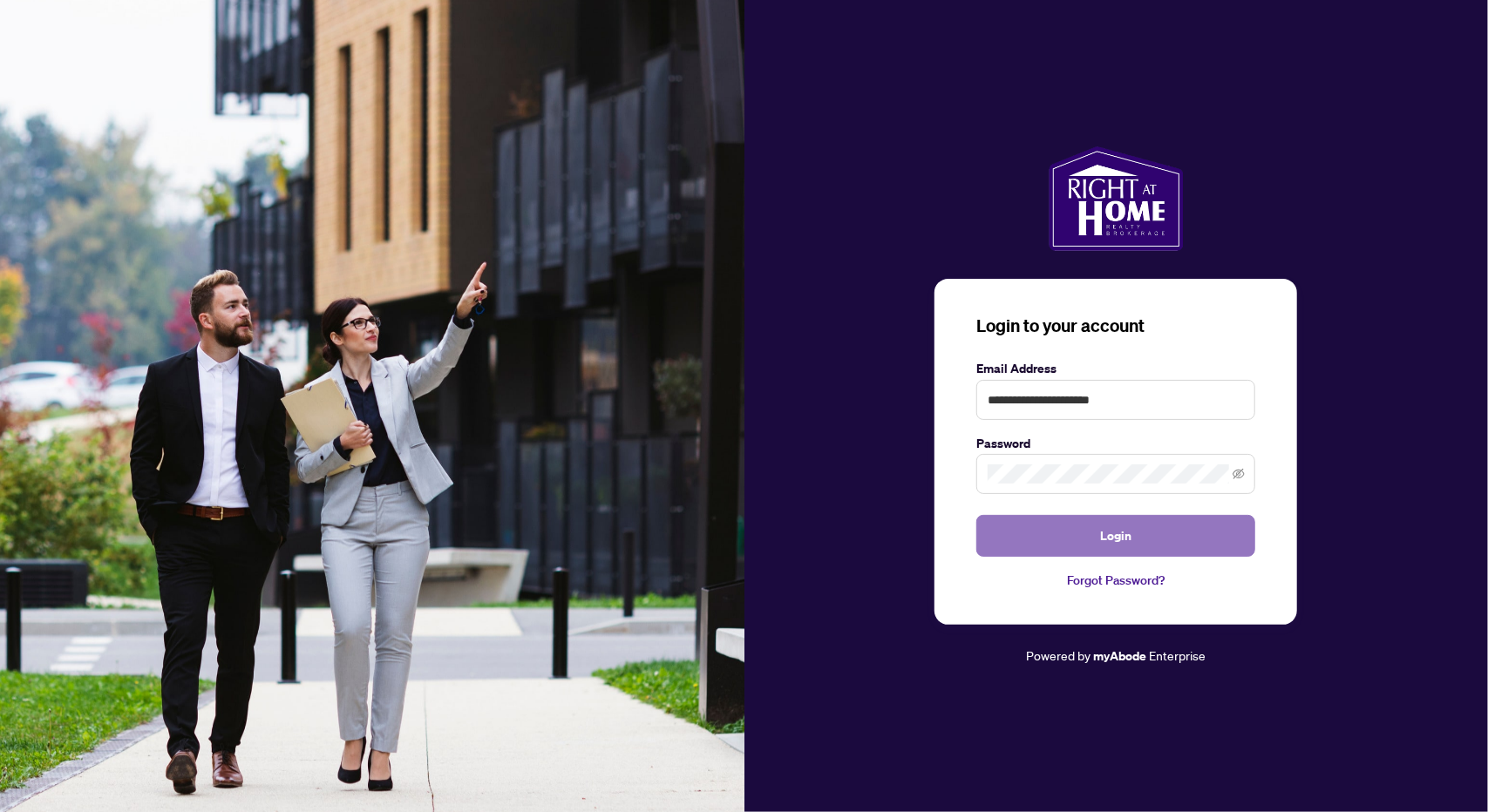 click on "Login" at bounding box center (1116, 536) 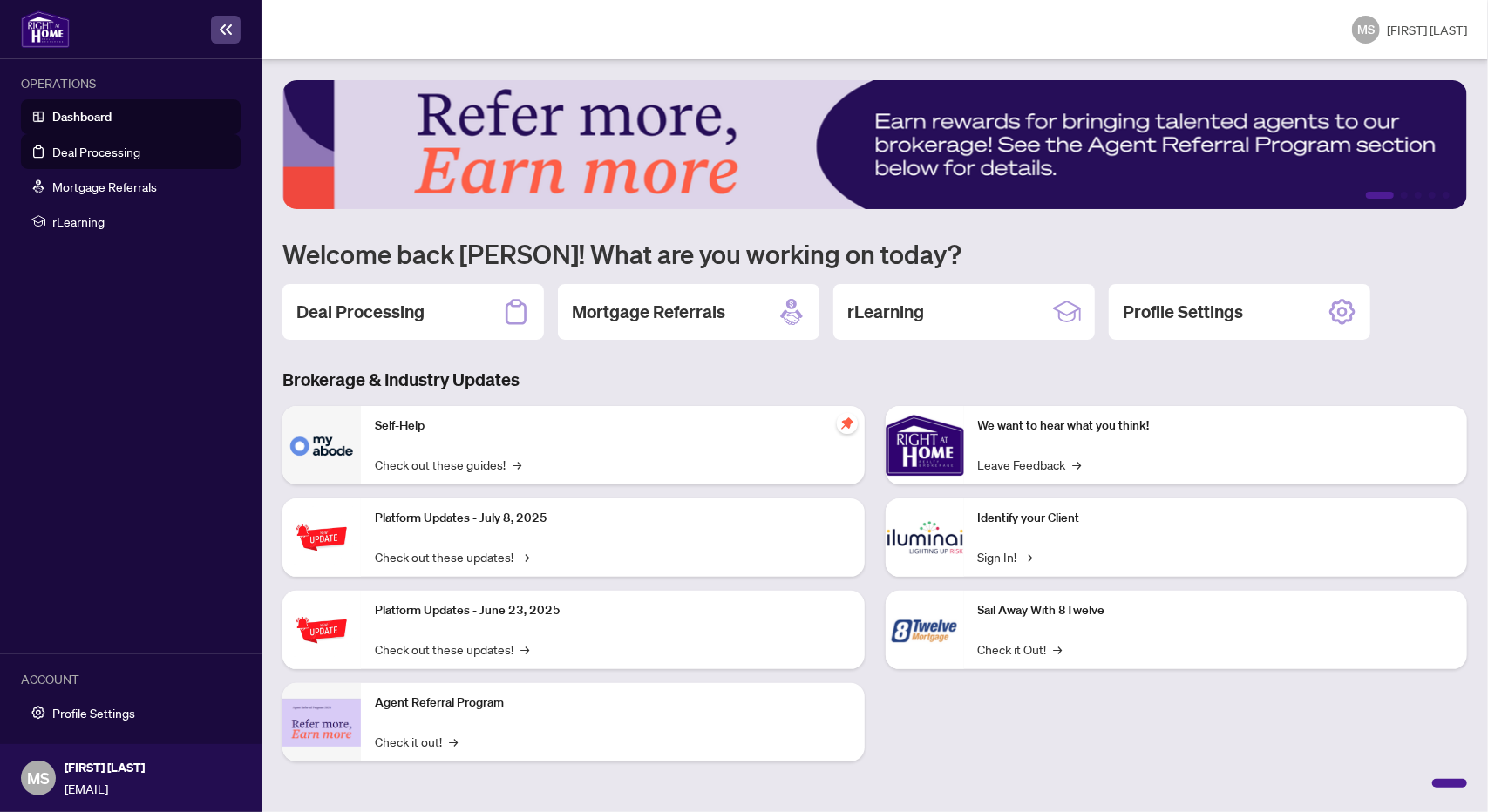 click on "Deal Processing" at bounding box center [96, 152] 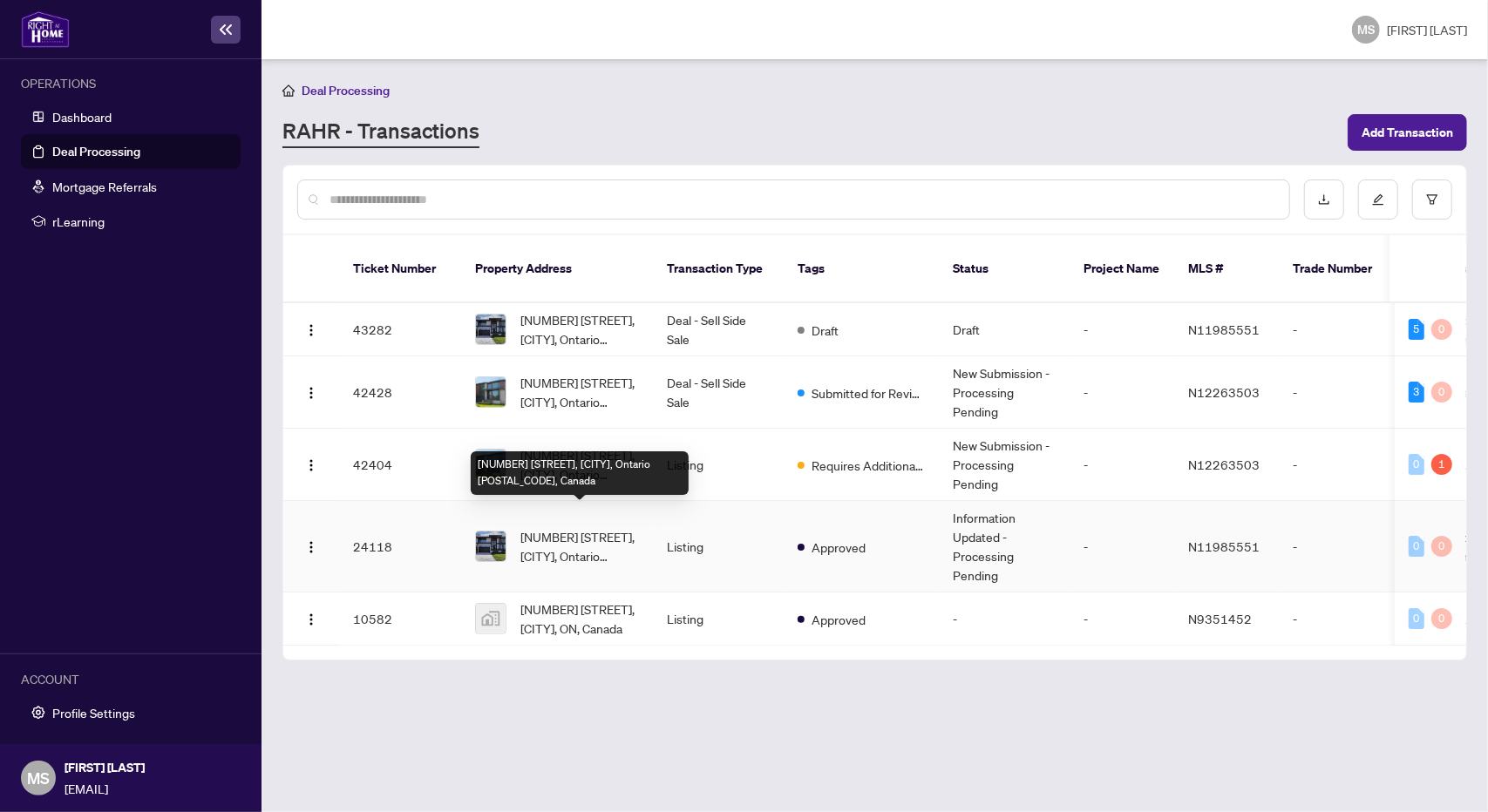 click on "[NUMBER] [STREET], [CITY], Ontario [POSTAL_CODE], Canada" at bounding box center [580, 546] 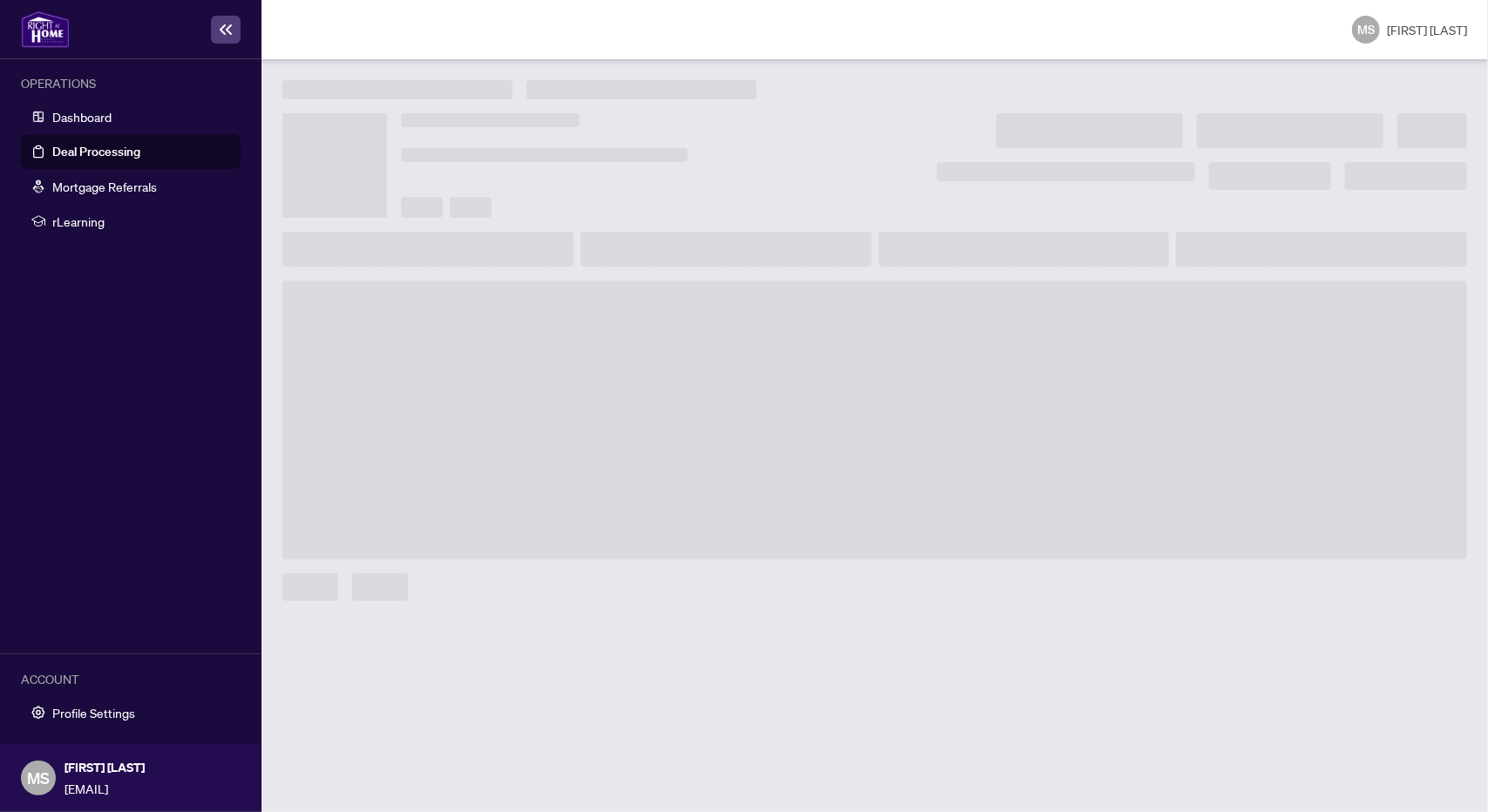 click at bounding box center [874, 420] 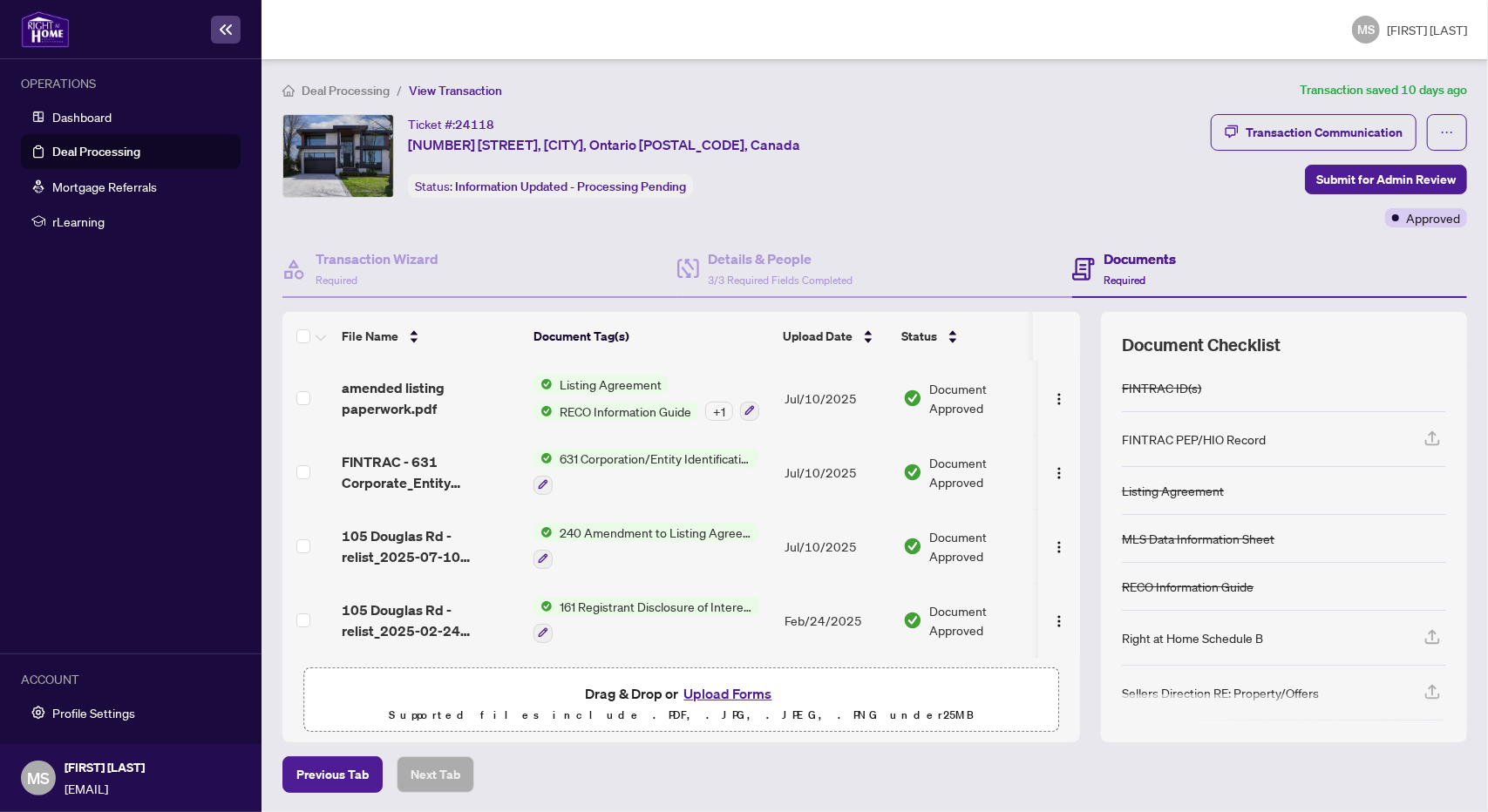 scroll, scrollTop: 91, scrollLeft: 0, axis: vertical 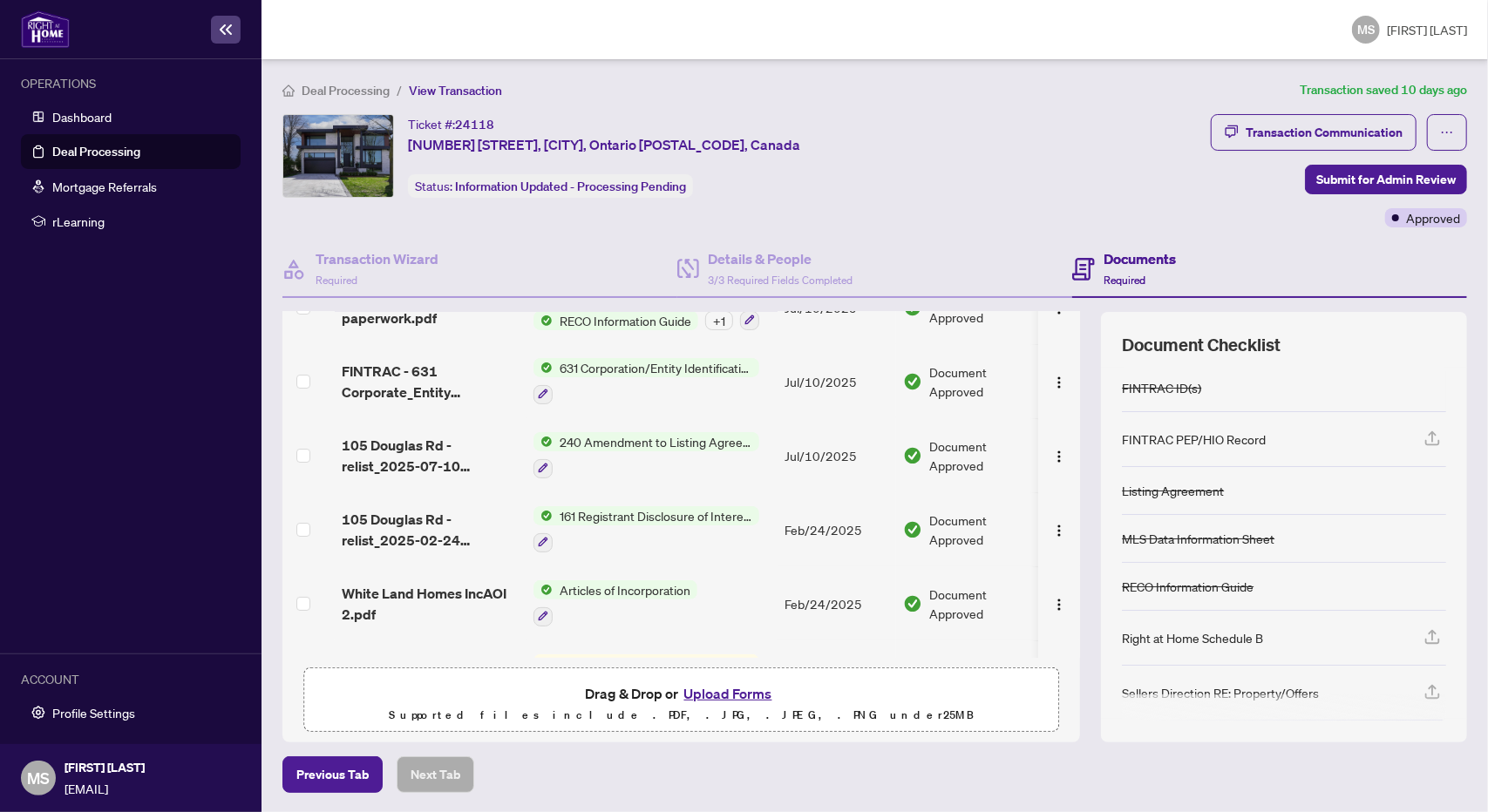 click on "240 Amendment to Listing Agreement - Authority to Offer for Sale
Price Change/Extension/Amendment(s)" at bounding box center (656, 442) 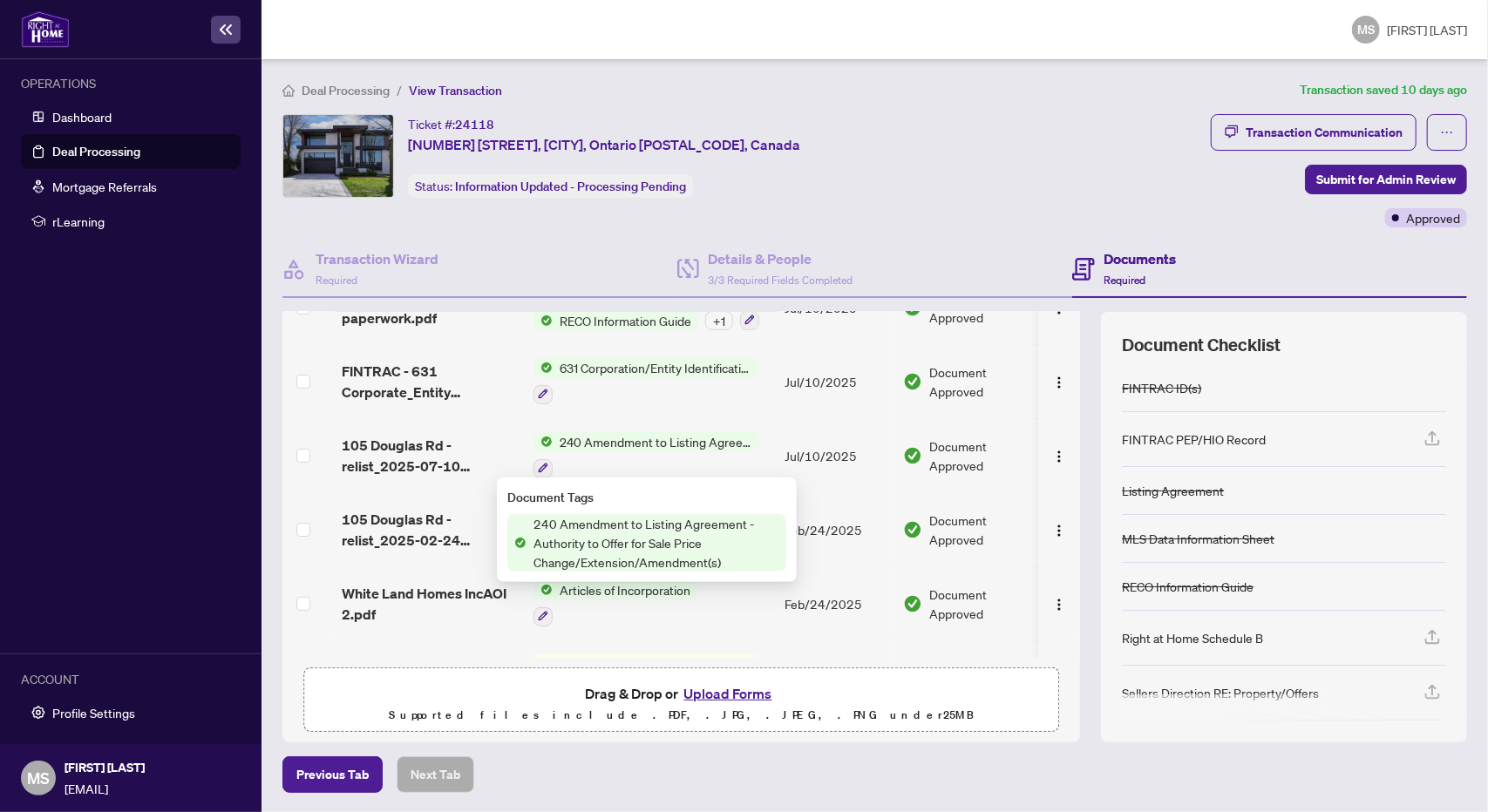 click on "240 Amendment to Listing Agreement - Authority to Offer for Sale
Price Change/Extension/Amendment(s)" at bounding box center [656, 442] 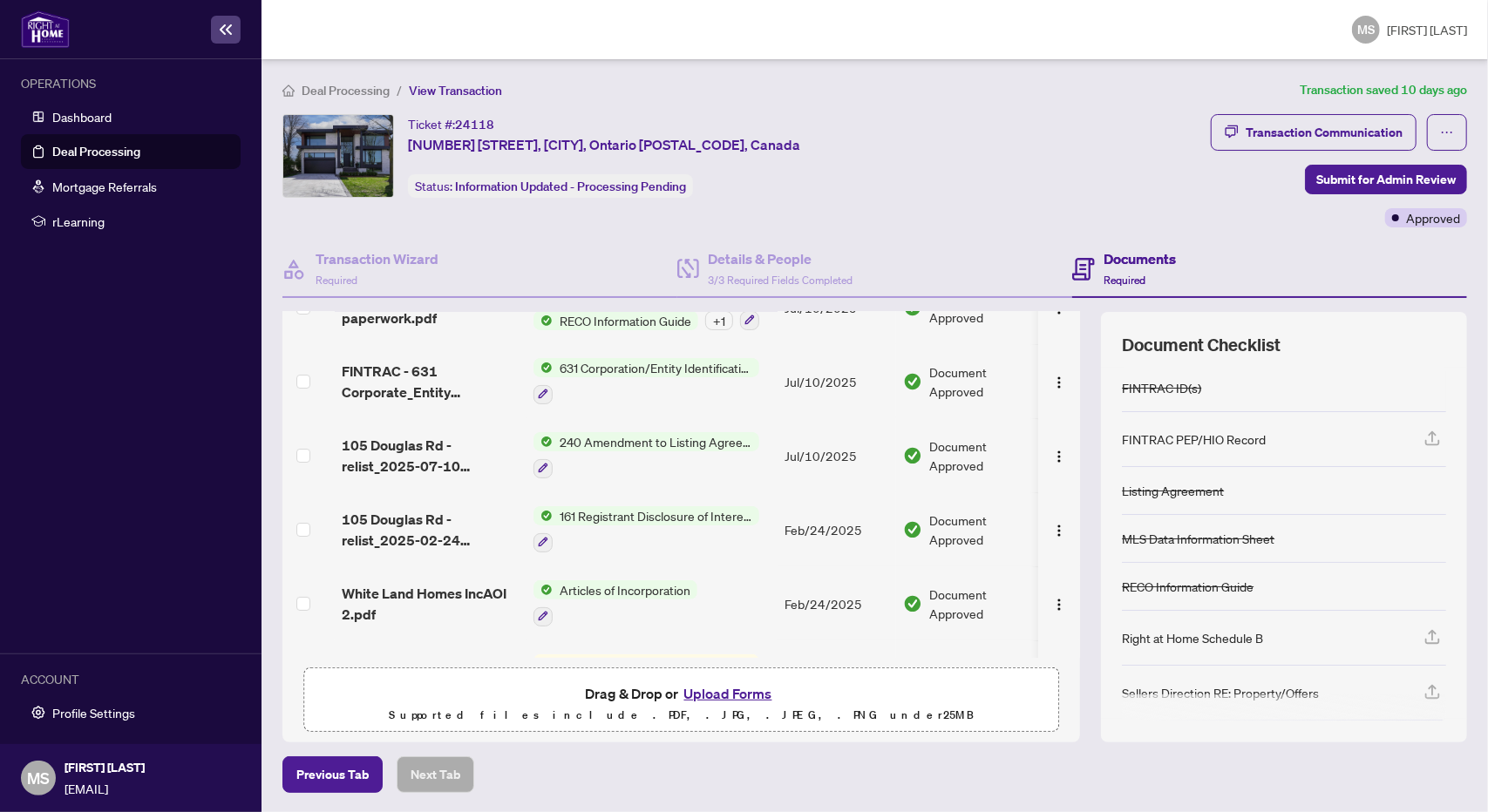 click on "240 Amendment to Listing Agreement - Authority to Offer for Sale
Price Change/Extension/Amendment(s)" at bounding box center [656, 442] 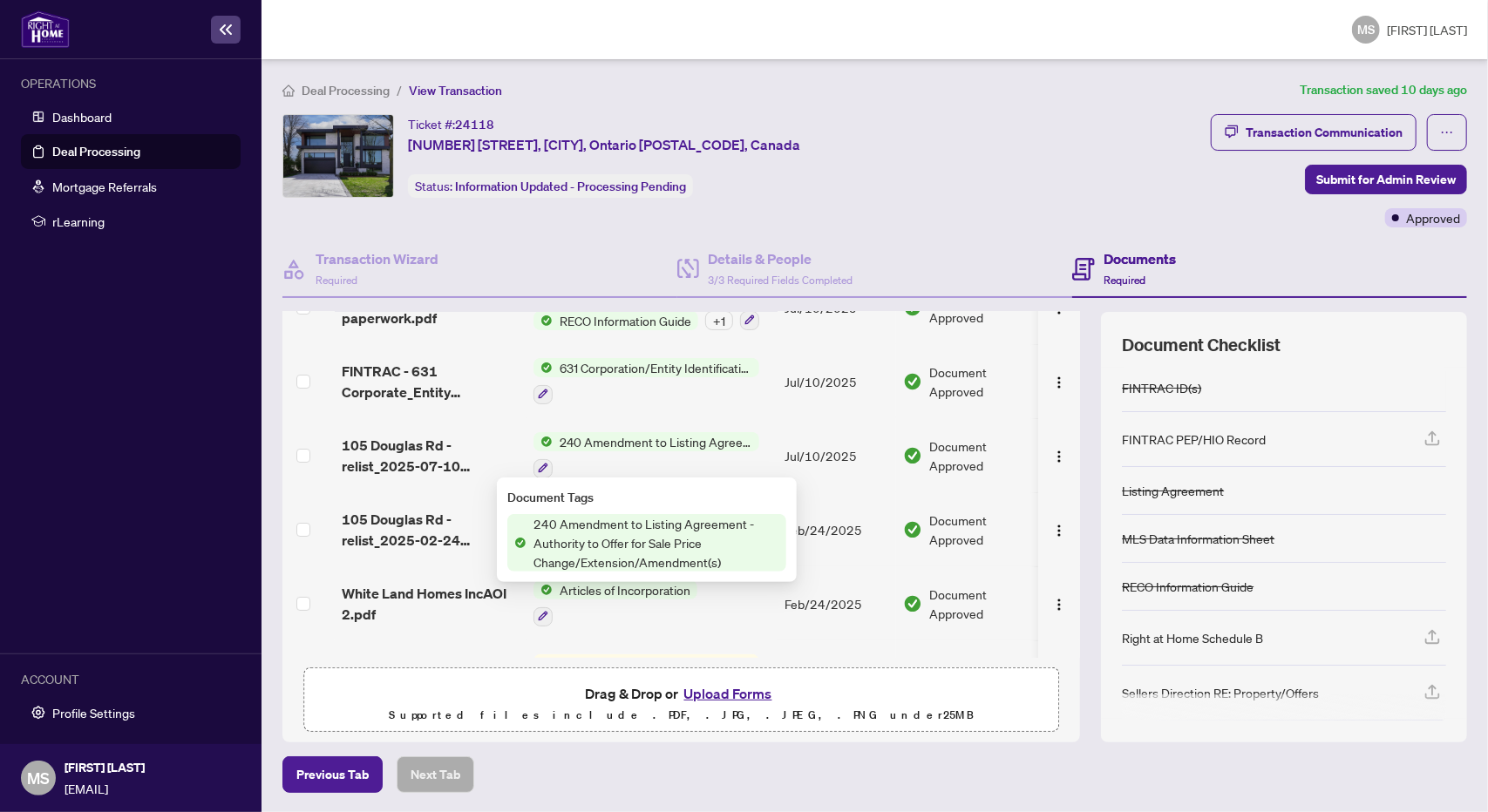 click on "240 Amendment to Listing Agreement - Authority to Offer for Sale
Price Change/Extension/Amendment(s)" at bounding box center (656, 543) 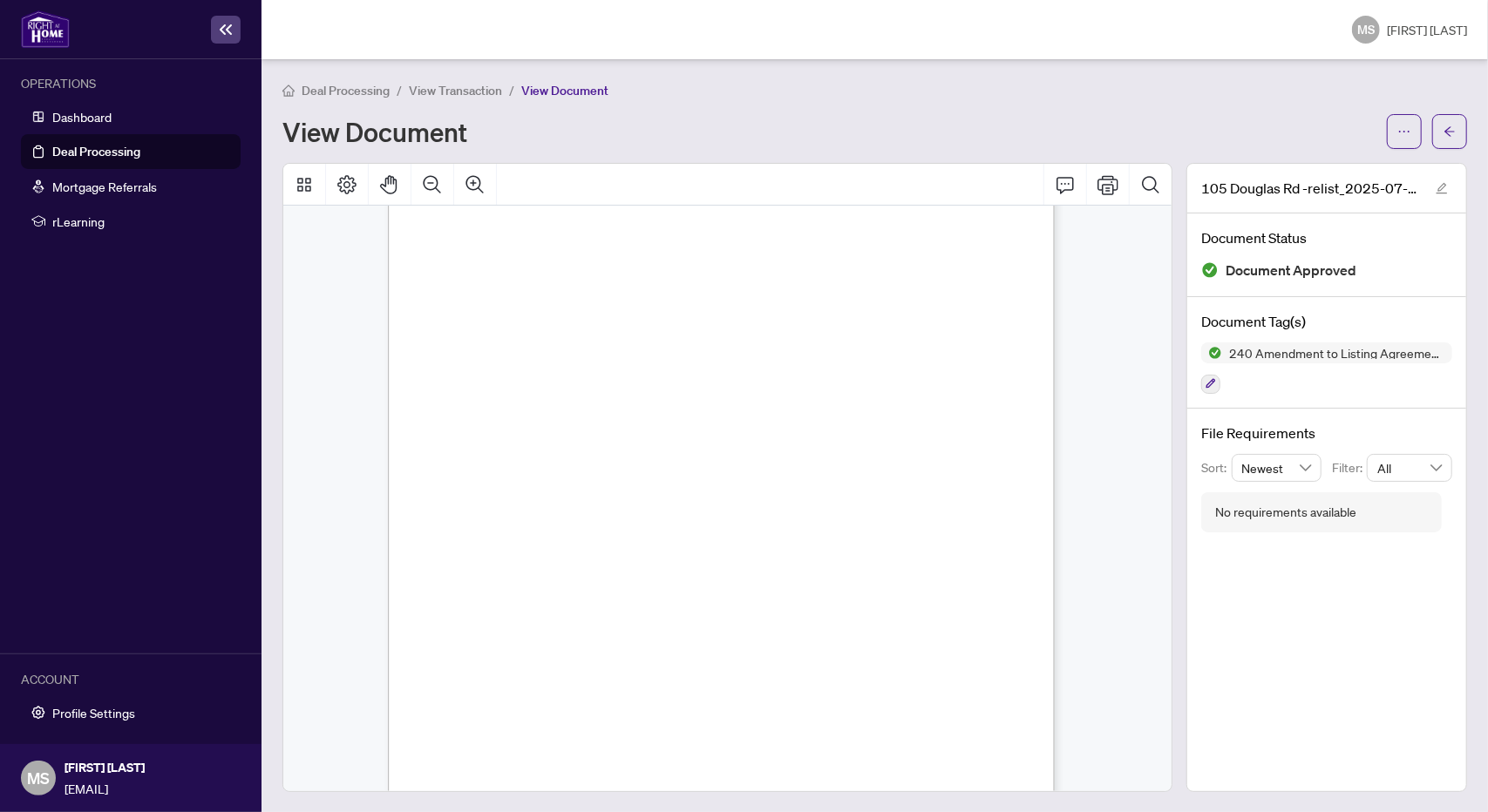 scroll, scrollTop: 311, scrollLeft: 0, axis: vertical 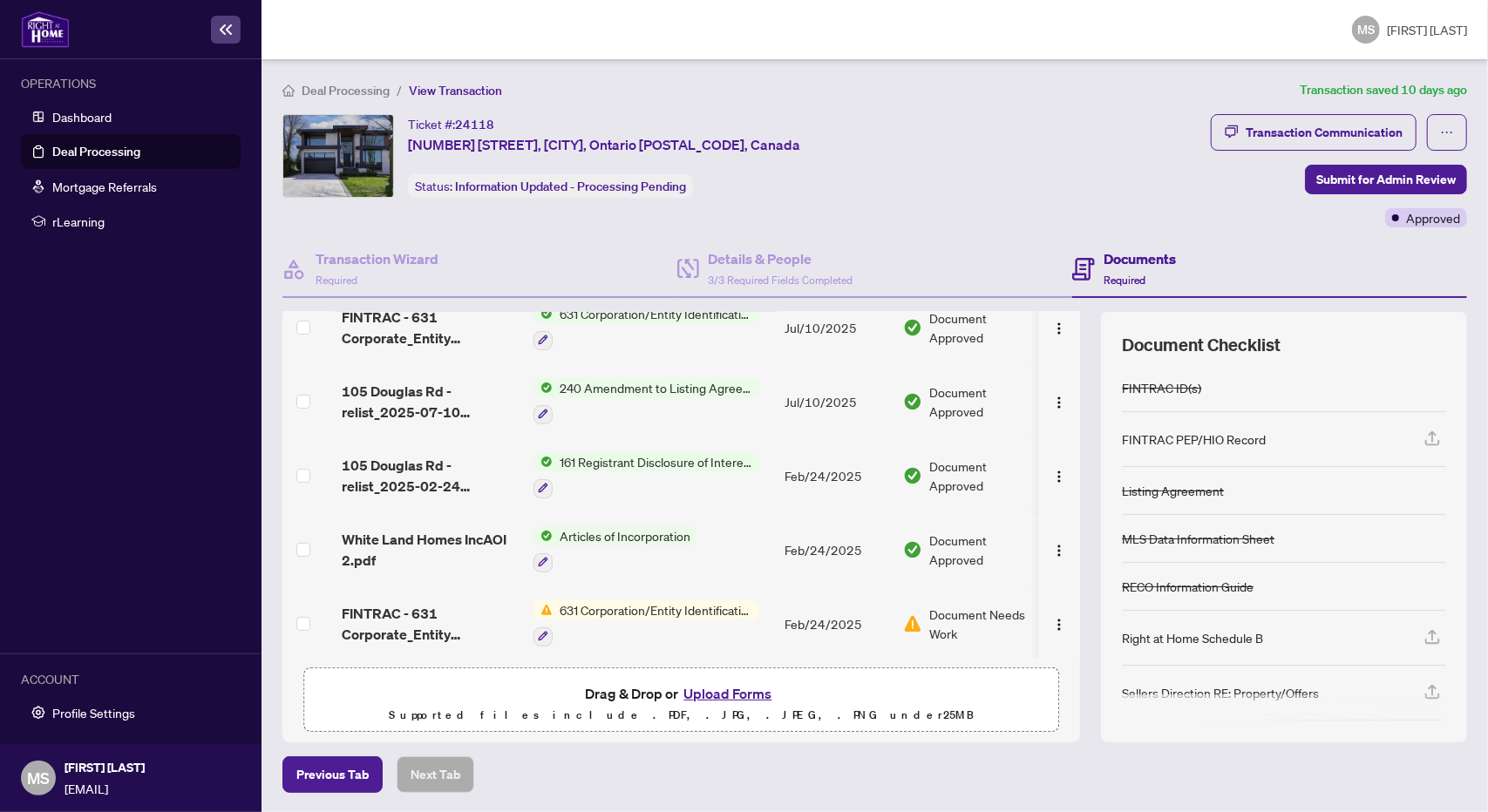 click on "631 Corporation/Entity Identification InformationRecord" at bounding box center (656, 610) 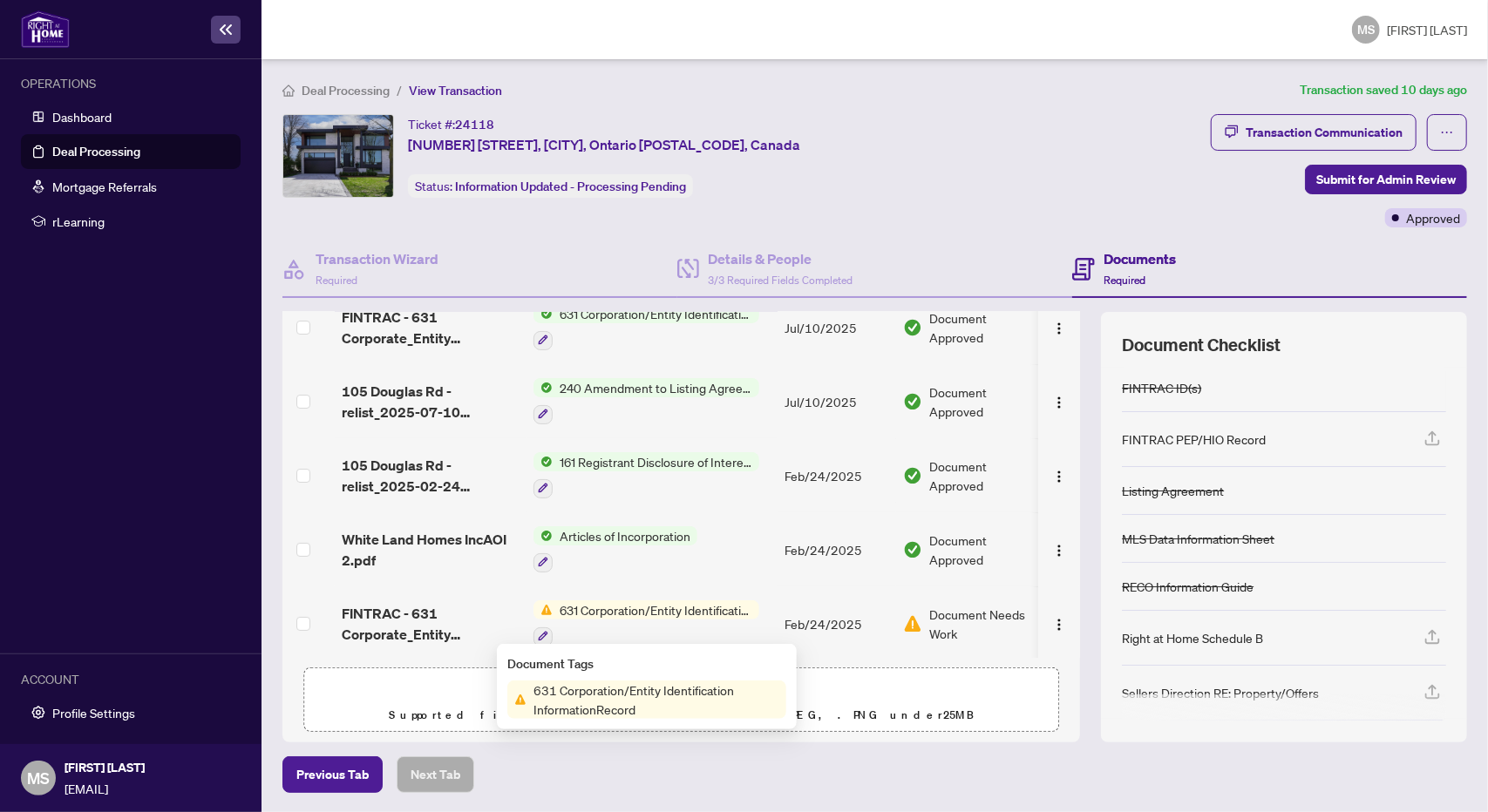 click on "631 Corporation/Entity Identification InformationRecord" at bounding box center [656, 610] 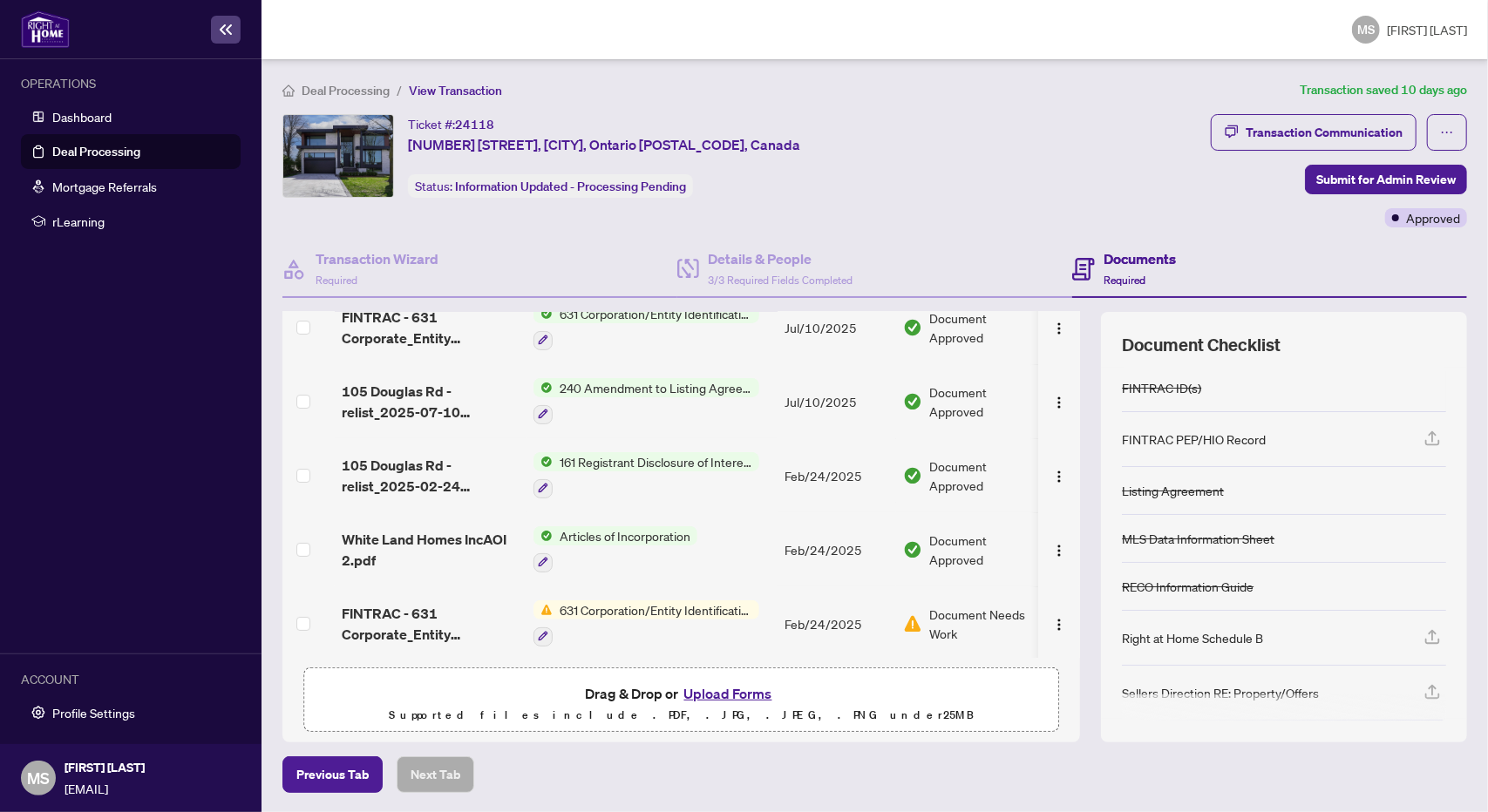 click on "631 Corporation/Entity Identification InformationRecord" at bounding box center (656, 610) 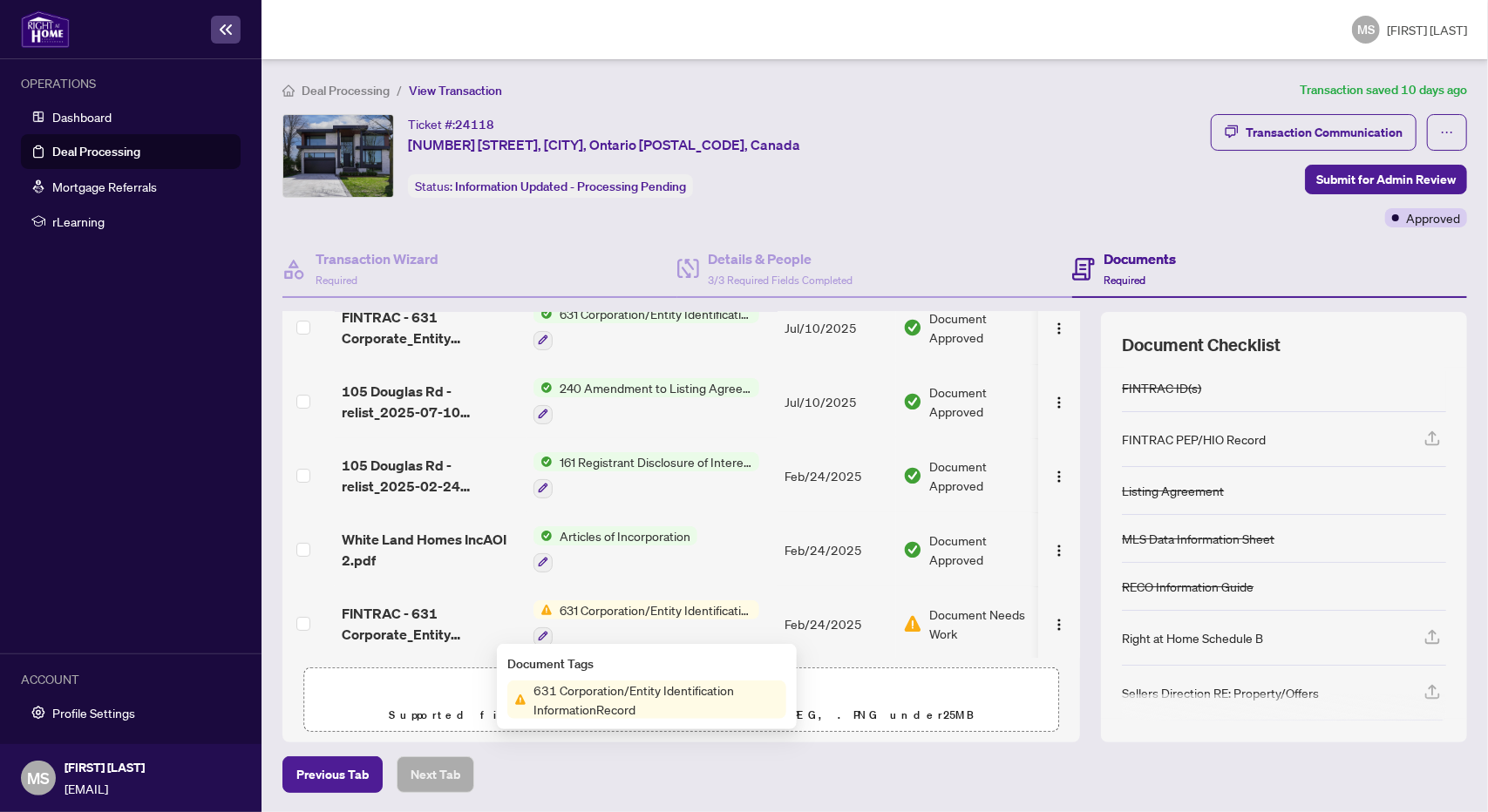 click on "631 Corporation/Entity Identification InformationRecord" at bounding box center [656, 700] 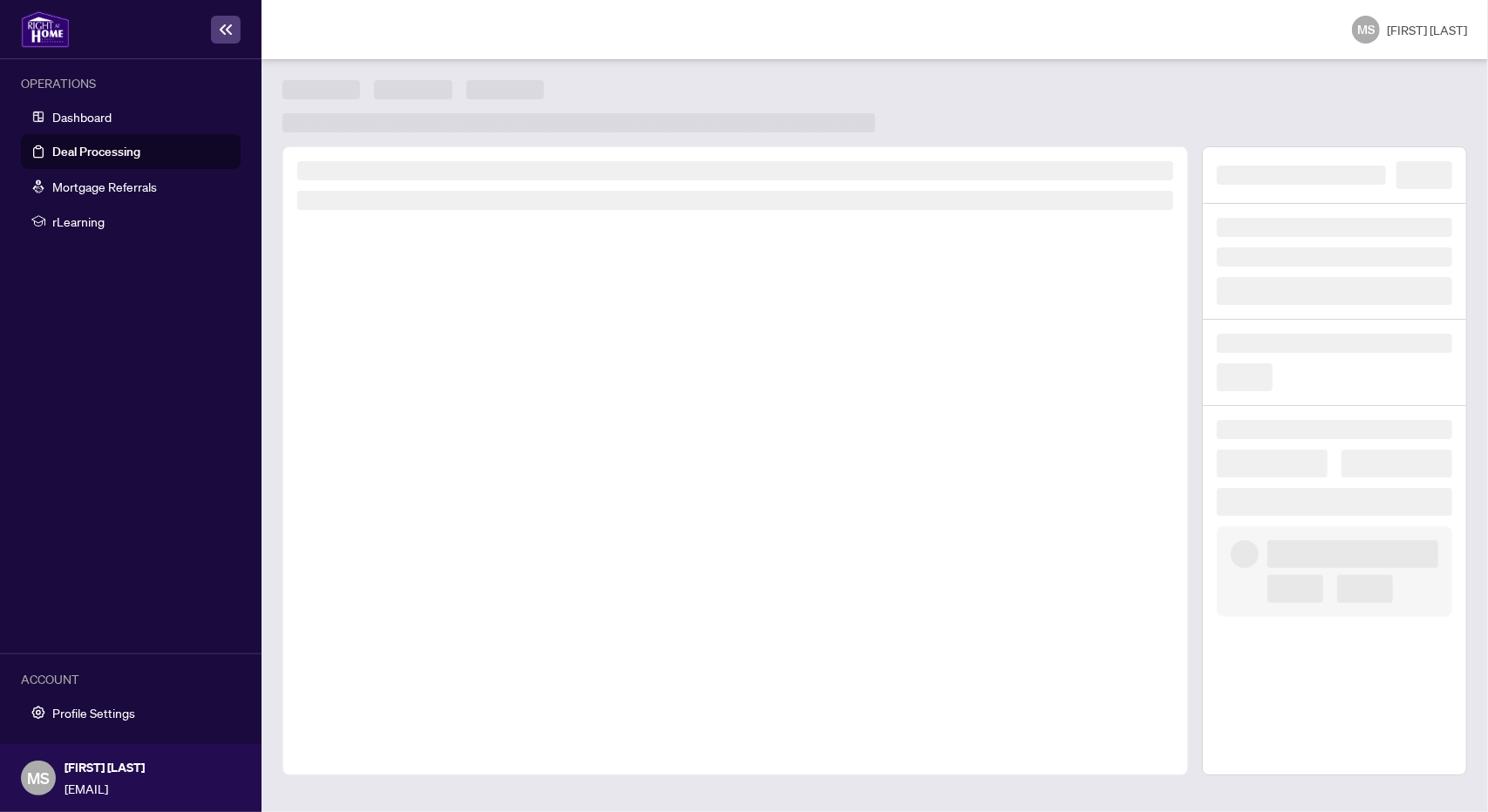 click at bounding box center [735, 461] 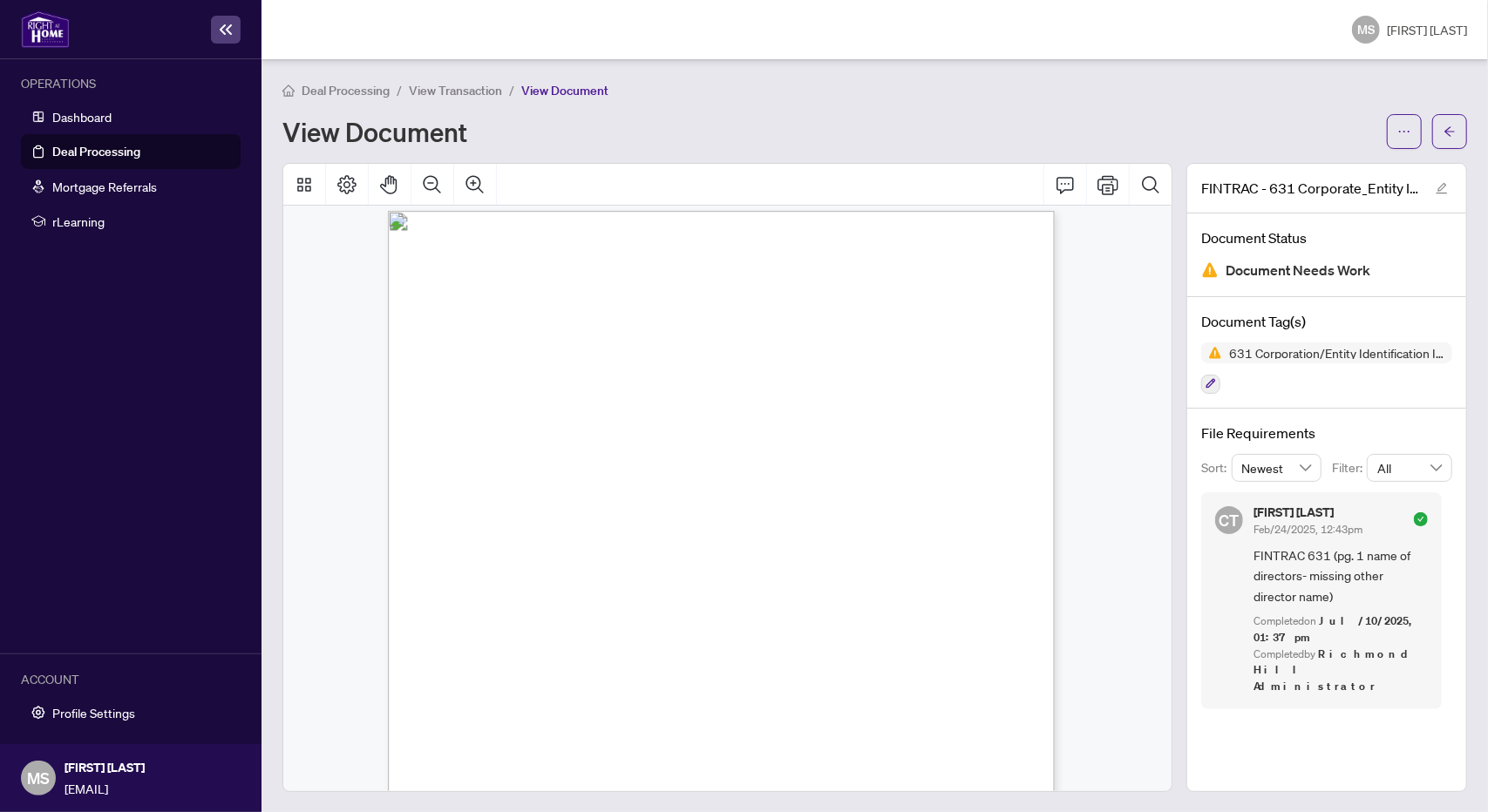 scroll, scrollTop: 0, scrollLeft: 0, axis: both 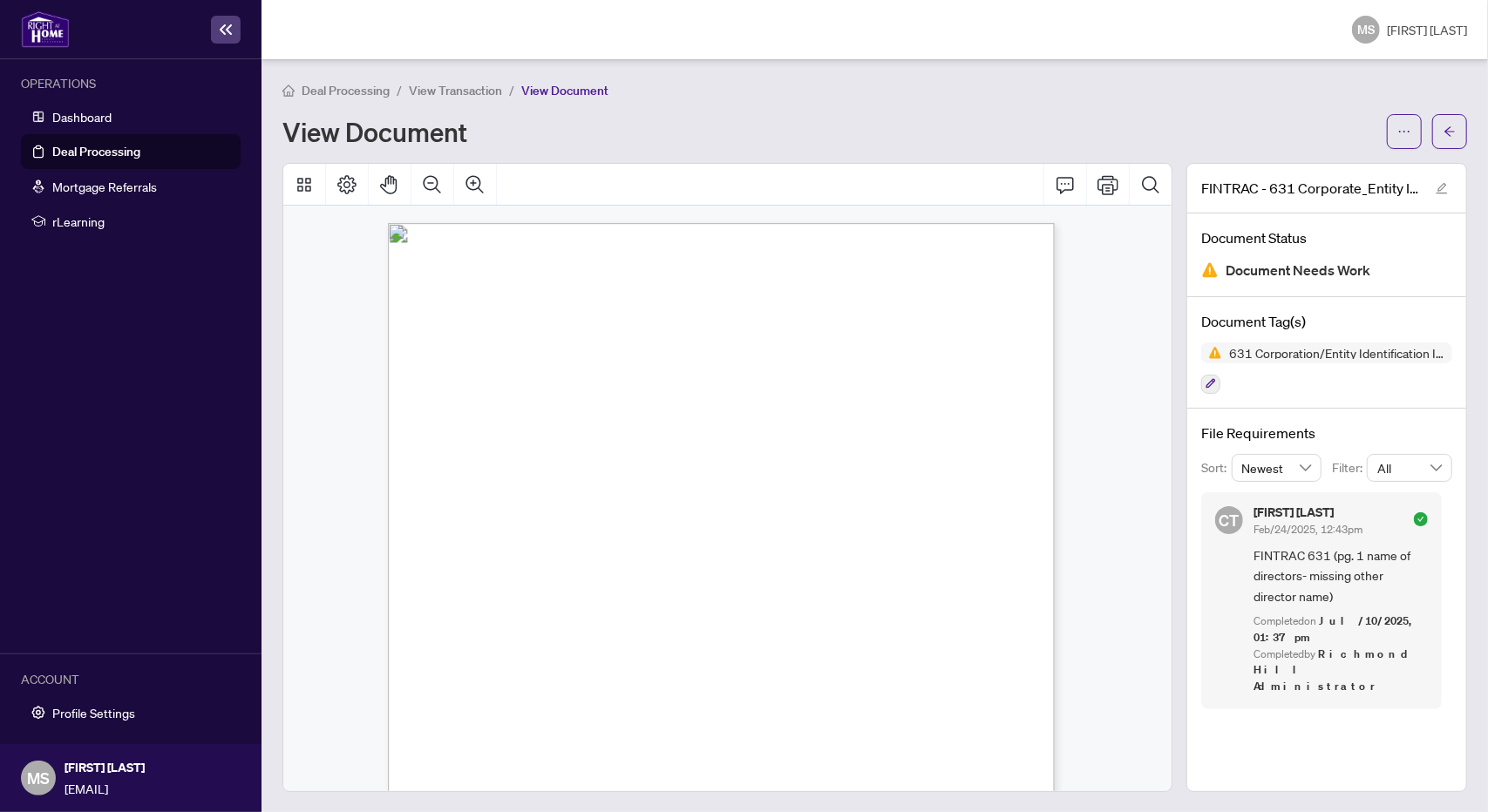click on "Corporation/Entity Identification  Information Record  Form 631 Corporation/Entity Identification Information Record  for use in the Province of Ontario
NOTE: A Corporation/Entity Identification Information Record is required by the  Proceeds of Crime (Money Laundering) and Terrorist Financing Act . This Record
must be completed by the REALTOR® member whenever they act in respect to the purchase or sale of real estate.
It is recommended that the Corporation/Entity Identification Information Record be completed:
(i)  for a buyer when the offer is submitted and/or a deposit made, and
(ii)  for a seller when the seller accepts the offer.
Transaction Property Address:  .  .  .  .  .  . . . . . . . . . . . . . . . . . . . . . . . . . . . . . . . . . . . . . . . . . . . . . . . . . . . . . . . . . . . . . . . . . . . . . . . . . . . . . . . .
Sales Representative/Broker Name:  .  .  .  .  .  .  .  .  .  .  .  .  .  .  .  .  .  .  .  .  .  .  .  .  .  .  .  .  .  .  .  .  .  .  .  .  .  .  .  .  .  .  .  ." at bounding box center [805, 762] 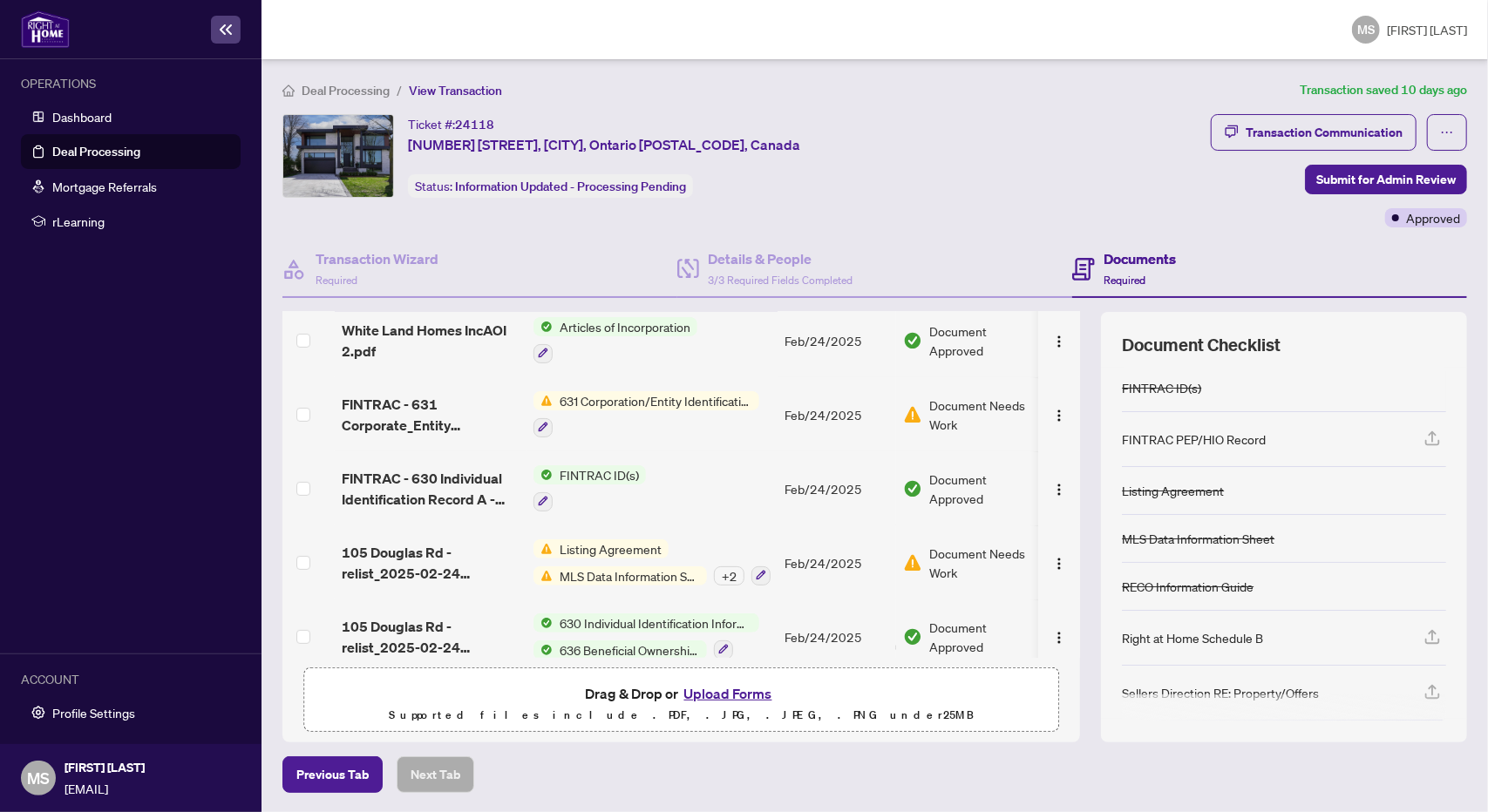 scroll, scrollTop: 369, scrollLeft: 0, axis: vertical 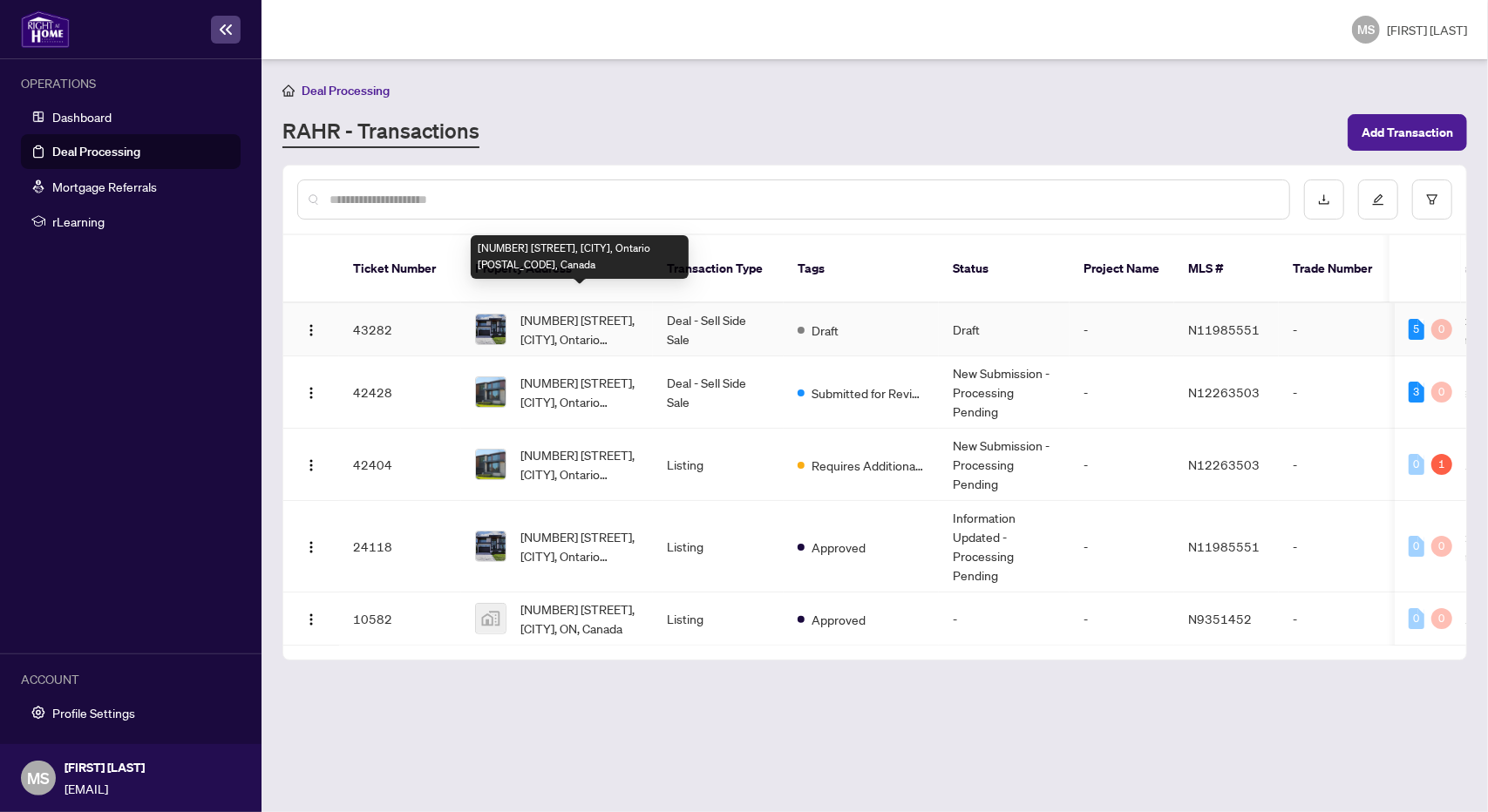 click on "[NUMBER] [STREET], [CITY], Ontario [POSTAL_CODE], Canada" at bounding box center (580, 329) 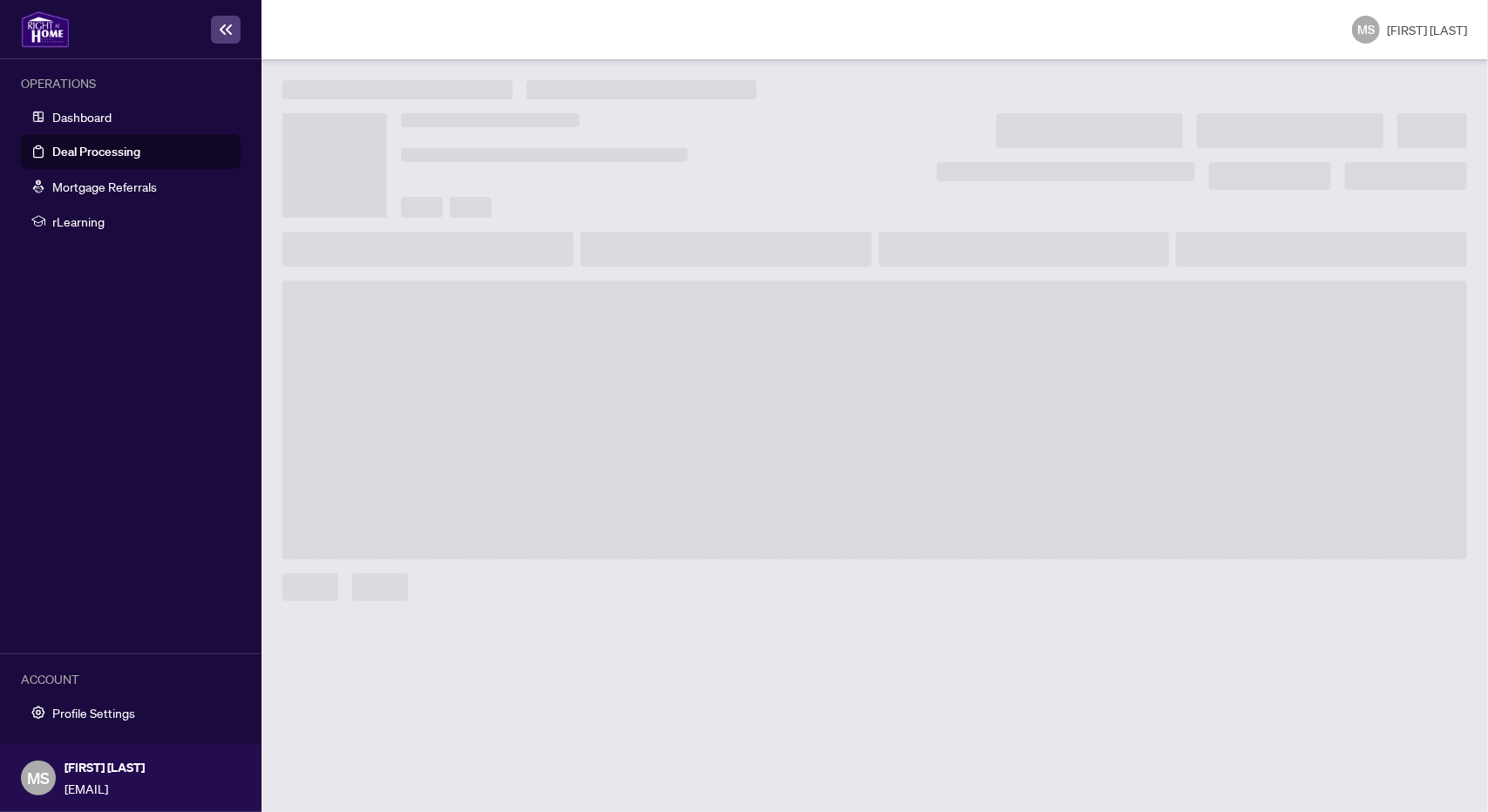 click at bounding box center (874, 420) 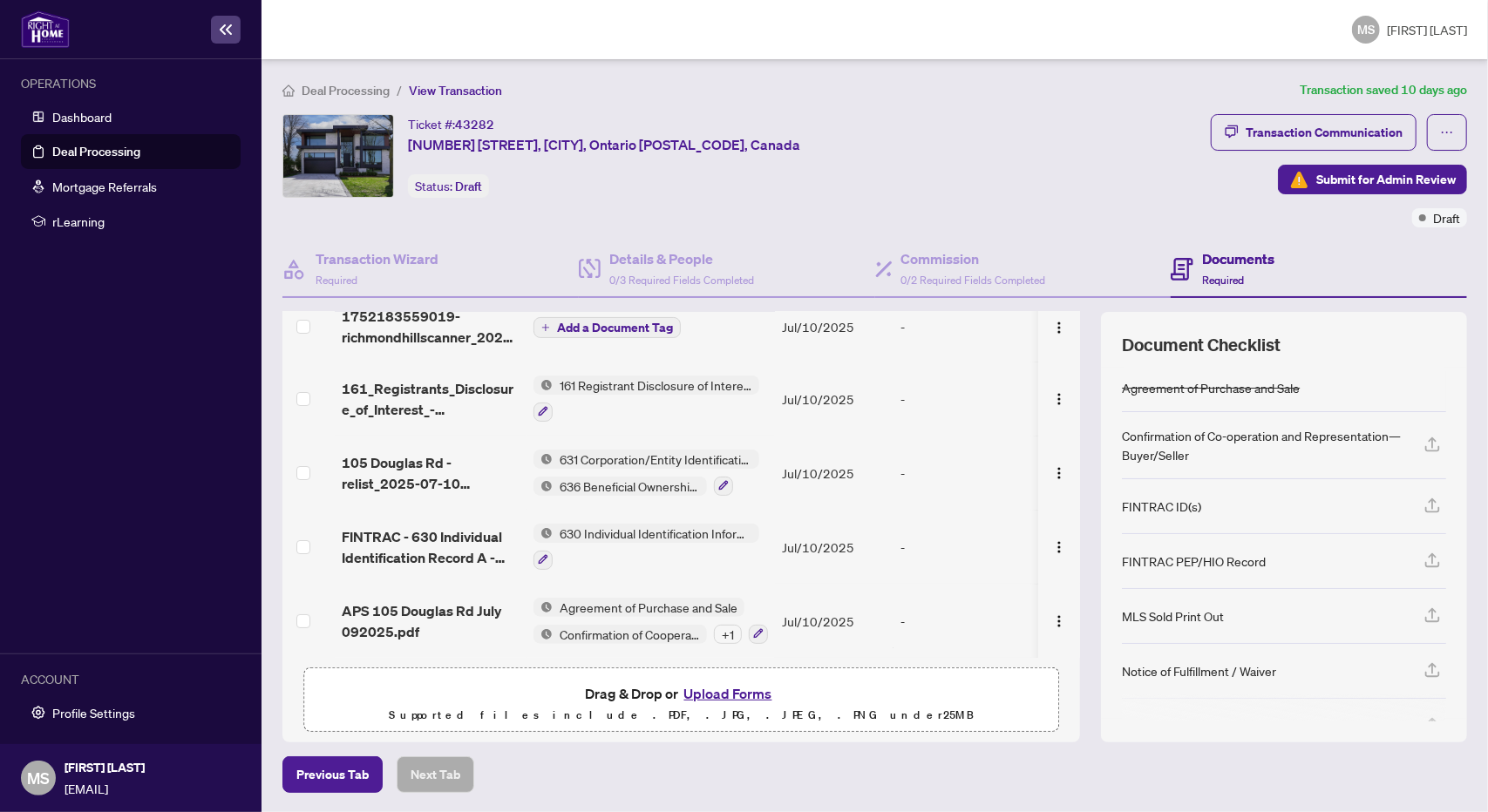 scroll, scrollTop: 71, scrollLeft: 0, axis: vertical 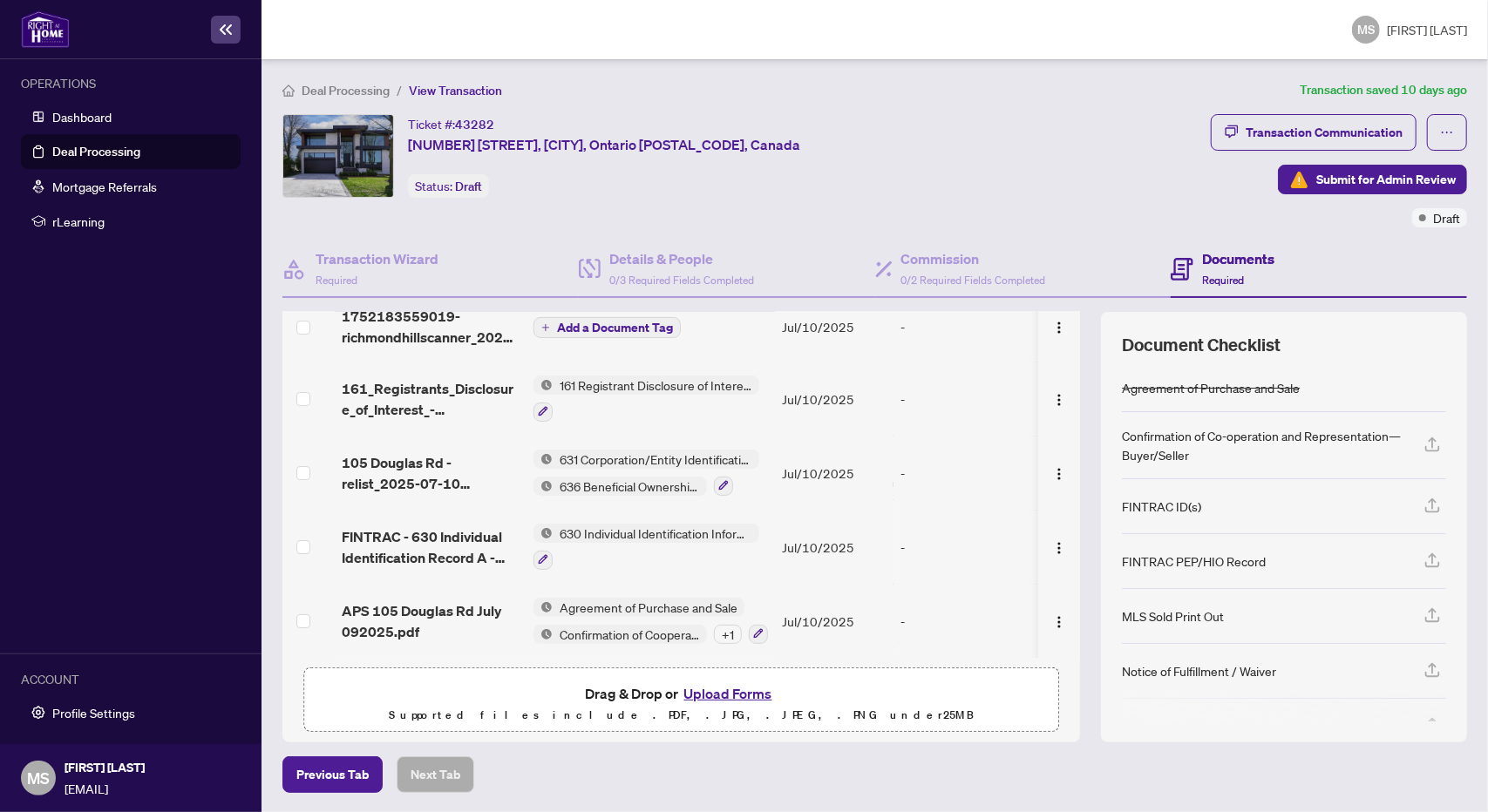 click on "Agreement of Purchase and Sale" at bounding box center (649, 607) 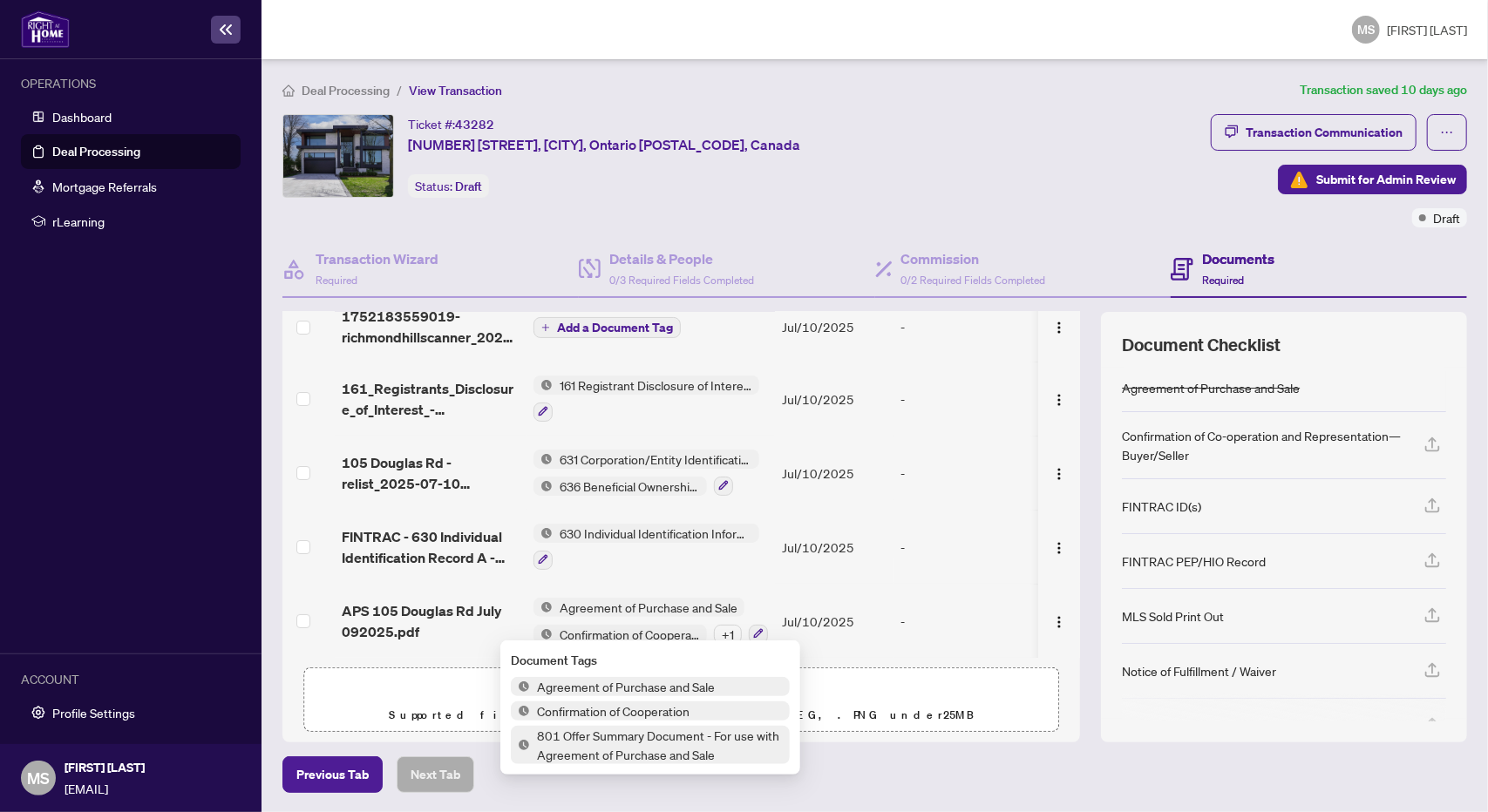 click on "Agreement of Purchase and Sale" at bounding box center [649, 607] 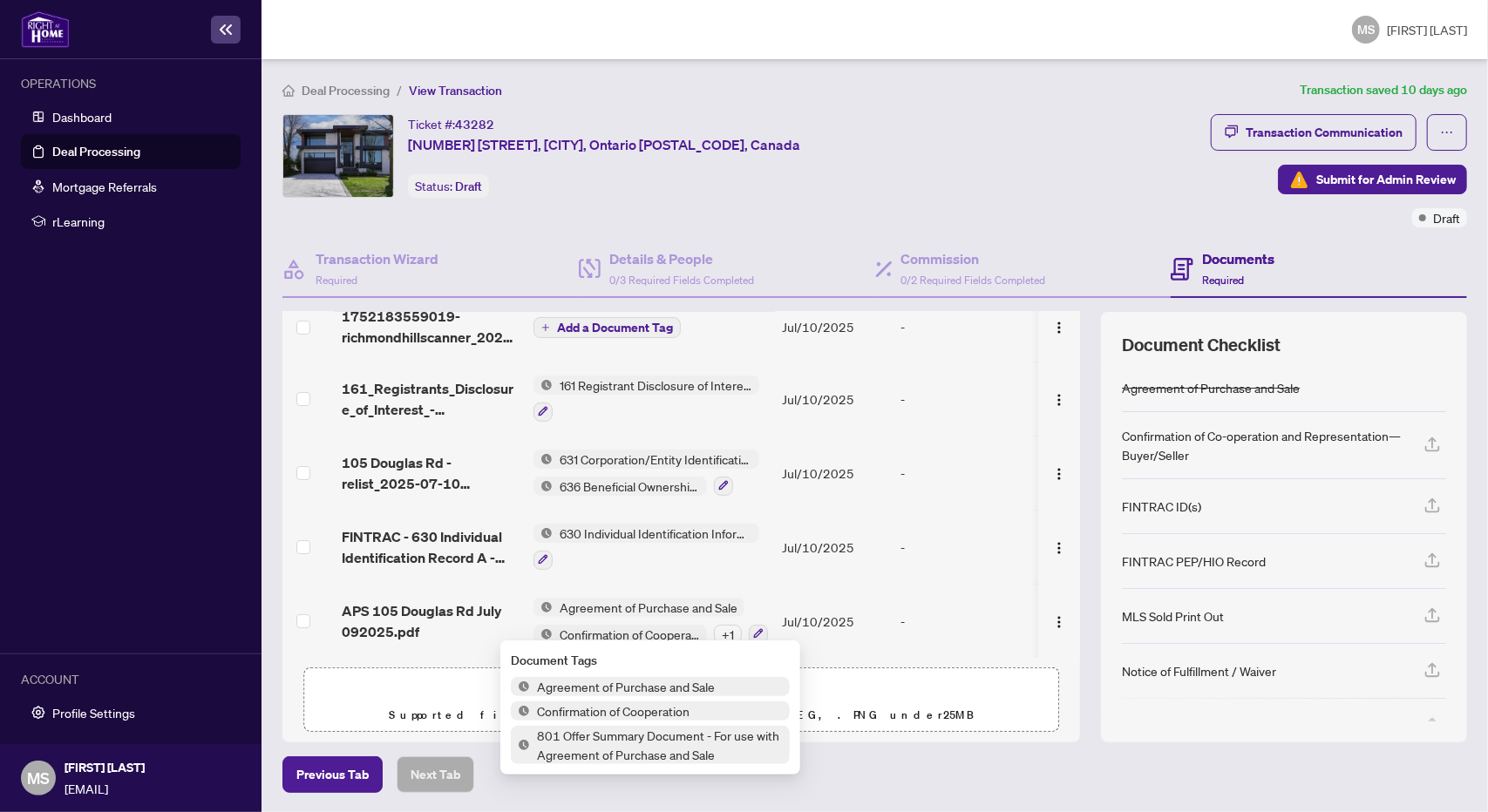 click on "Agreement of Purchase and Sale" at bounding box center (626, 687) 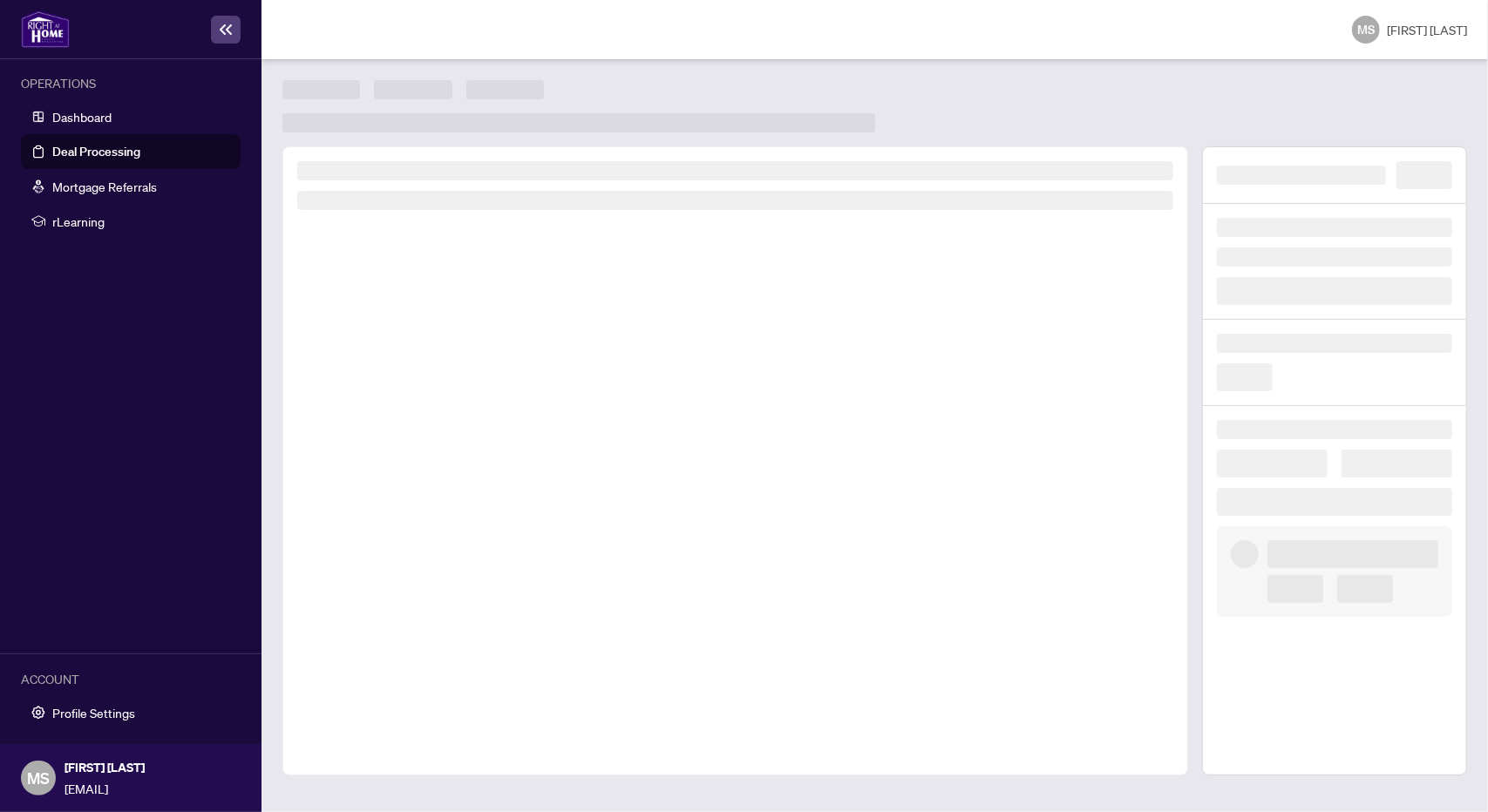 click at bounding box center (735, 461) 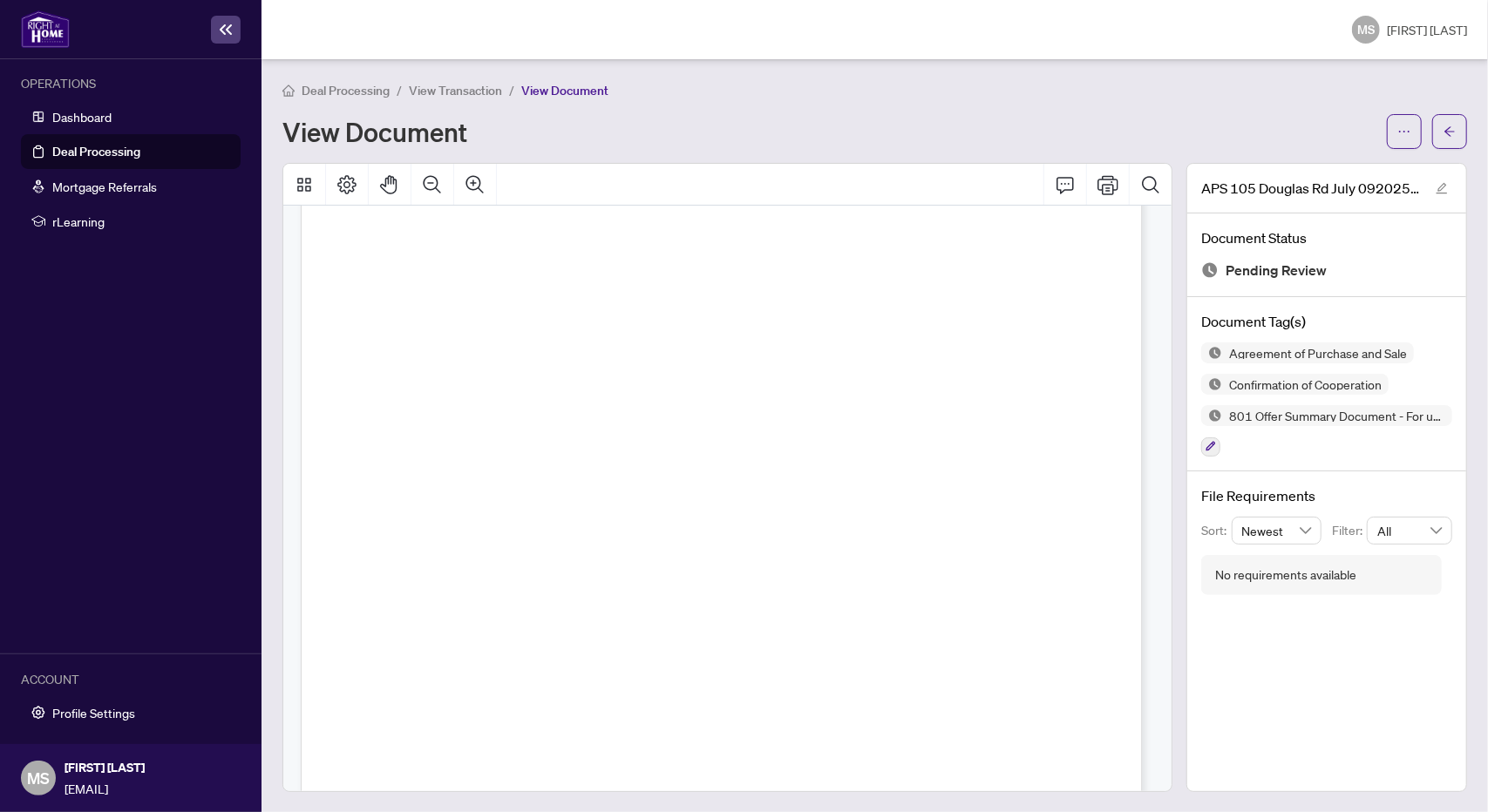scroll, scrollTop: 1320, scrollLeft: 0, axis: vertical 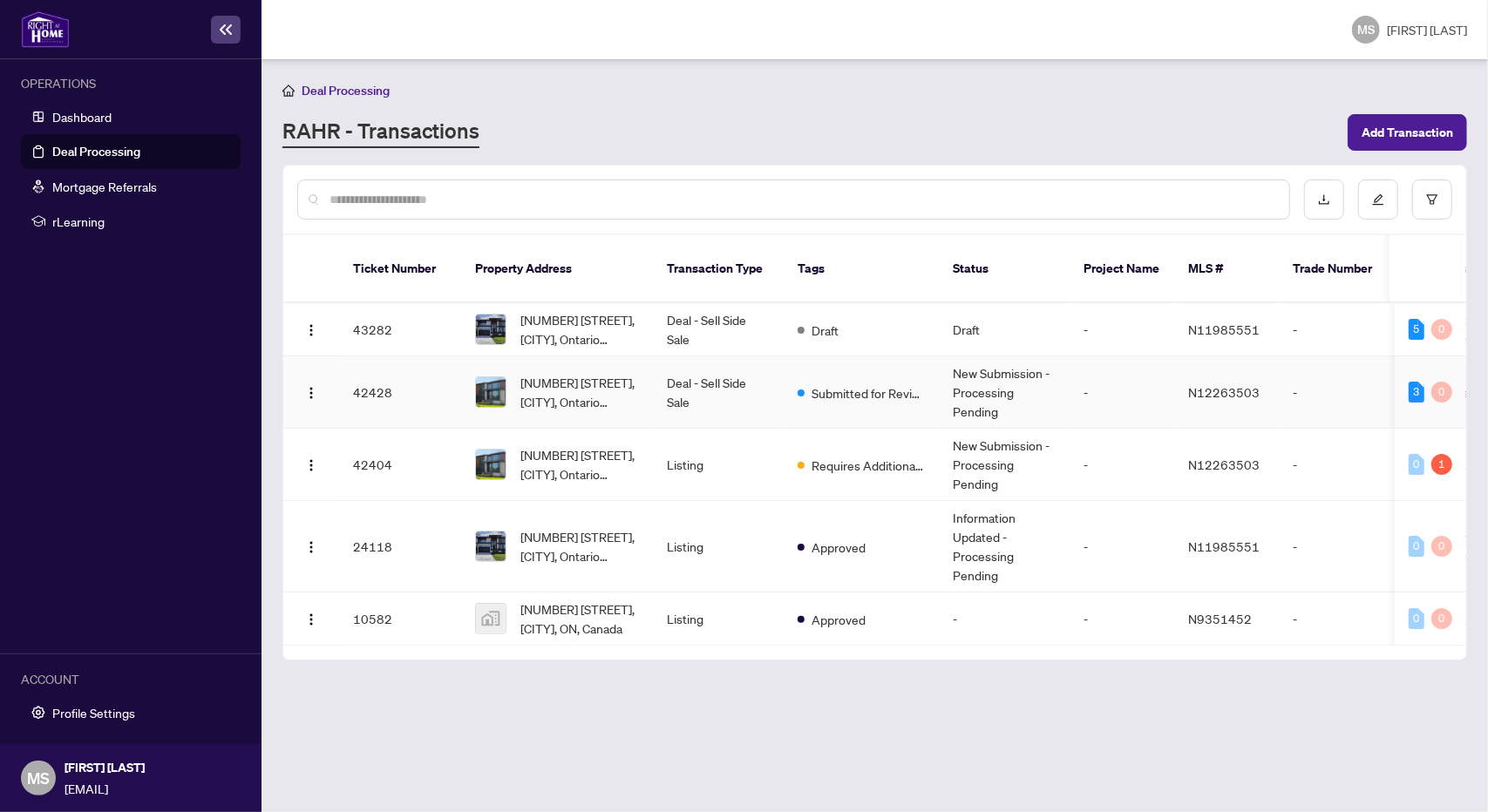 click on "Deal - Sell Side Sale" at bounding box center (718, 392) 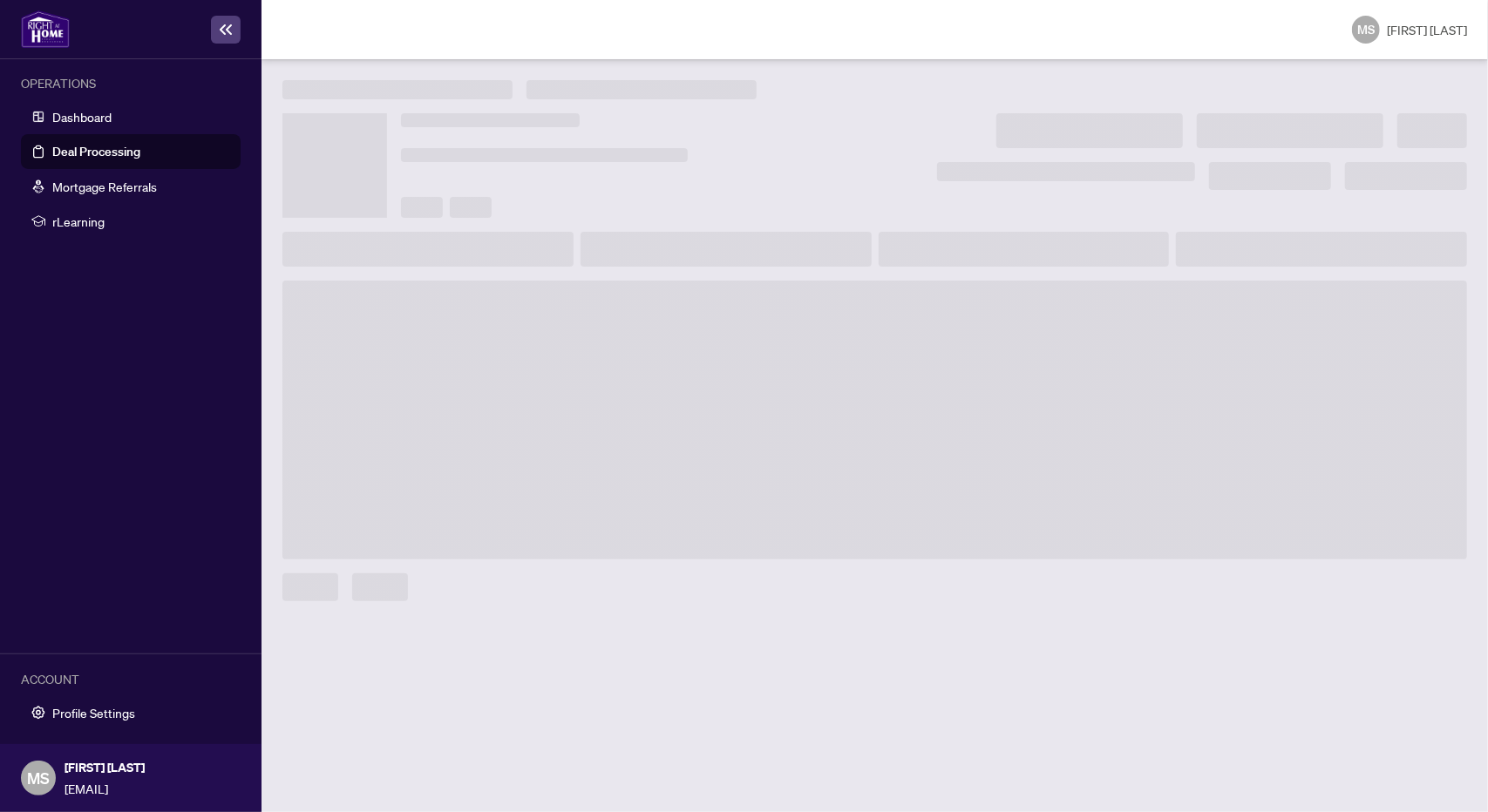 click at bounding box center (874, 420) 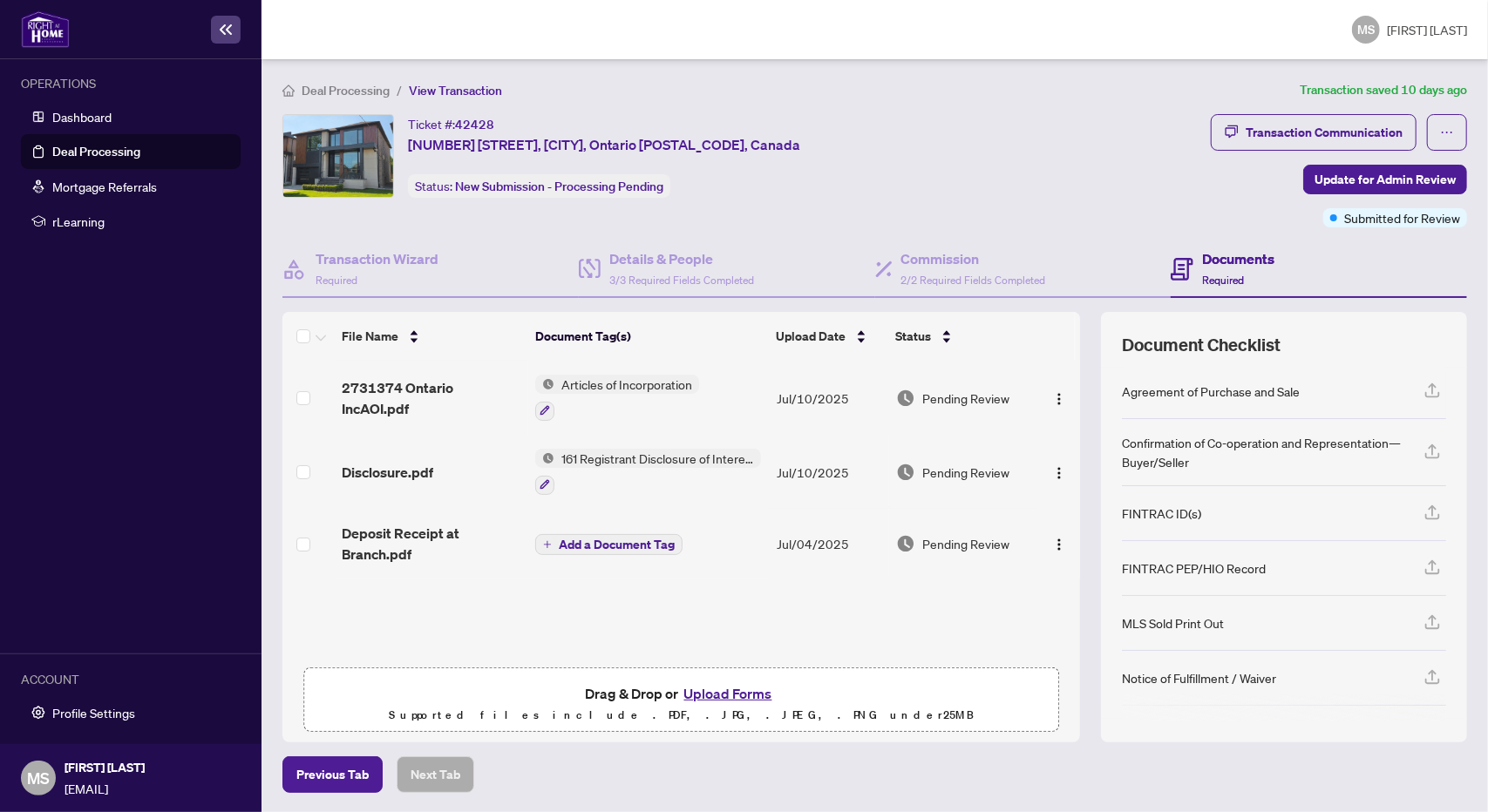 click on "161 Registrant Disclosure of Interest - Disposition ofProperty" at bounding box center (657, 458) 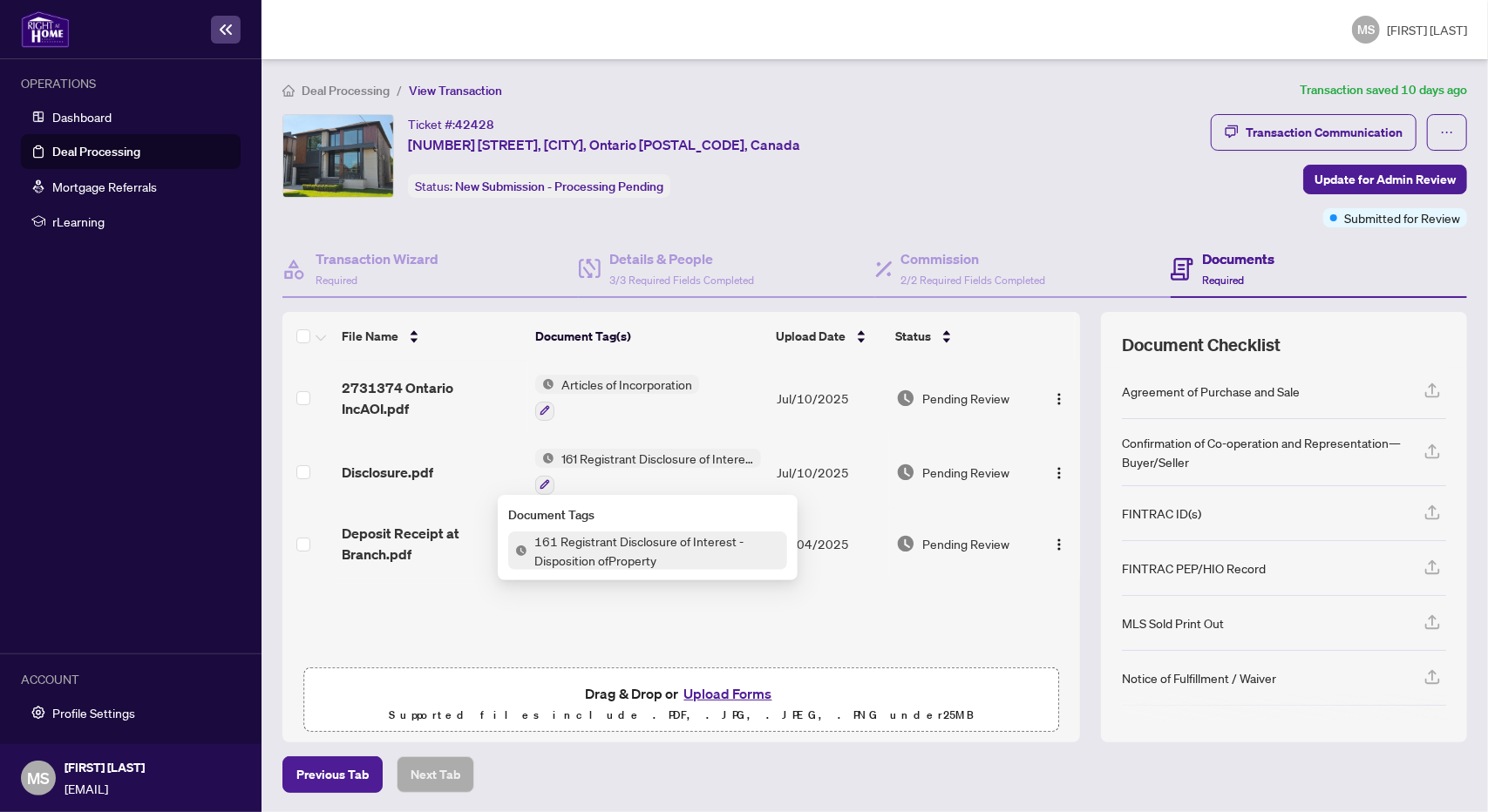 click on "161 Registrant Disclosure of Interest - Disposition ofProperty" at bounding box center (657, 458) 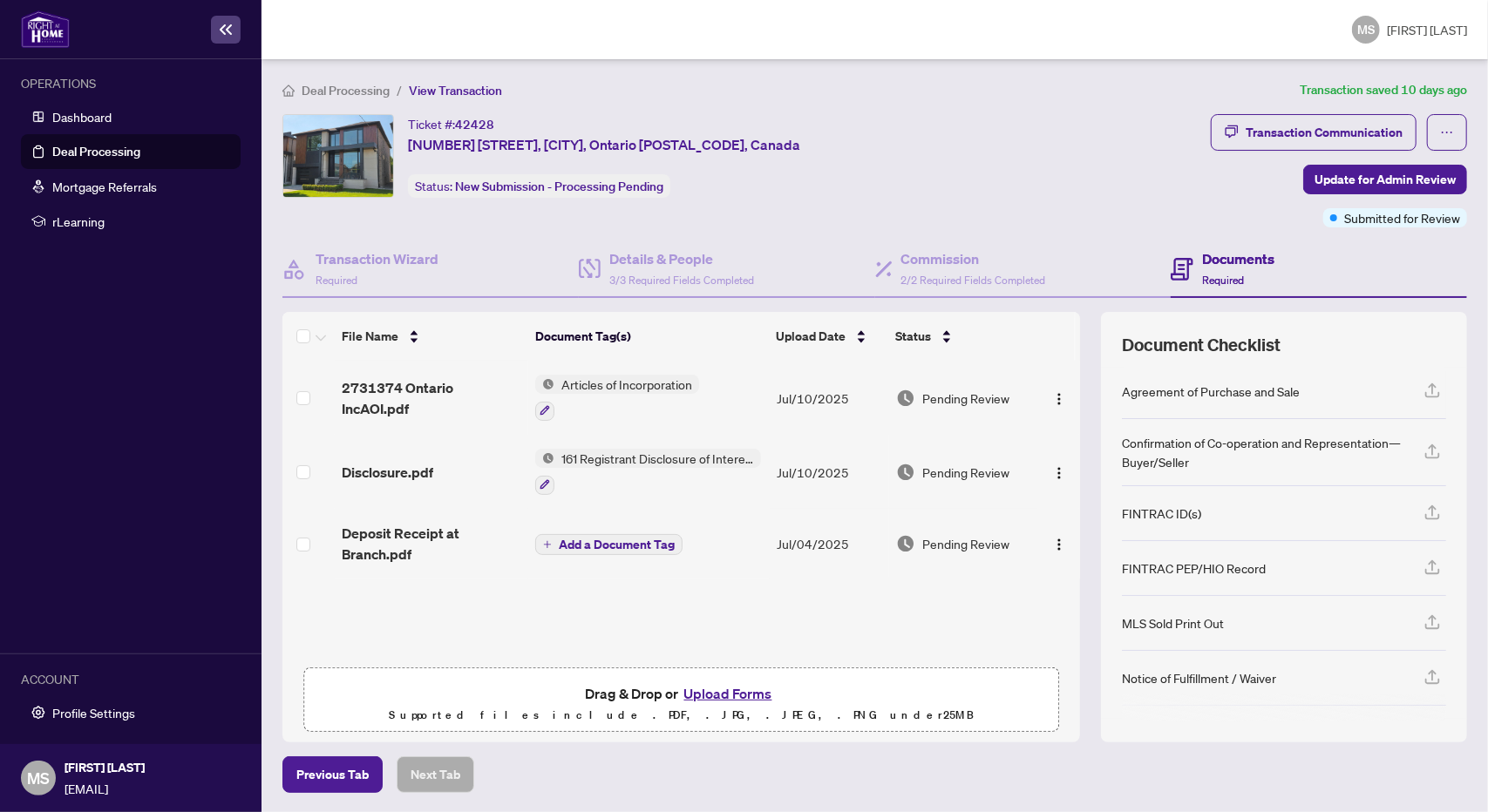 click on "161 Registrant Disclosure of Interest - Disposition ofProperty" at bounding box center [649, 471] 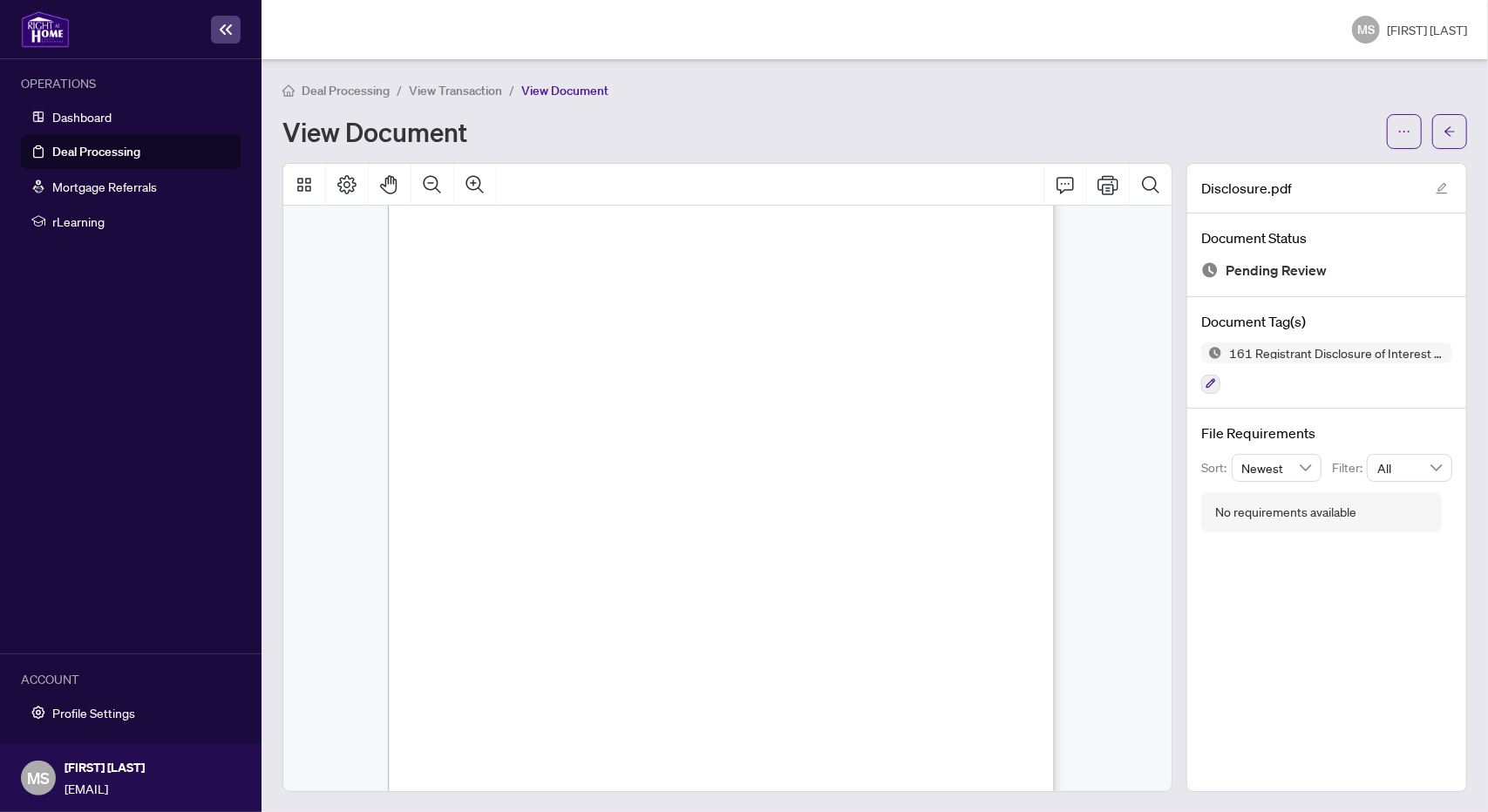 scroll, scrollTop: 203, scrollLeft: 0, axis: vertical 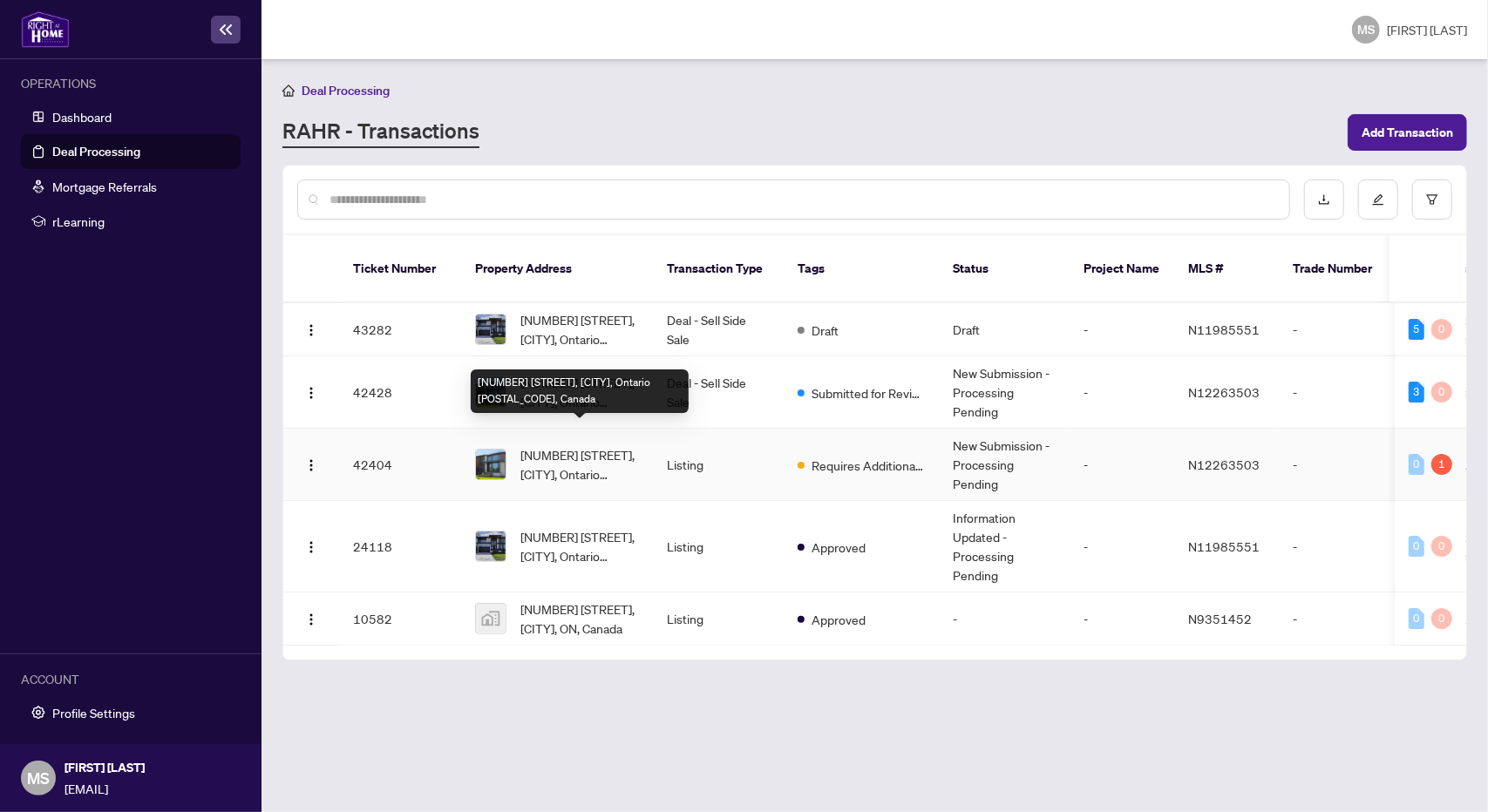 click on "[NUMBER] [STREET], [CITY], Ontario [POSTAL_CODE], Canada" at bounding box center [580, 464] 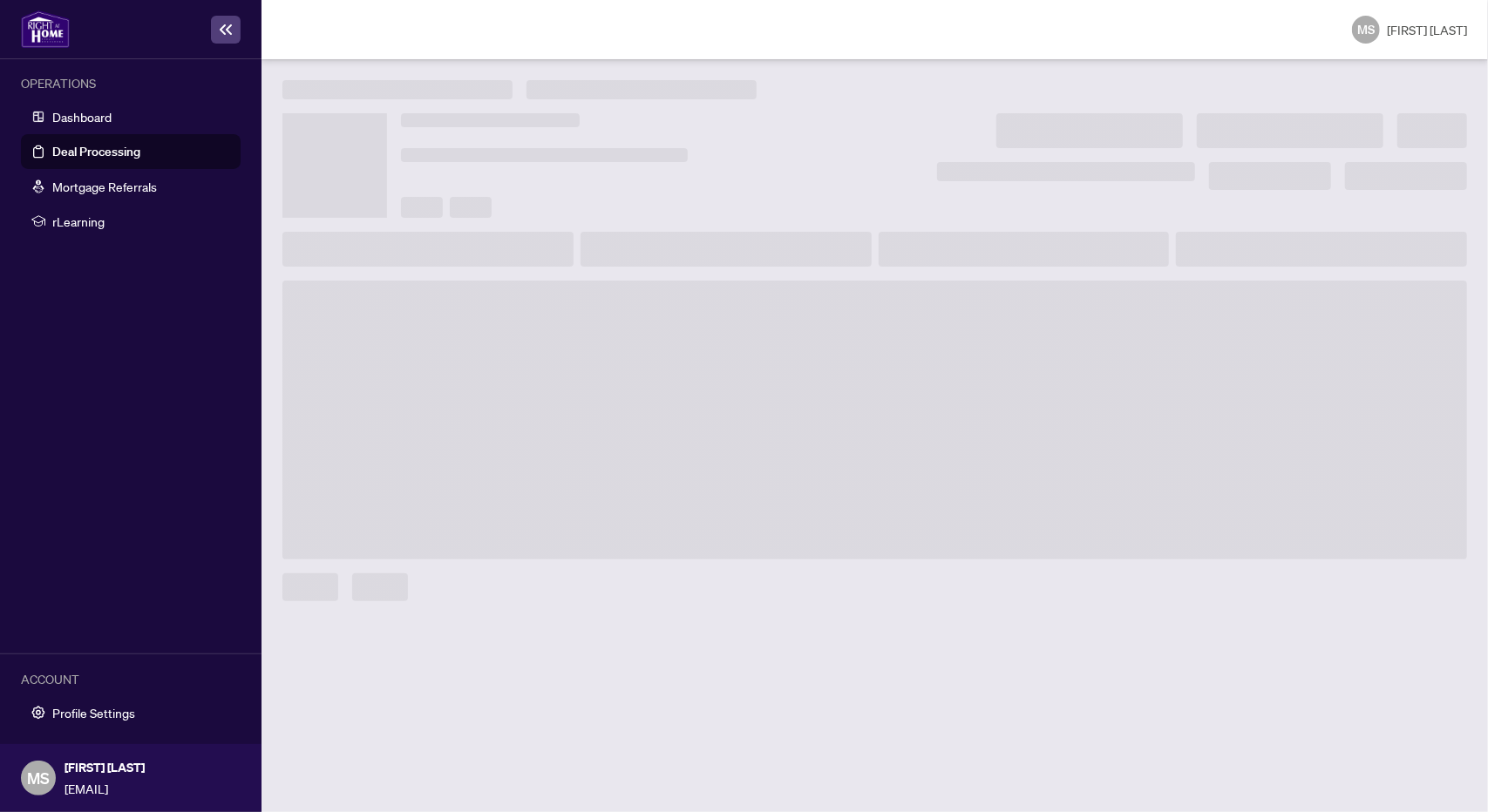 click at bounding box center [874, 420] 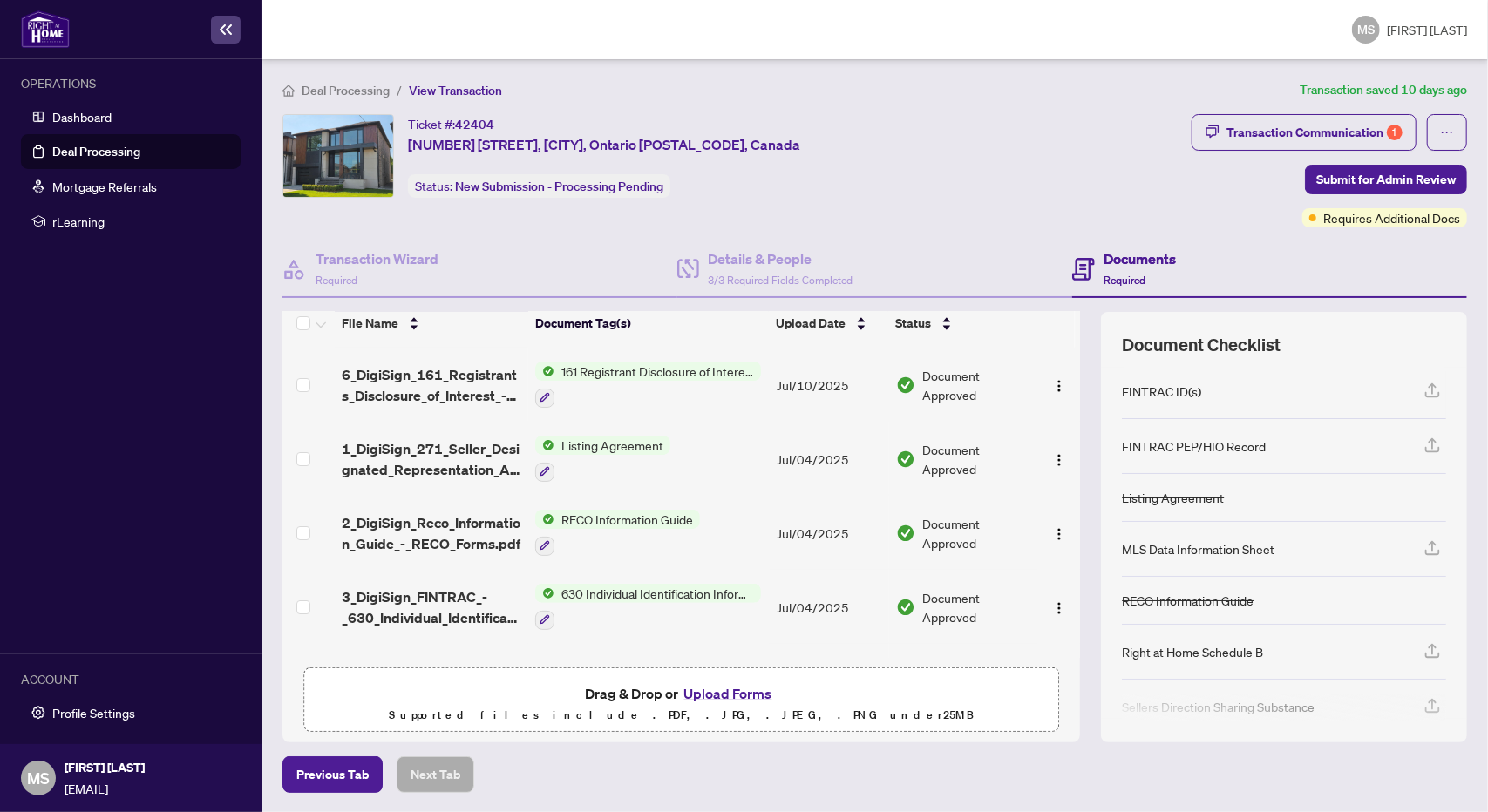 scroll, scrollTop: 0, scrollLeft: 0, axis: both 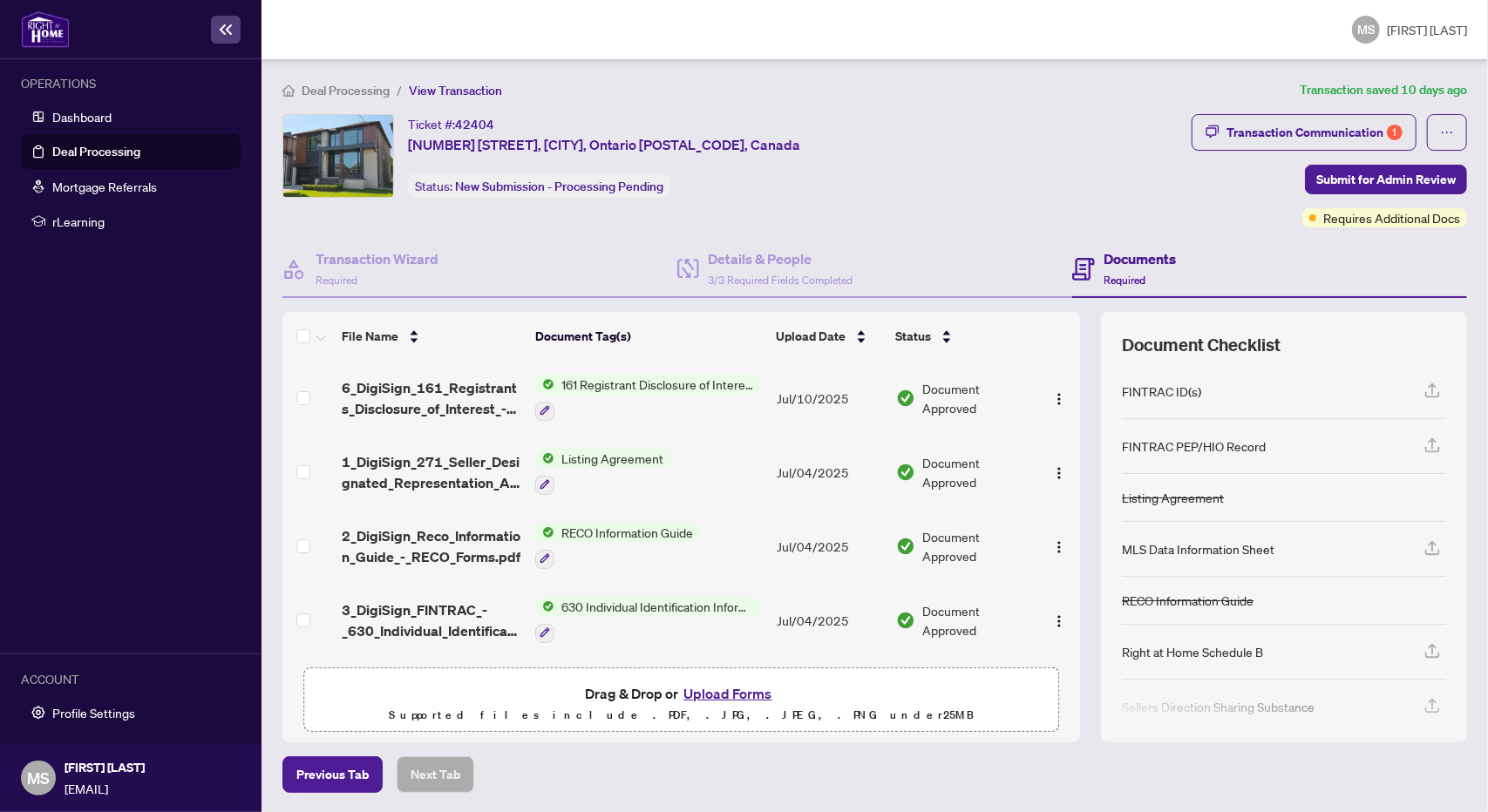click on "161 Registrant Disclosure of Interest - Disposition ofProperty" at bounding box center [657, 384] 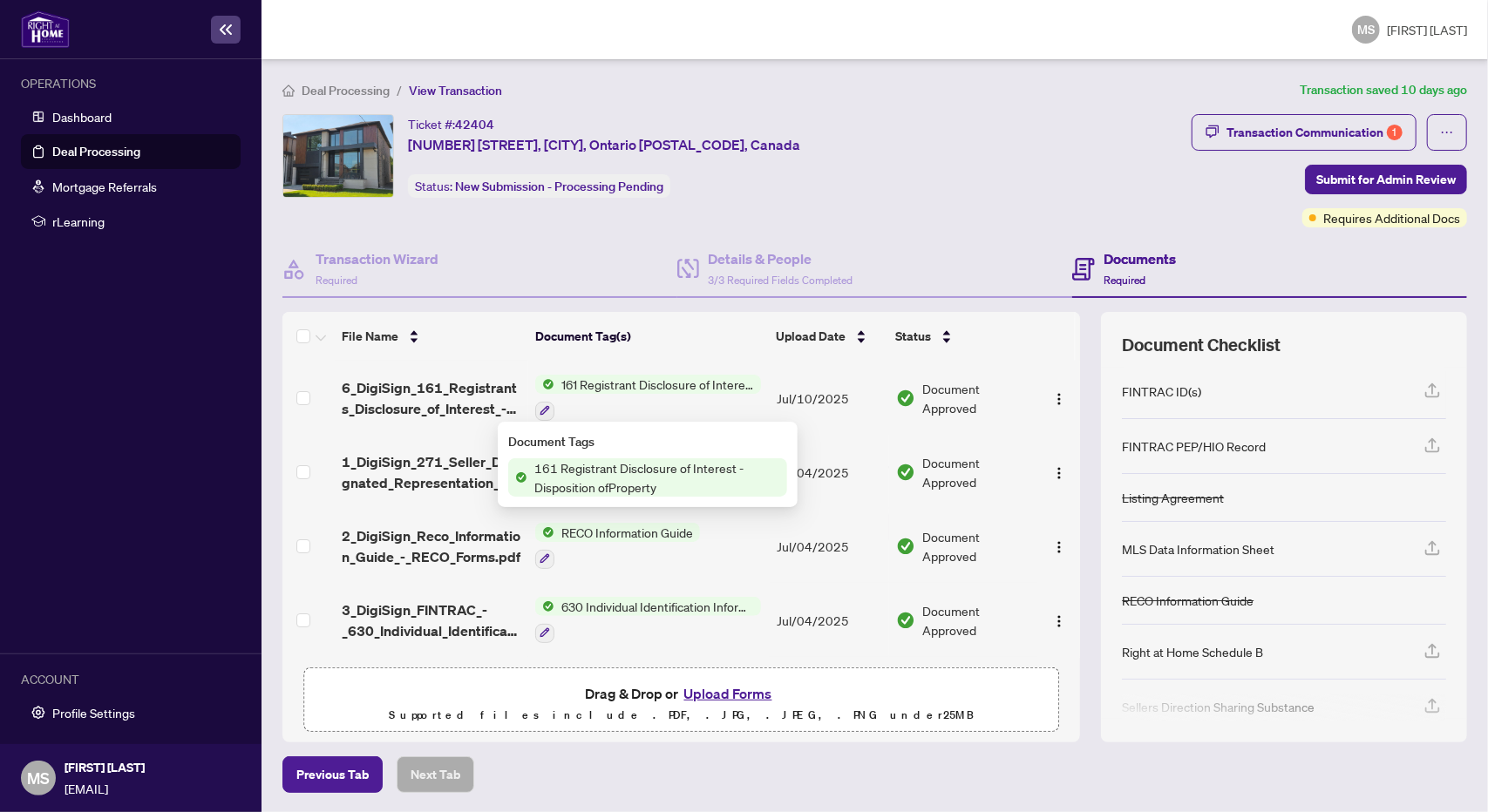 click on "161 Registrant Disclosure of Interest - Disposition ofProperty" at bounding box center (657, 384) 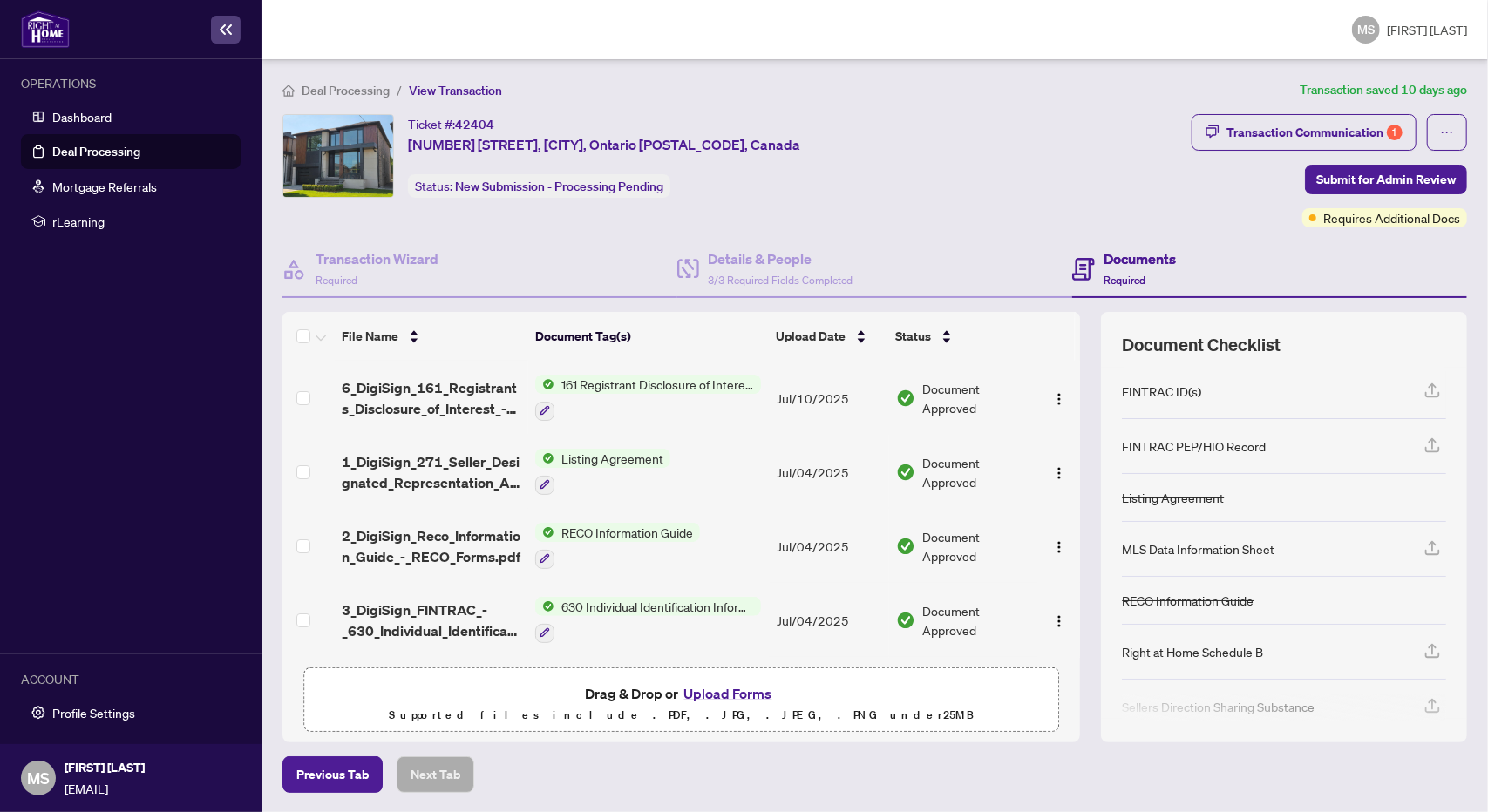 click on "161 Registrant Disclosure of Interest - Disposition ofProperty" at bounding box center [657, 384] 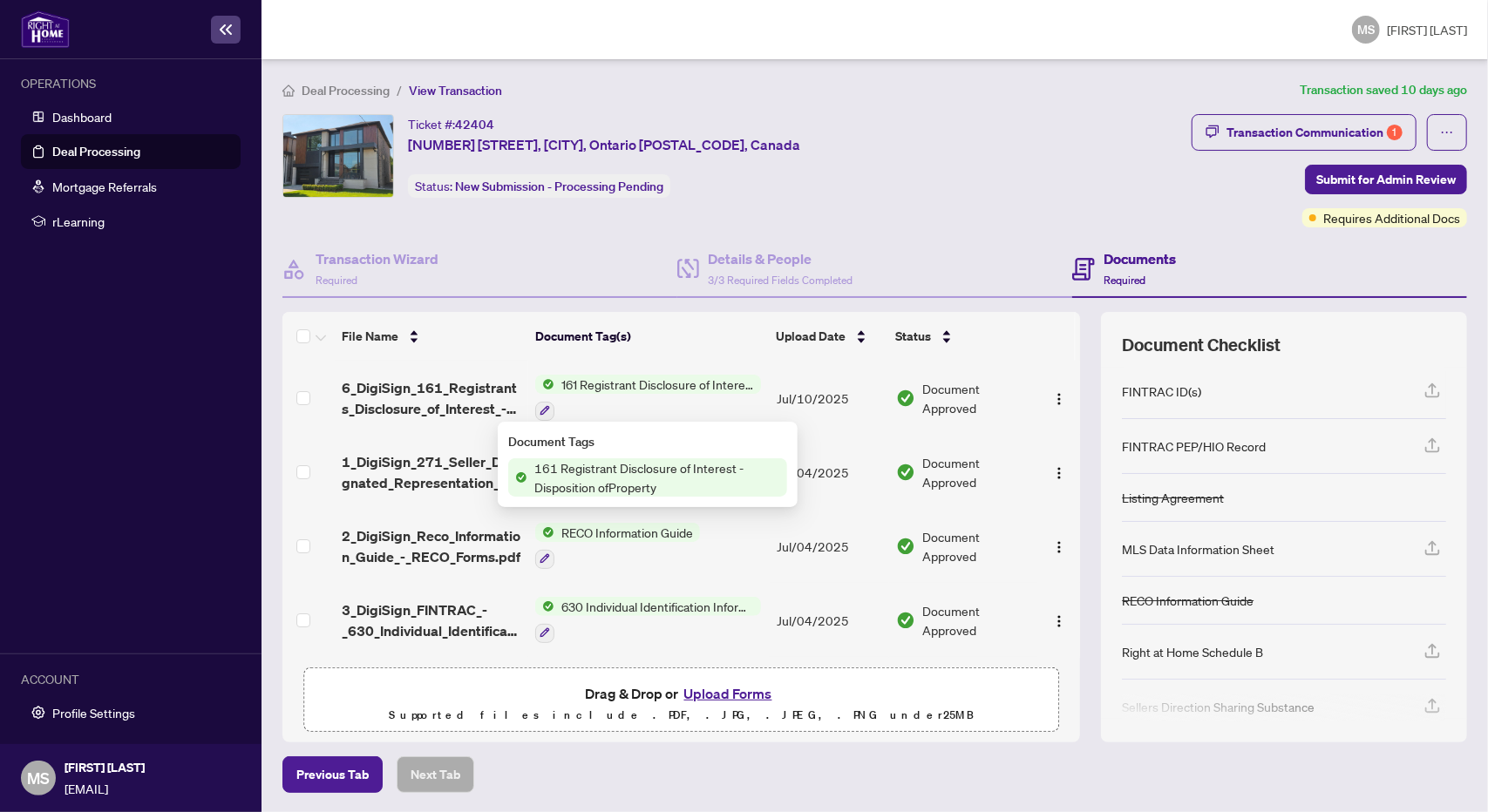 click on "161 Registrant Disclosure of Interest - Disposition ofProperty" at bounding box center (657, 477) 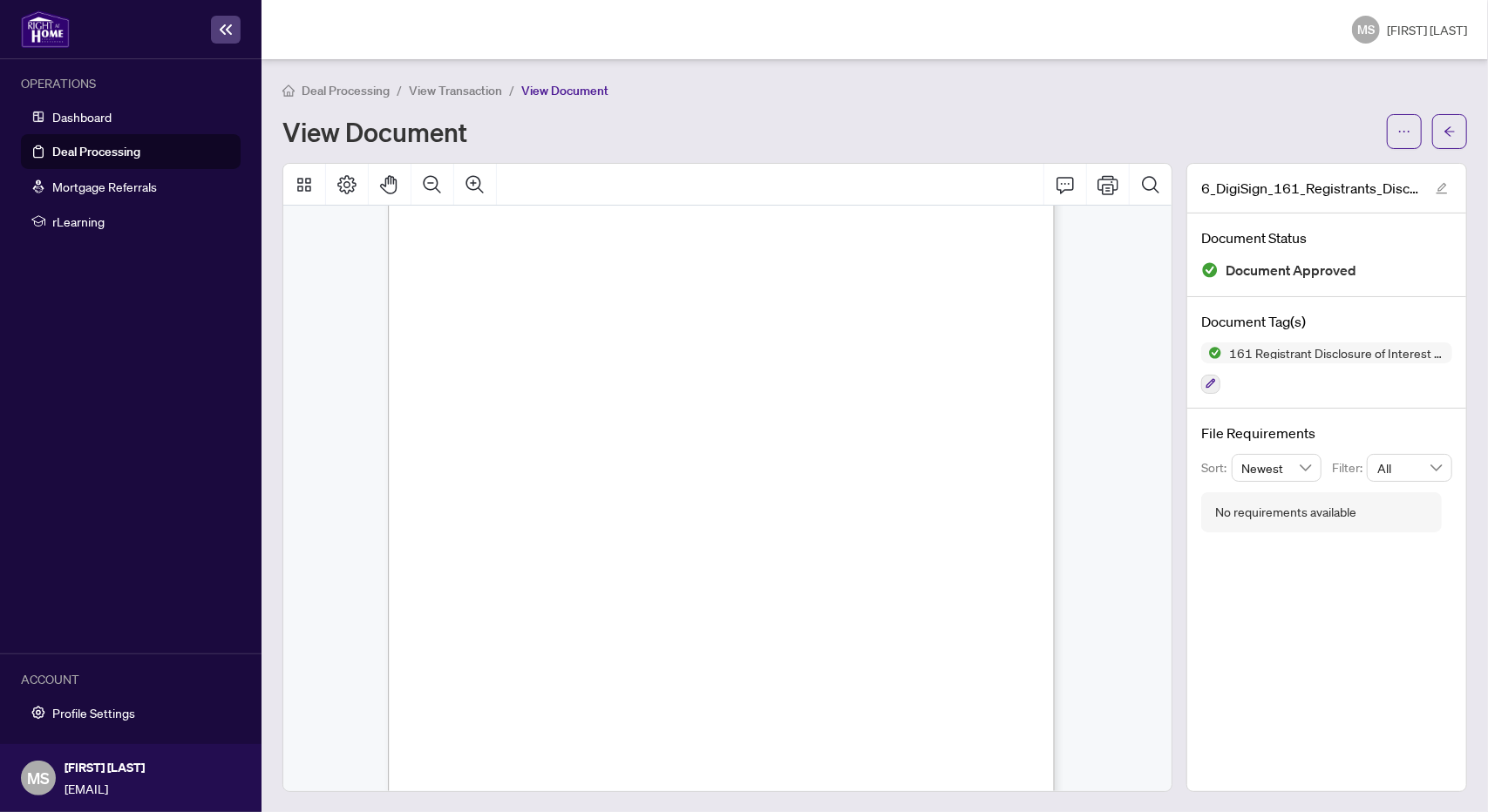 scroll, scrollTop: 311, scrollLeft: 0, axis: vertical 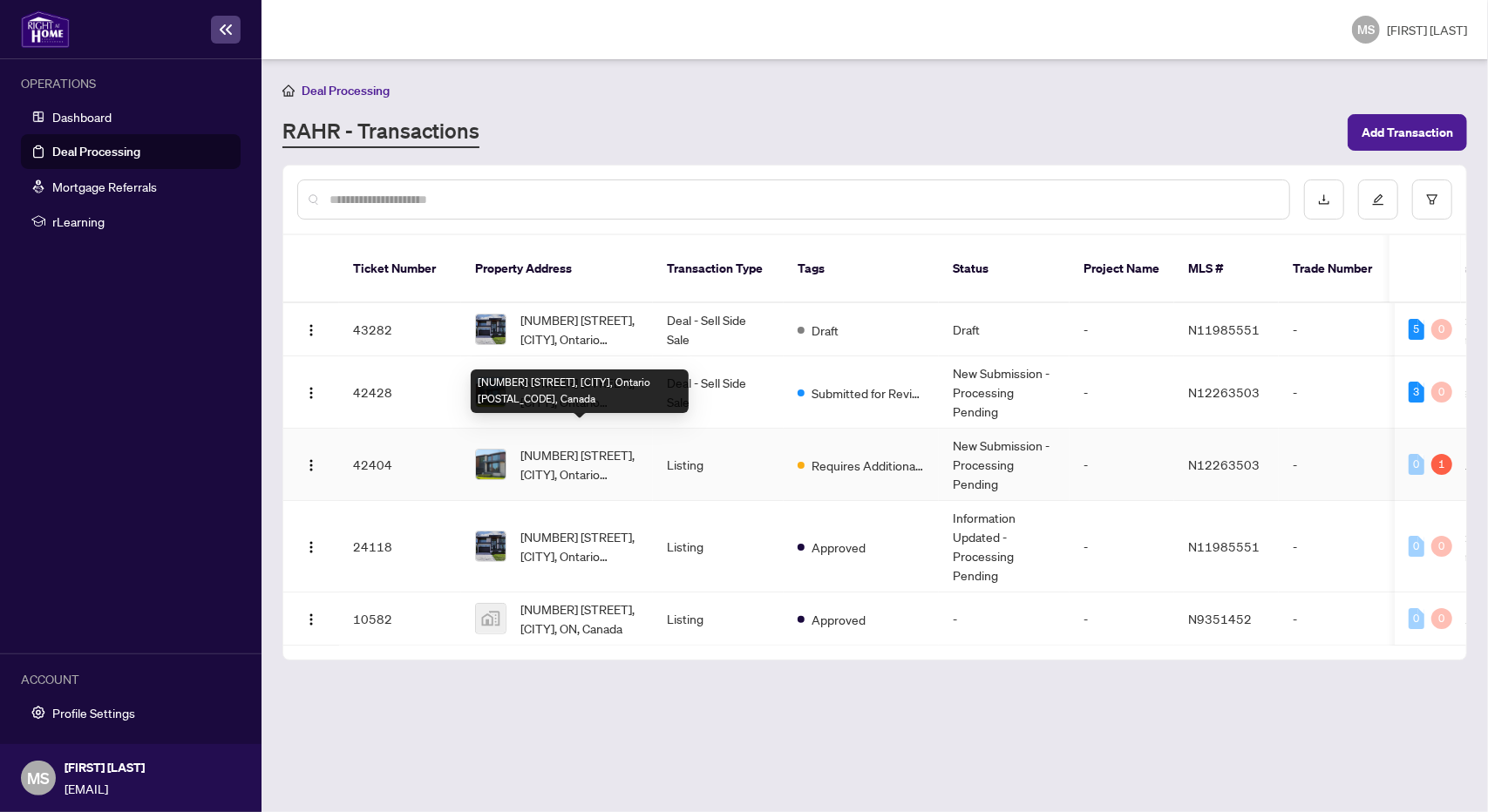 click on "[NUMBER] [STREET], [CITY], Ontario [POSTAL_CODE], Canada" at bounding box center (580, 464) 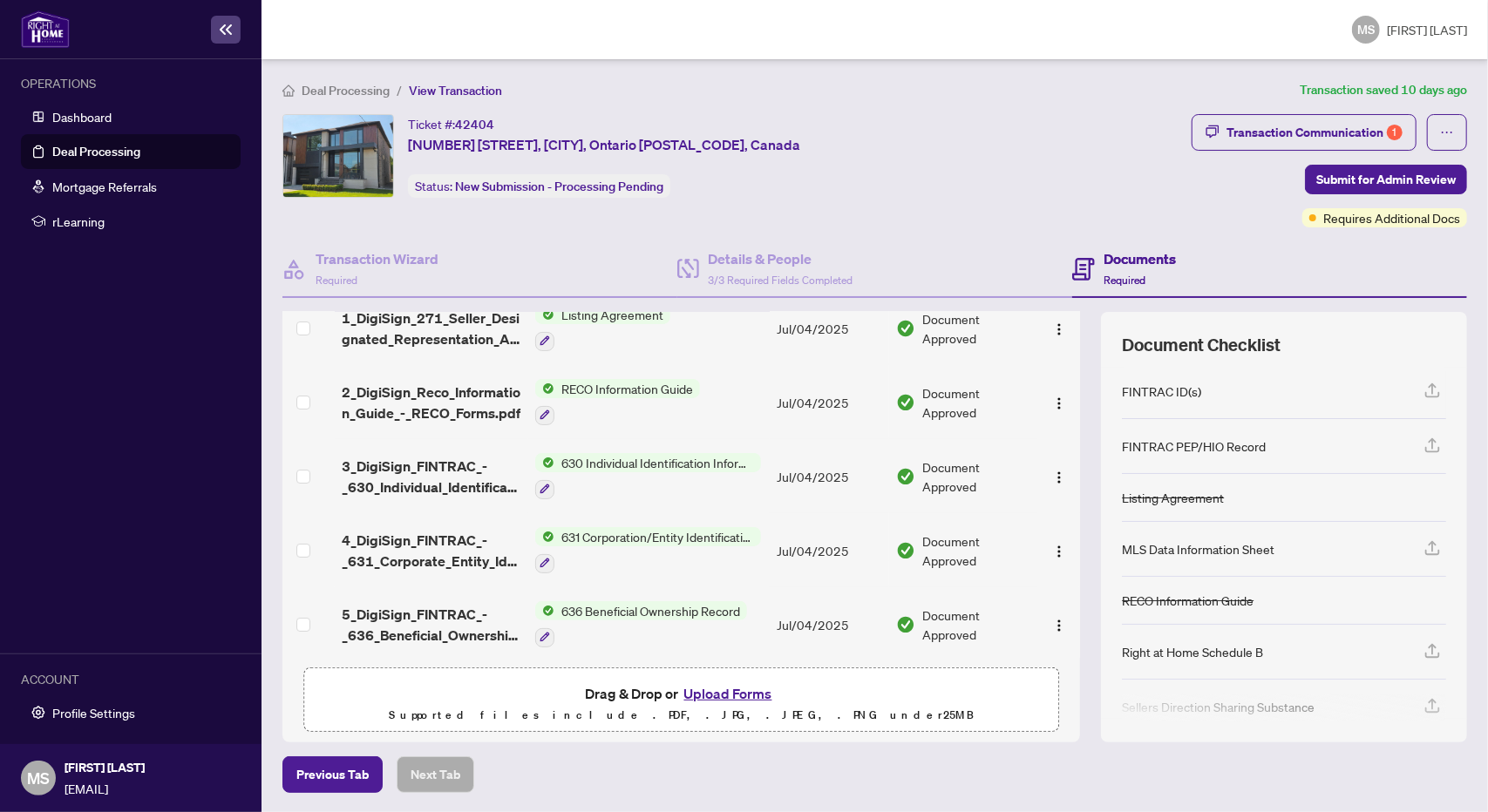 scroll, scrollTop: 295, scrollLeft: 0, axis: vertical 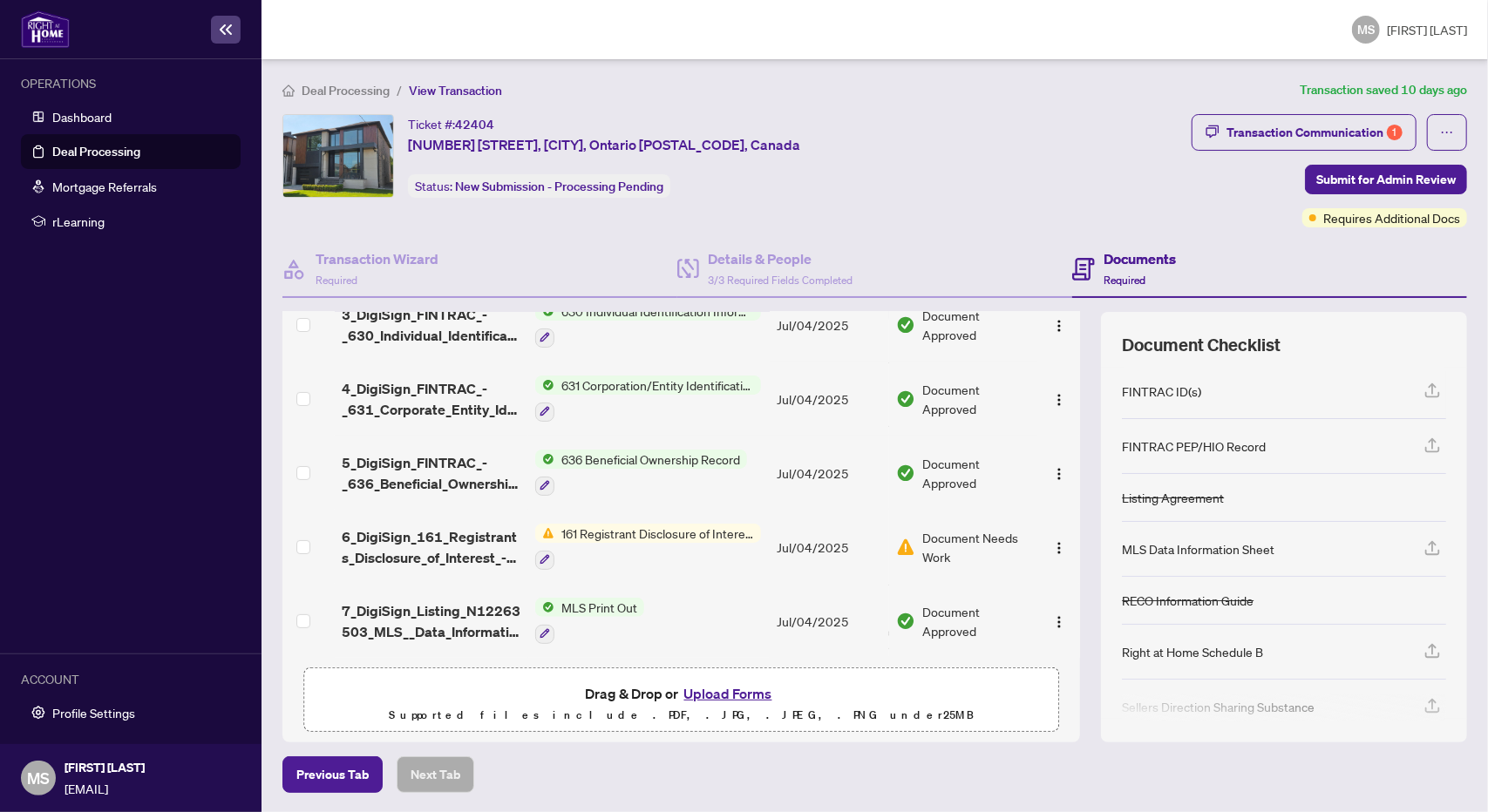 click on "161 Registrant Disclosure of Interest - Disposition ofProperty" at bounding box center (657, 533) 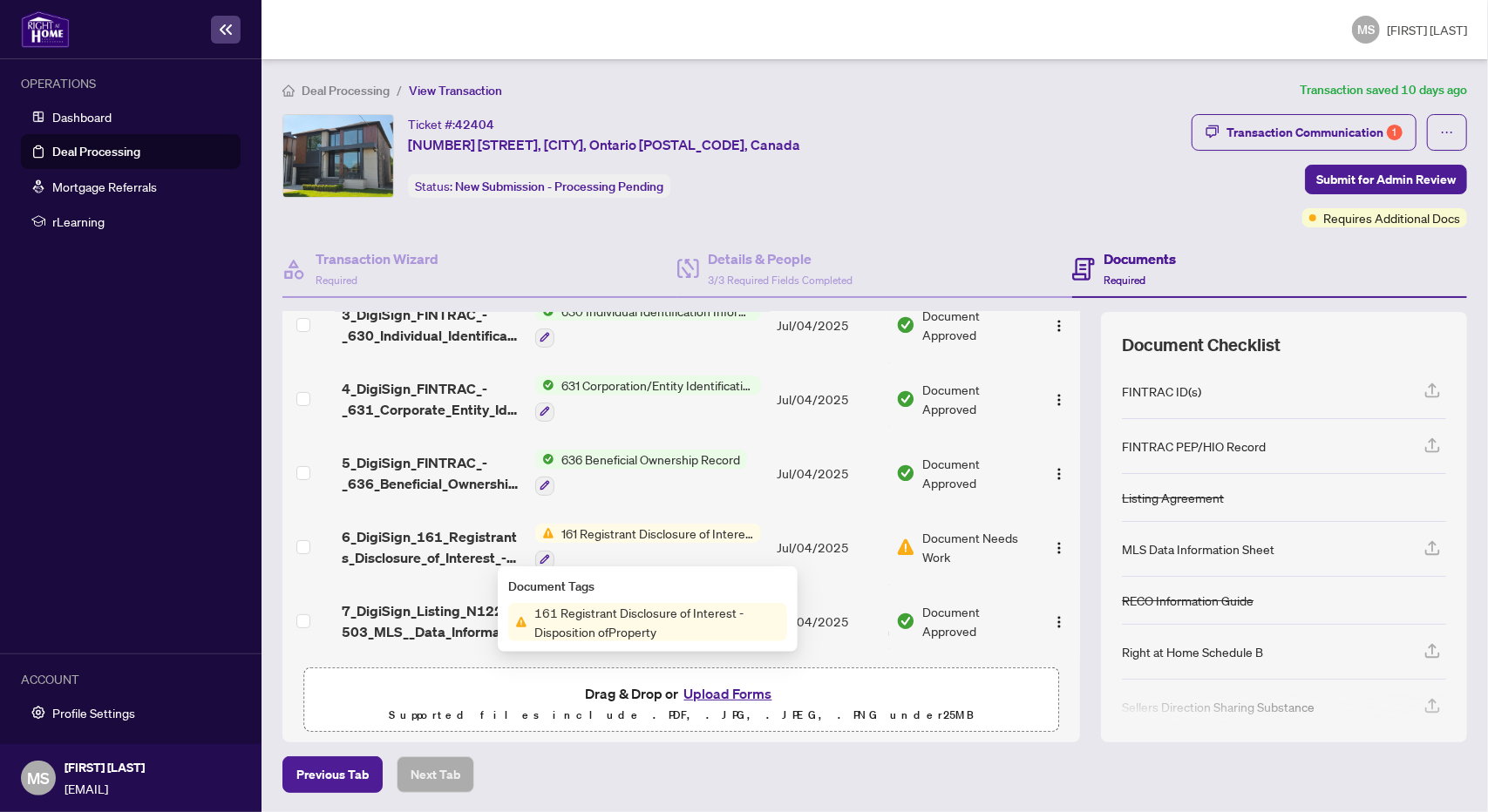 click on "161 Registrant Disclosure of Interest - Disposition ofProperty" at bounding box center [657, 533] 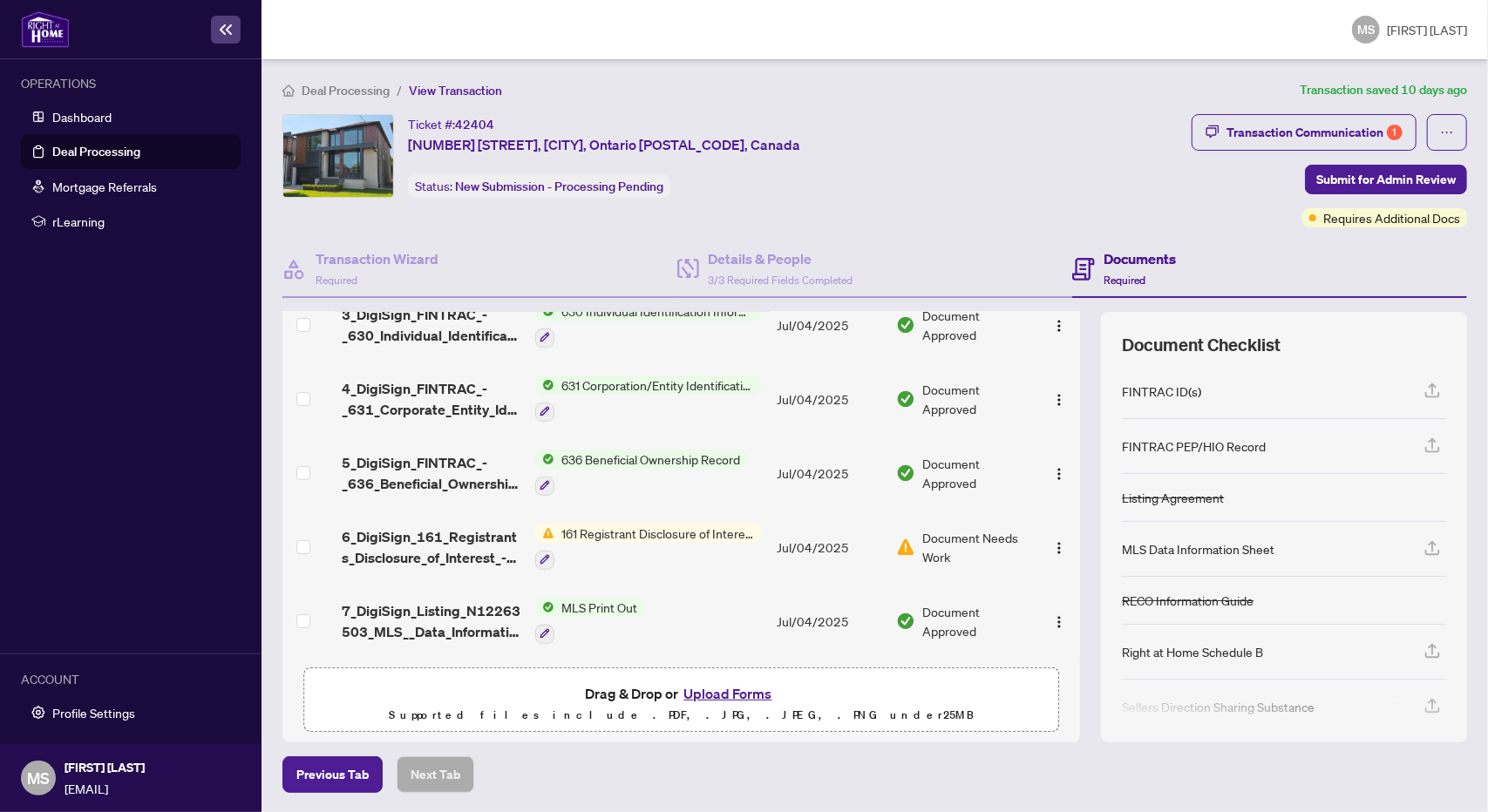 click on "161 Registrant Disclosure of Interest - Disposition ofProperty" at bounding box center (657, 533) 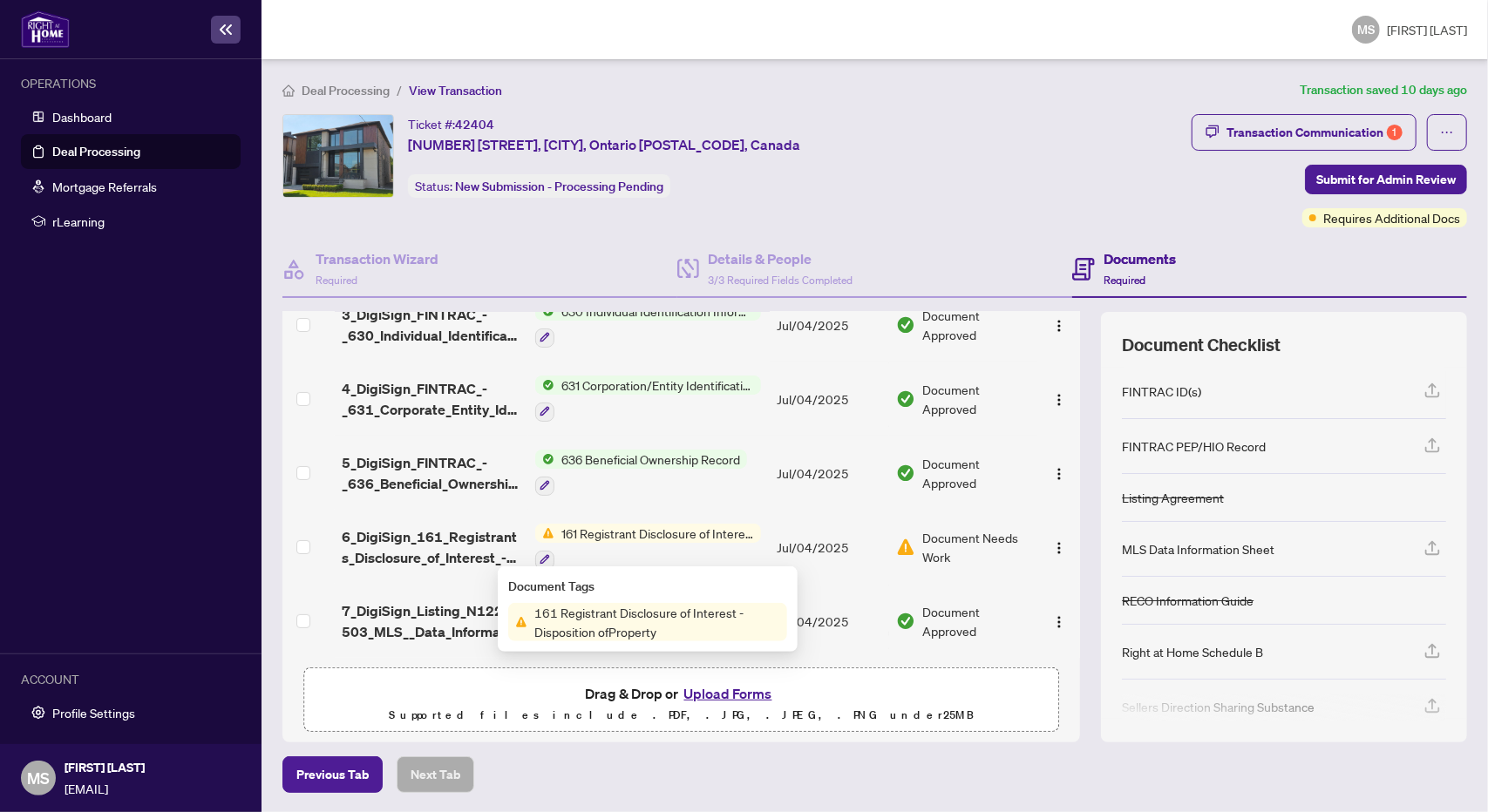 click on "161 Registrant Disclosure of Interest - Disposition ofProperty" at bounding box center (657, 622) 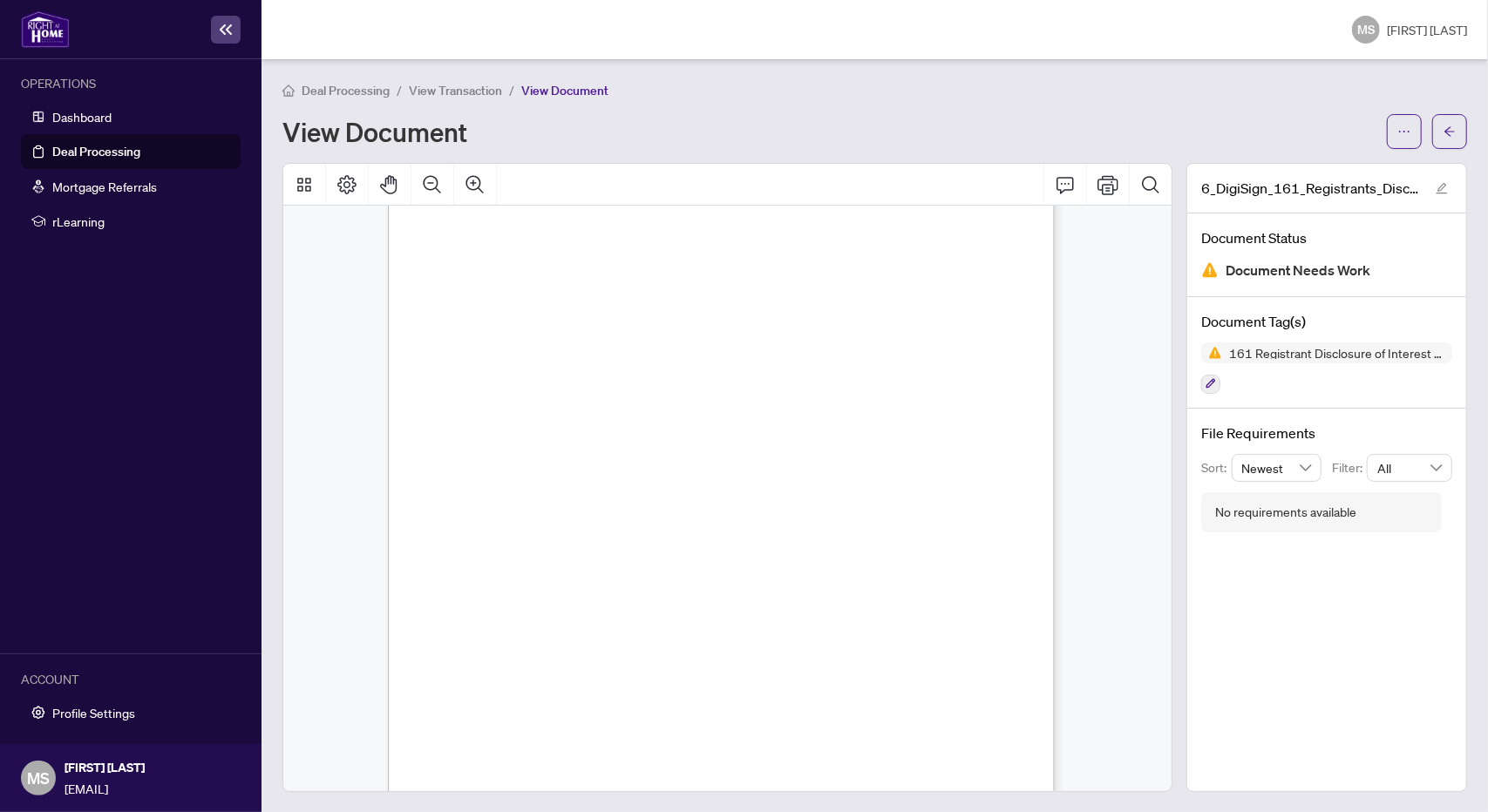 scroll, scrollTop: 311, scrollLeft: 0, axis: vertical 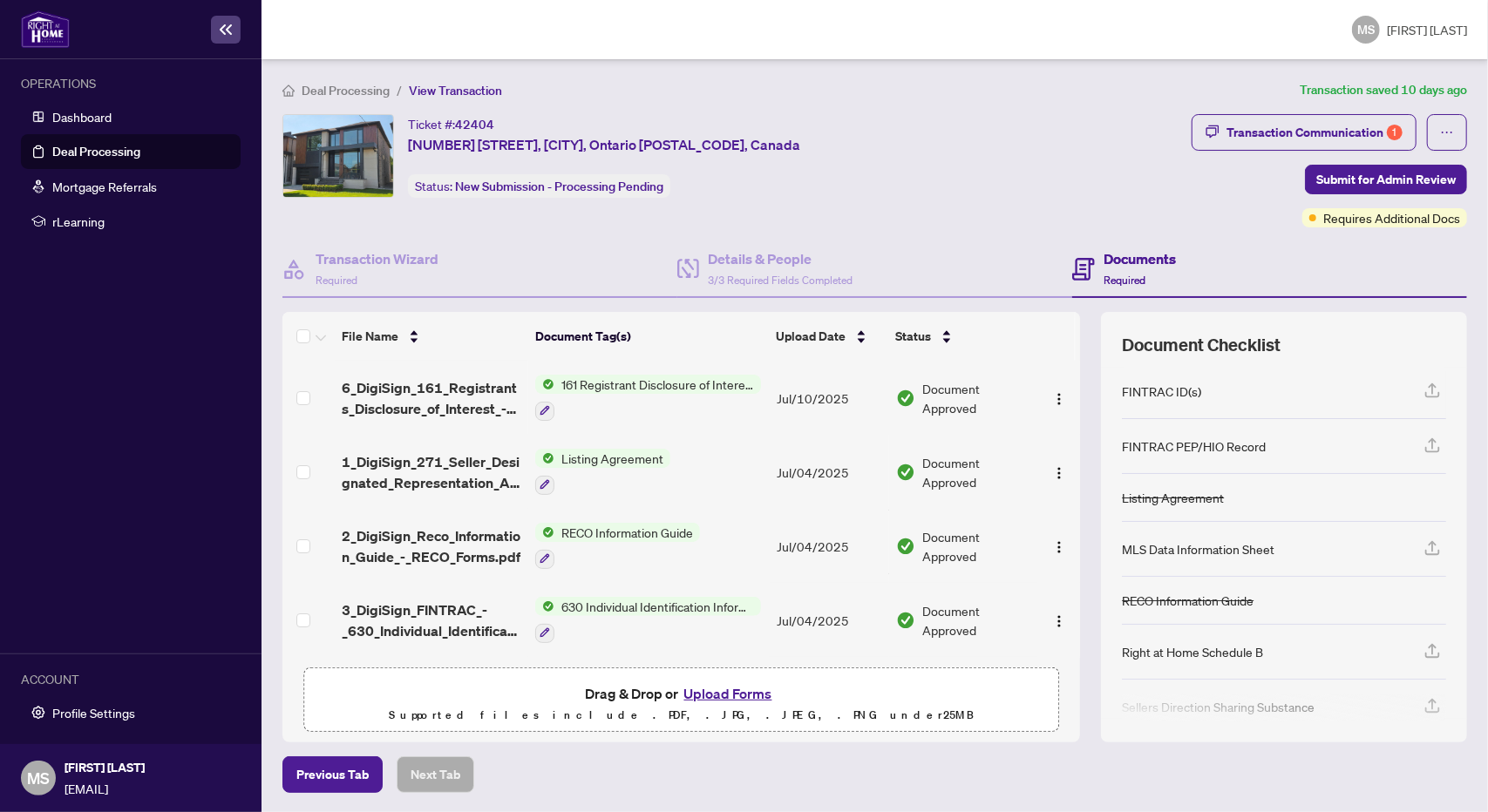 click on "161 Registrant Disclosure of Interest - Disposition ofProperty" at bounding box center (657, 384) 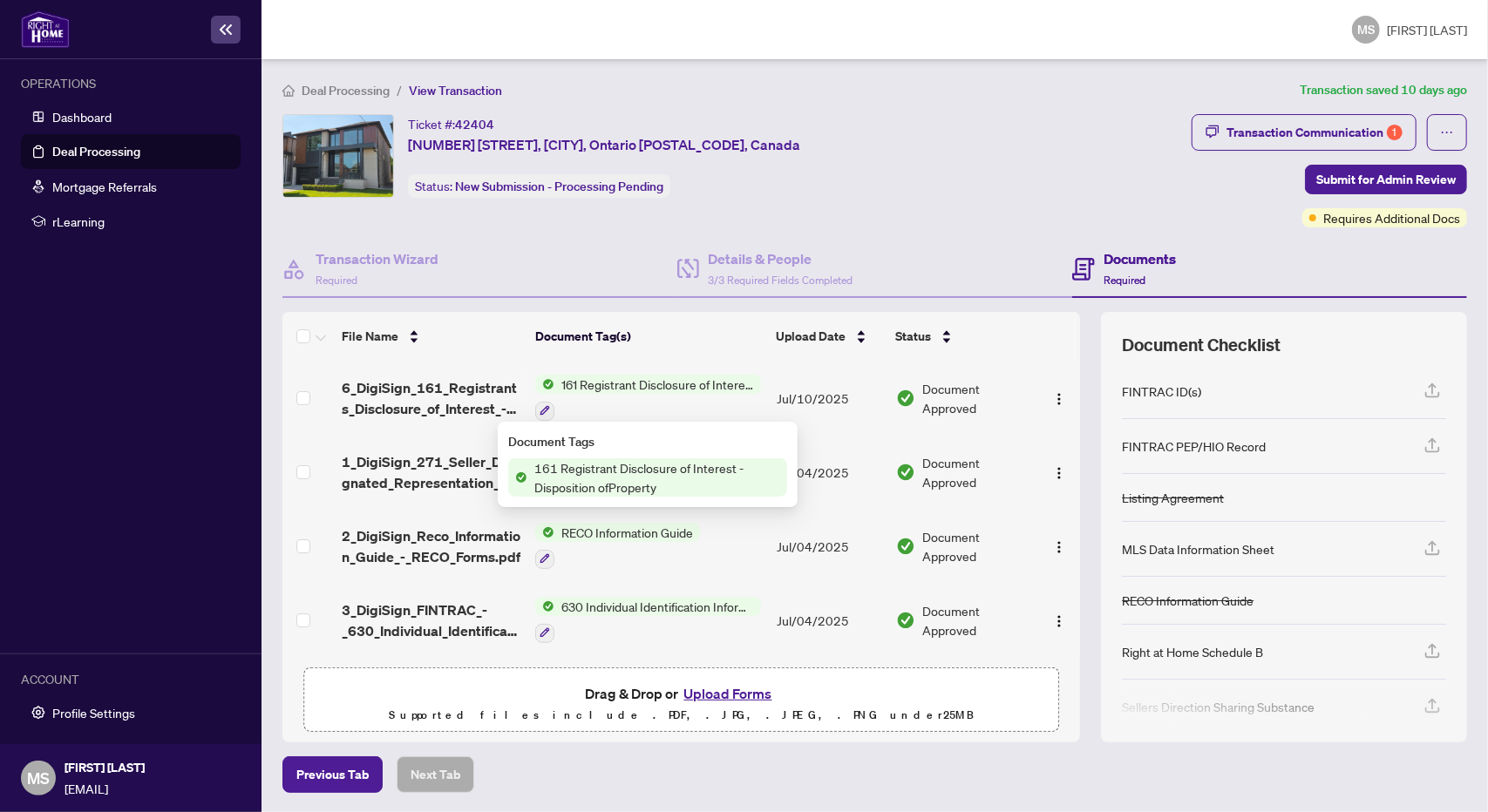 click on "161 Registrant Disclosure of Interest - Disposition ofProperty" at bounding box center (657, 477) 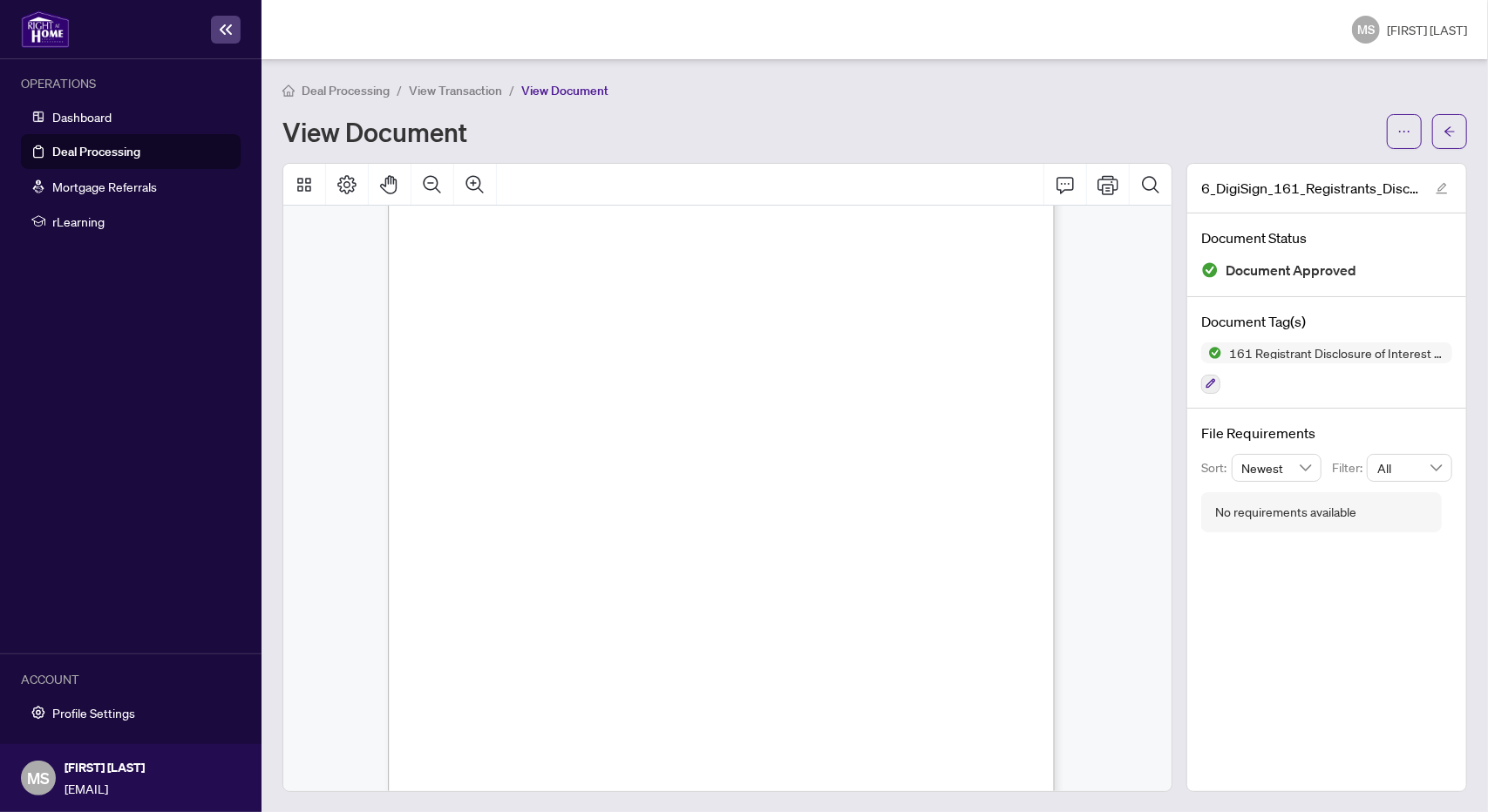 scroll, scrollTop: 311, scrollLeft: 0, axis: vertical 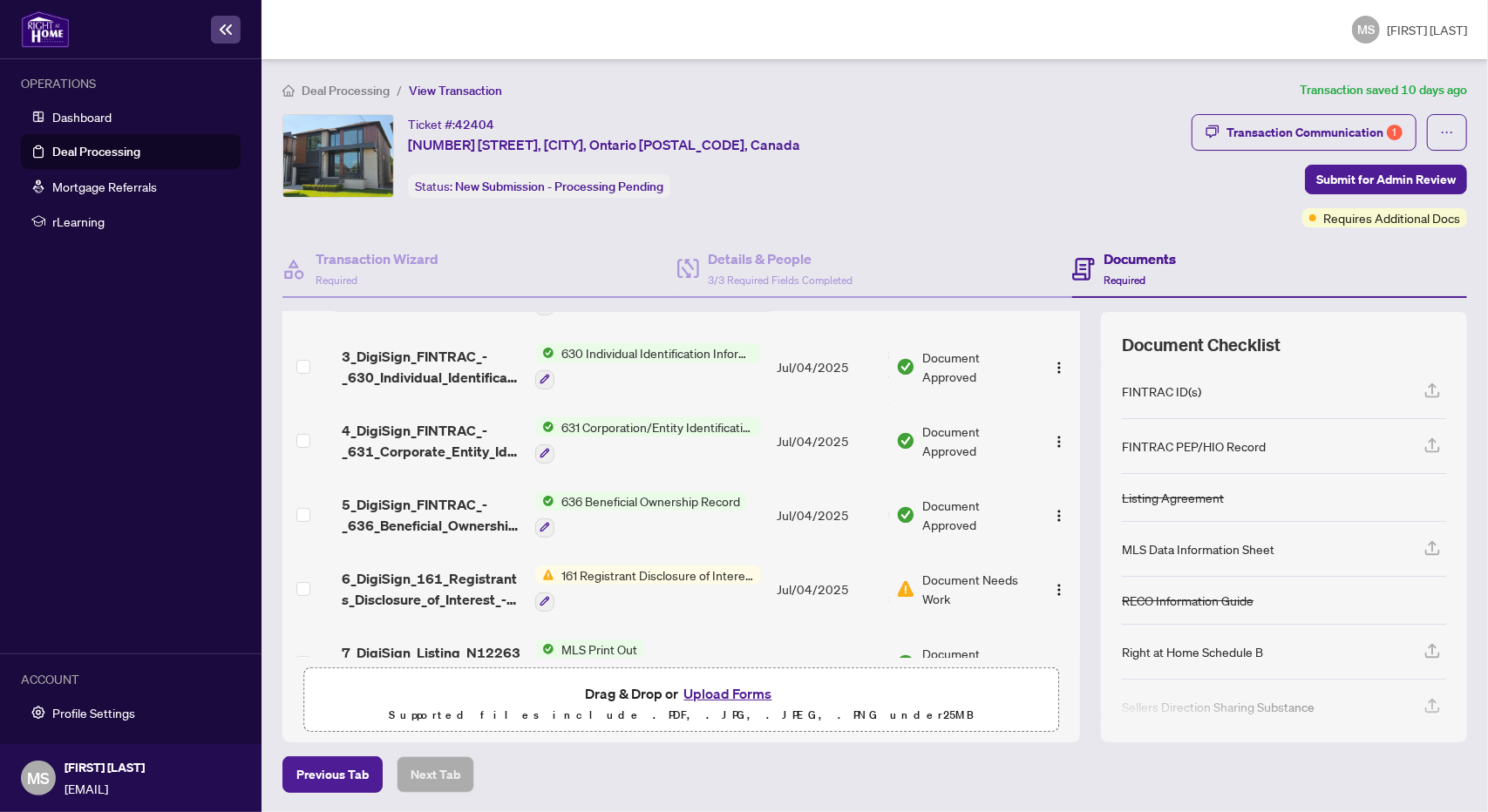 click on "161 Registrant Disclosure of Interest - Disposition ofProperty" at bounding box center [657, 575] 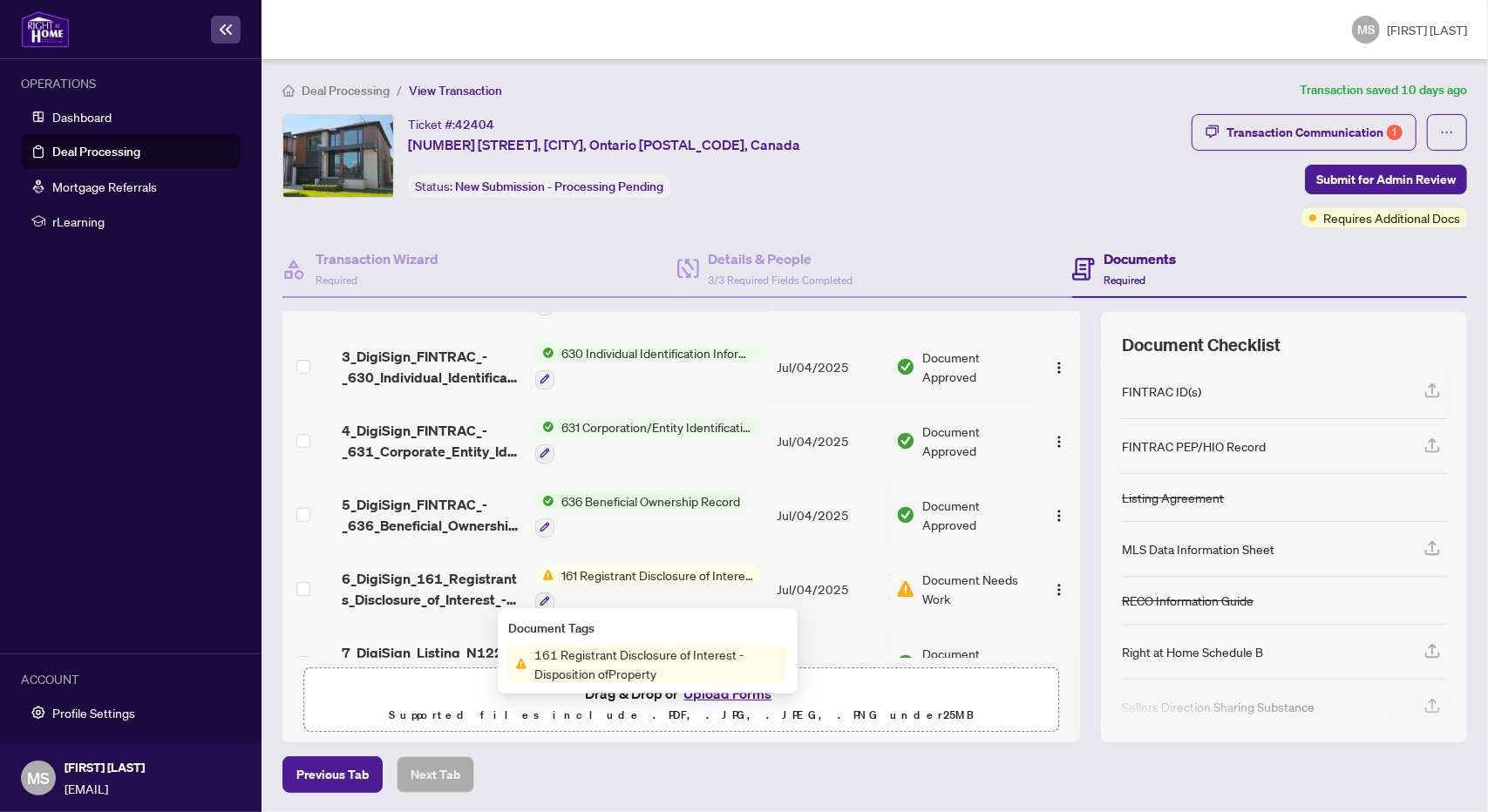 click on "161 Registrant Disclosure of Interest - Disposition ofProperty" at bounding box center [657, 664] 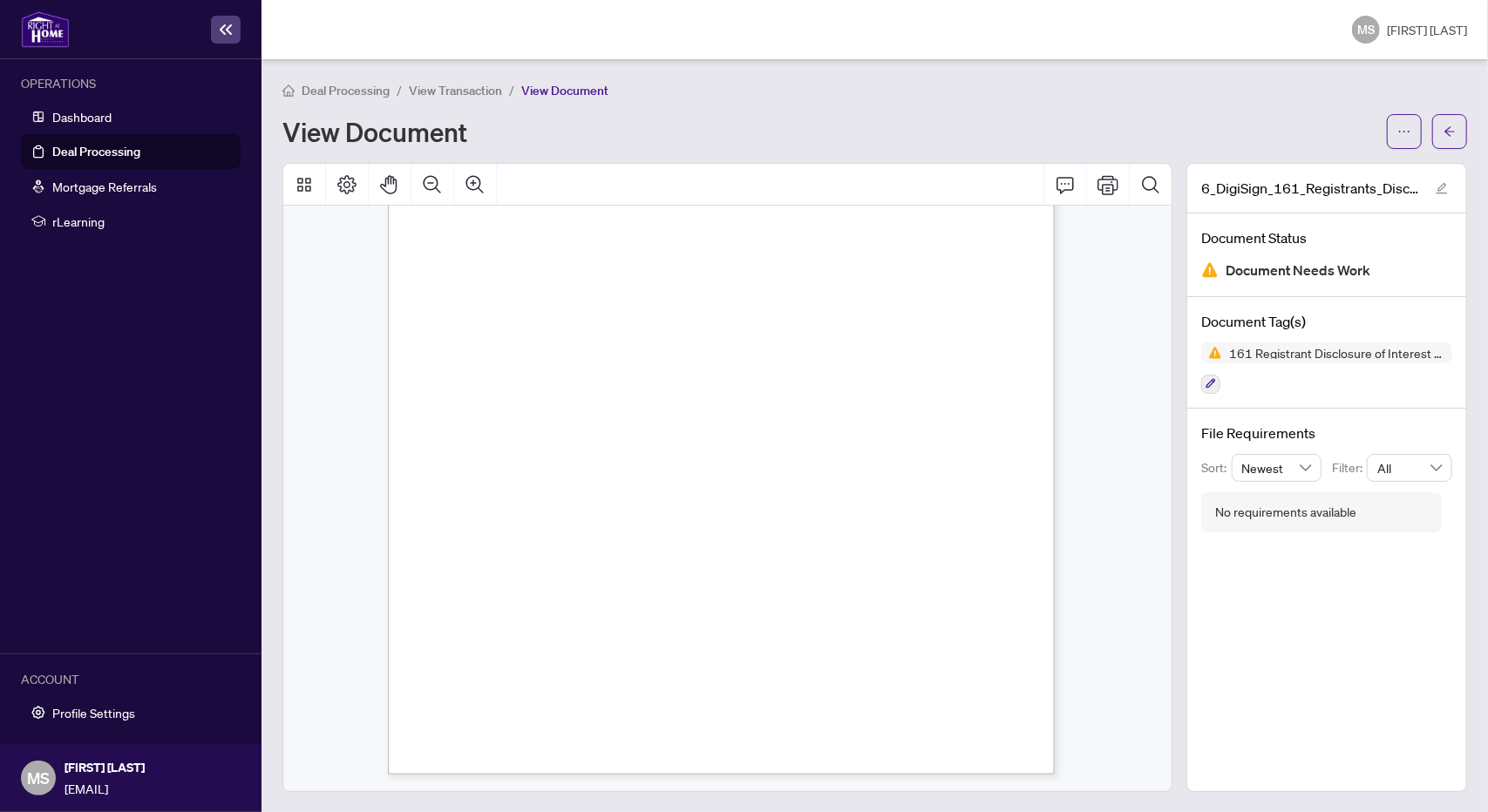 scroll, scrollTop: 0, scrollLeft: 0, axis: both 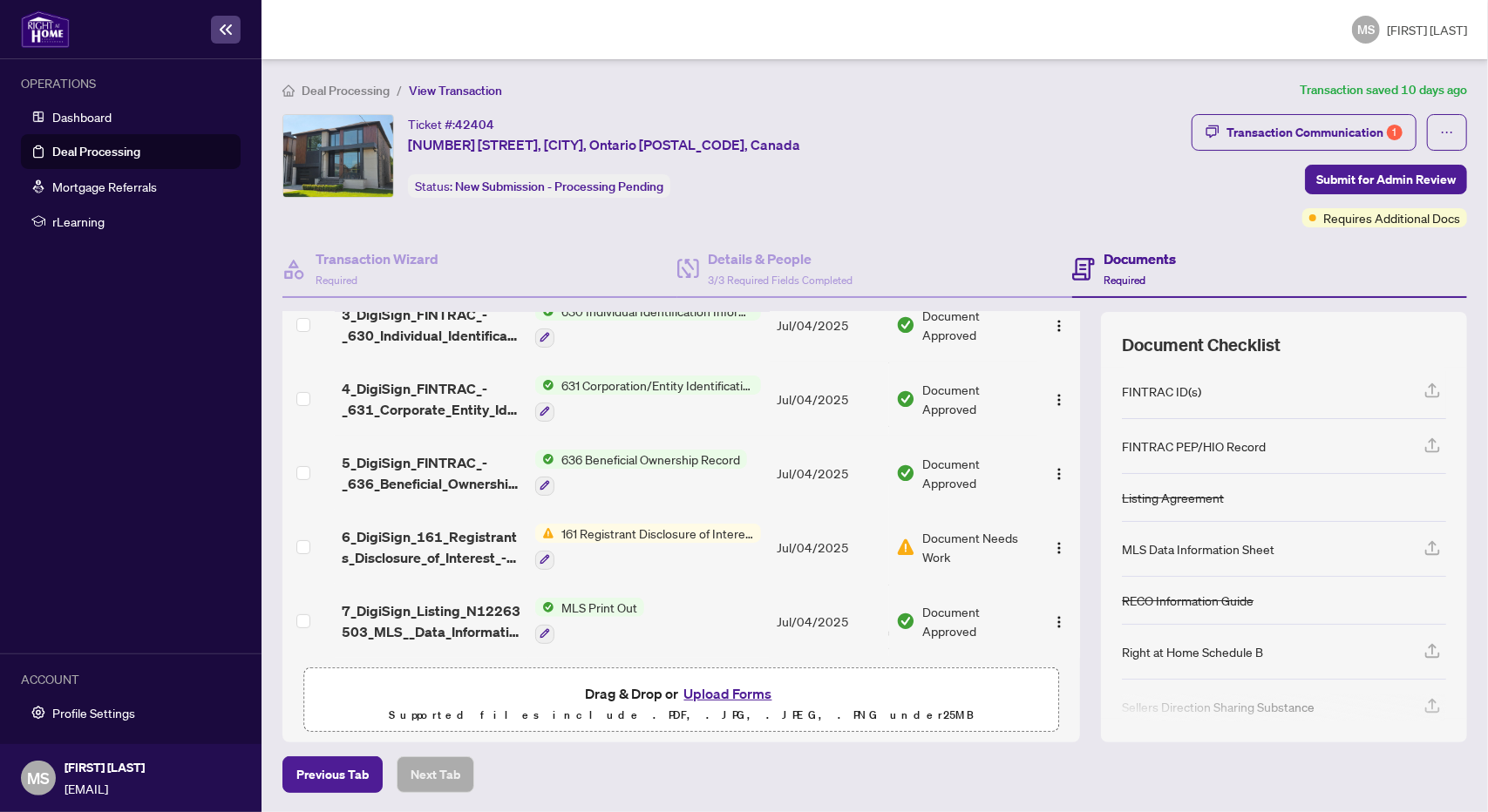click on "161 Registrant Disclosure of Interest - Disposition ofProperty" at bounding box center [657, 533] 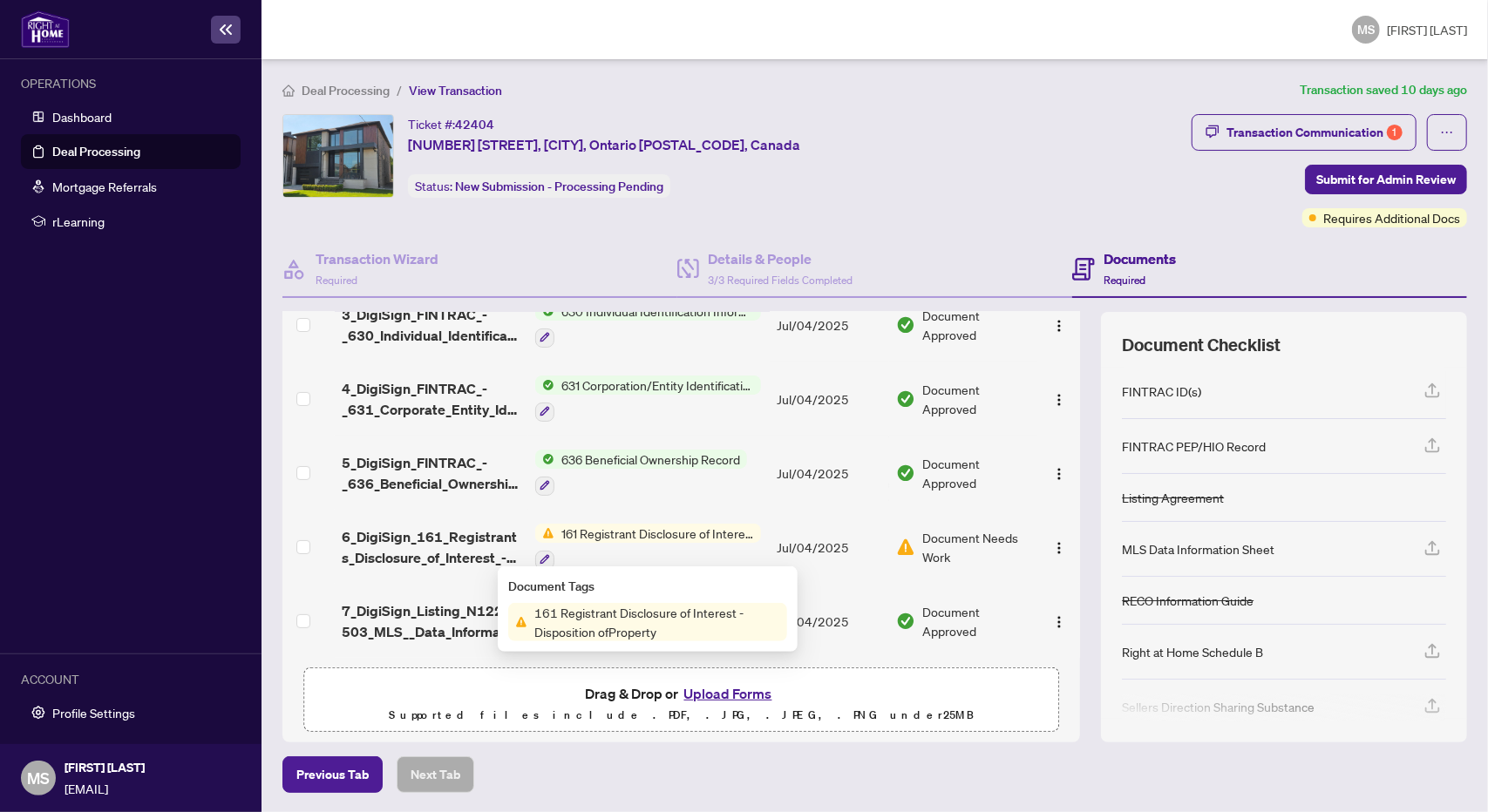 click on "161 Registrant Disclosure of Interest - Disposition ofProperty" at bounding box center [657, 622] 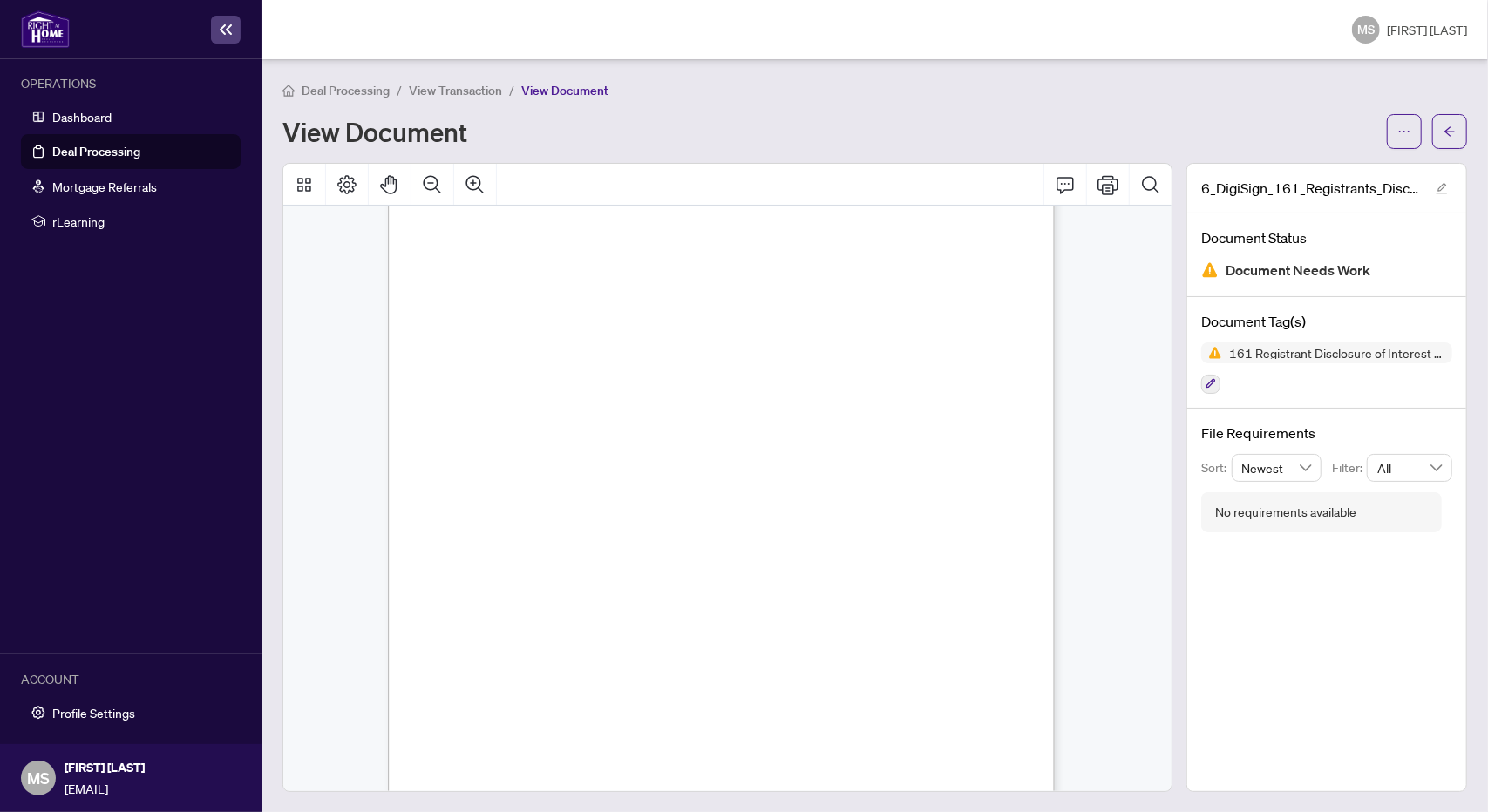scroll, scrollTop: 0, scrollLeft: 0, axis: both 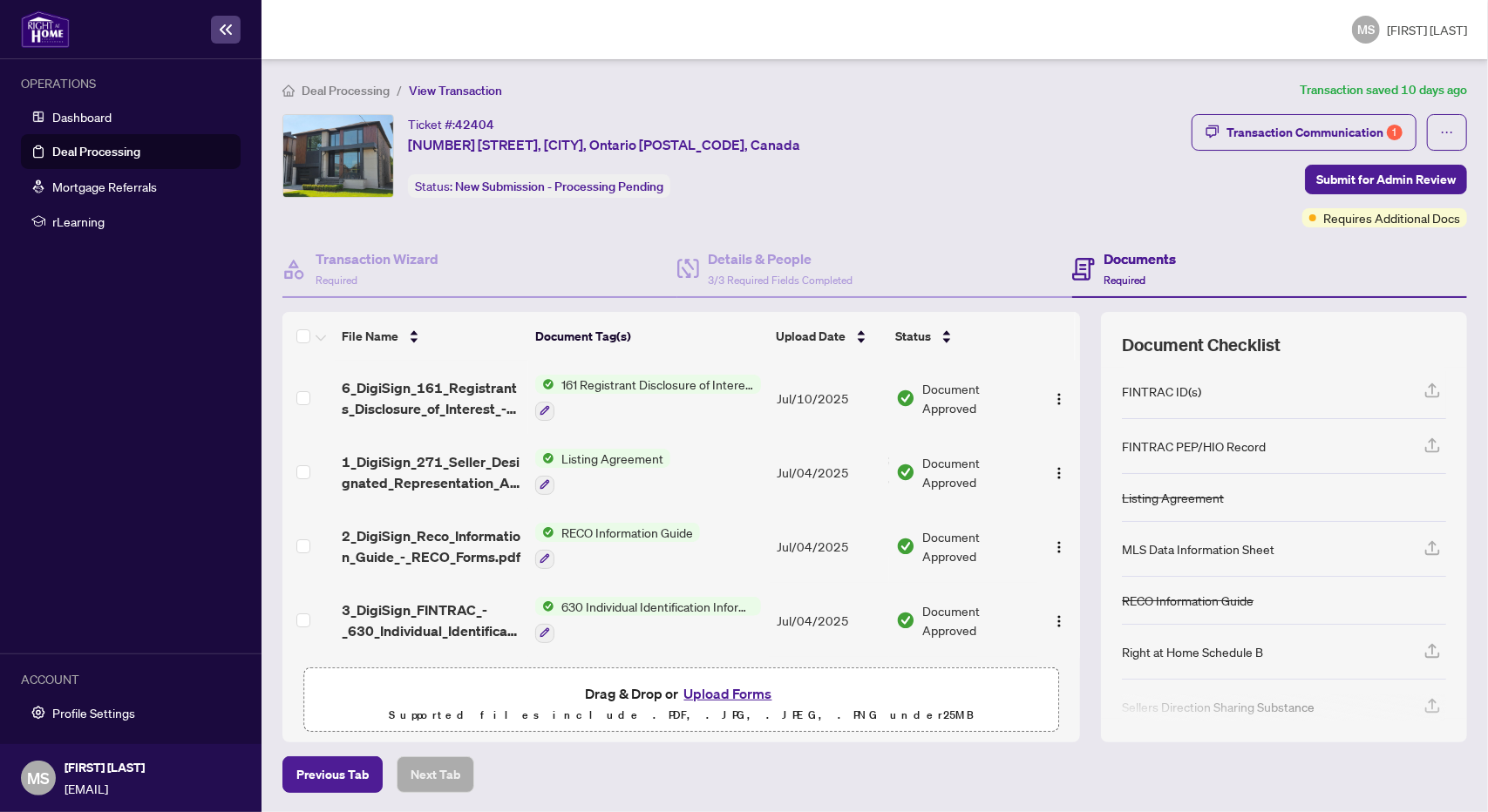 click on "161 Registrant Disclosure of Interest - Disposition ofProperty" at bounding box center (657, 384) 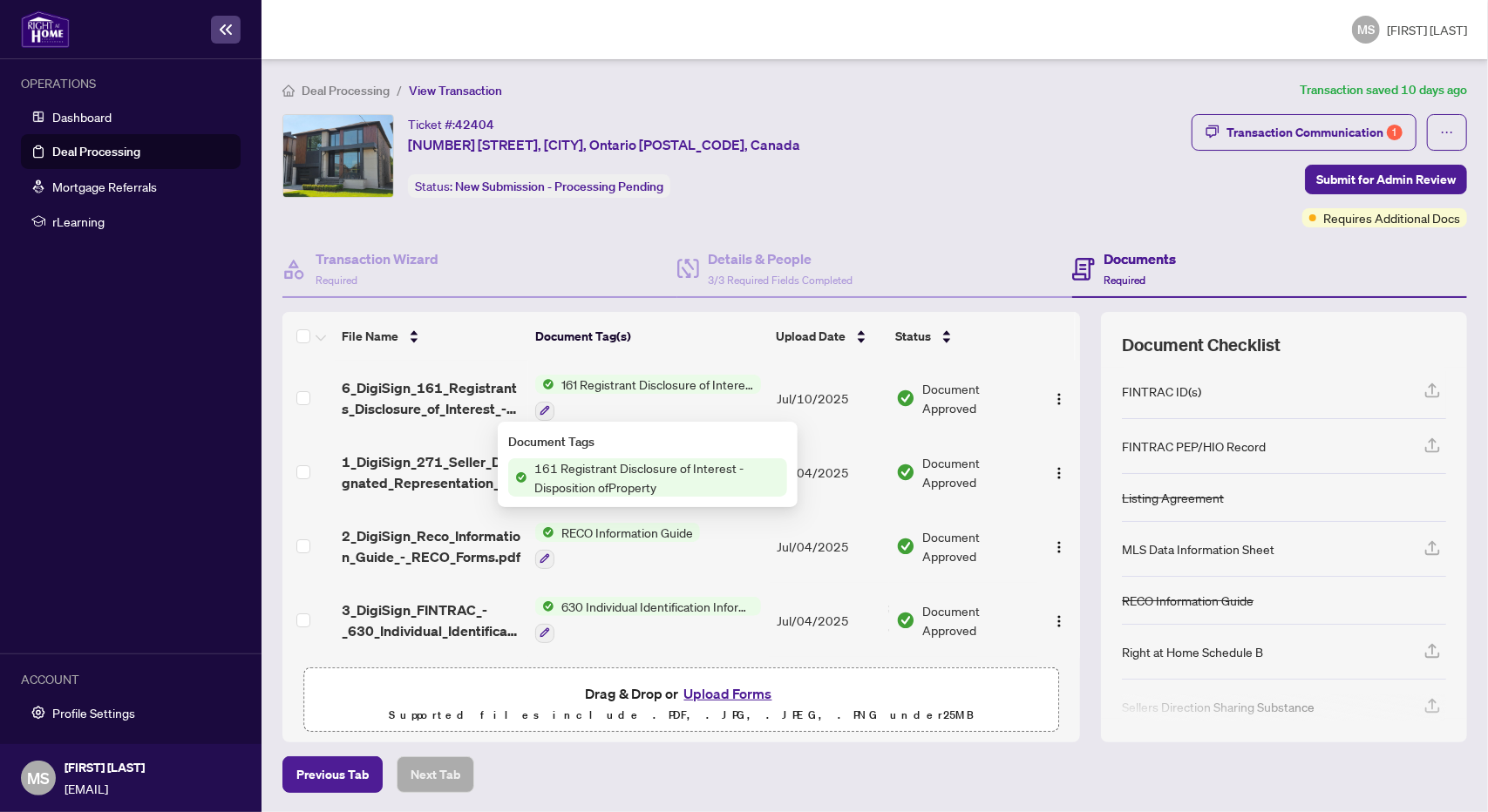 click on "161 Registrant Disclosure of Interest - Disposition ofProperty" at bounding box center (657, 477) 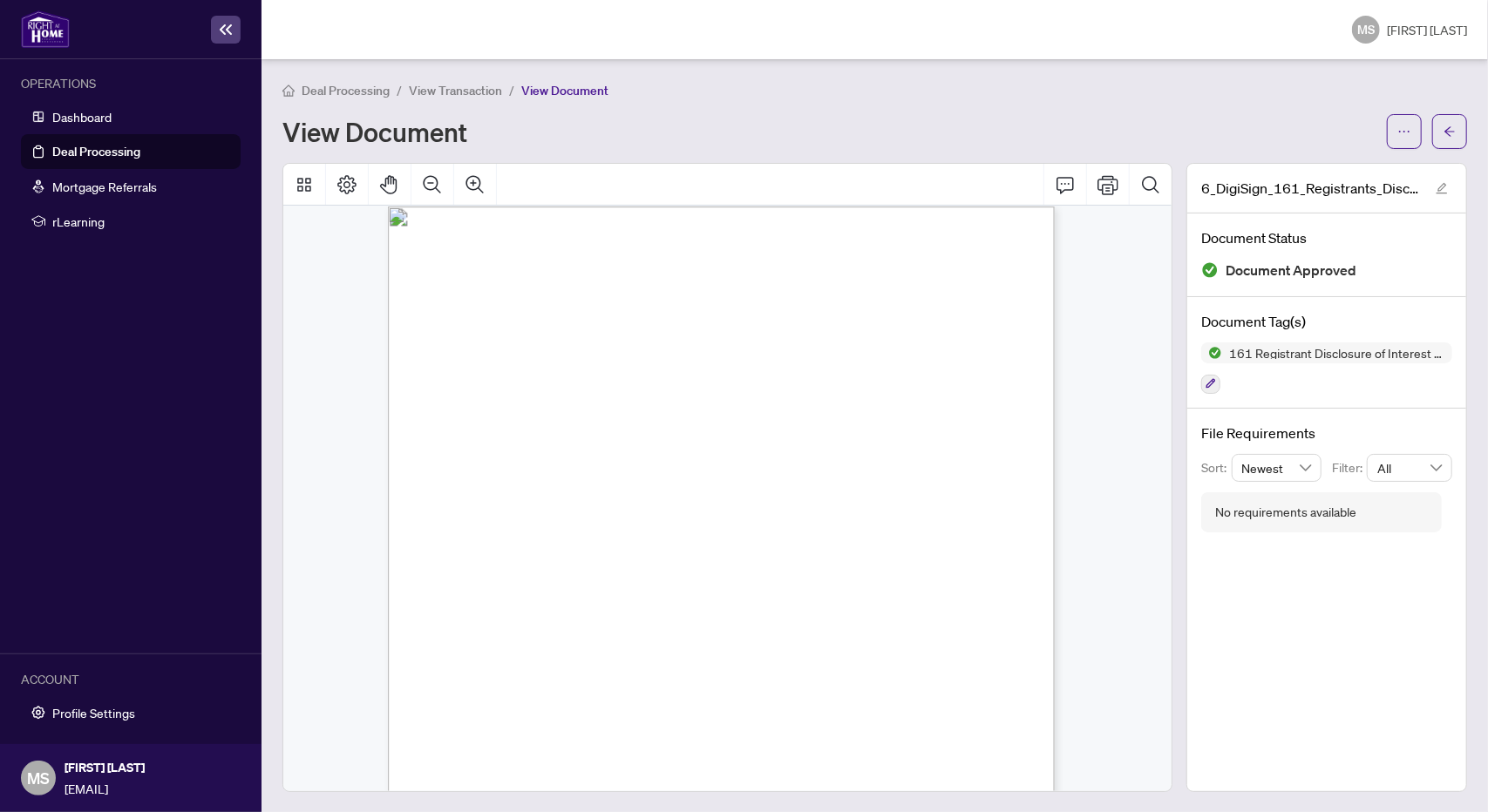 scroll, scrollTop: 0, scrollLeft: 0, axis: both 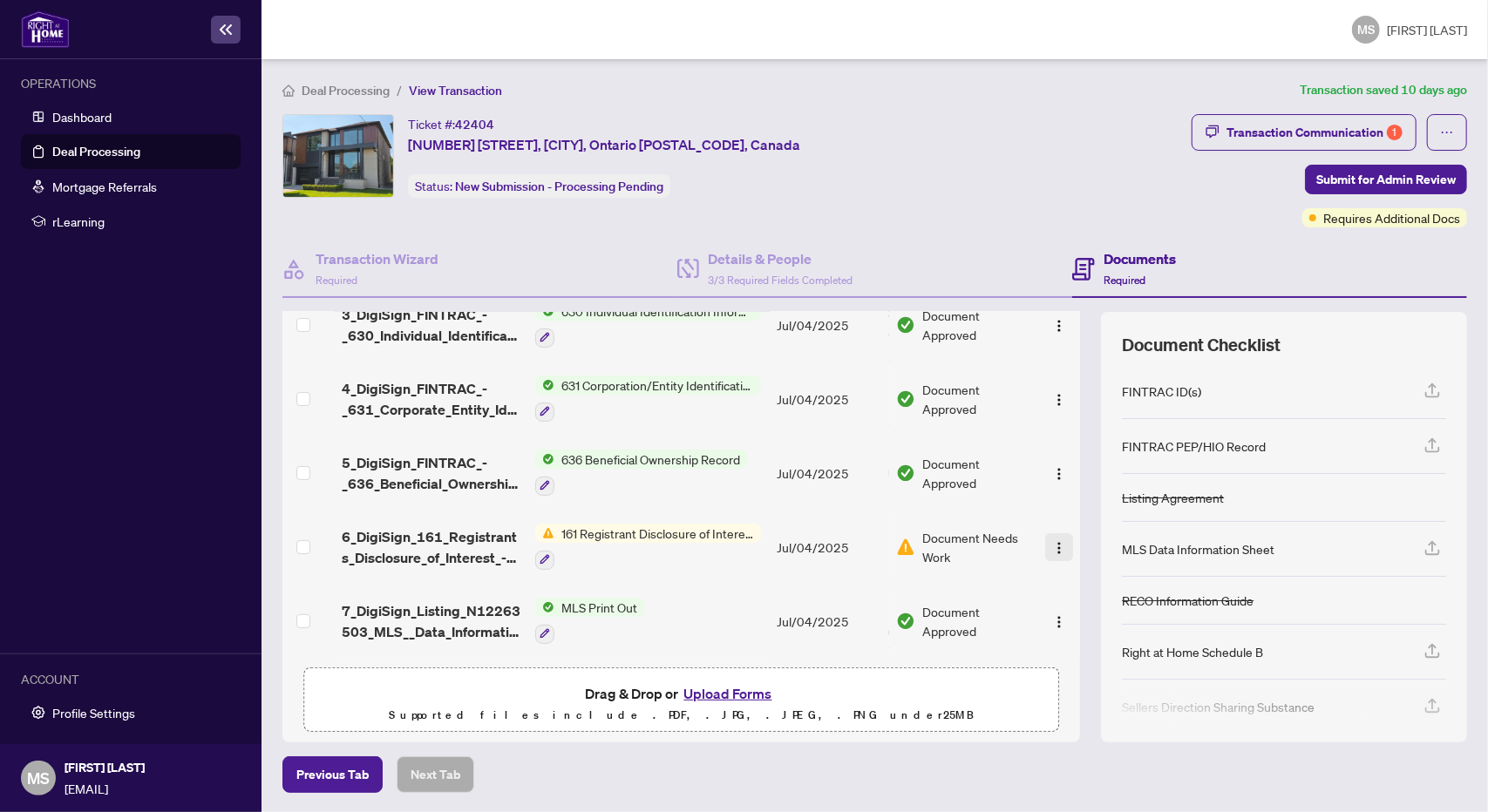 click at bounding box center [1059, 546] 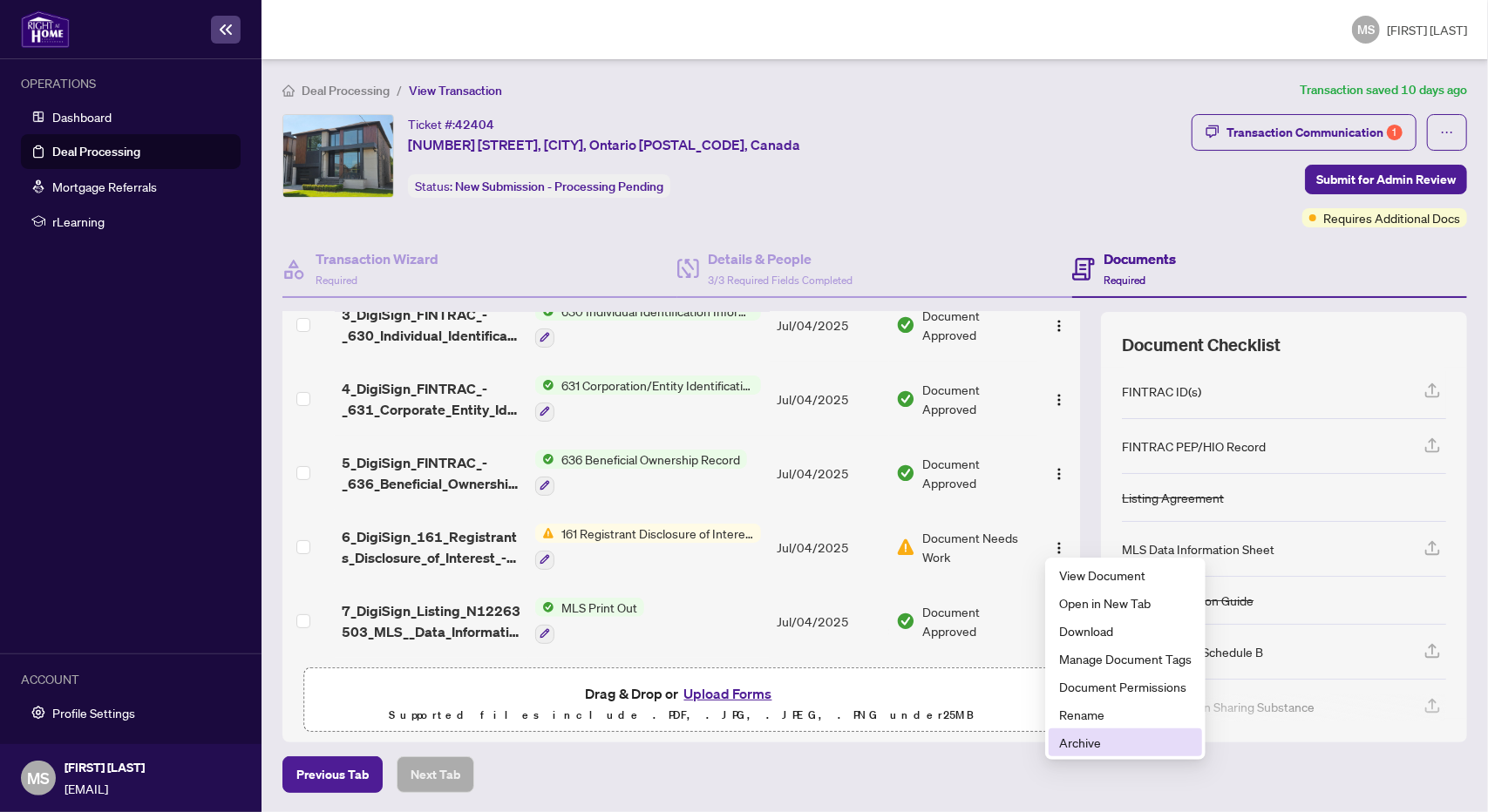 click on "Archive" at bounding box center [1125, 742] 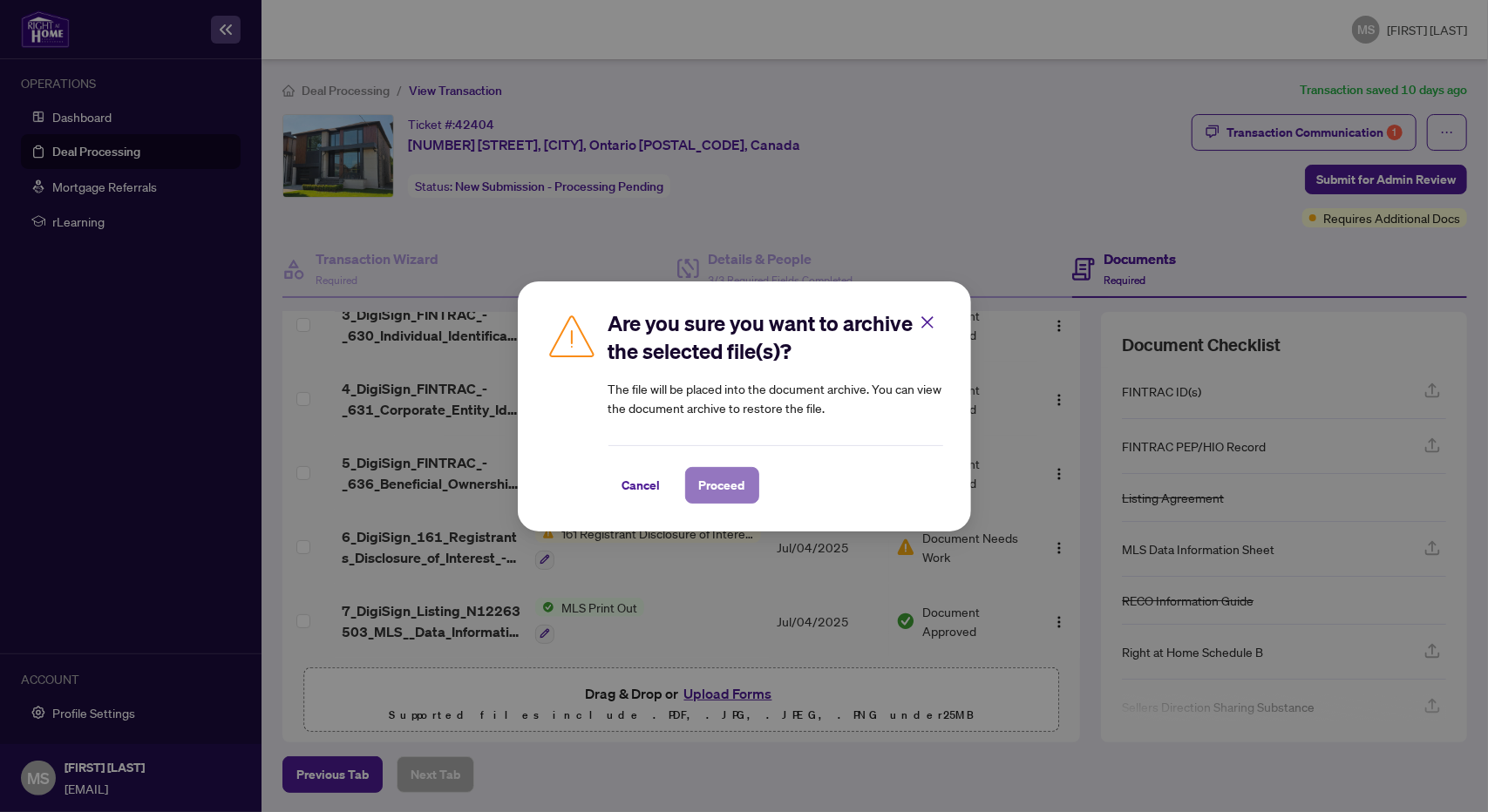 click on "Proceed" at bounding box center [722, 485] 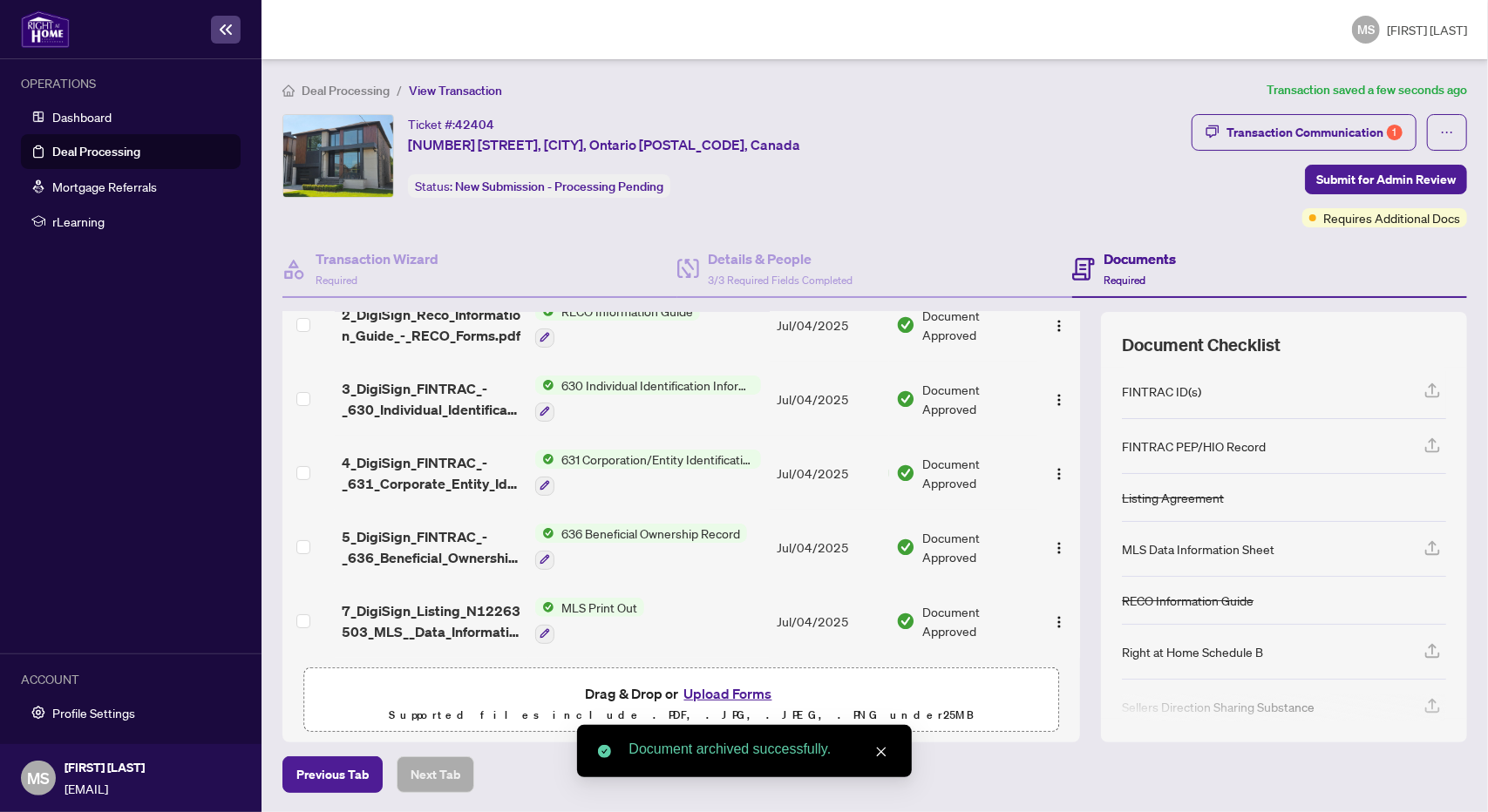 scroll, scrollTop: 223, scrollLeft: 0, axis: vertical 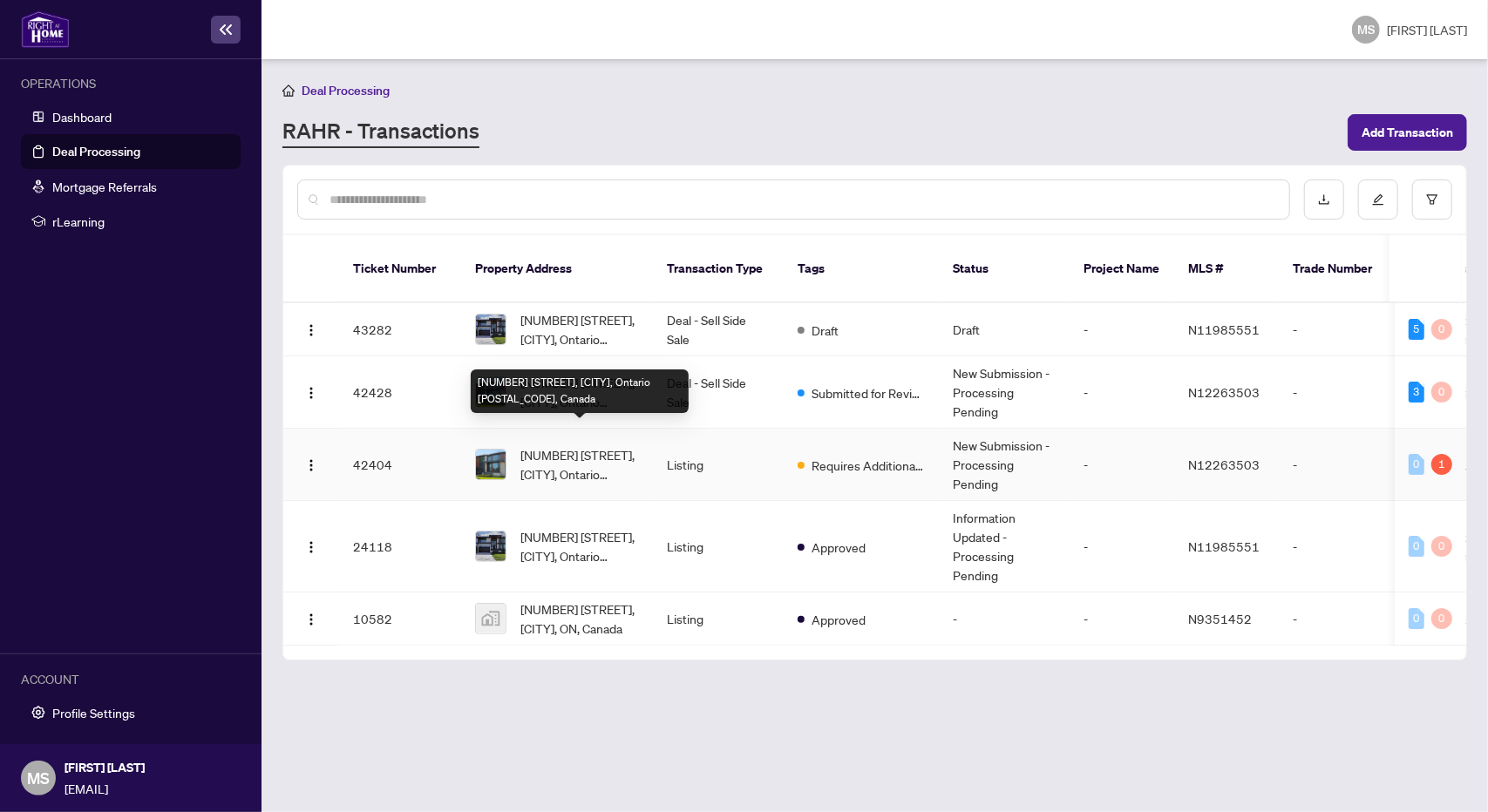 click on "[NUMBER] [STREET], [CITY], Ontario [POSTAL_CODE], Canada" at bounding box center (580, 464) 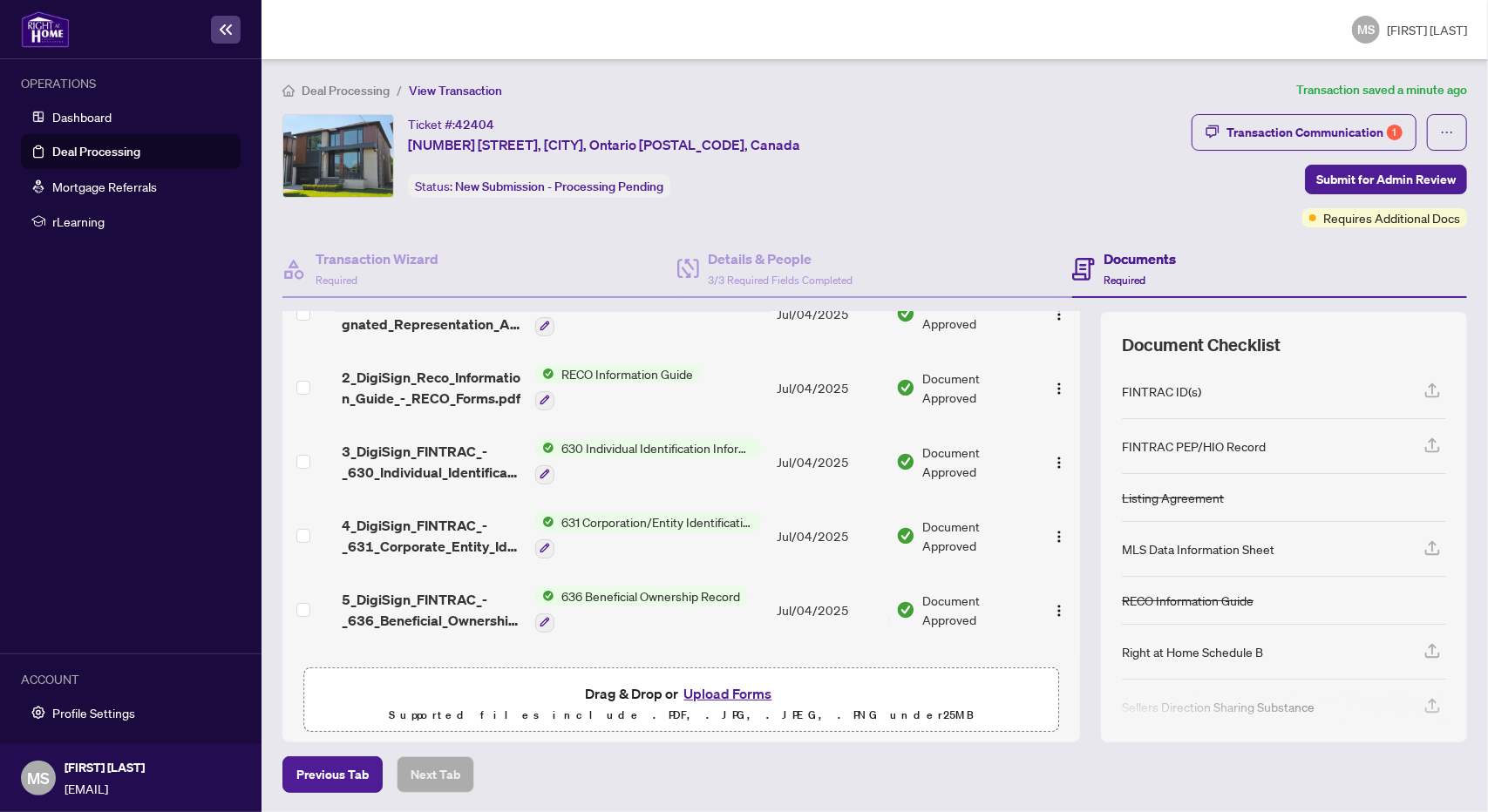 scroll, scrollTop: 222, scrollLeft: 0, axis: vertical 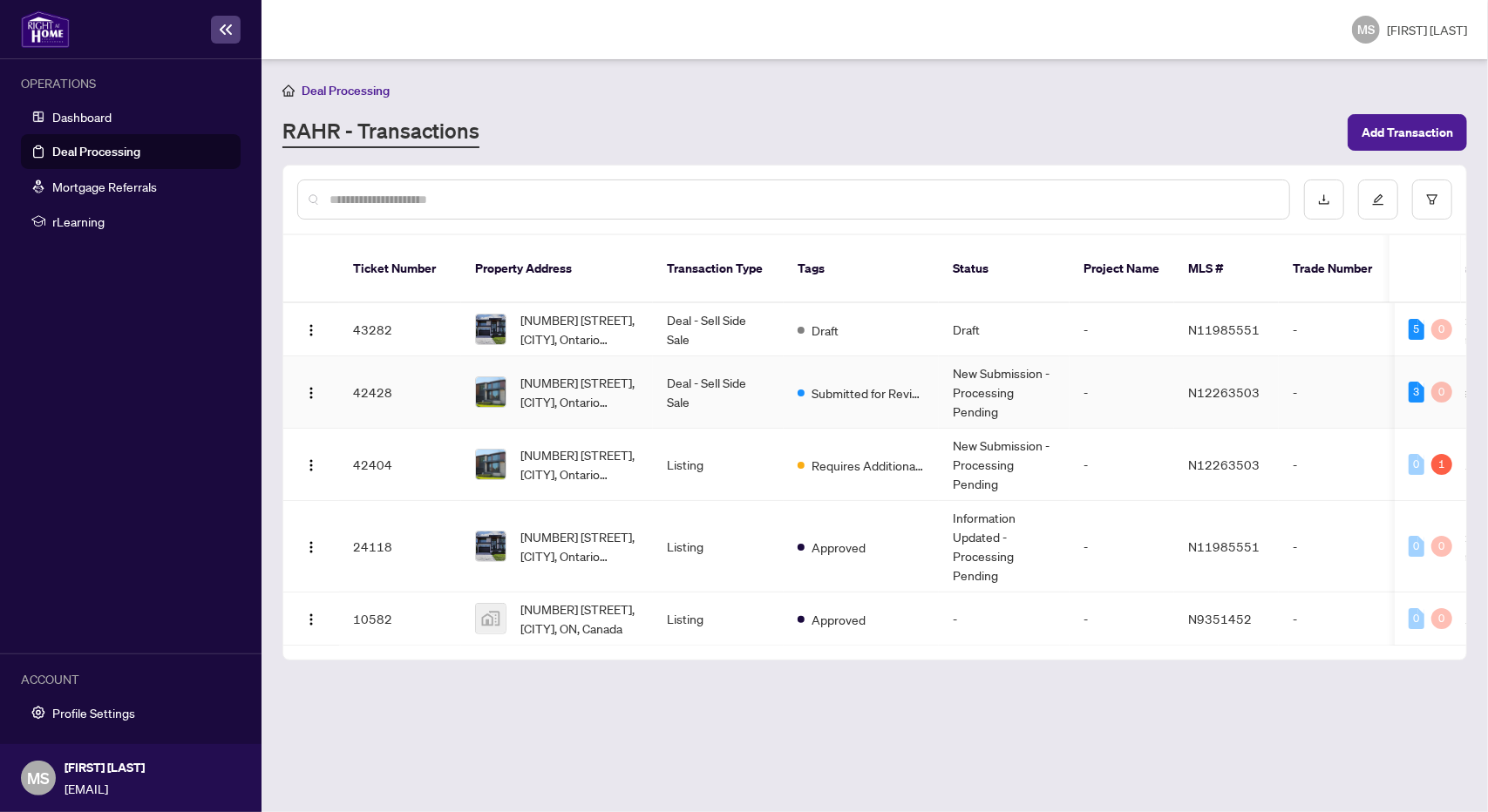 click on "Deal - Sell Side Sale" at bounding box center [718, 392] 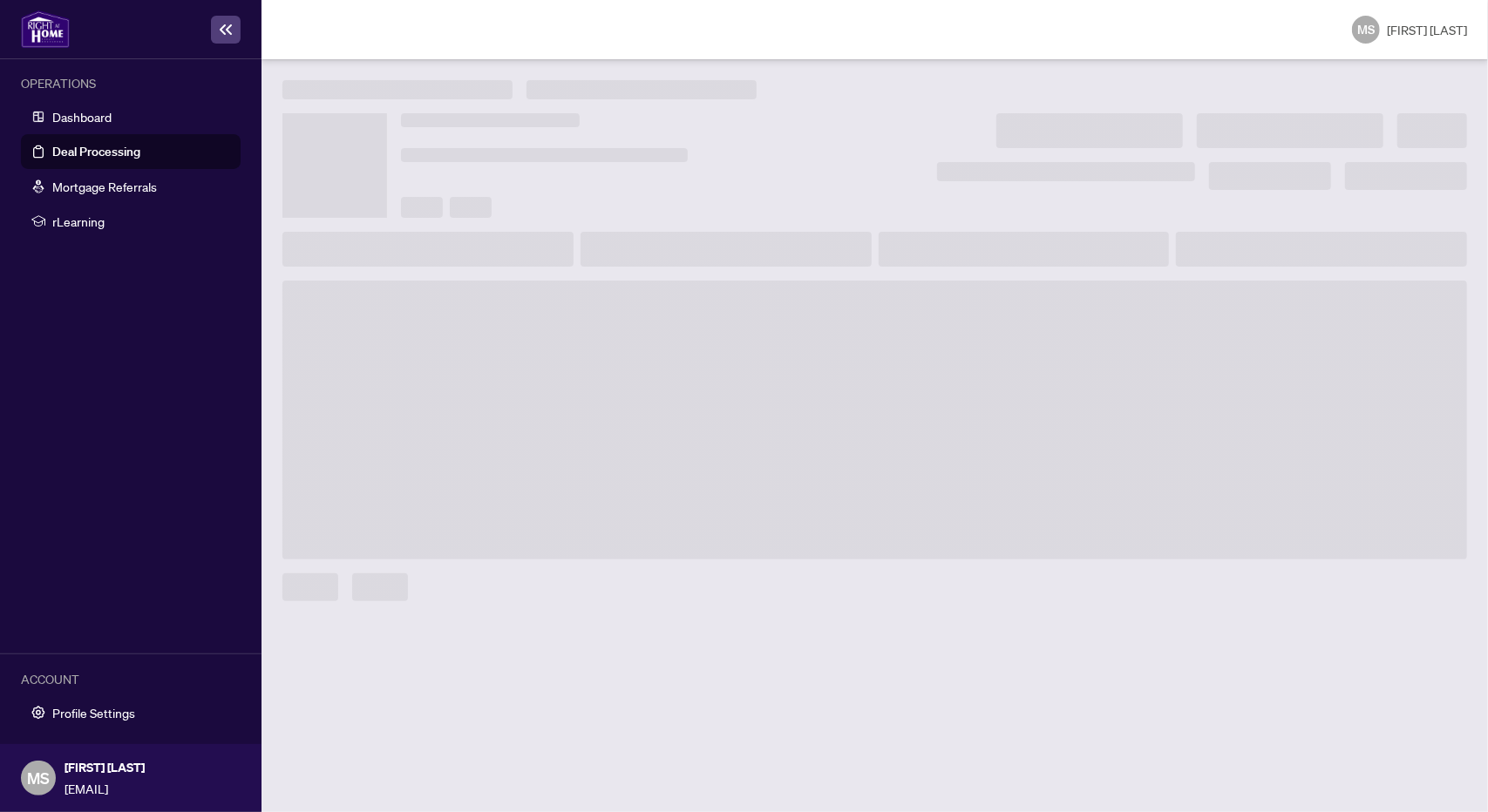 click at bounding box center (874, 420) 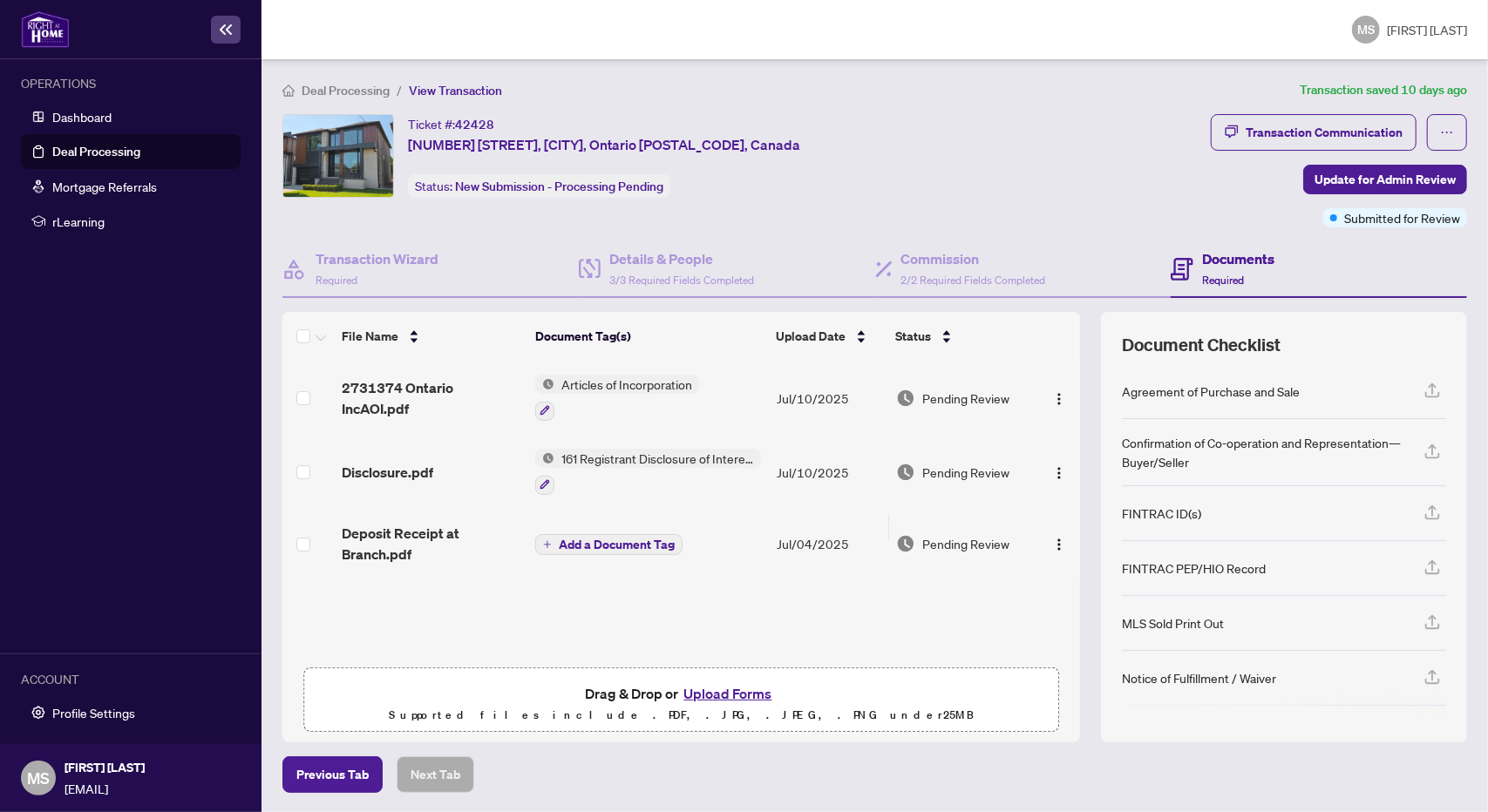 click on "Add a Document Tag" at bounding box center [616, 545] 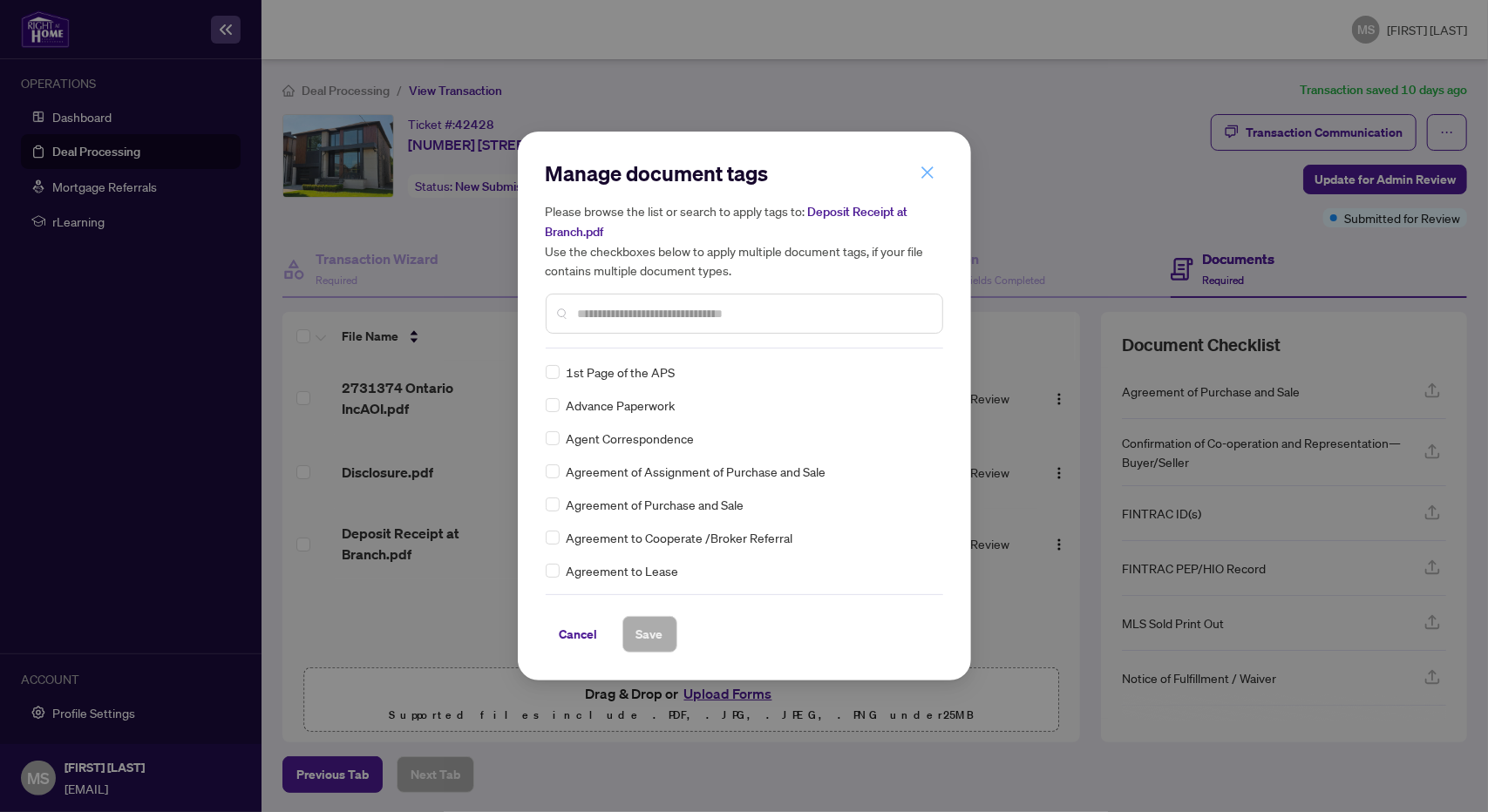 click at bounding box center [927, 173] 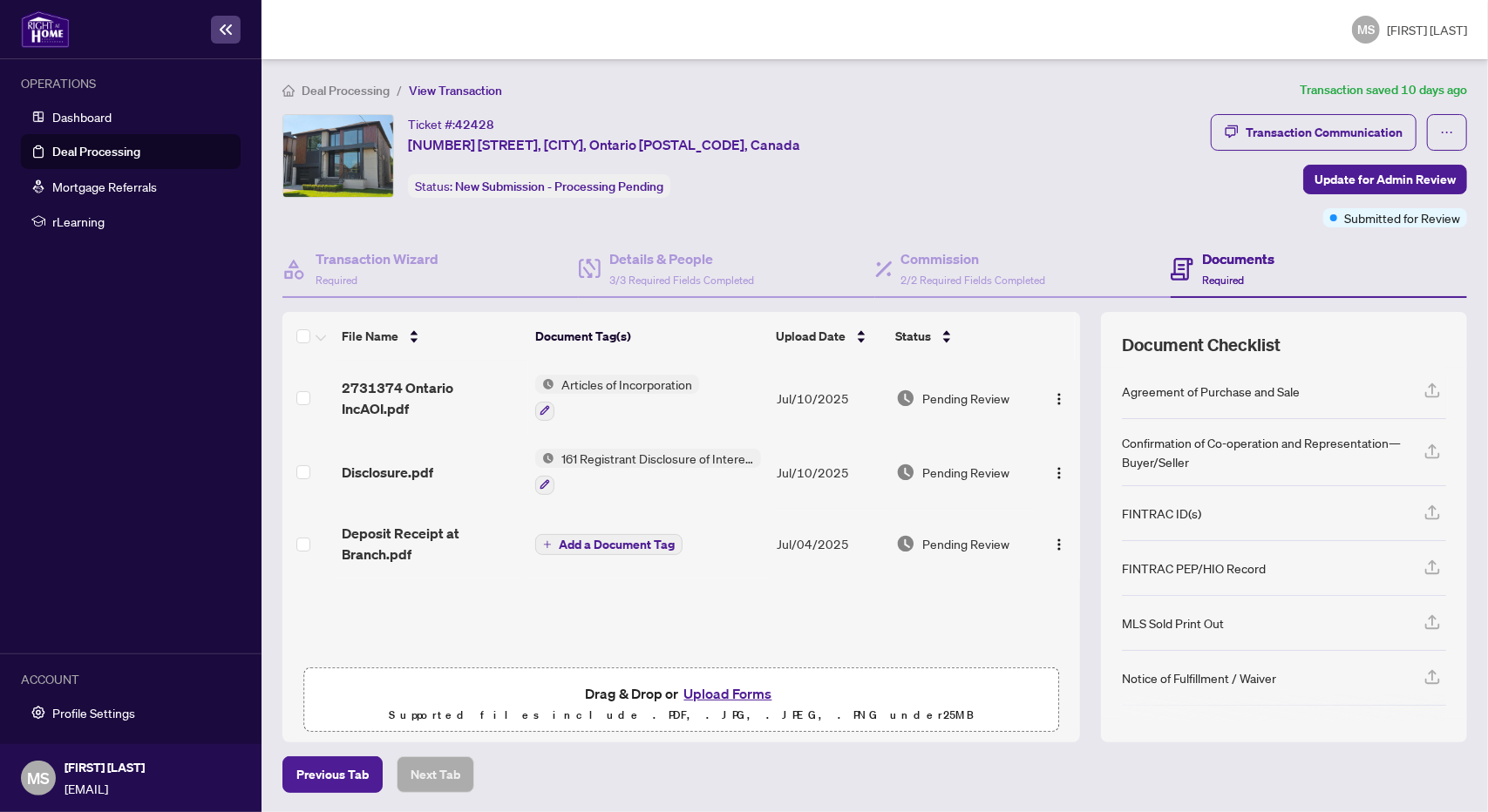 drag, startPoint x: 173, startPoint y: 69, endPoint x: 216, endPoint y: 66, distance: 43.10452 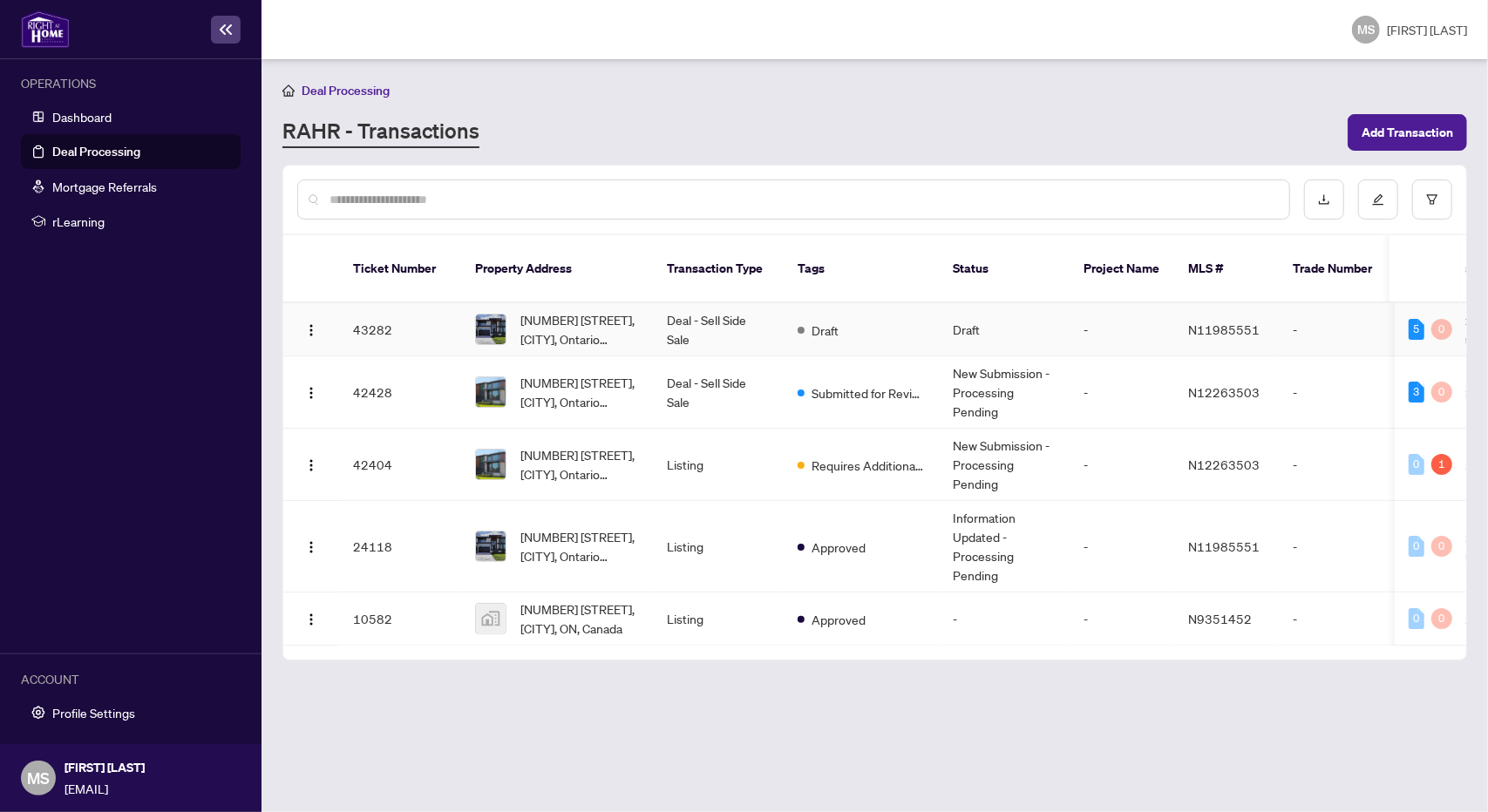 click on "Deal - Sell Side Sale" at bounding box center [718, 329] 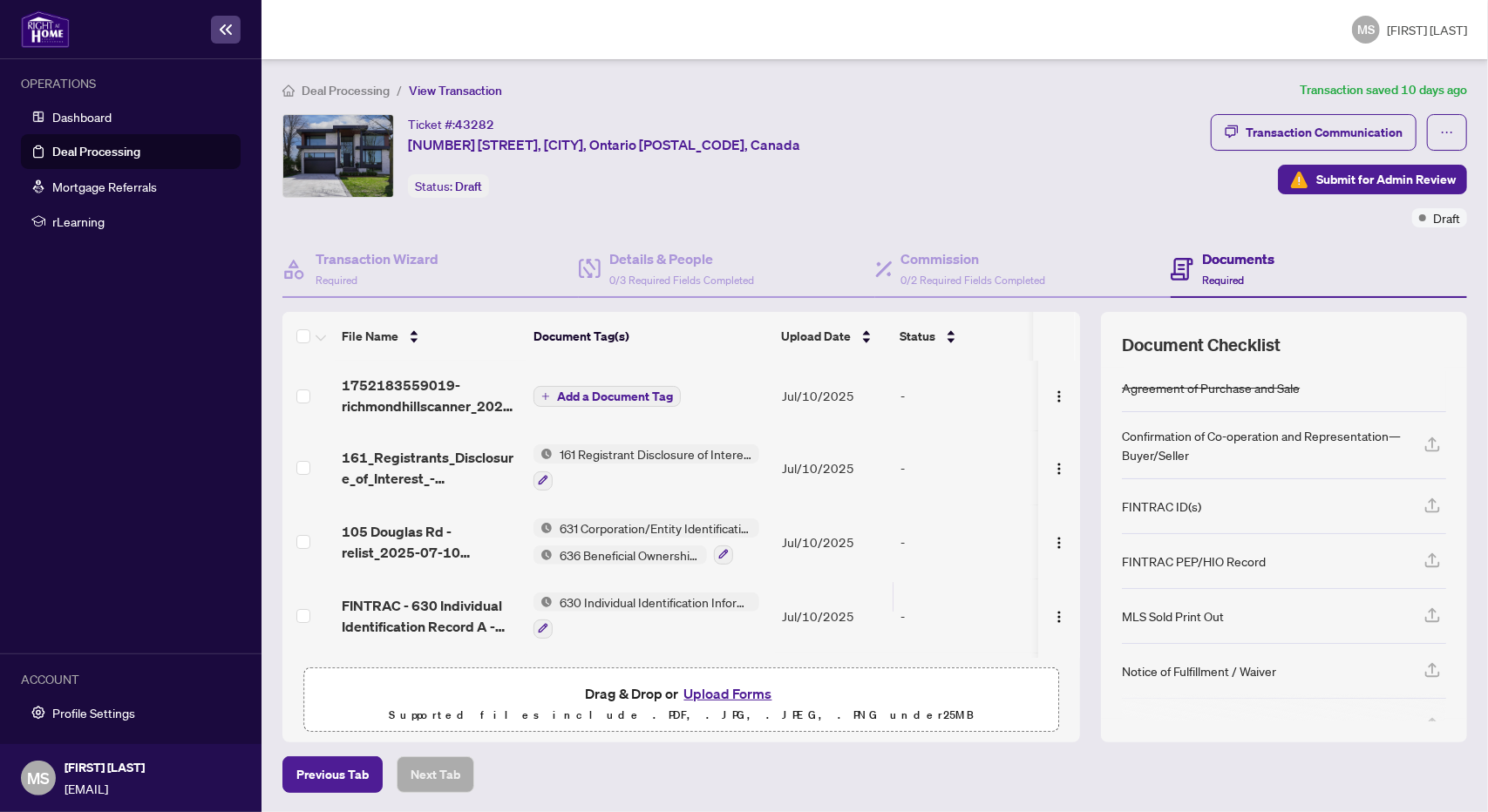 click on "Add a Document Tag" at bounding box center (615, 396) 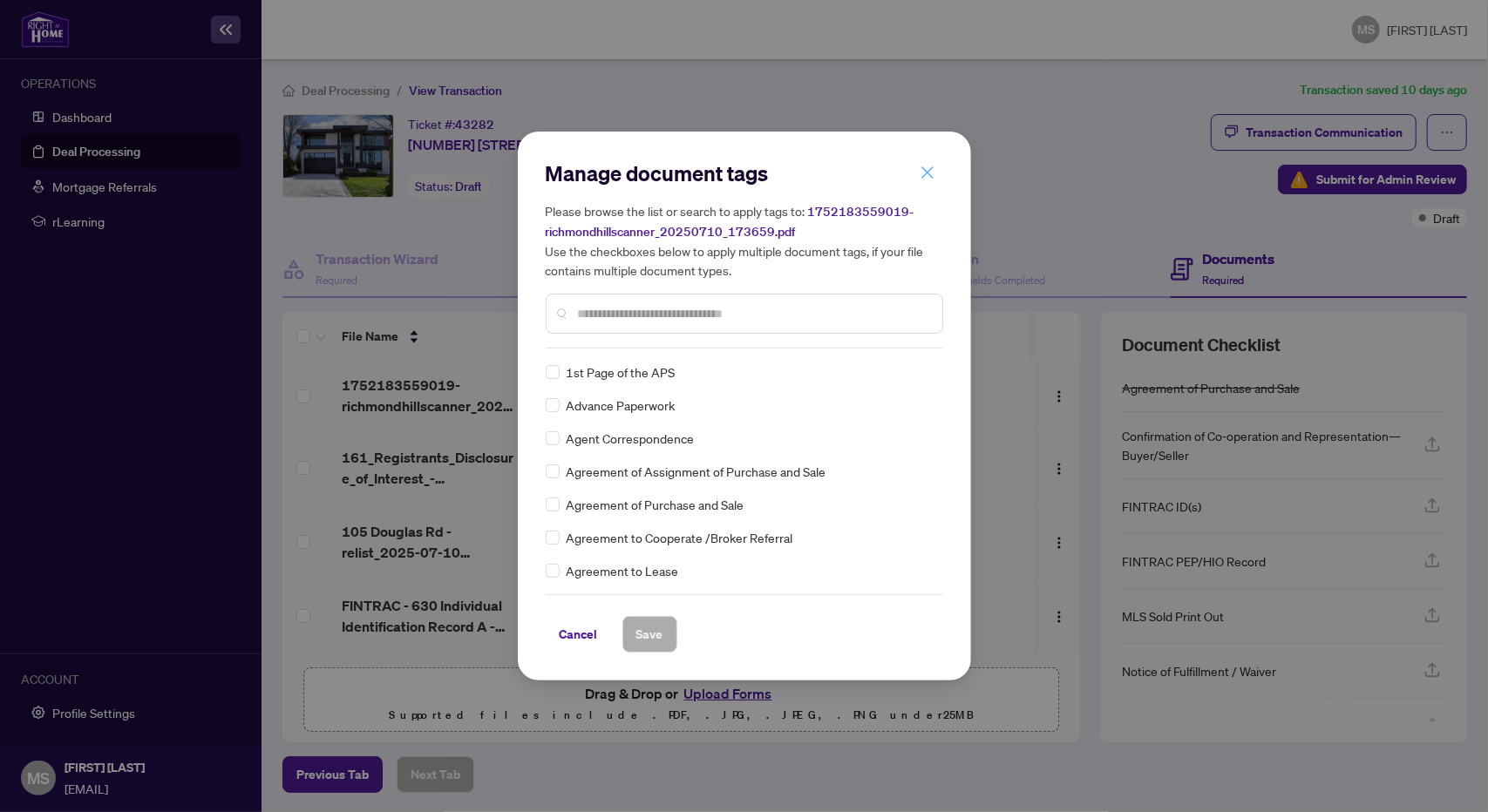 click at bounding box center (927, 173) 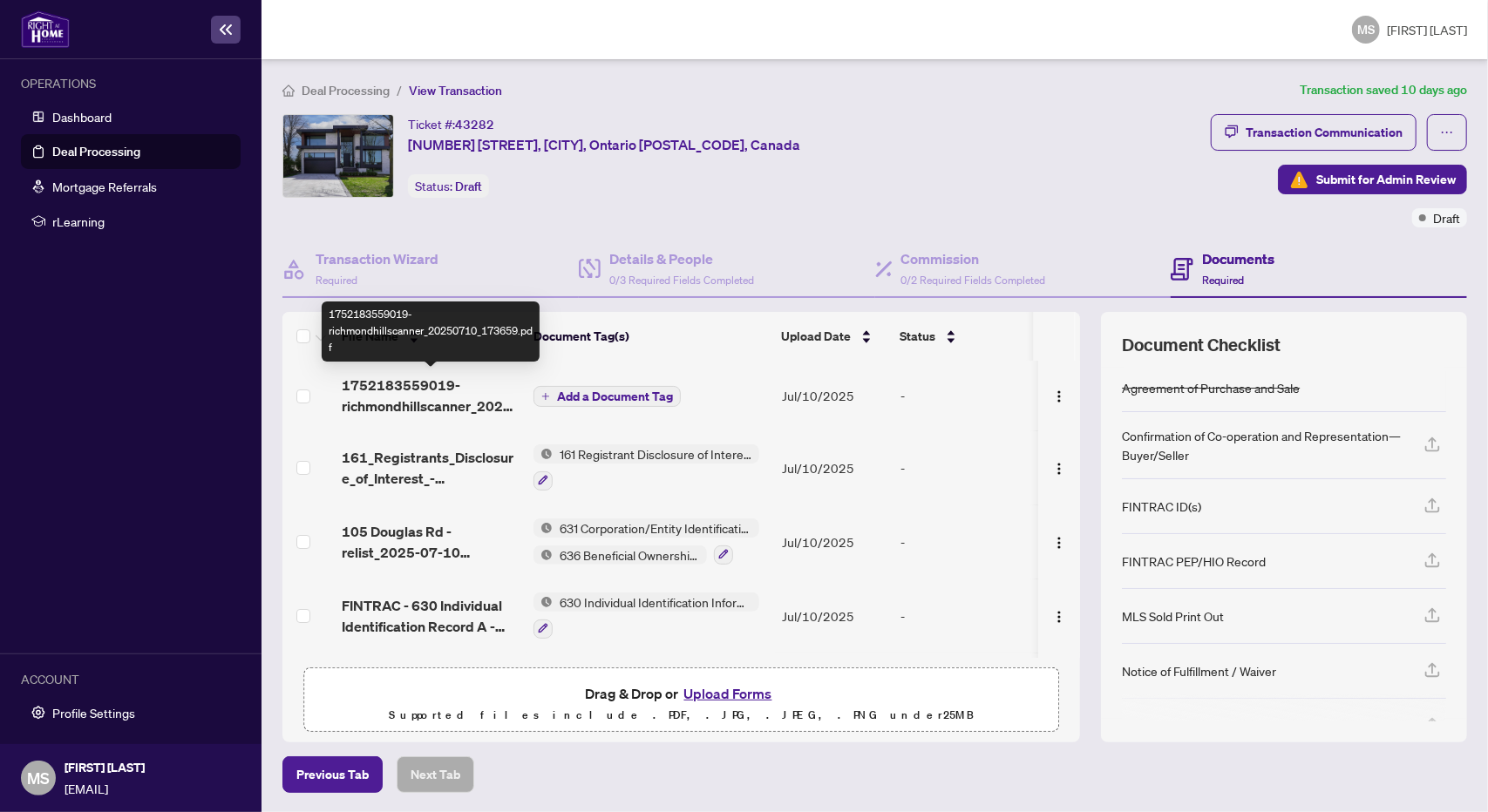 click on "1752183559019-richmondhillscanner_20250710_173659.pdf" at bounding box center (431, 396) 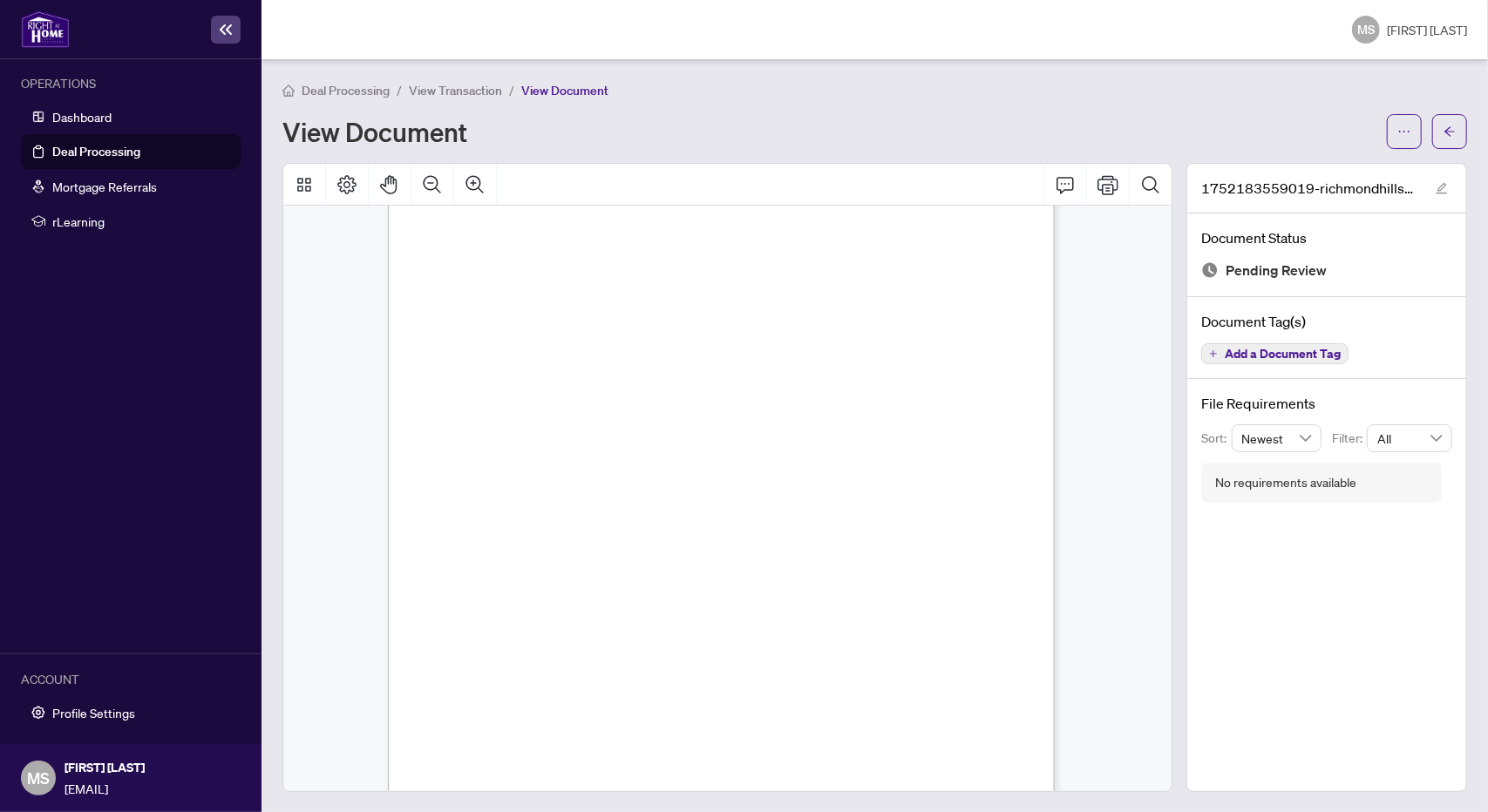 scroll, scrollTop: 51, scrollLeft: 0, axis: vertical 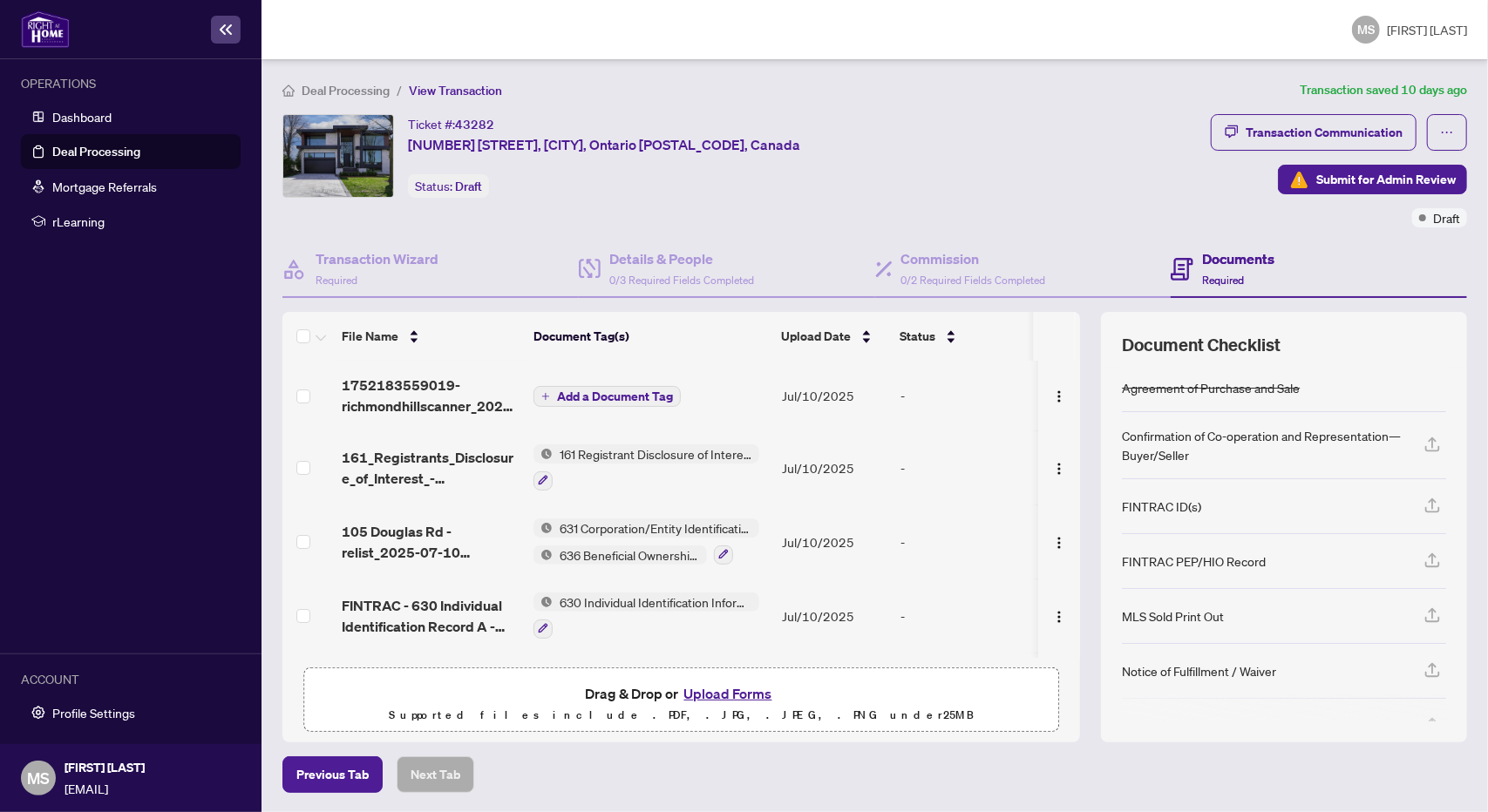 click on "Add a Document Tag" at bounding box center (615, 396) 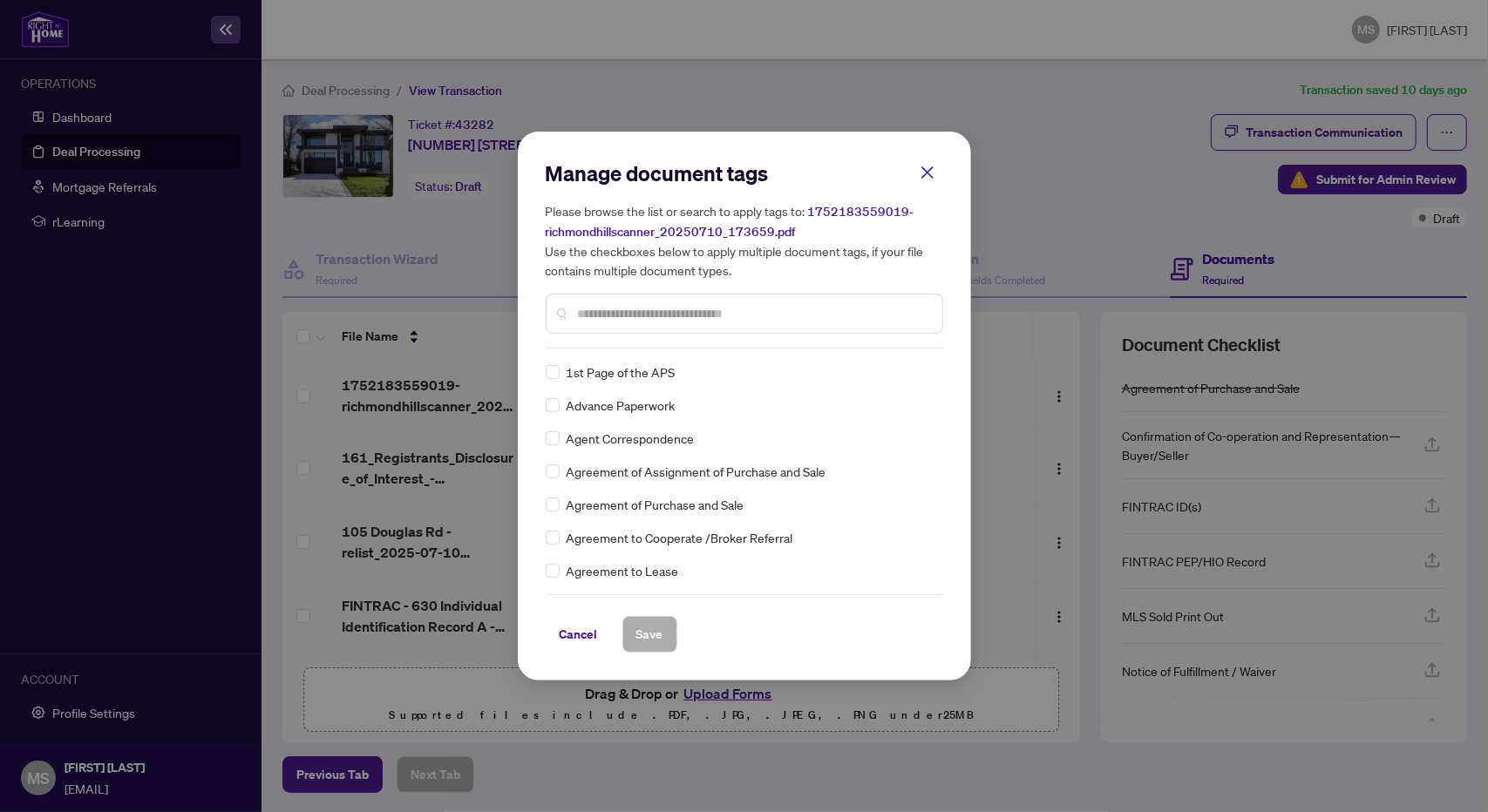 click at bounding box center (753, 314) 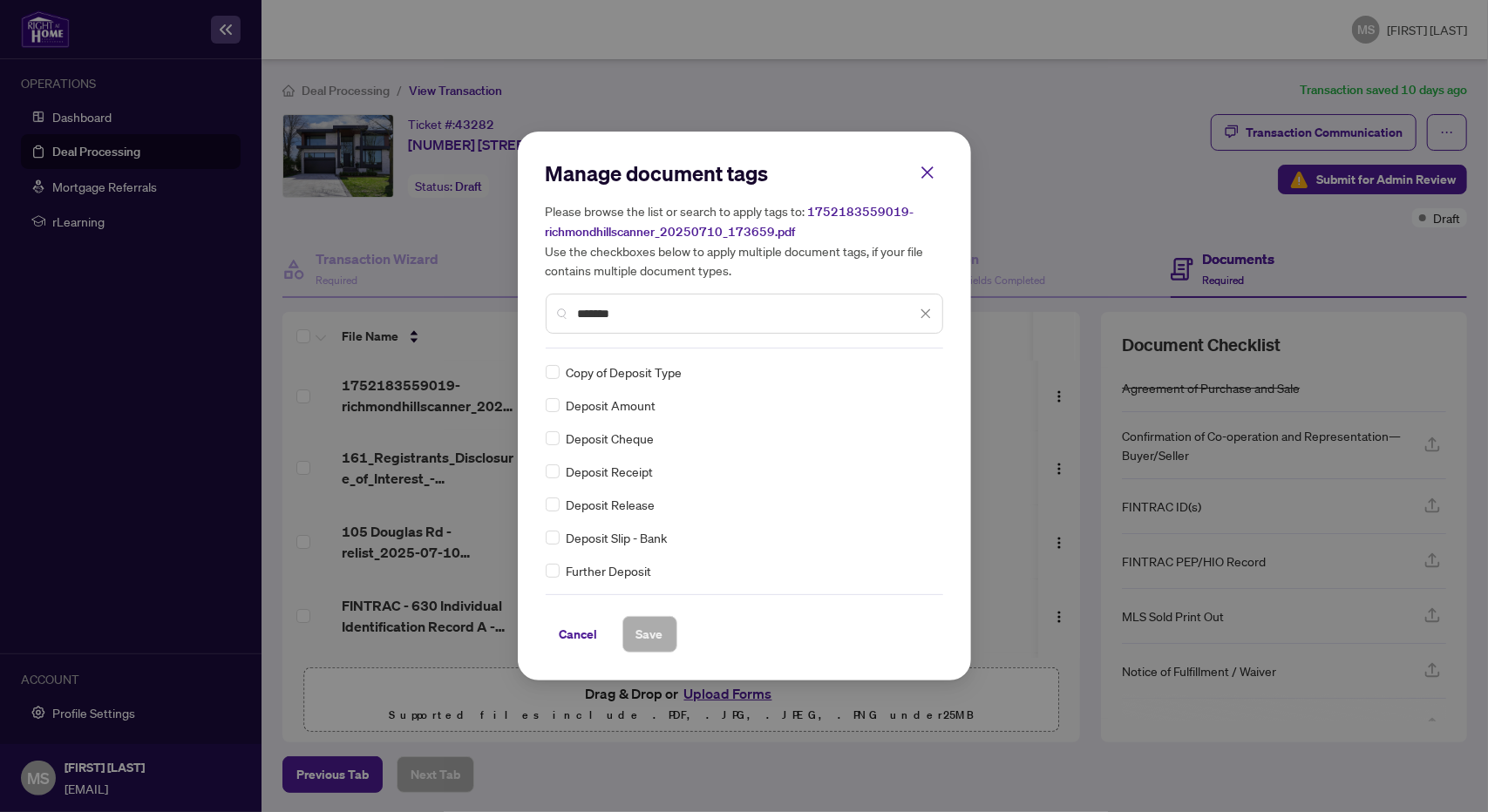 type on "*******" 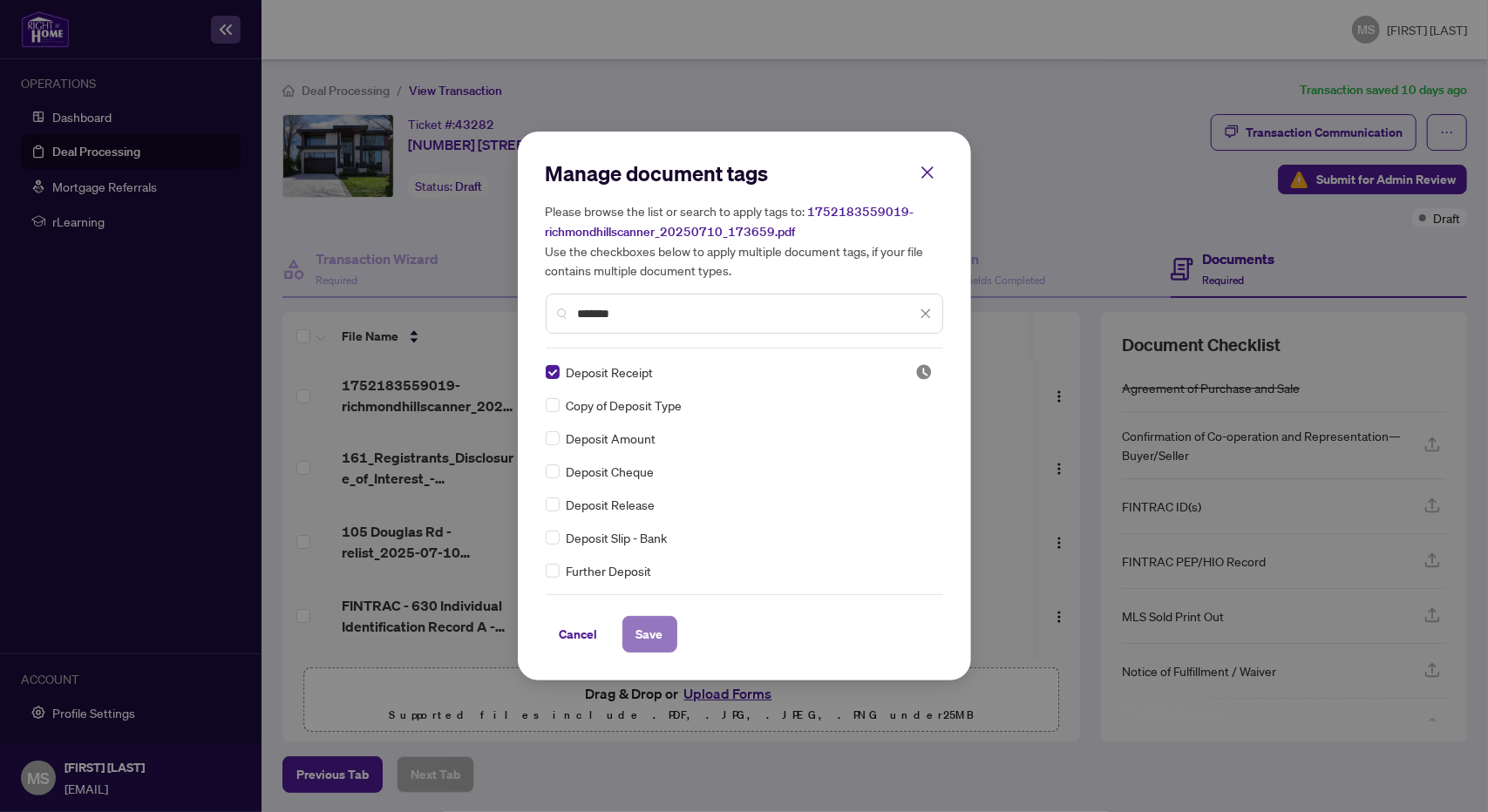 click on "Save" at bounding box center [649, 634] 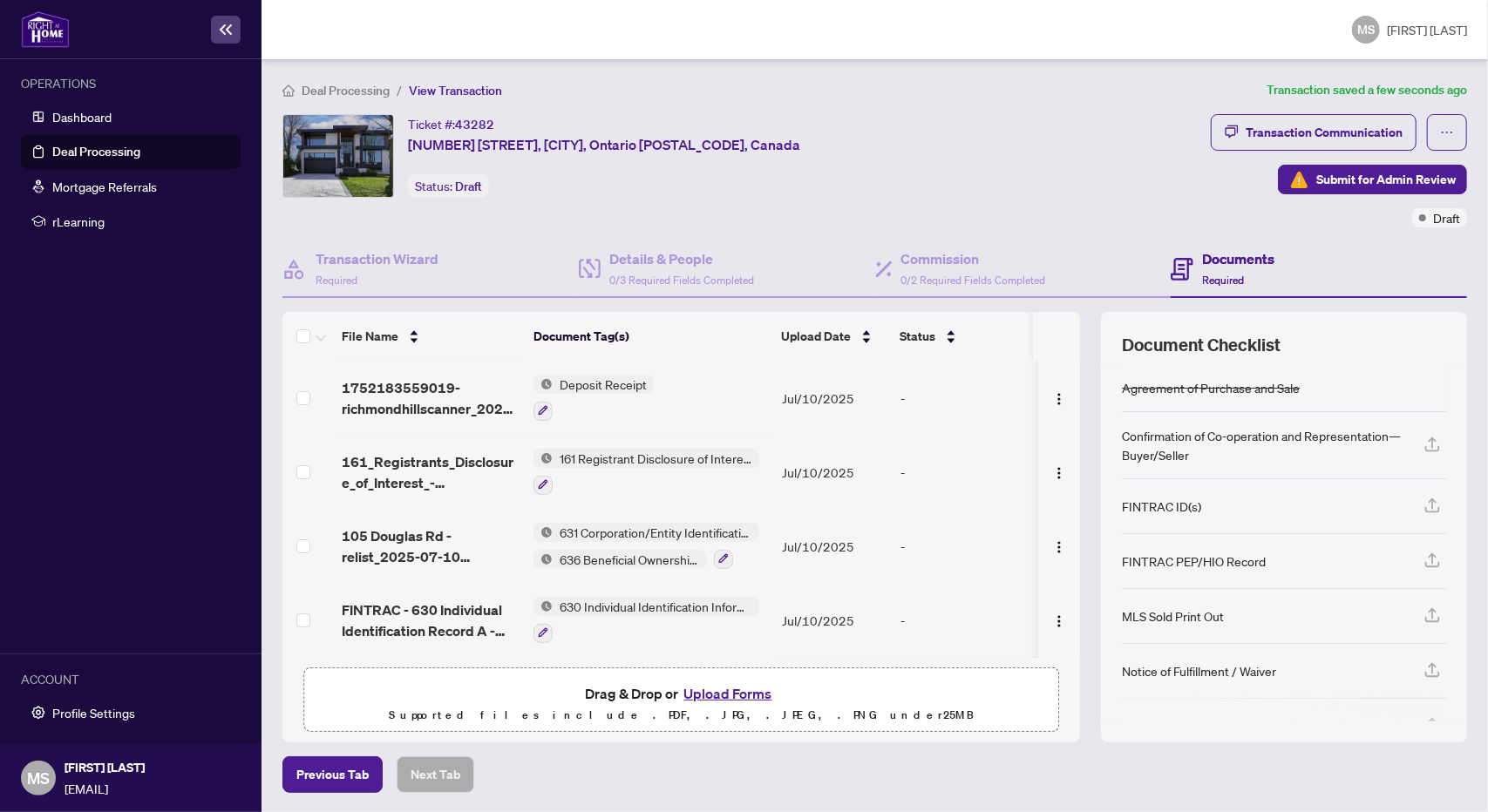 click on "161 Registrant Disclosure of Interest - Disposition ofProperty" at bounding box center [656, 458] 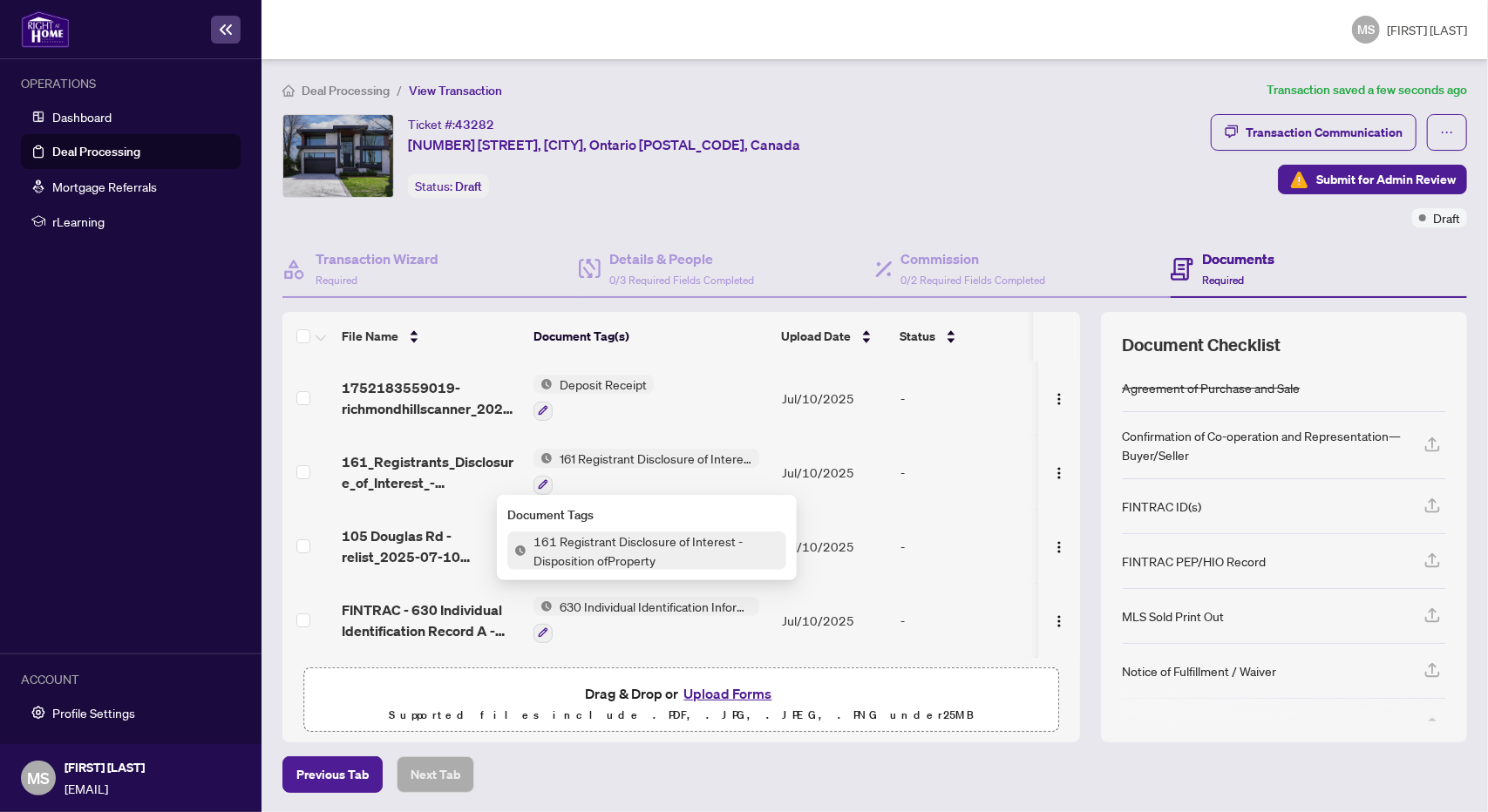 click on "161 Registrant Disclosure of Interest - Disposition ofProperty" at bounding box center [656, 551] 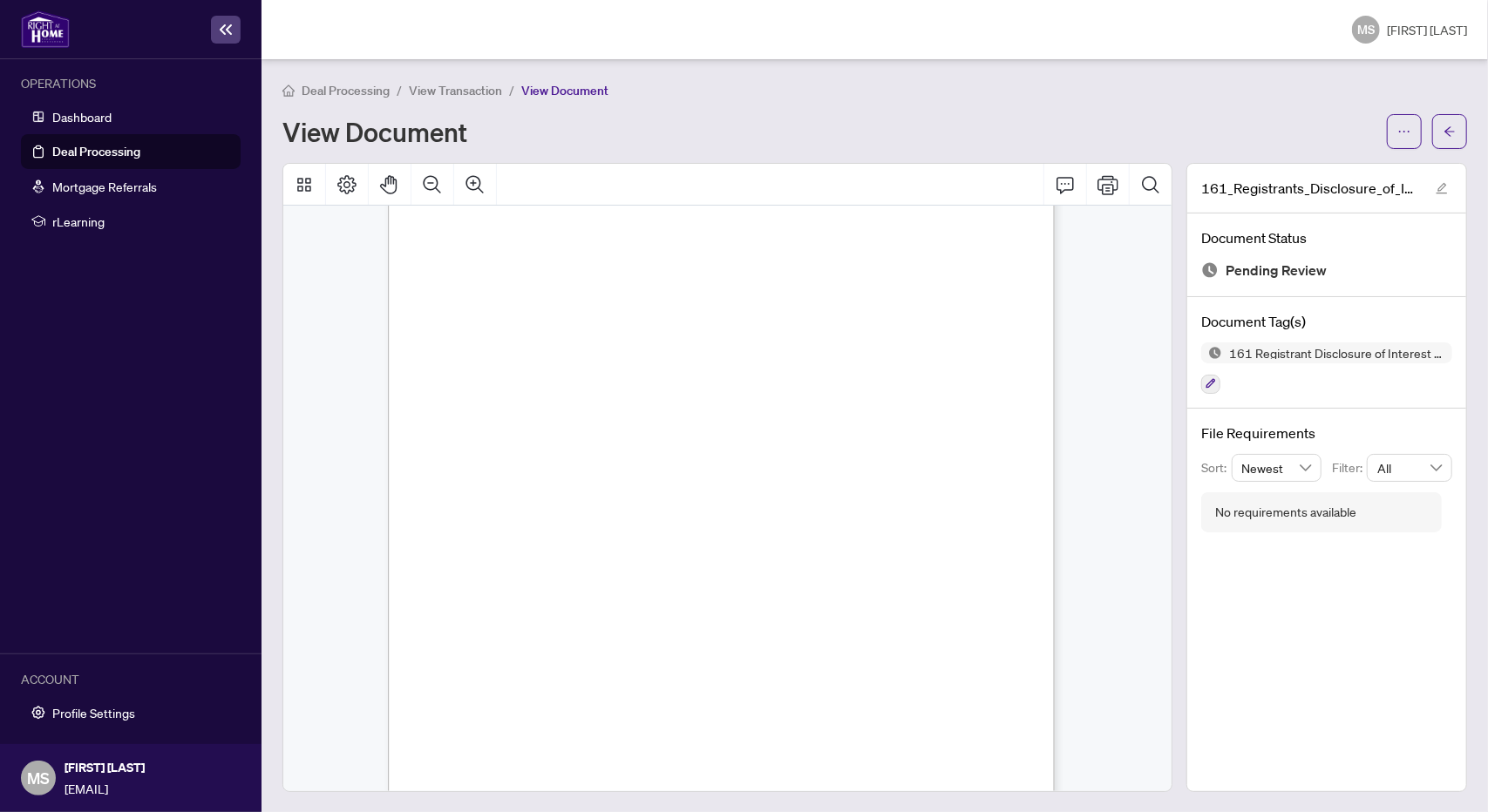 scroll, scrollTop: 311, scrollLeft: 0, axis: vertical 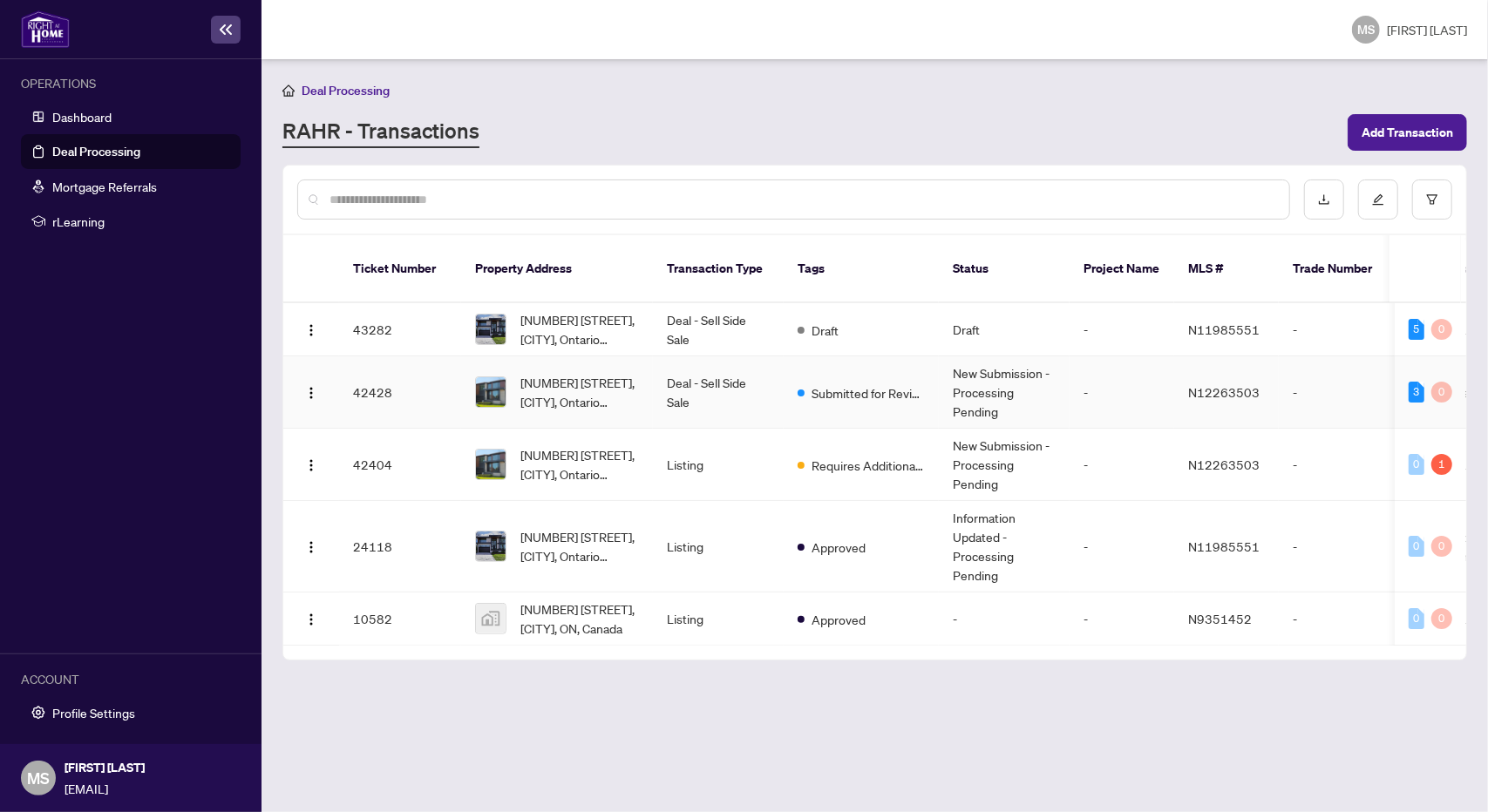 click on "Deal - Sell Side Sale" at bounding box center (718, 392) 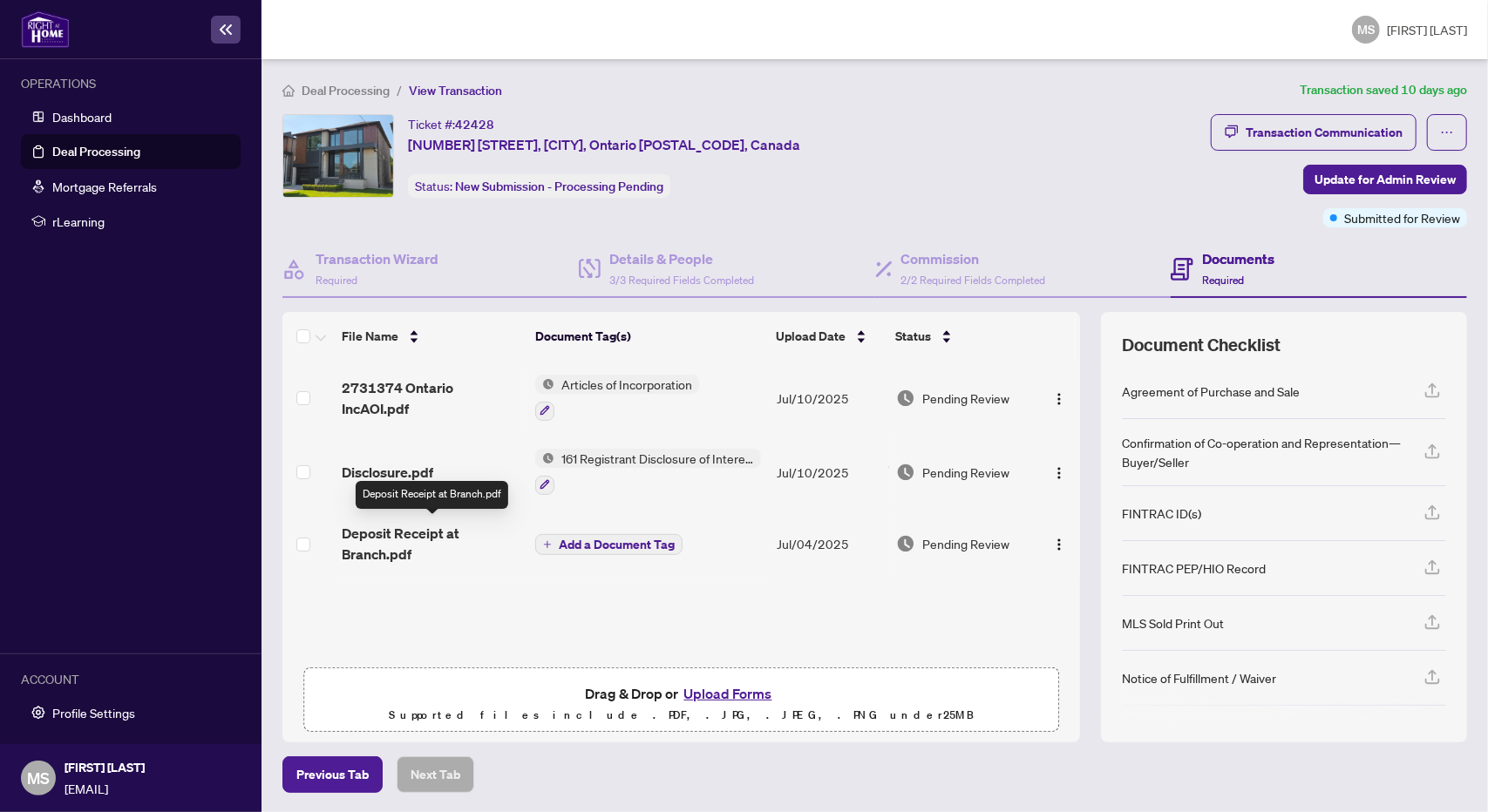 click on "Deposit Receipt at Branch.pdf" at bounding box center [431, 544] 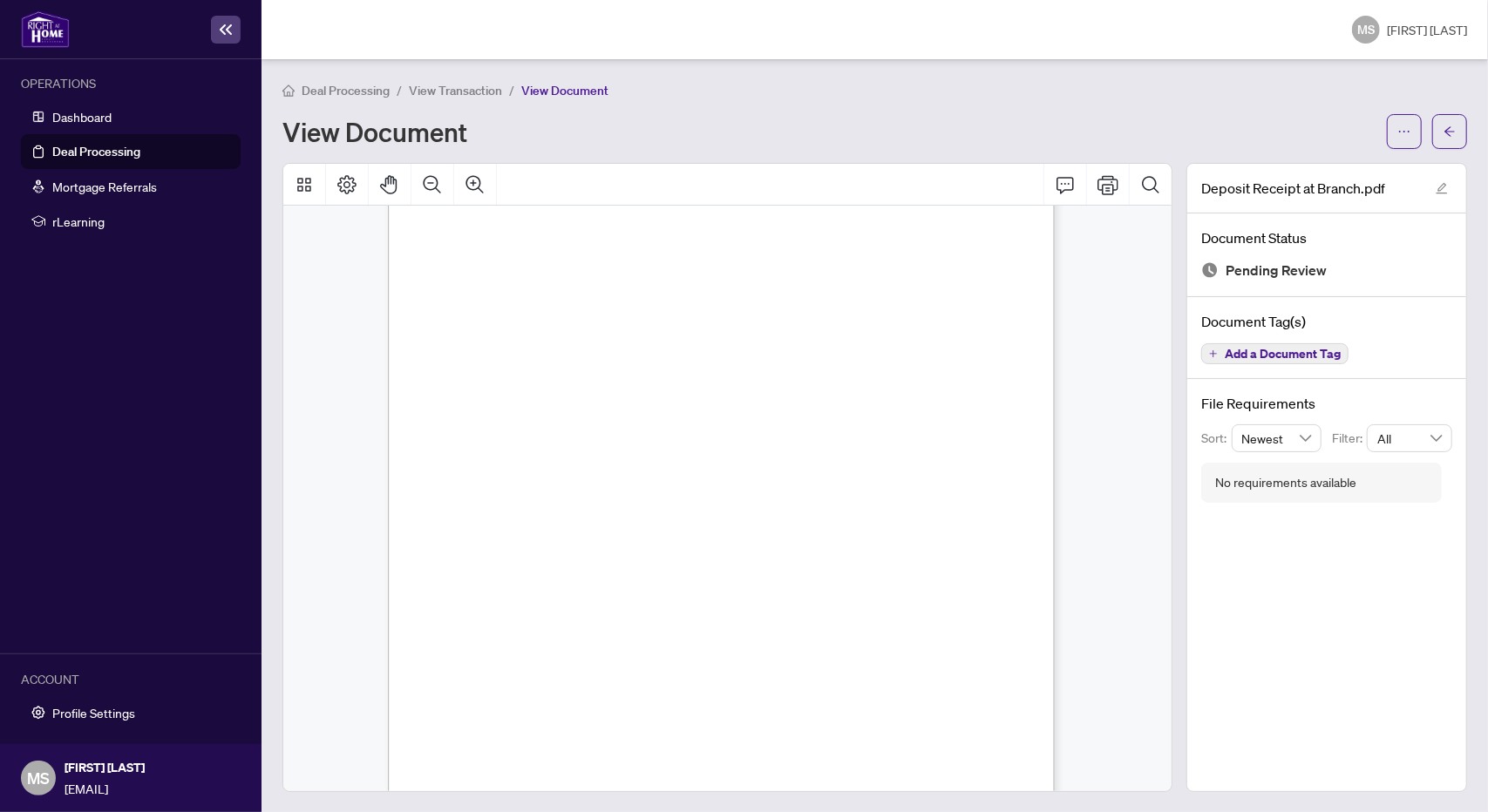 scroll, scrollTop: 0, scrollLeft: 0, axis: both 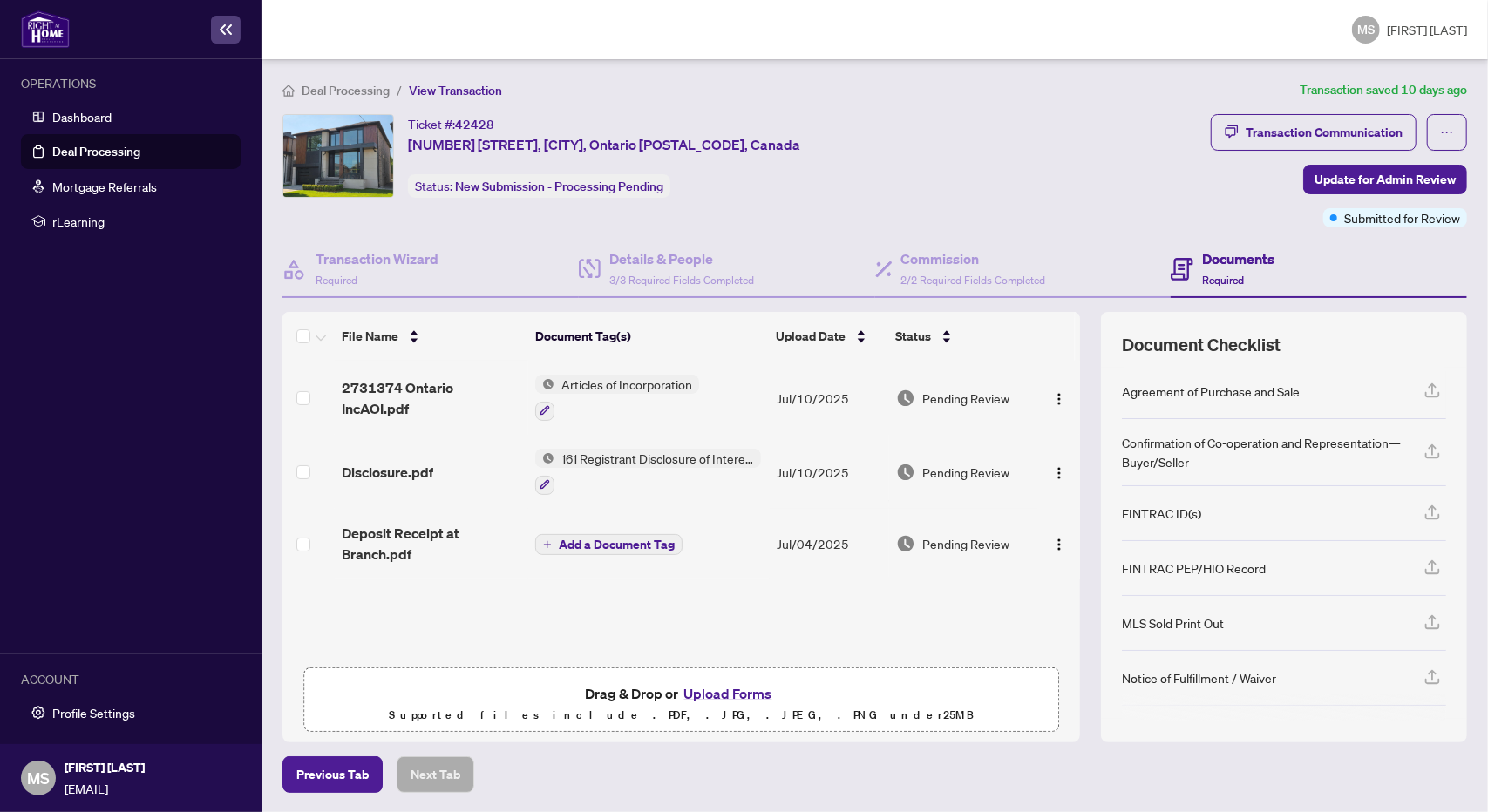 click on "Add a Document Tag" at bounding box center (616, 545) 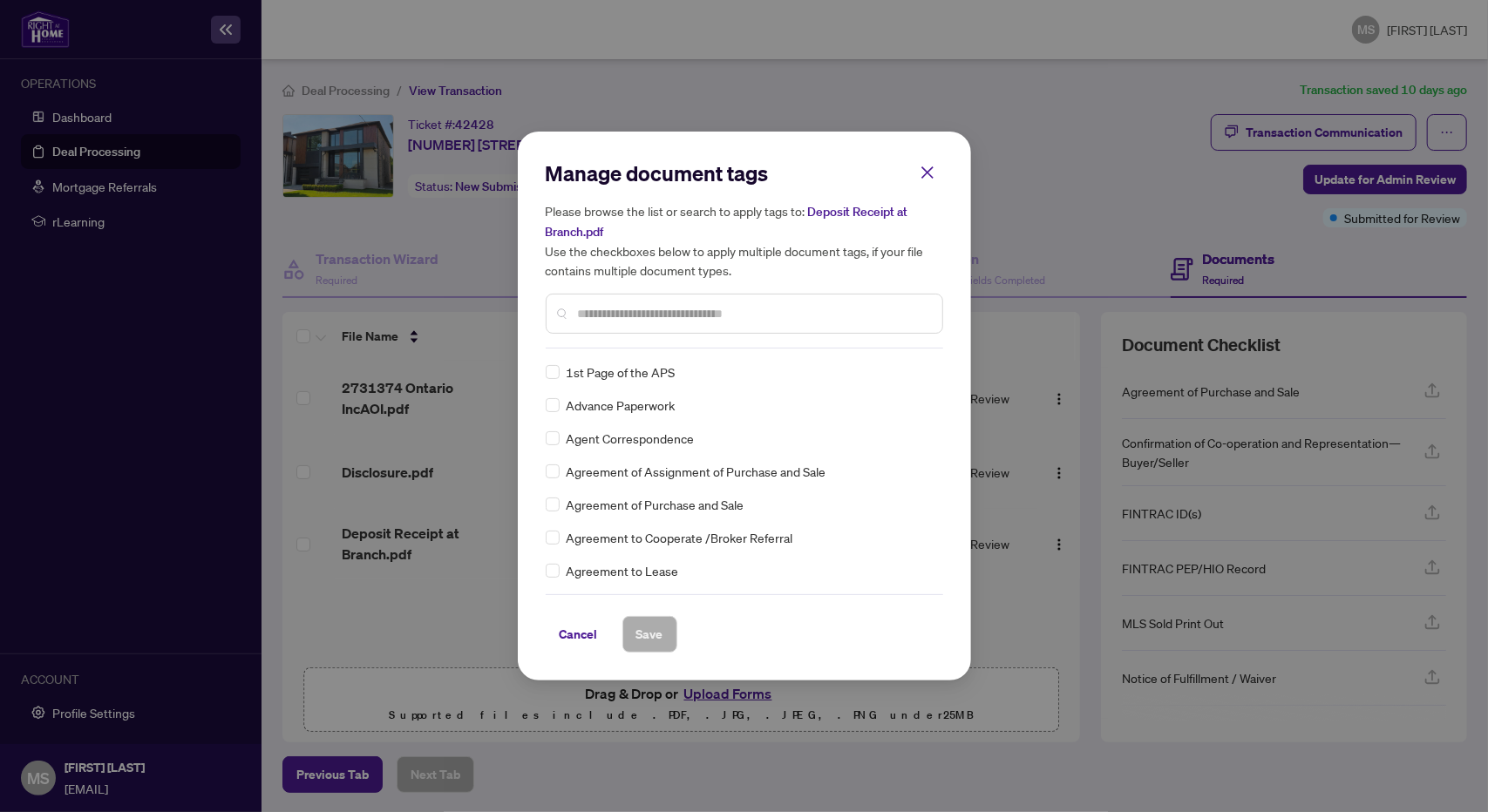 click at bounding box center (753, 314) 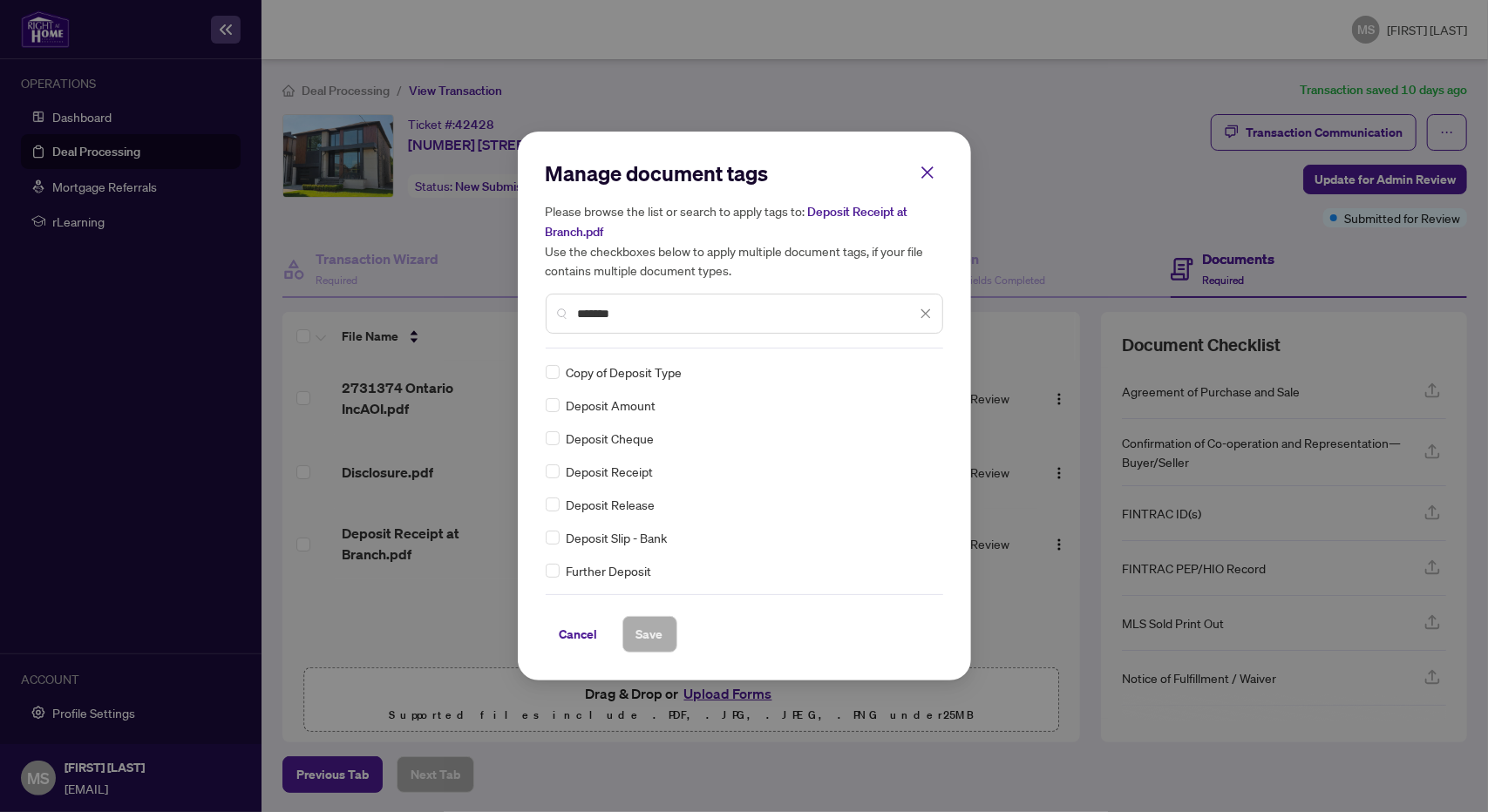 type on "*******" 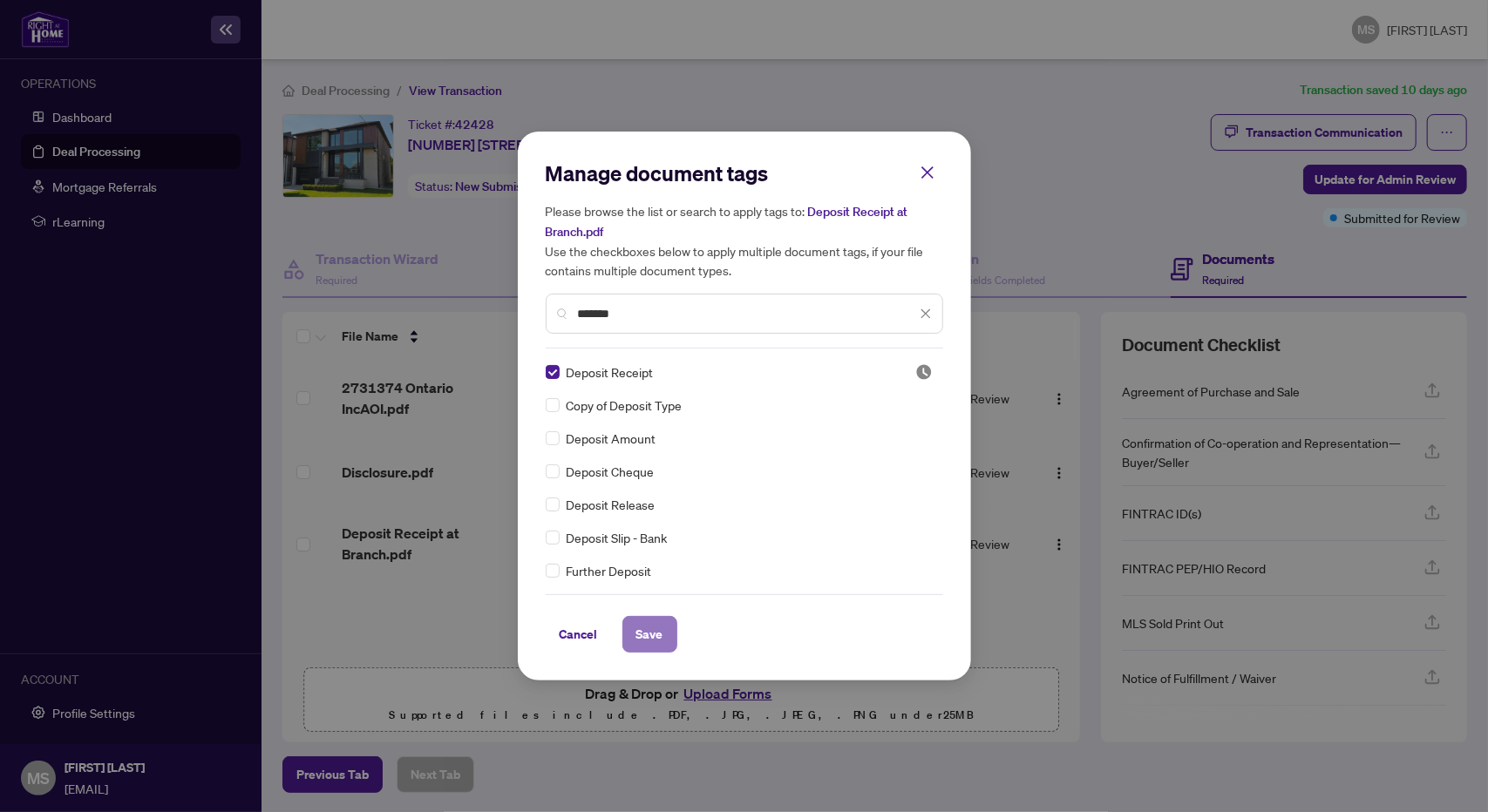 click on "Save" at bounding box center (649, 634) 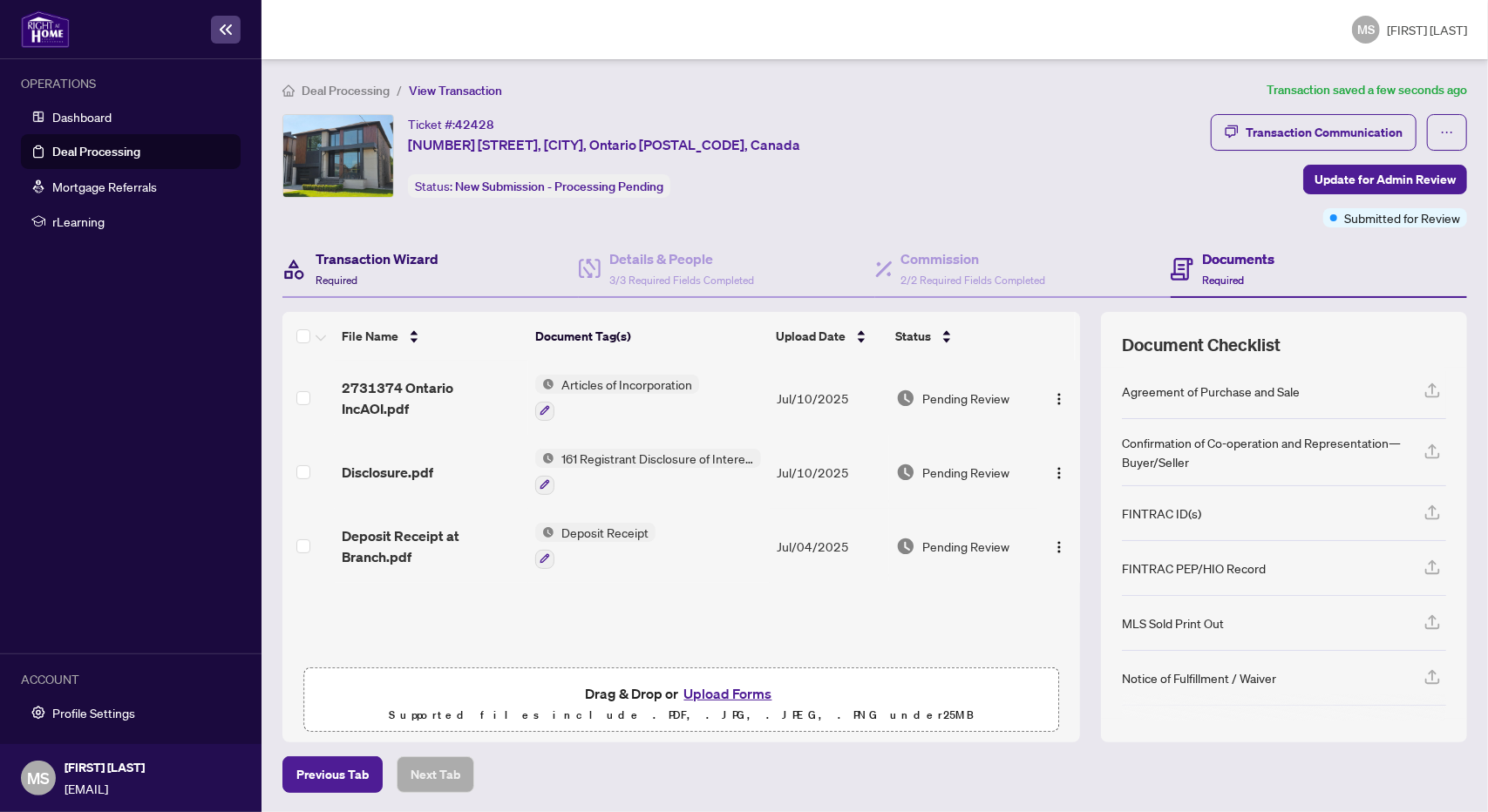 click on "Transaction Wizard" at bounding box center [377, 259] 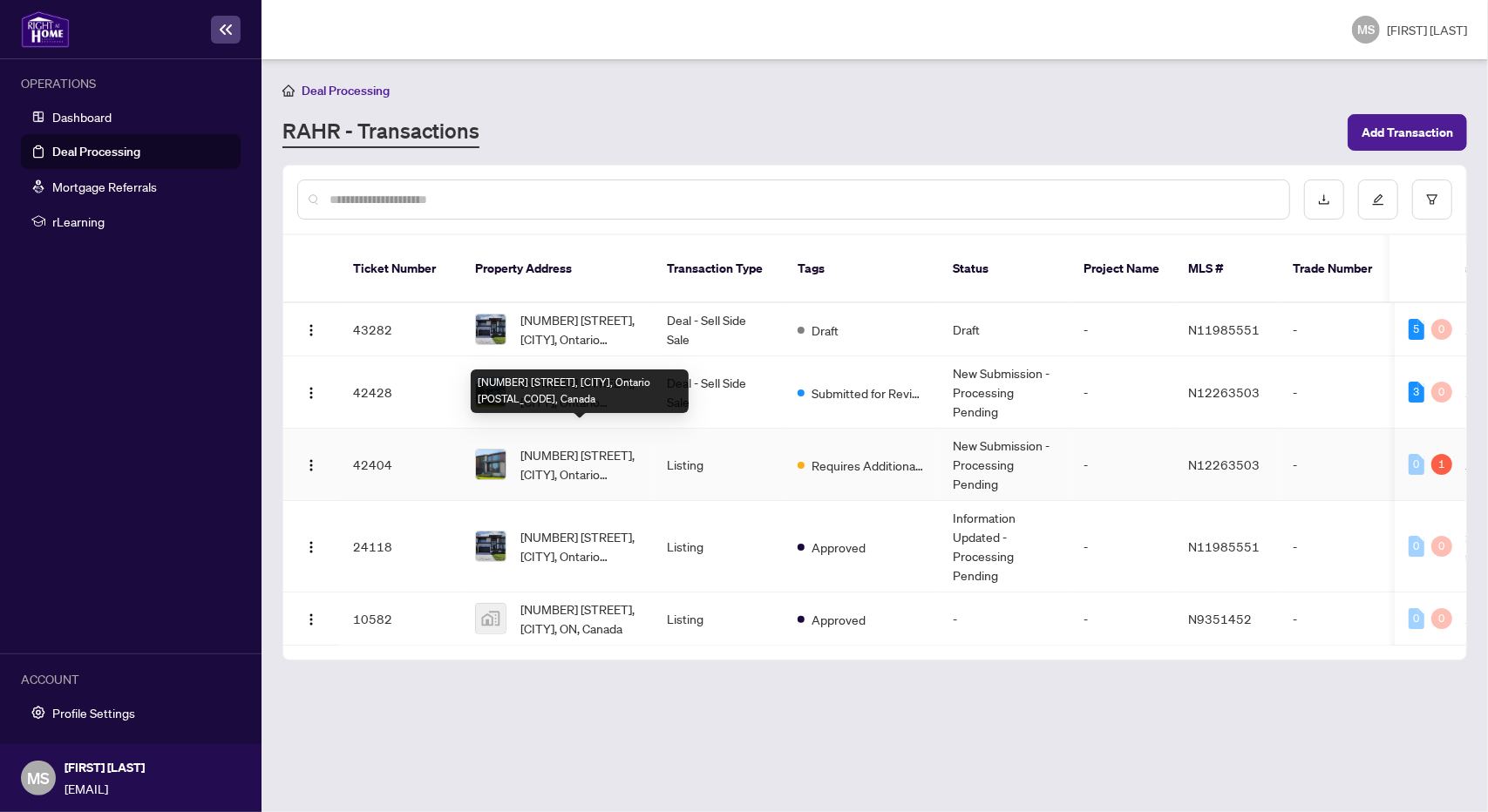 click on "[NUMBER] [STREET], [CITY], Ontario [POSTAL_CODE], Canada" at bounding box center [580, 464] 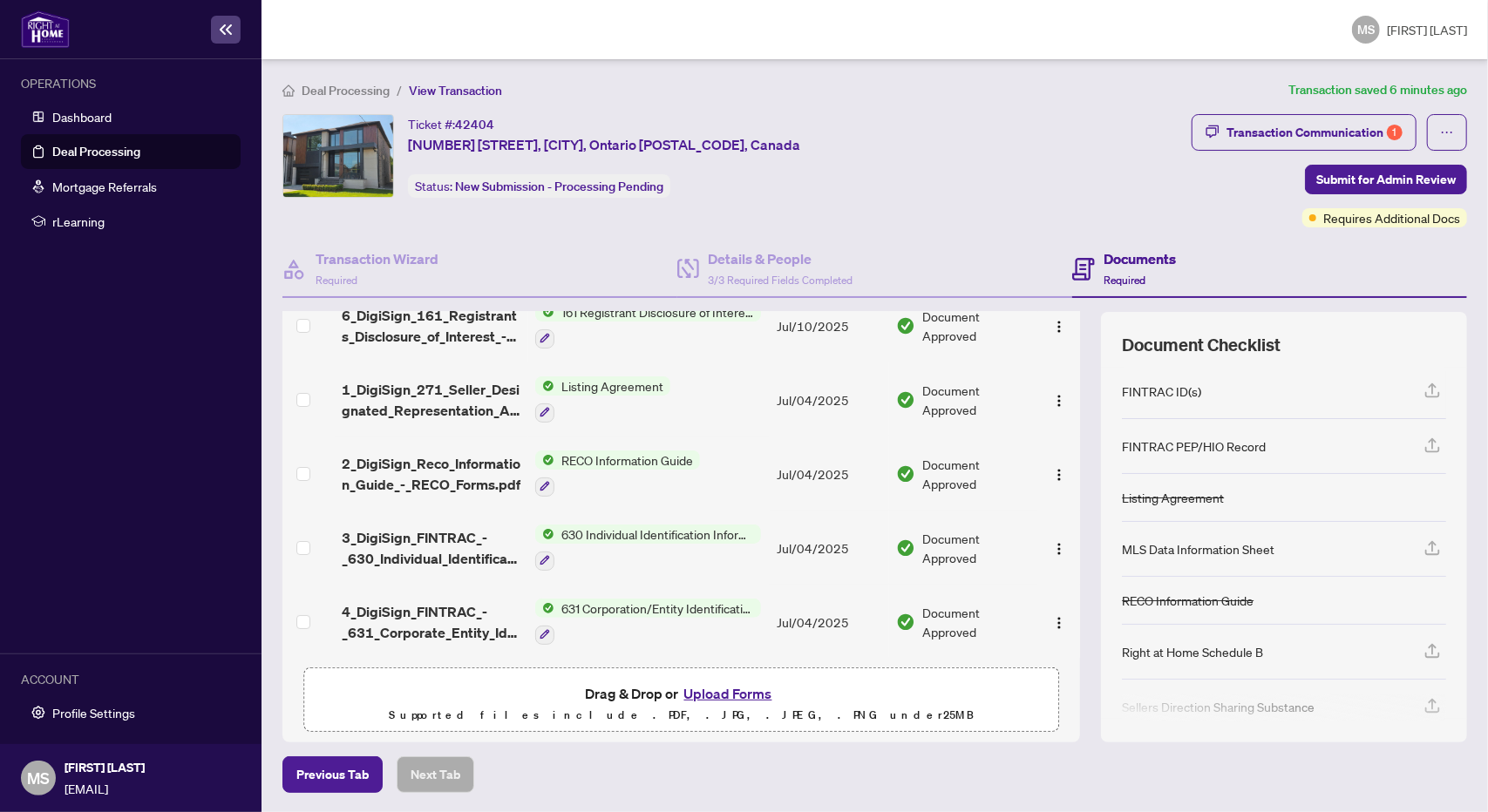 scroll, scrollTop: 0, scrollLeft: 0, axis: both 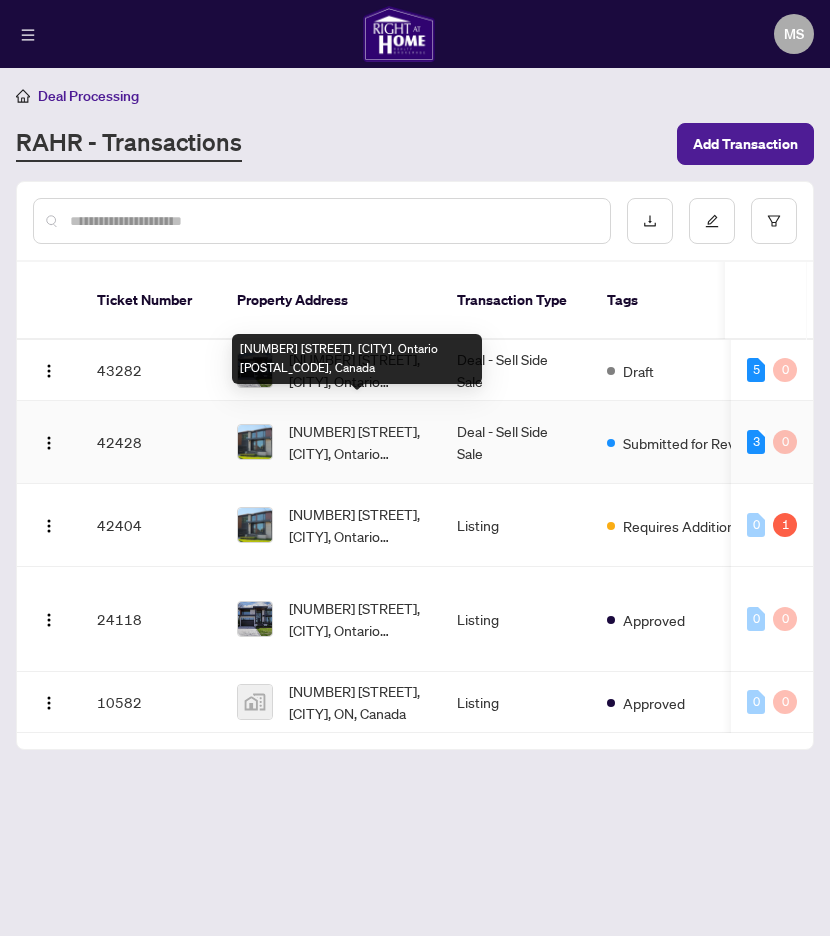 click on "[NUMBER] [STREET], [CITY], Ontario [POSTAL_CODE], Canada" at bounding box center (357, 442) 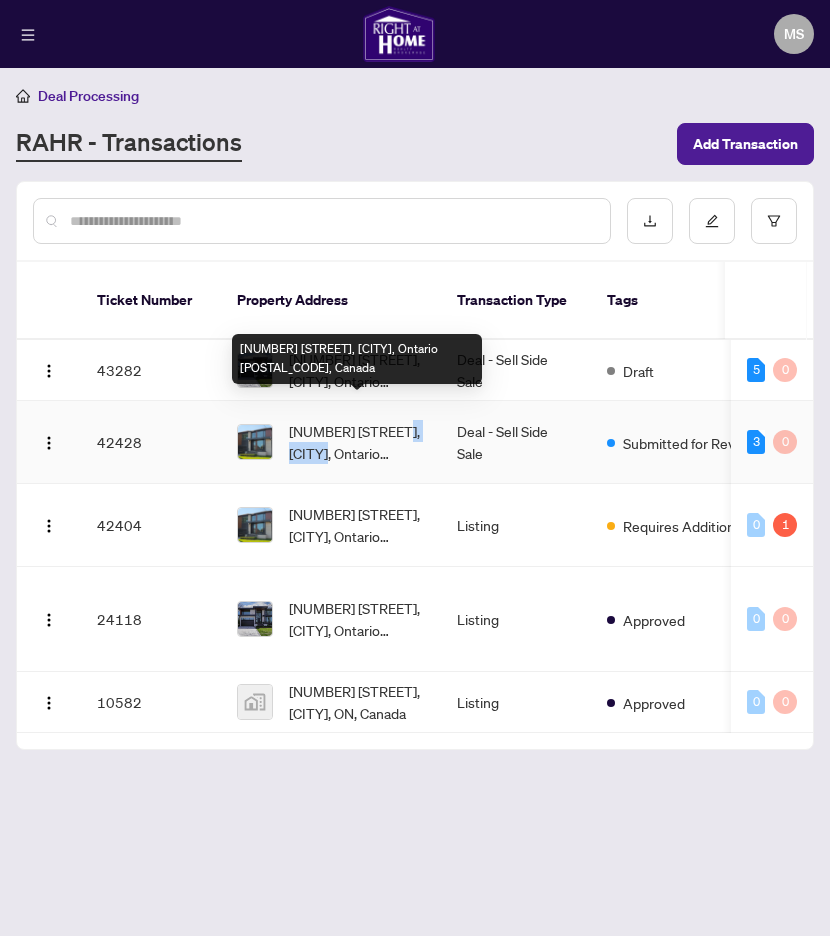 click on "[NUMBER] [STREET], [CITY], Ontario [POSTAL_CODE], Canada" at bounding box center [357, 442] 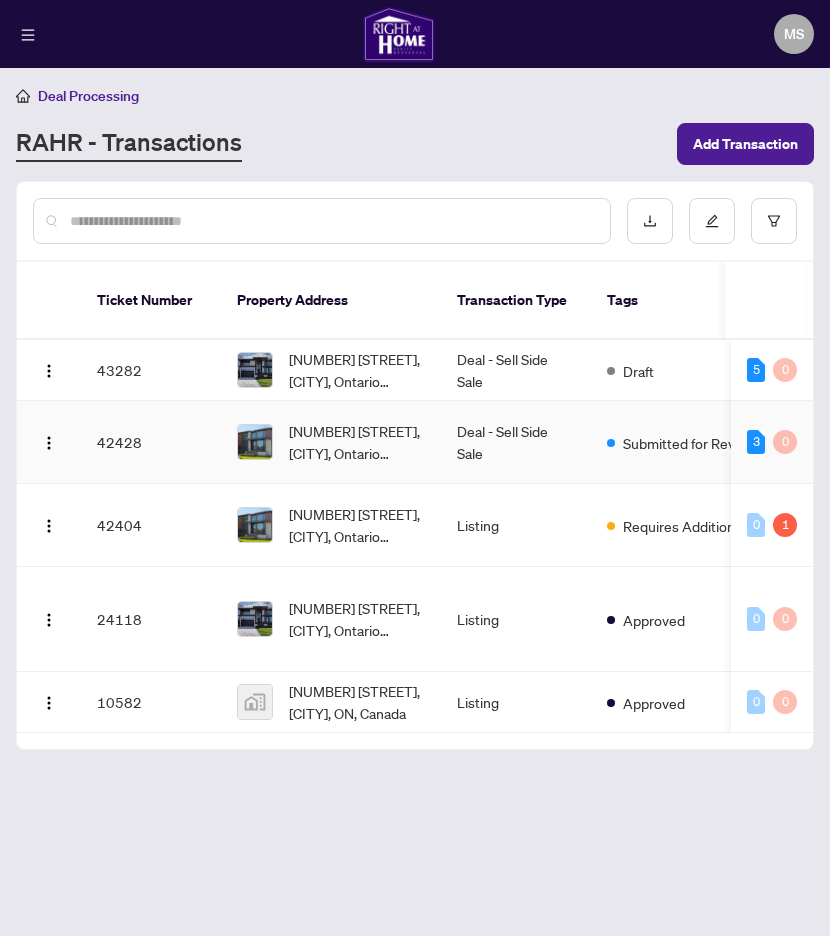 click on "42428" at bounding box center [151, 442] 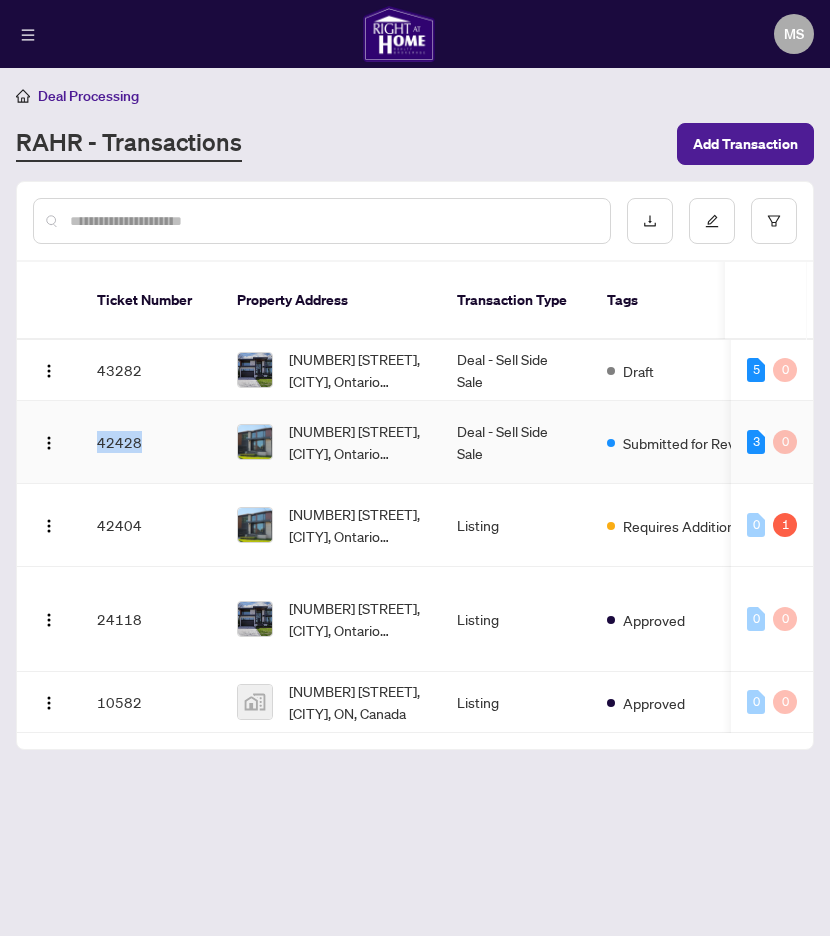 click on "42428" at bounding box center (151, 442) 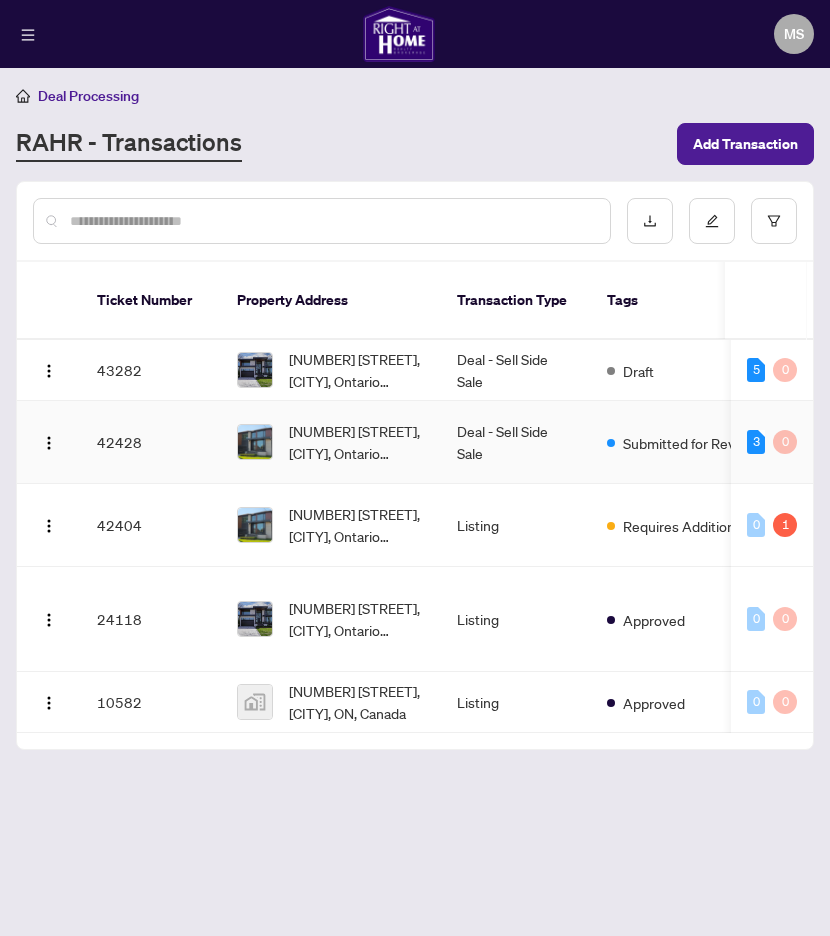 click on "Deal - Sell Side Sale" at bounding box center [516, 442] 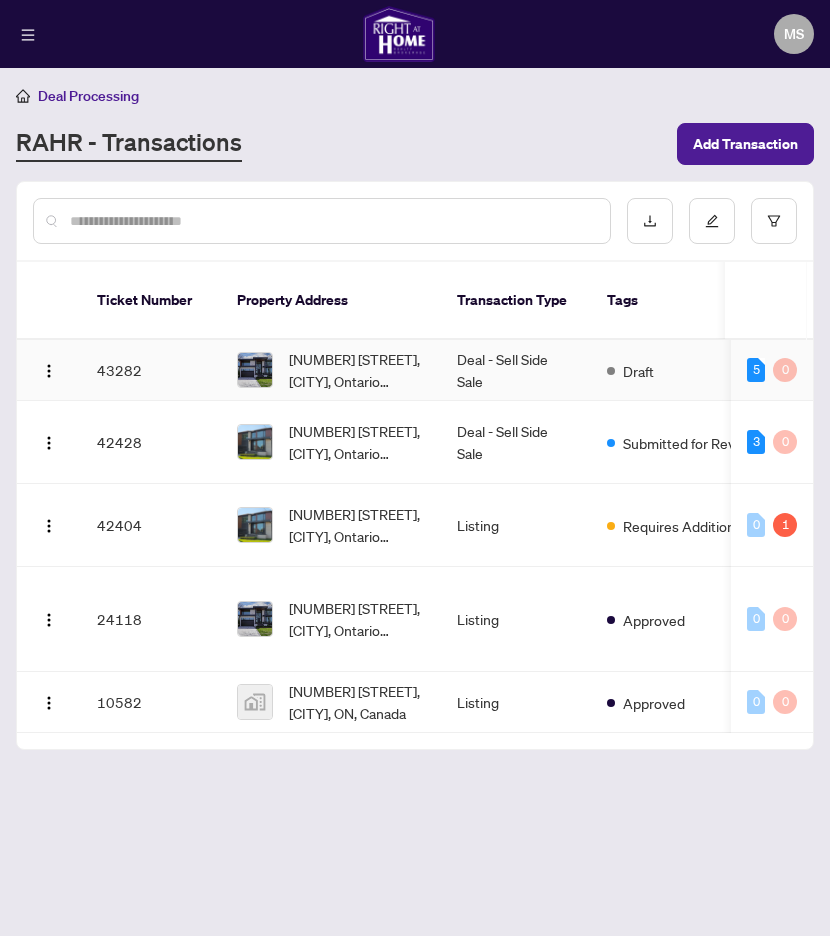 click on "43282" at bounding box center [151, 370] 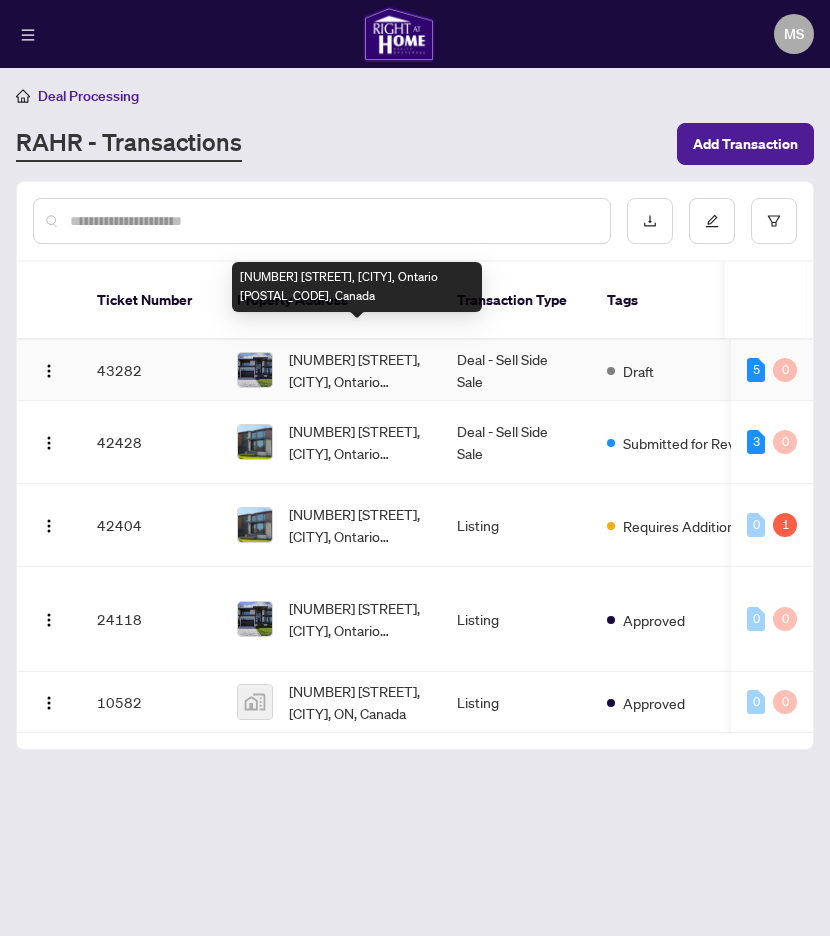 click on "[NUMBER] [STREET], [CITY], Ontario [POSTAL_CODE], Canada" at bounding box center [357, 370] 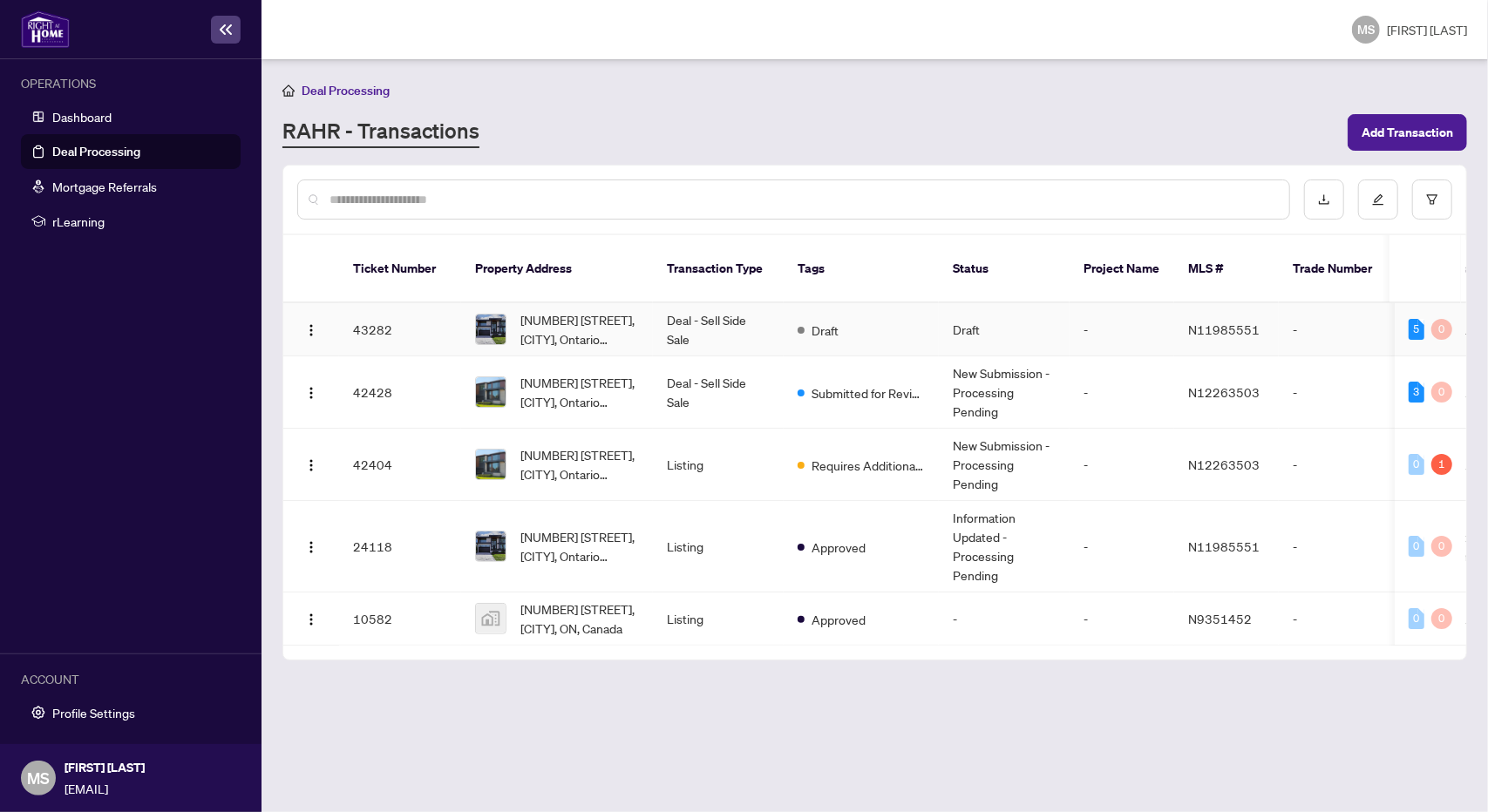 click on "43282" at bounding box center [400, 329] 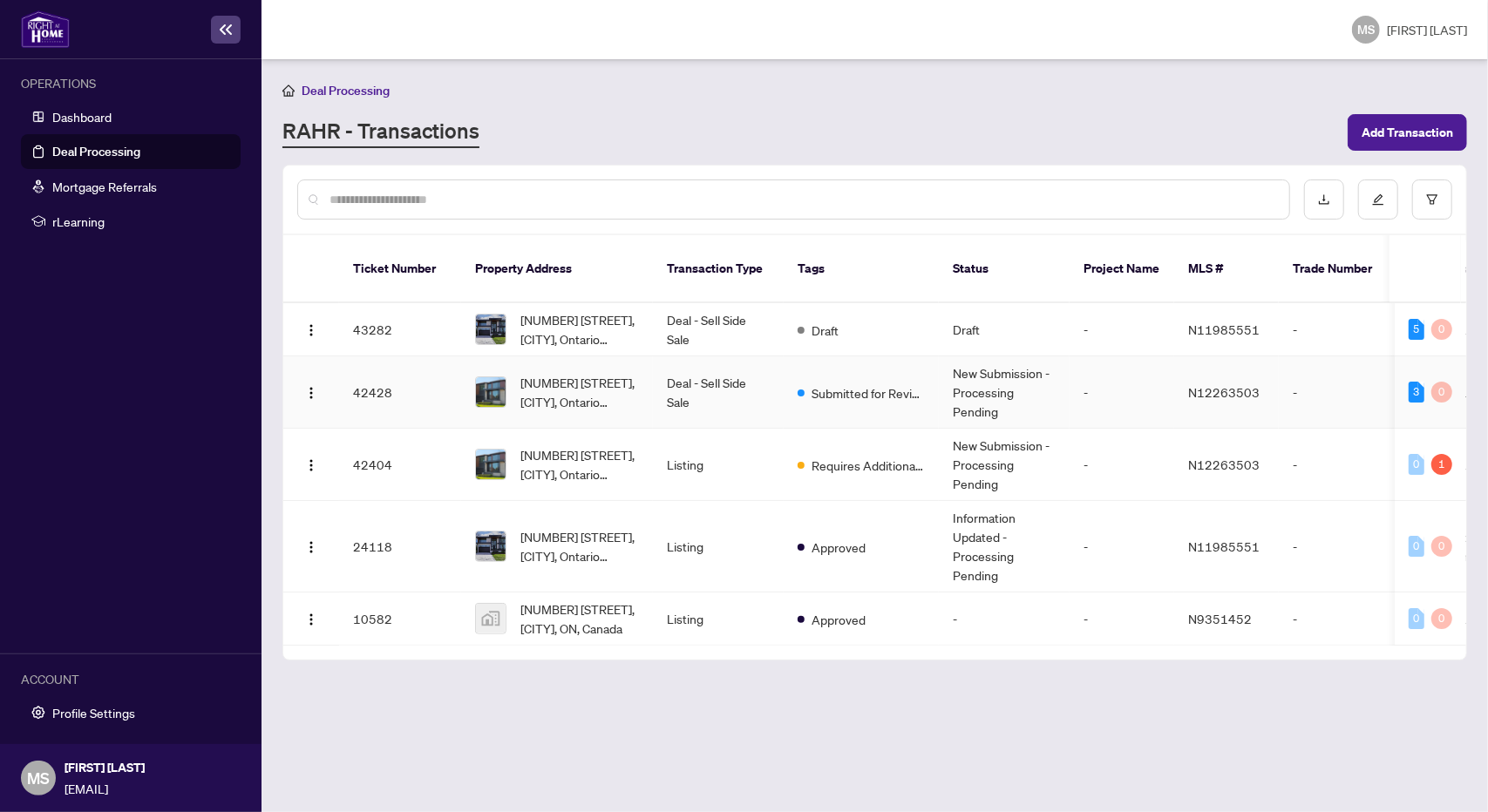 click on "42428" at bounding box center [400, 392] 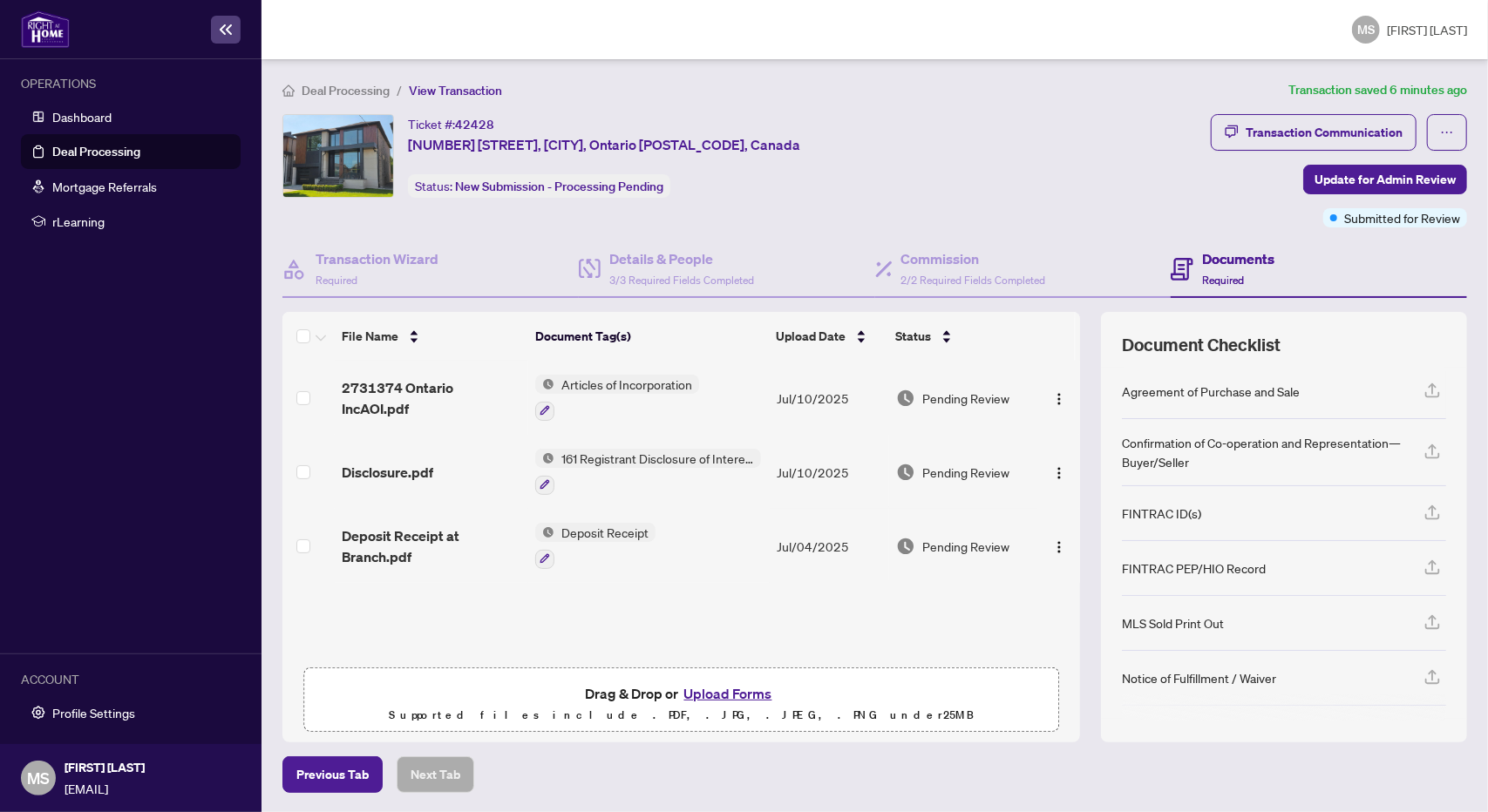 click 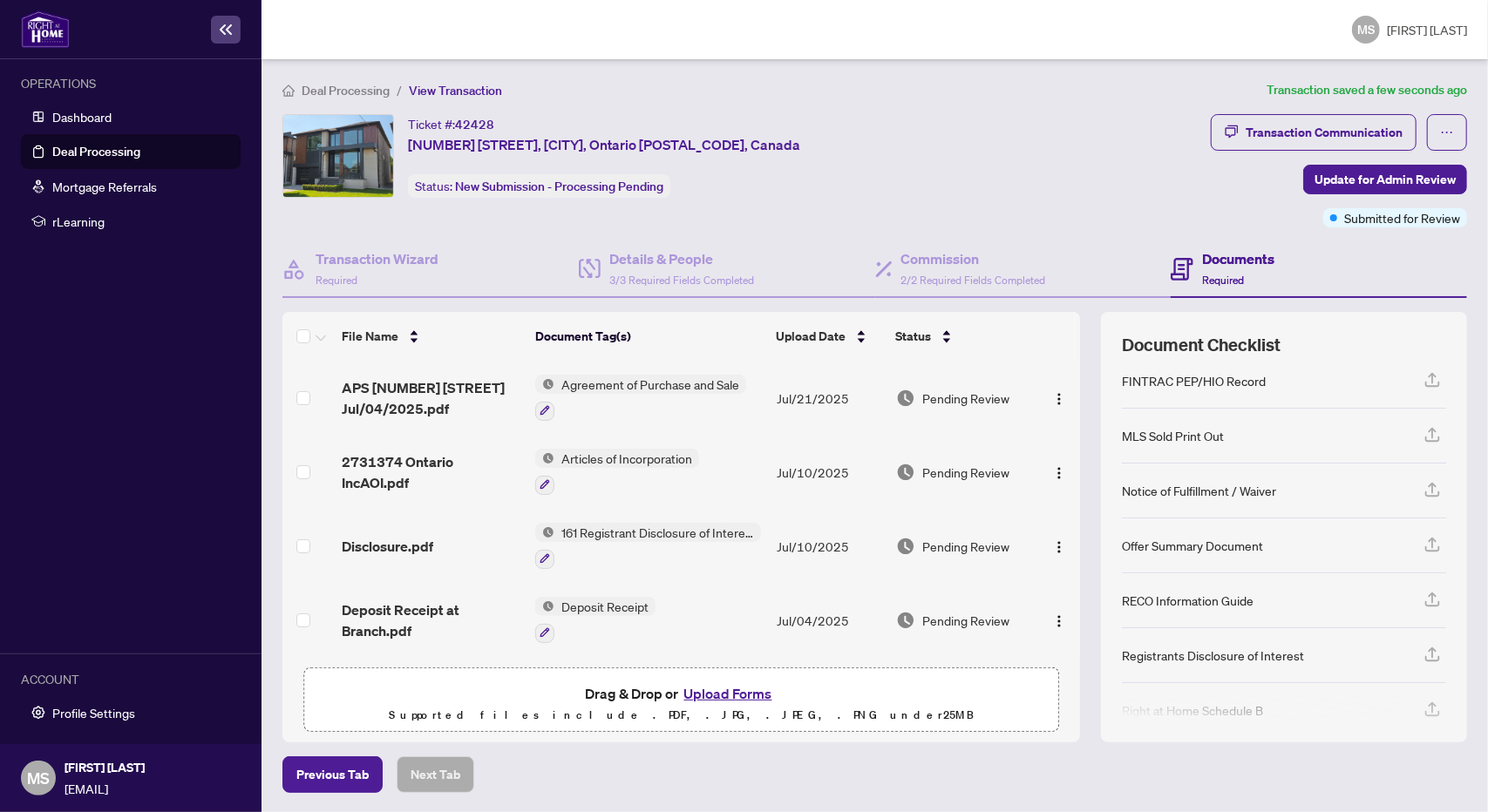 scroll, scrollTop: 191, scrollLeft: 0, axis: vertical 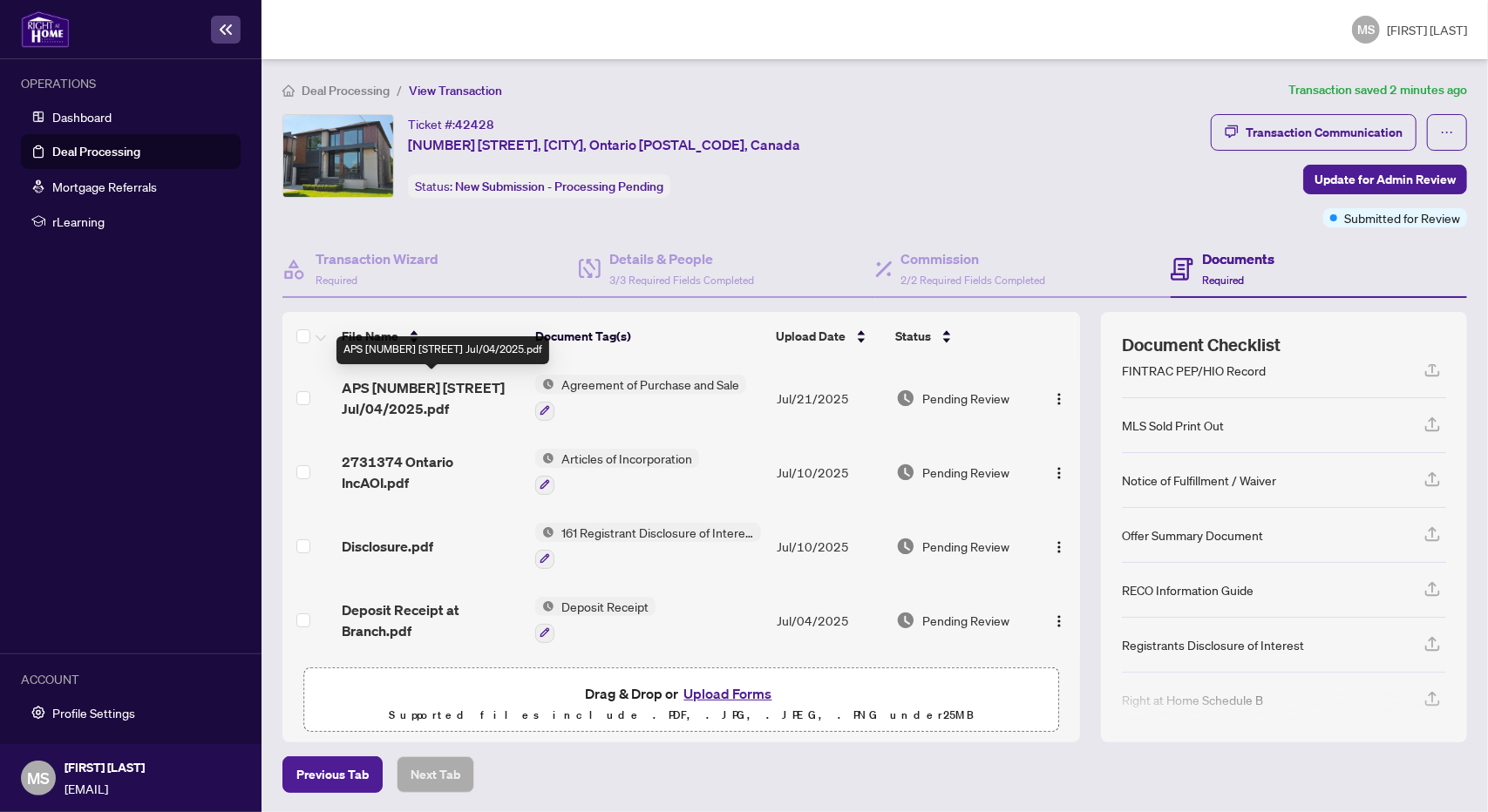 click on "APS [NUMBER] [STREET] Jul/04/2025.pdf" at bounding box center (431, 398) 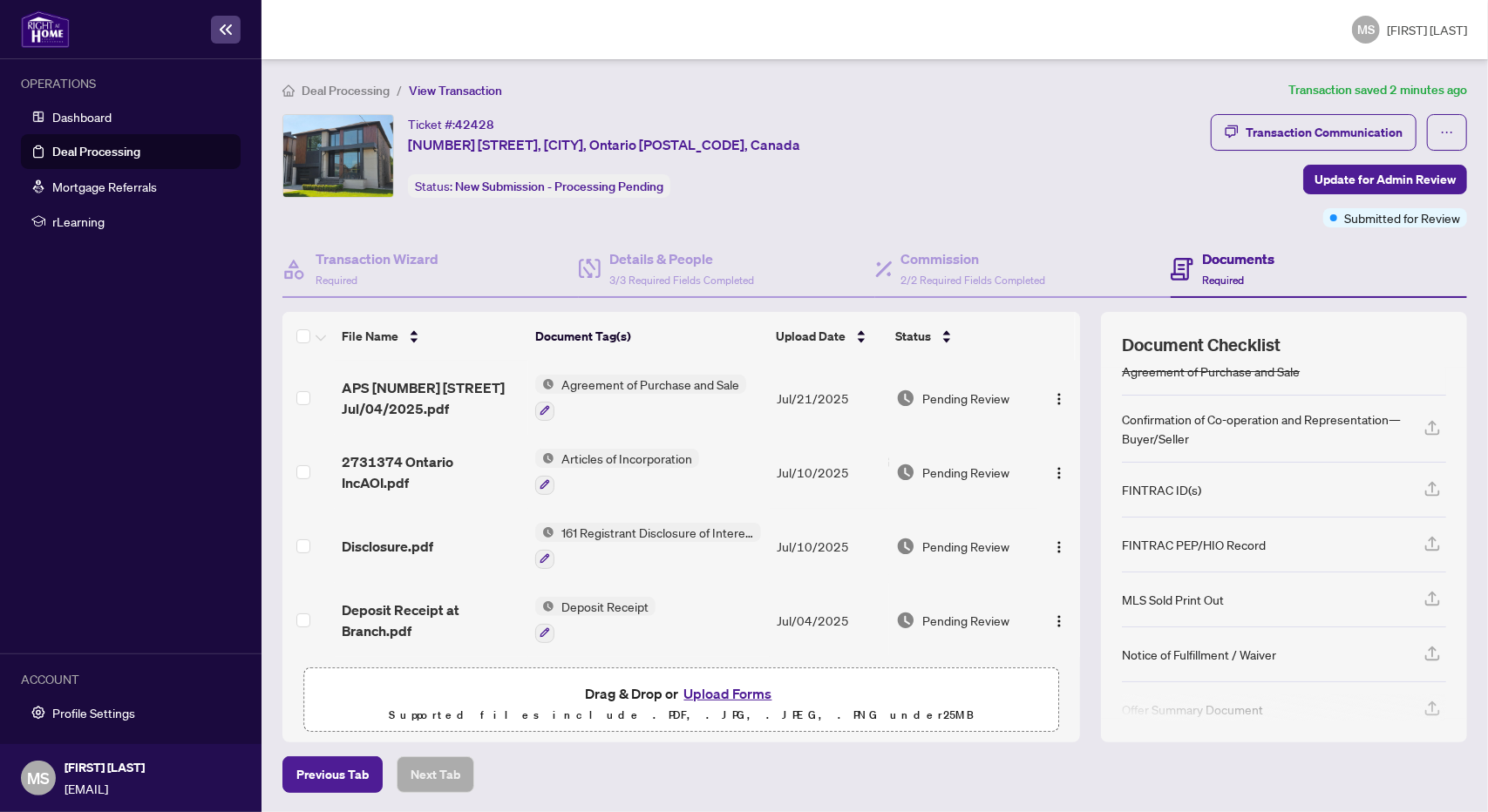 scroll, scrollTop: 0, scrollLeft: 0, axis: both 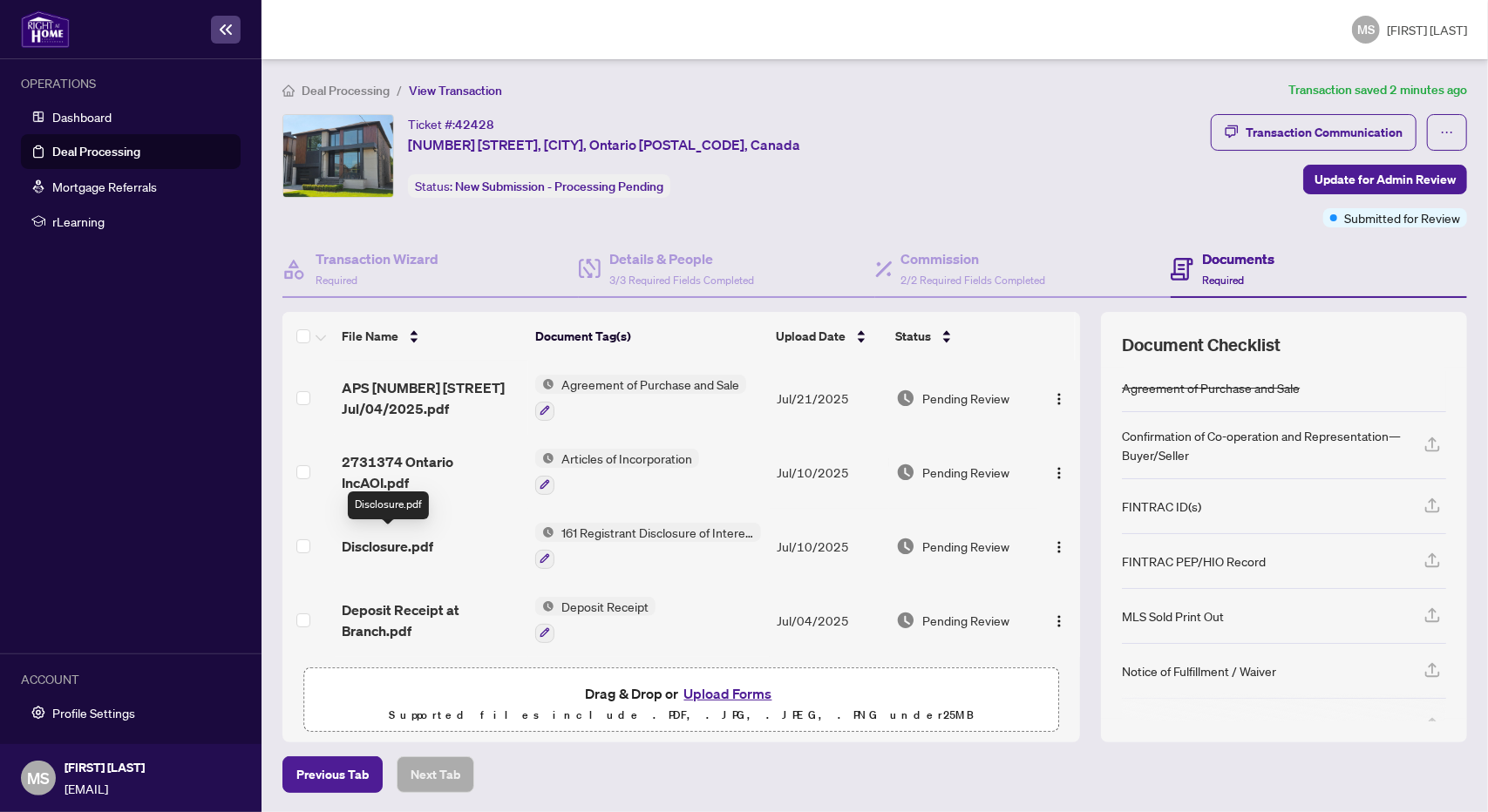click on "Disclosure.pdf" at bounding box center [387, 546] 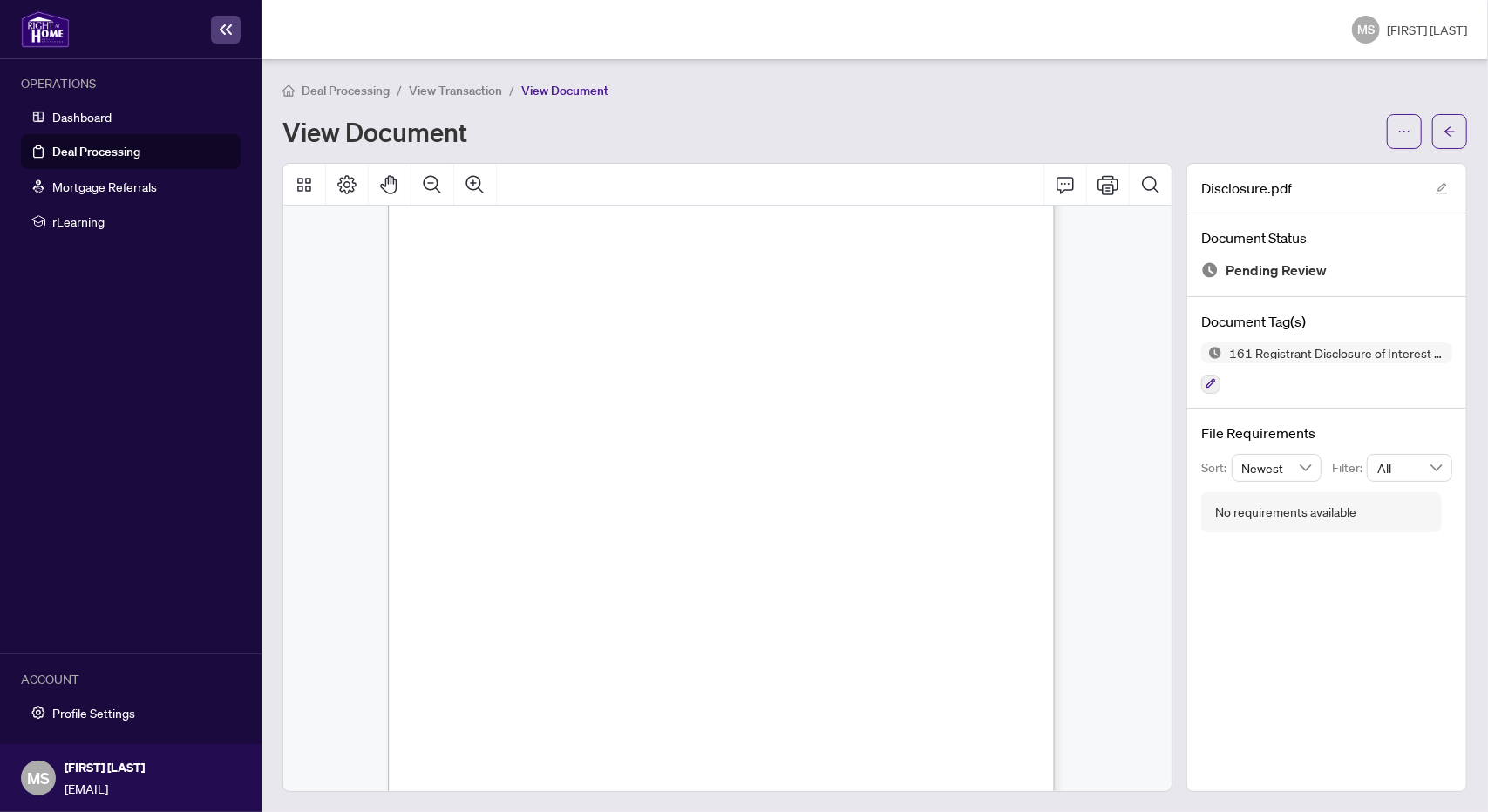 scroll, scrollTop: 311, scrollLeft: 0, axis: vertical 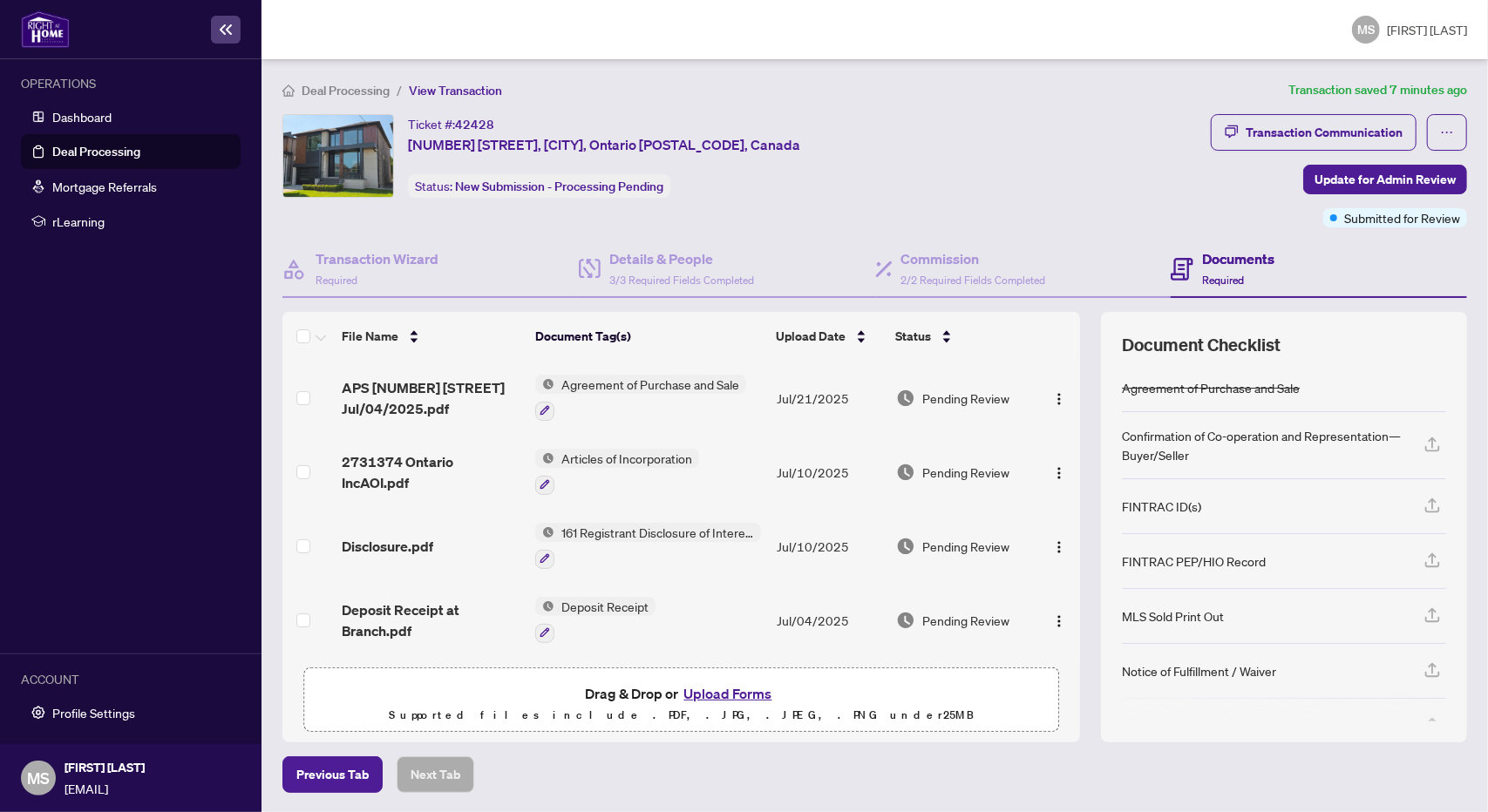 click on "161 Registrant Disclosure of Interest - Disposition ofProperty" at bounding box center [657, 532] 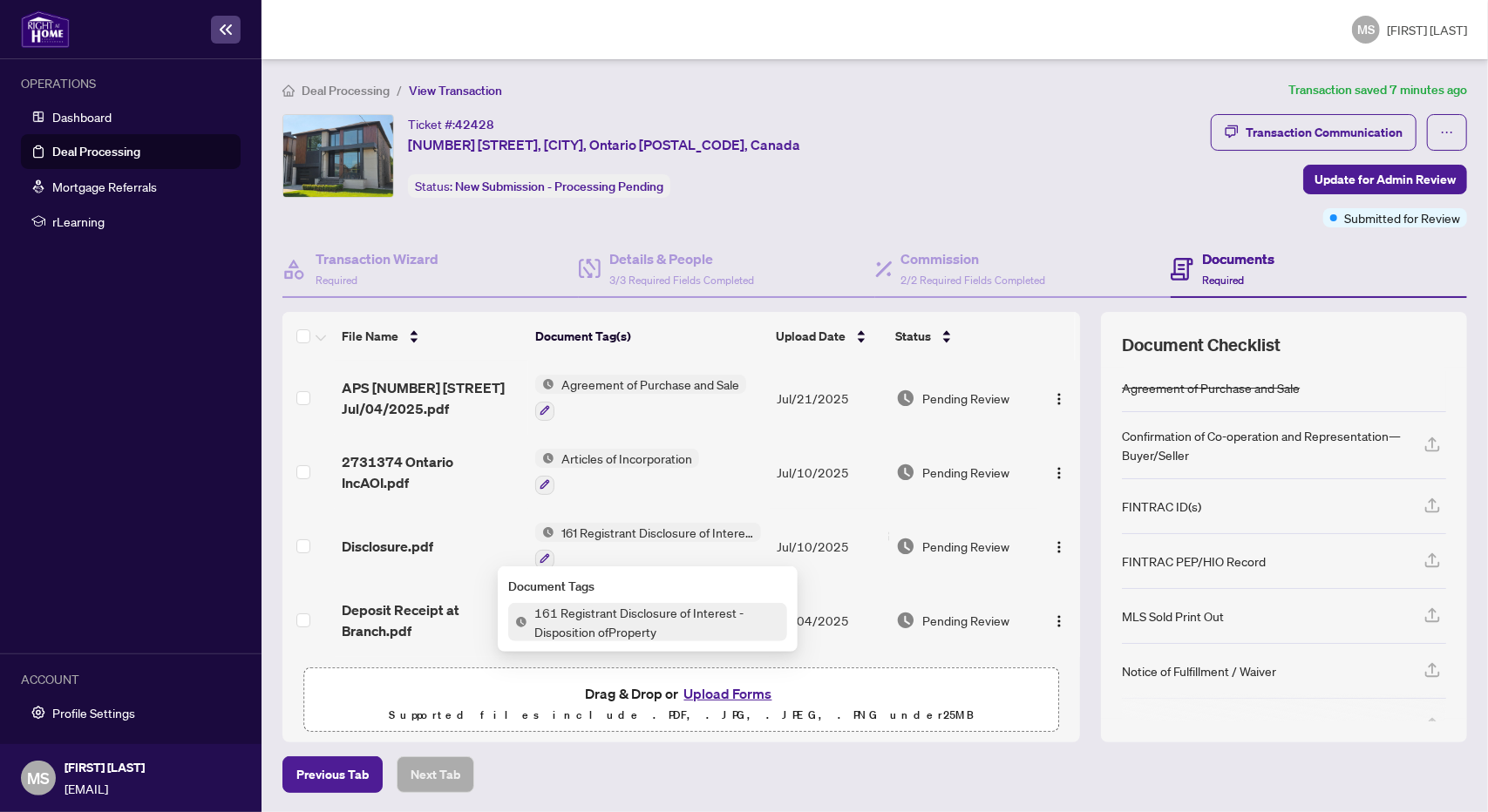 click on "161 Registrant Disclosure of Interest - Disposition ofProperty" at bounding box center [657, 622] 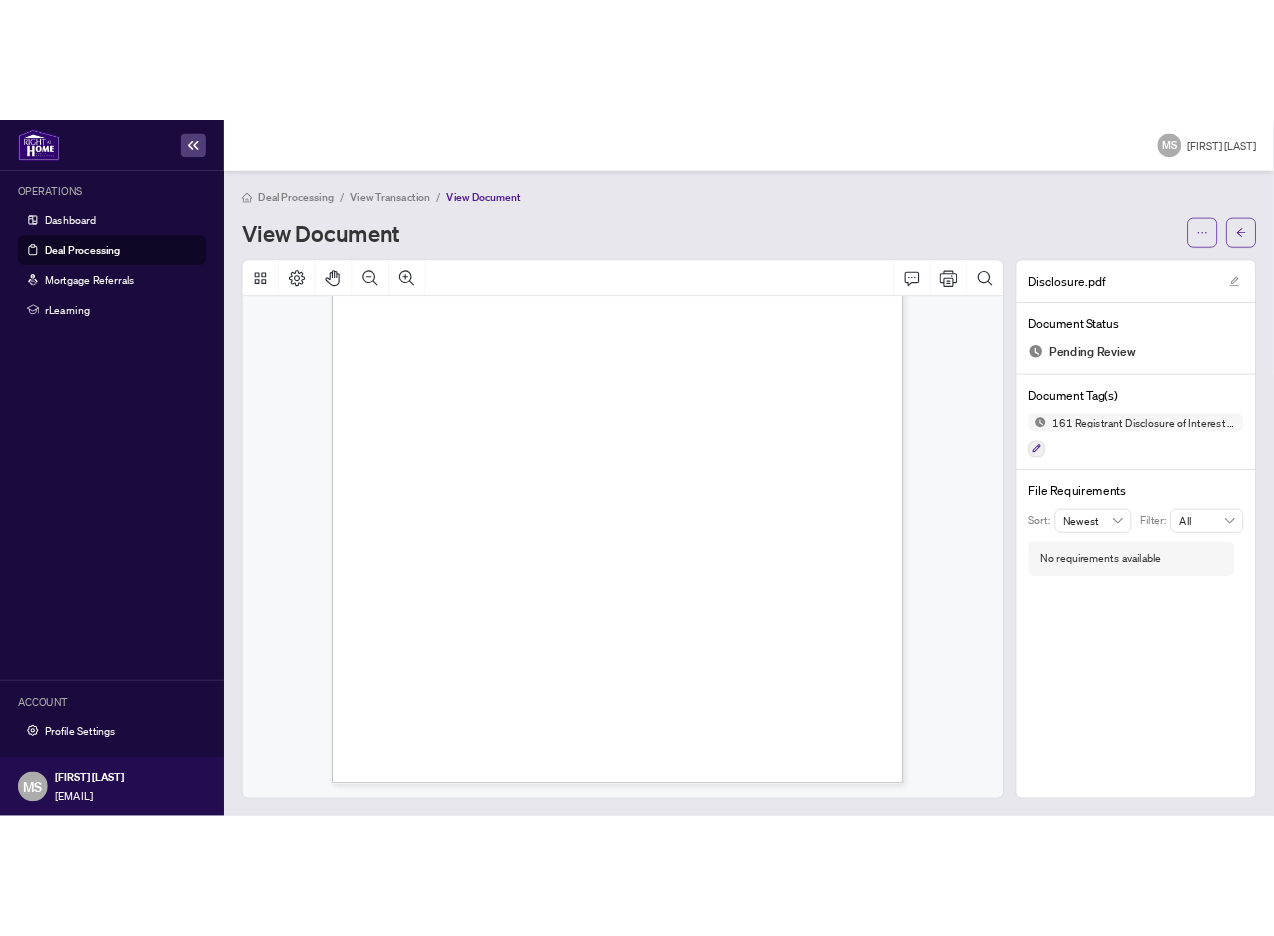 scroll, scrollTop: 0, scrollLeft: 0, axis: both 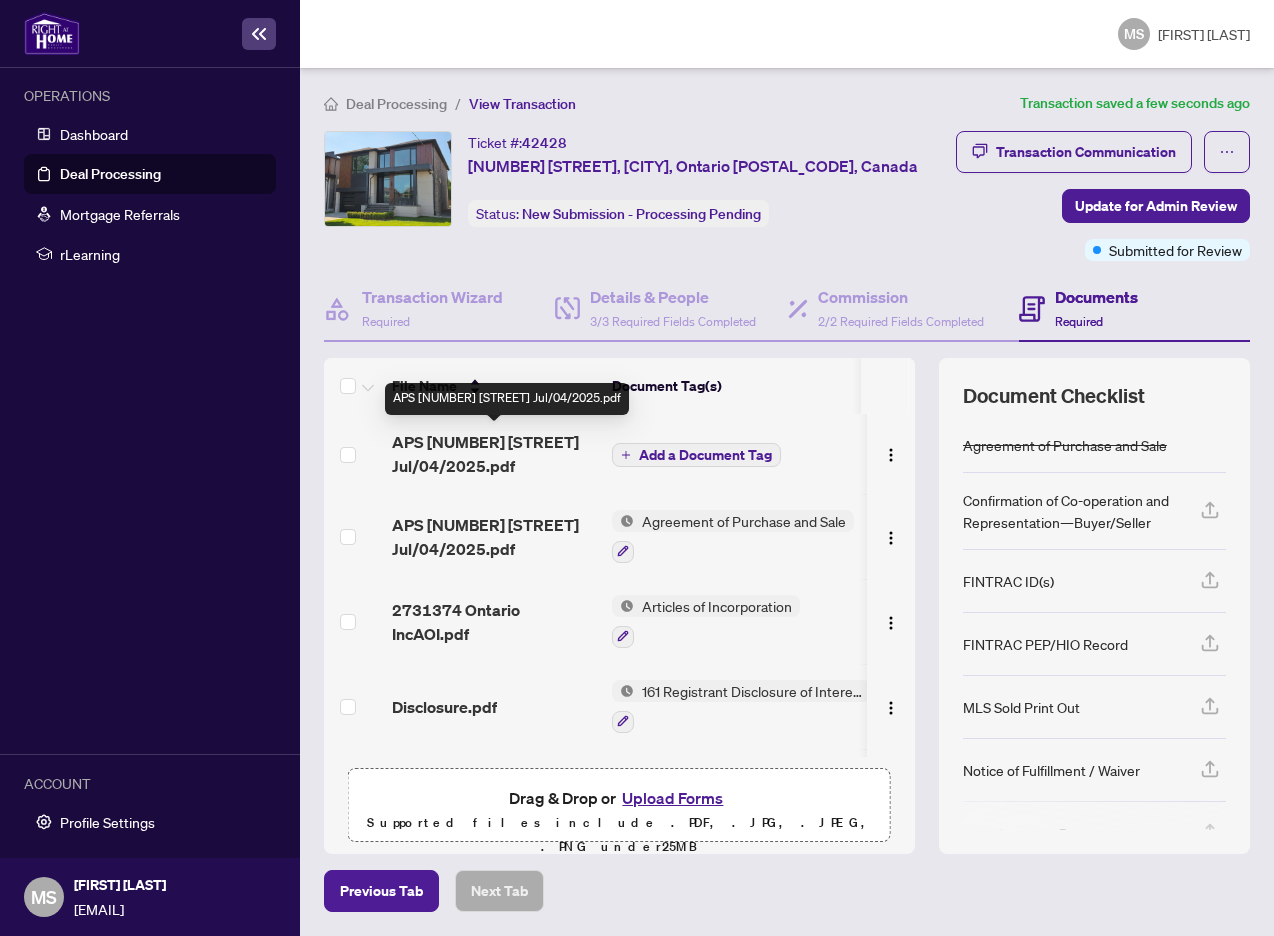 click on "APS [NUMBER] [STREET] Jul/04/2025.pdf" at bounding box center (494, 454) 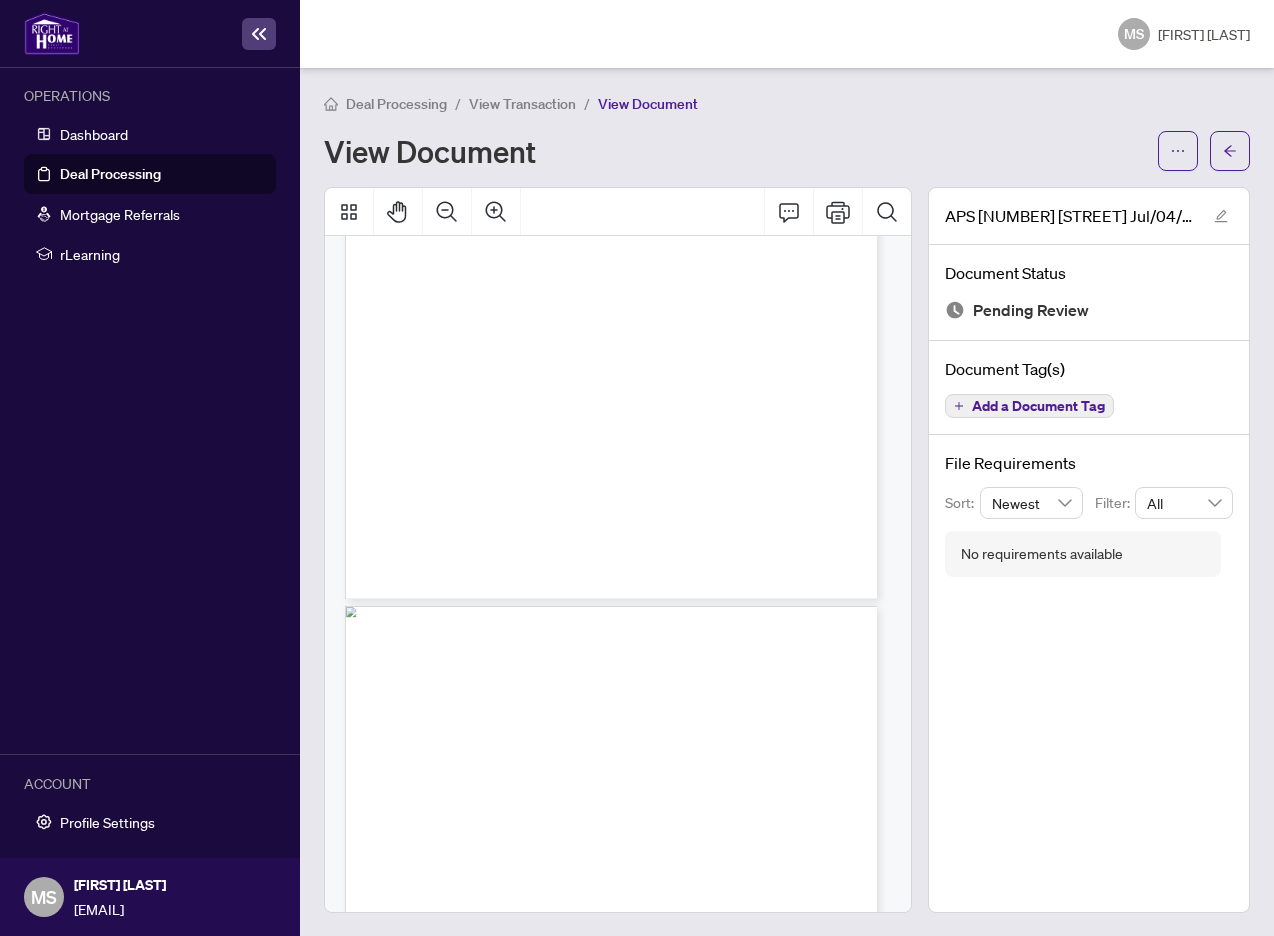 scroll, scrollTop: 1100, scrollLeft: 0, axis: vertical 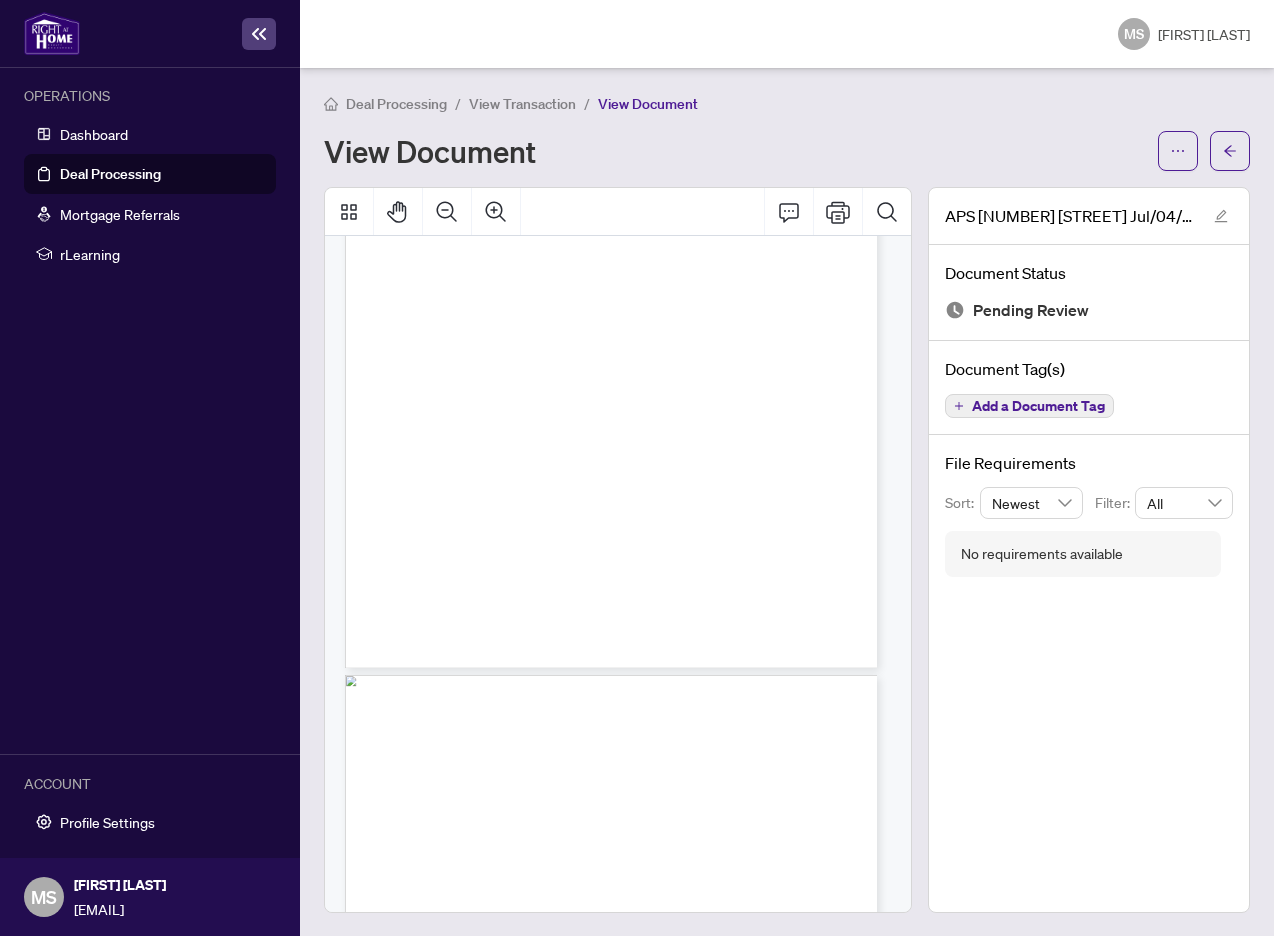 click on "Deal Processing / View Transaction / View Document" at bounding box center [787, 103] 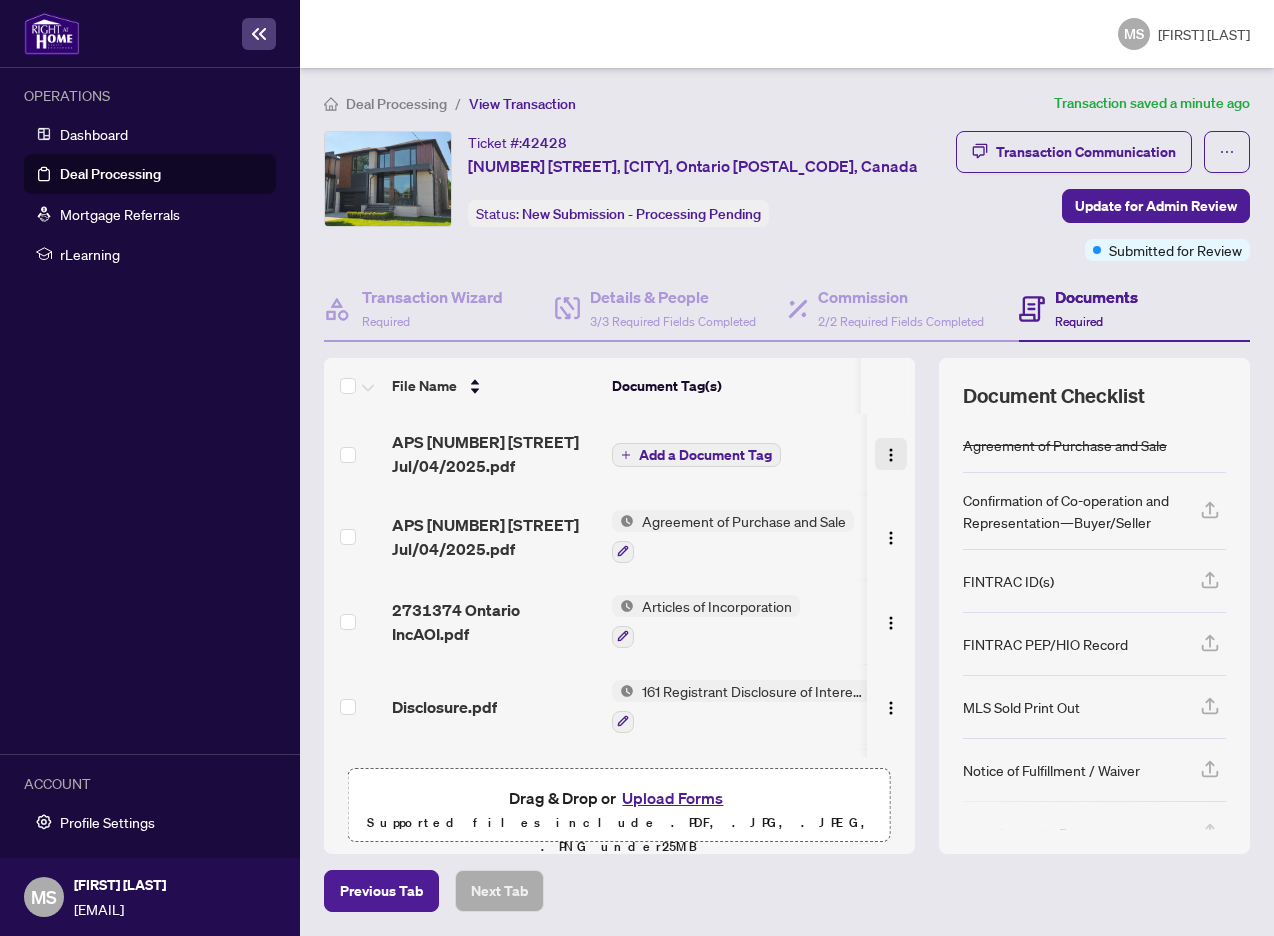 click at bounding box center (891, 455) 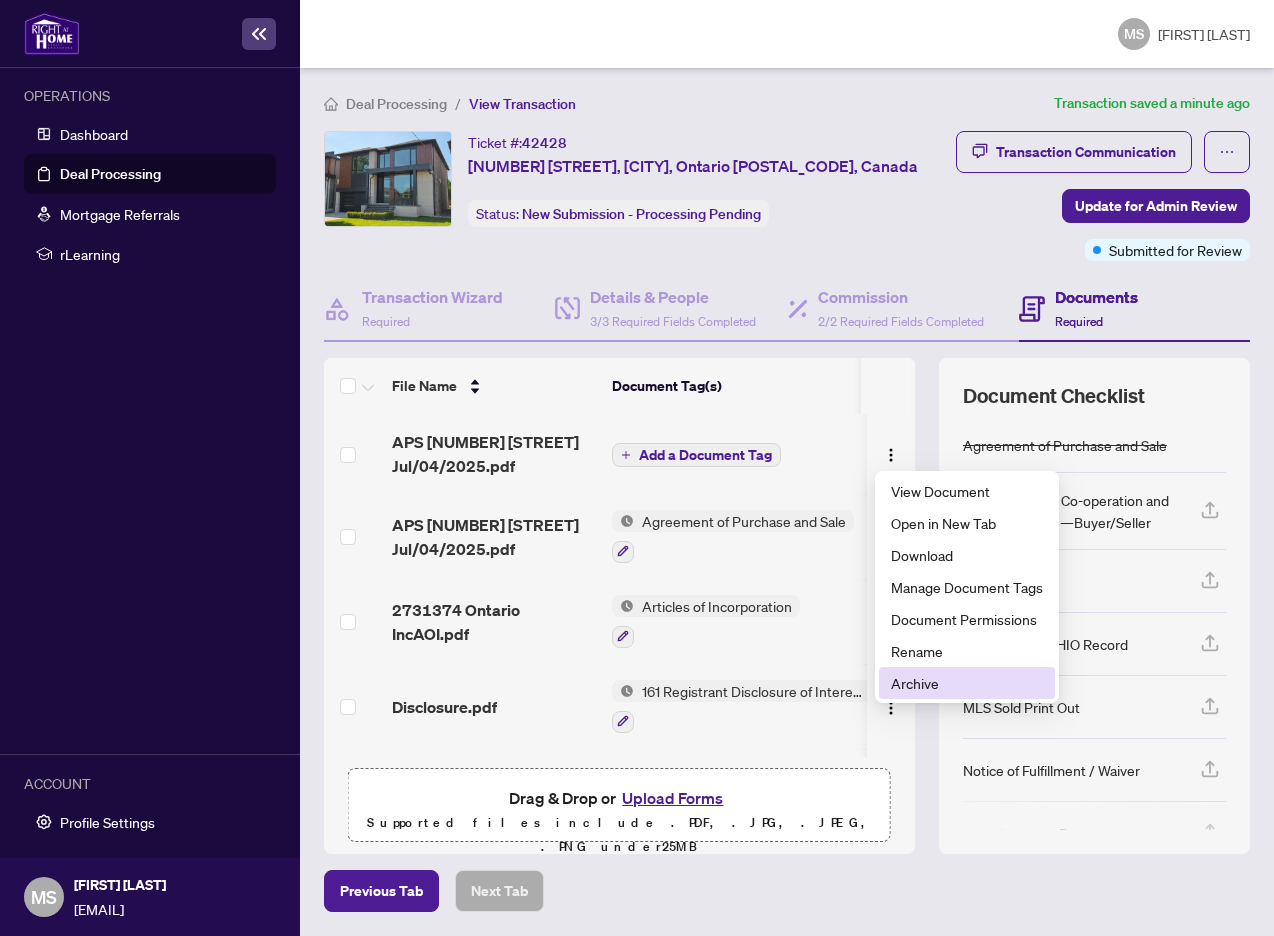 click on "Archive" at bounding box center [967, 683] 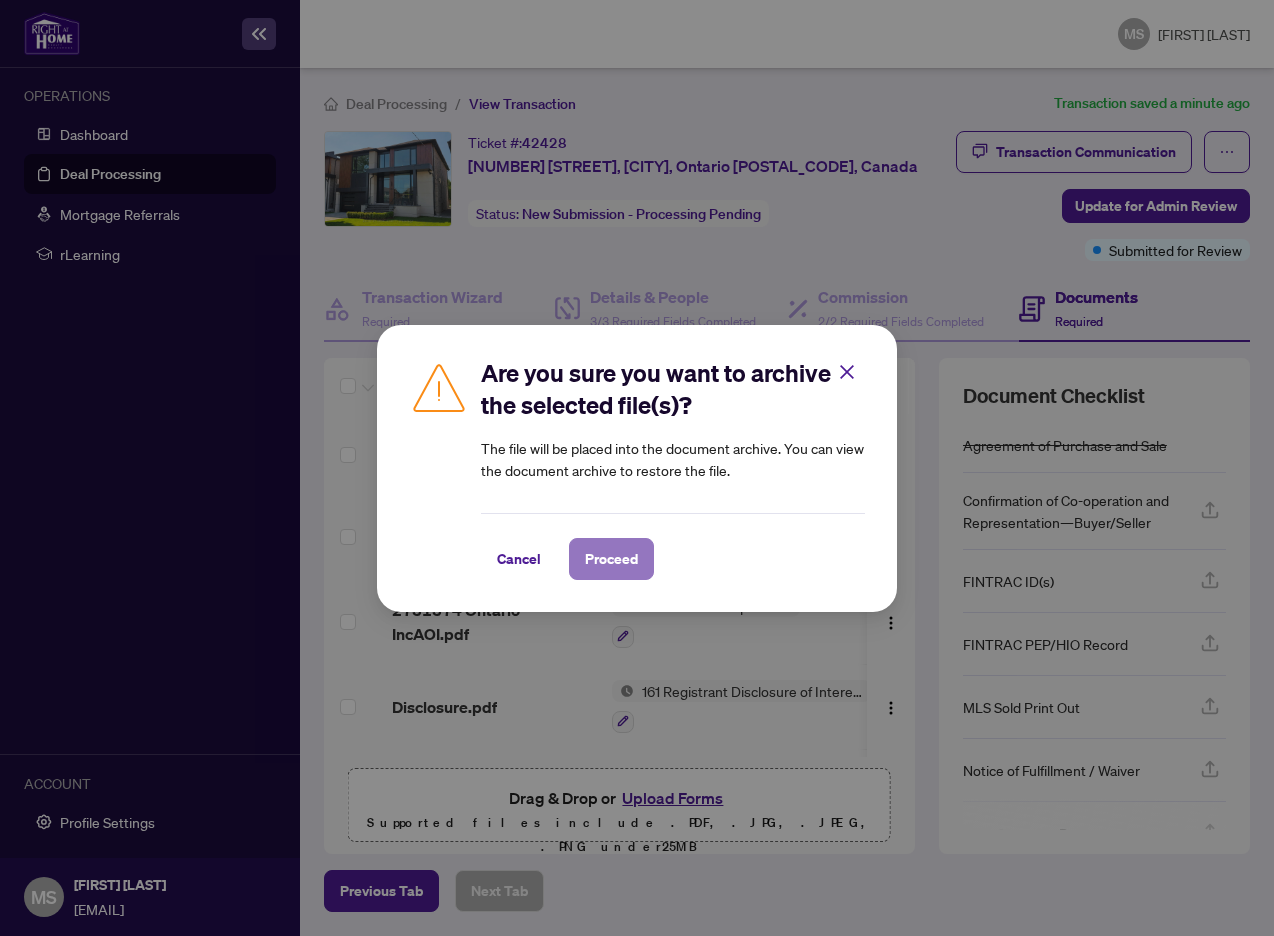 click on "Proceed" at bounding box center [611, 559] 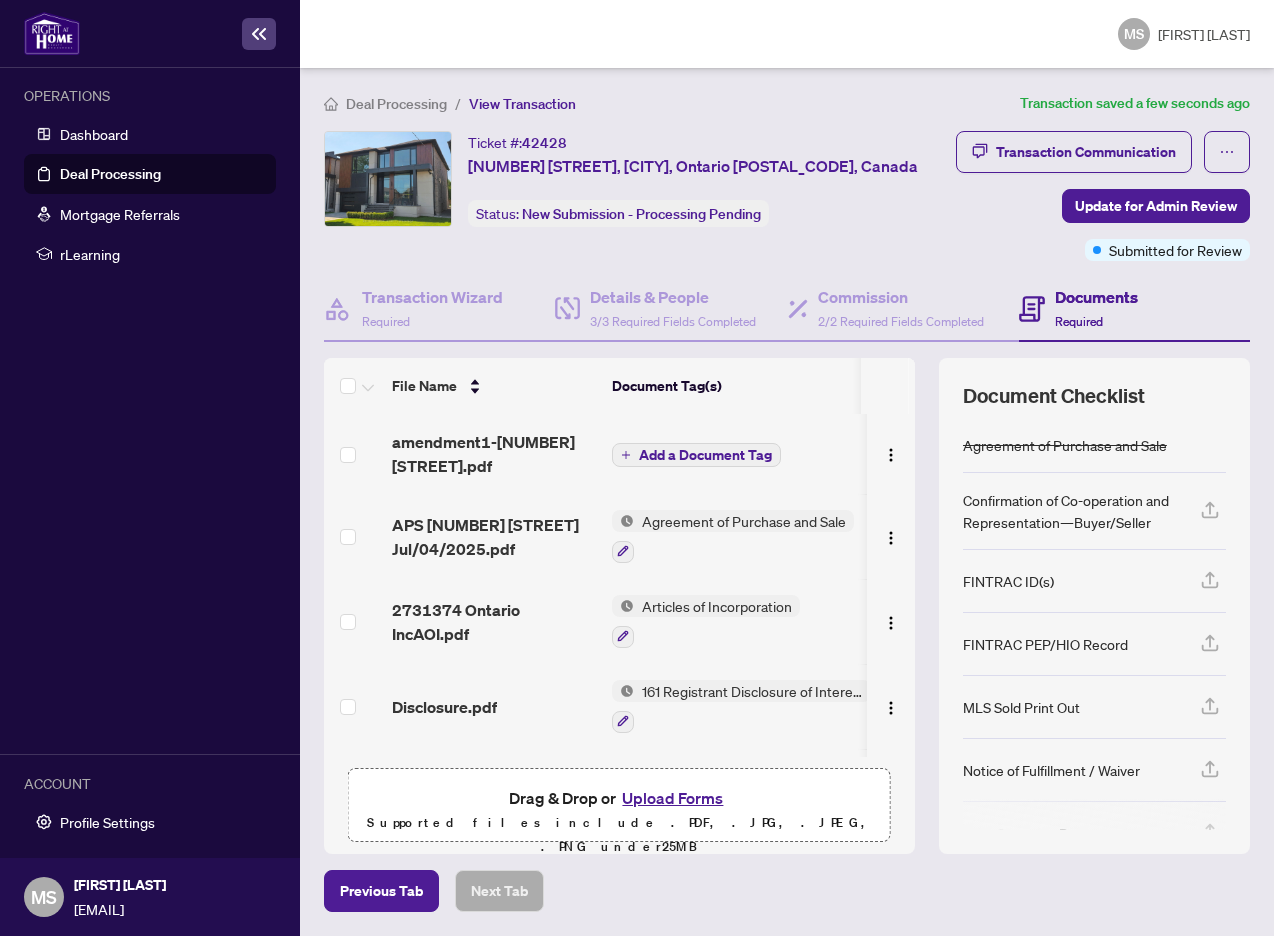 click on "Add a Document Tag" at bounding box center [705, 455] 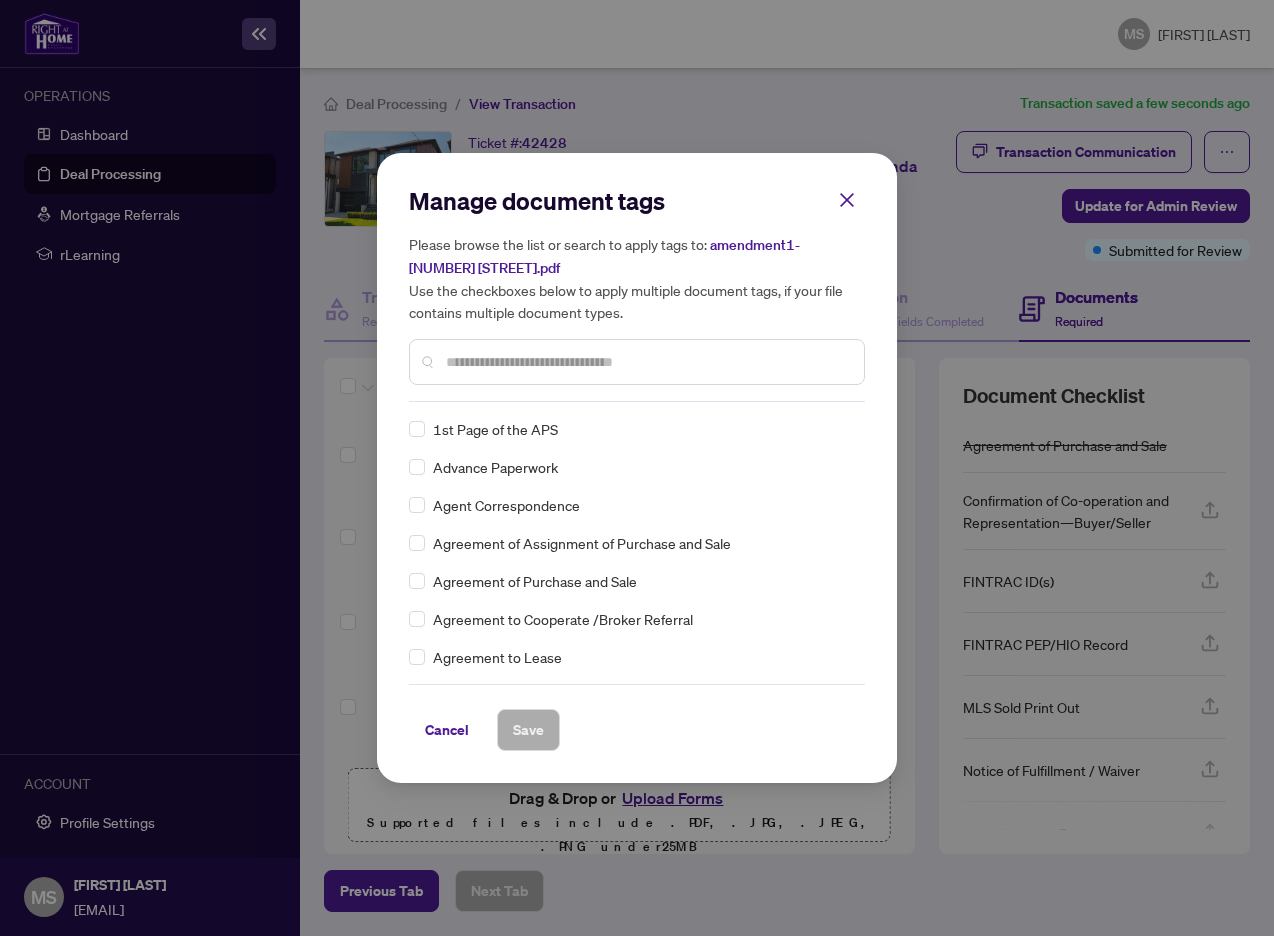drag, startPoint x: 452, startPoint y: 361, endPoint x: 555, endPoint y: 363, distance: 103.01942 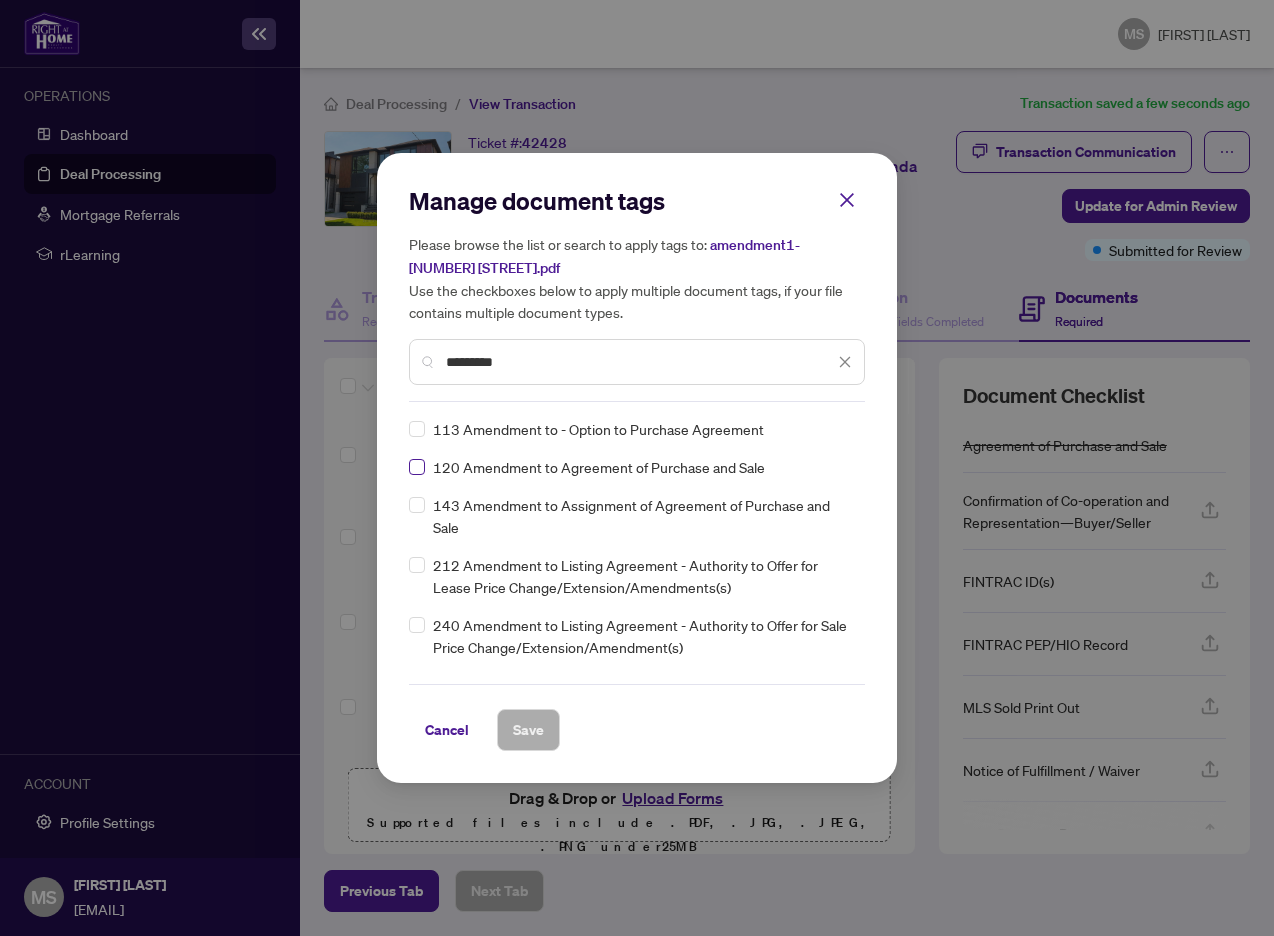 type on "*********" 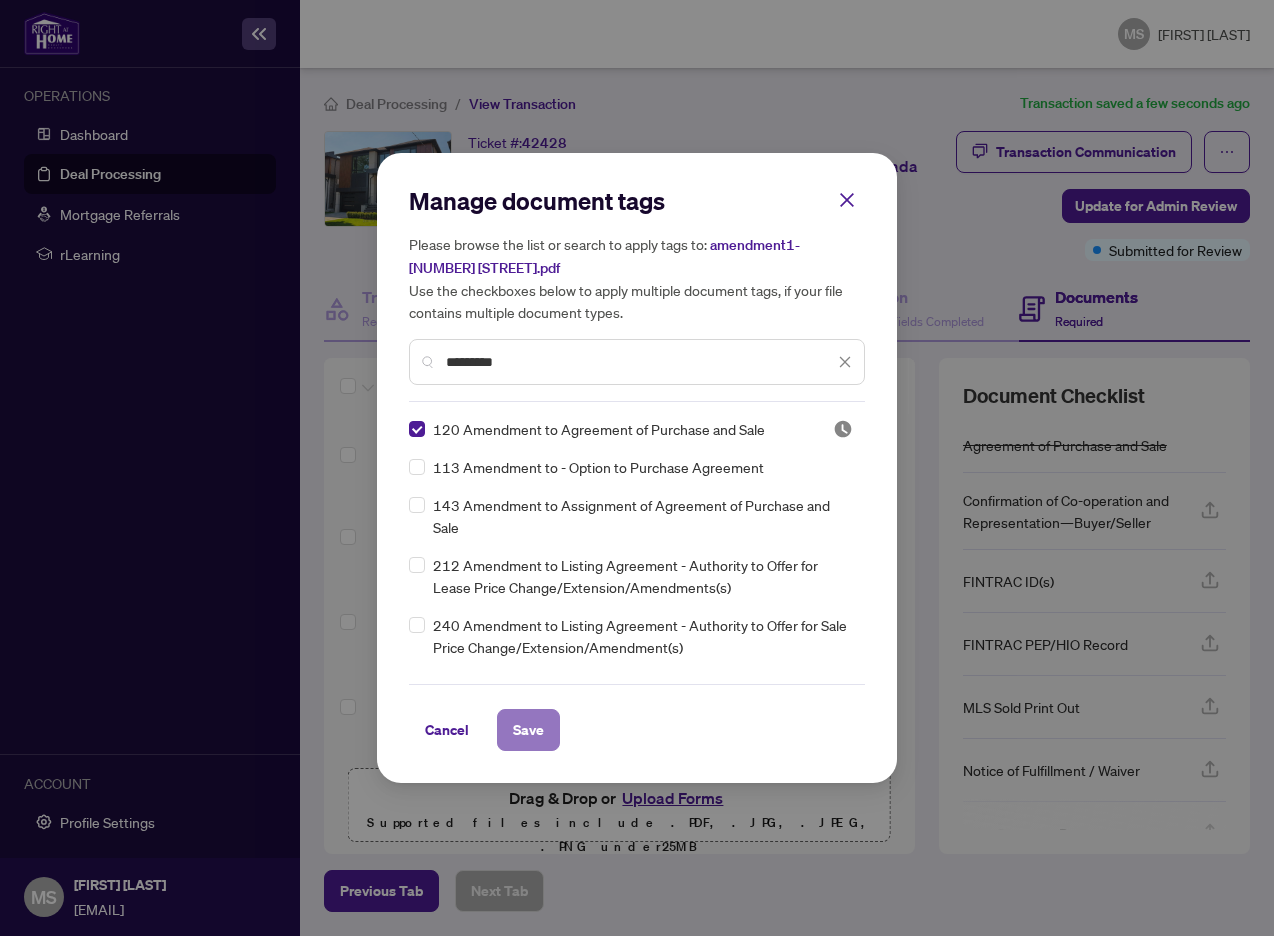 click on "Save" at bounding box center (528, 730) 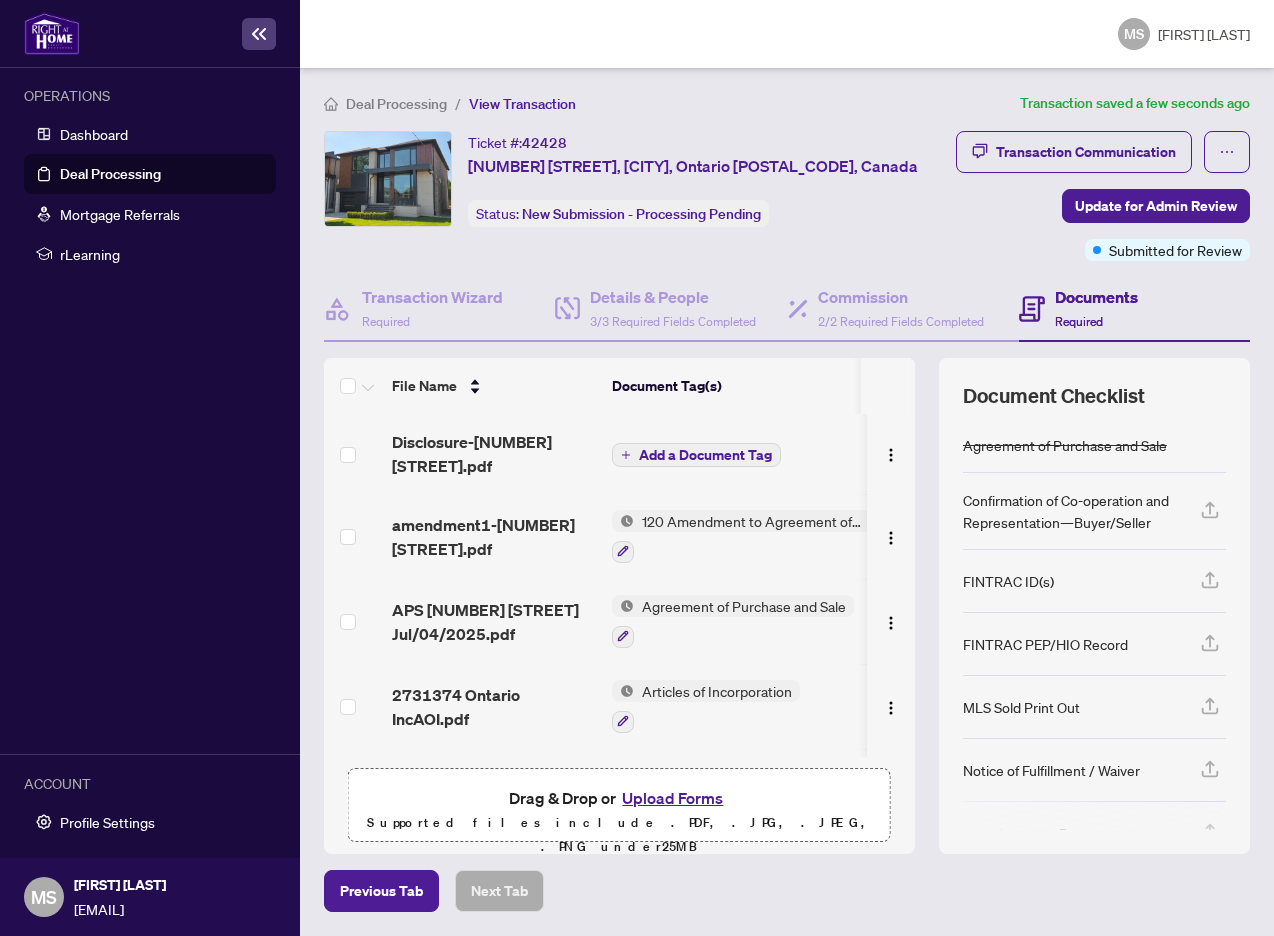 click on "Add a Document Tag" at bounding box center (705, 455) 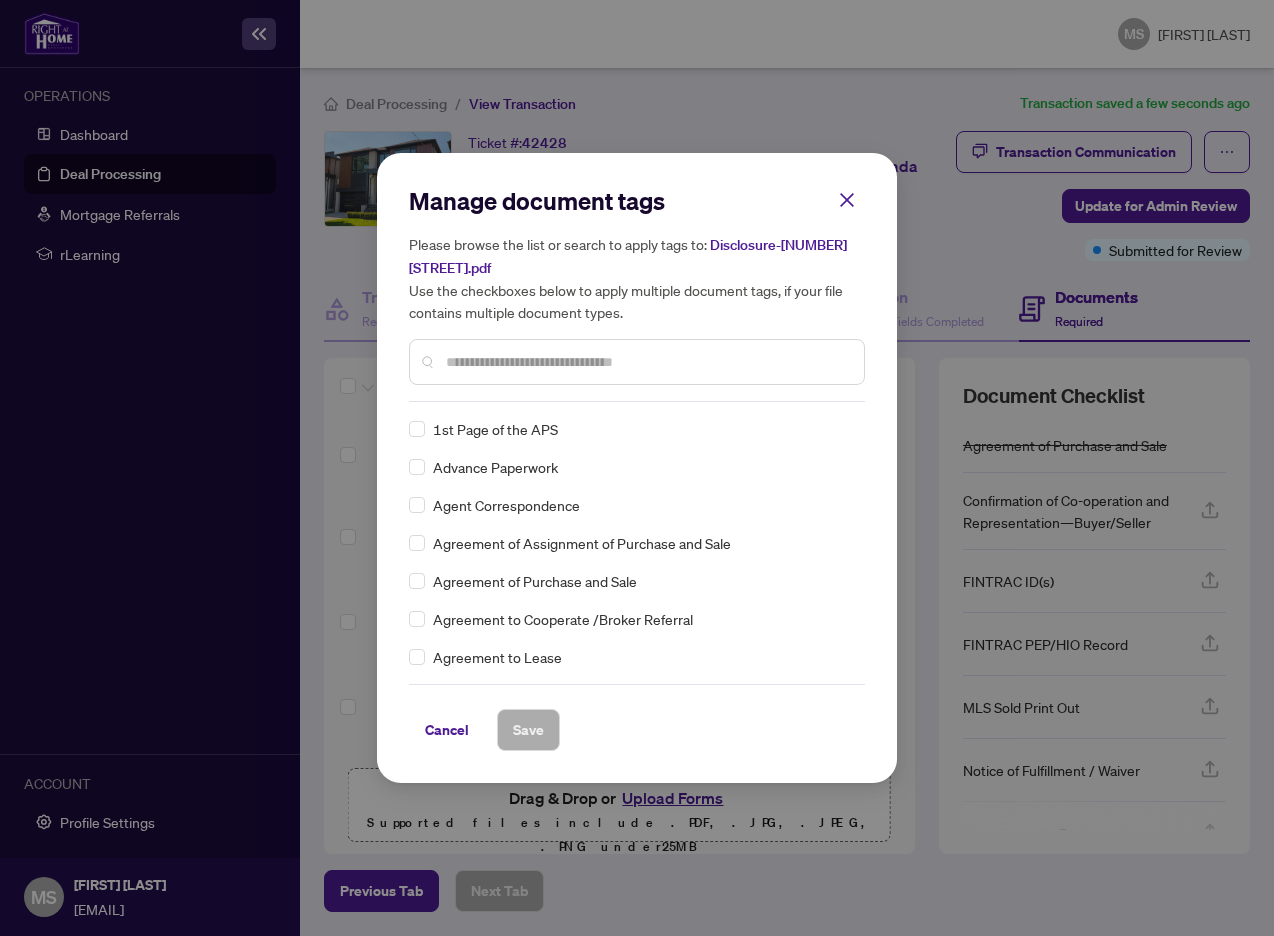 click at bounding box center (647, 362) 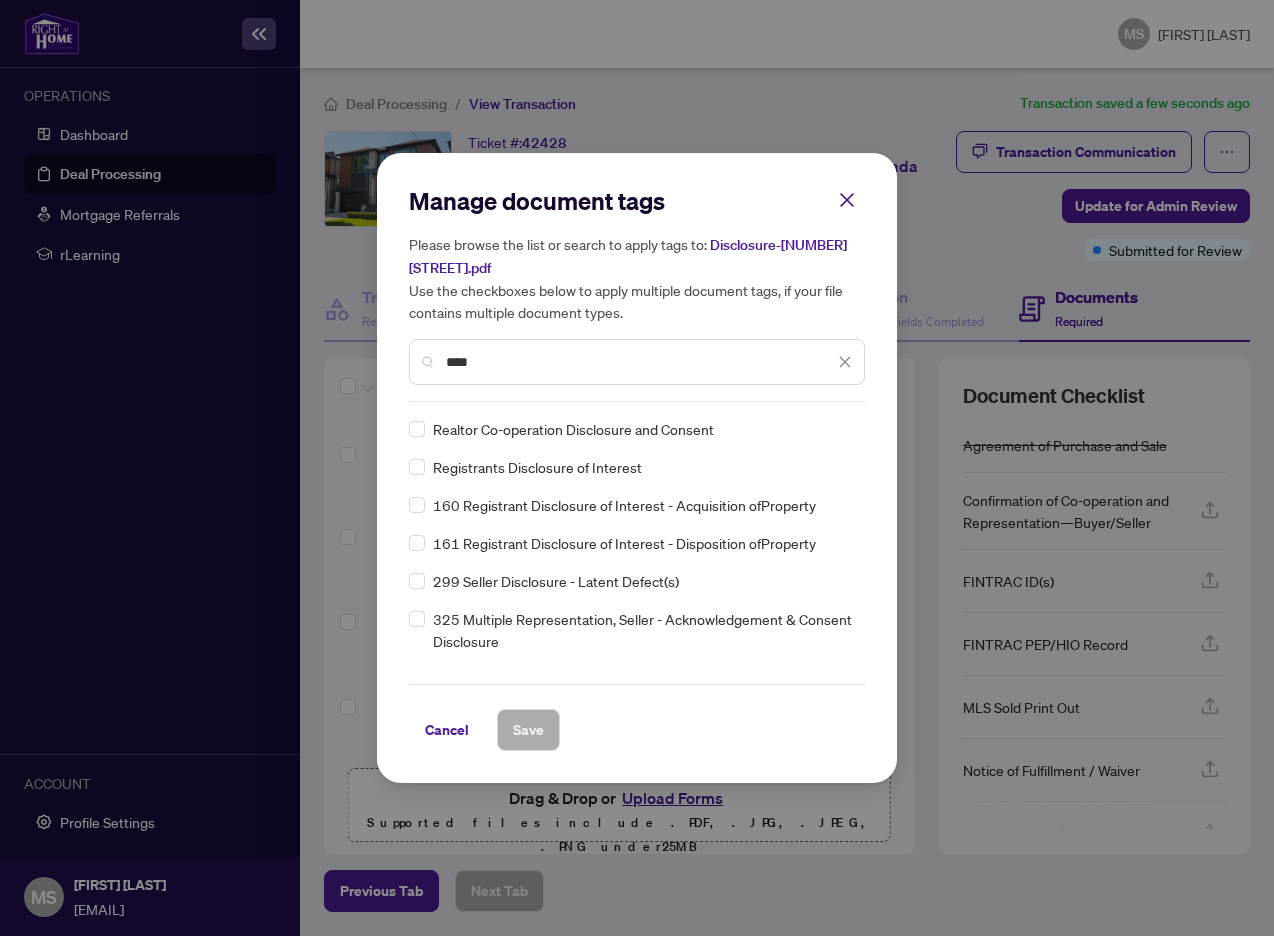 type on "****" 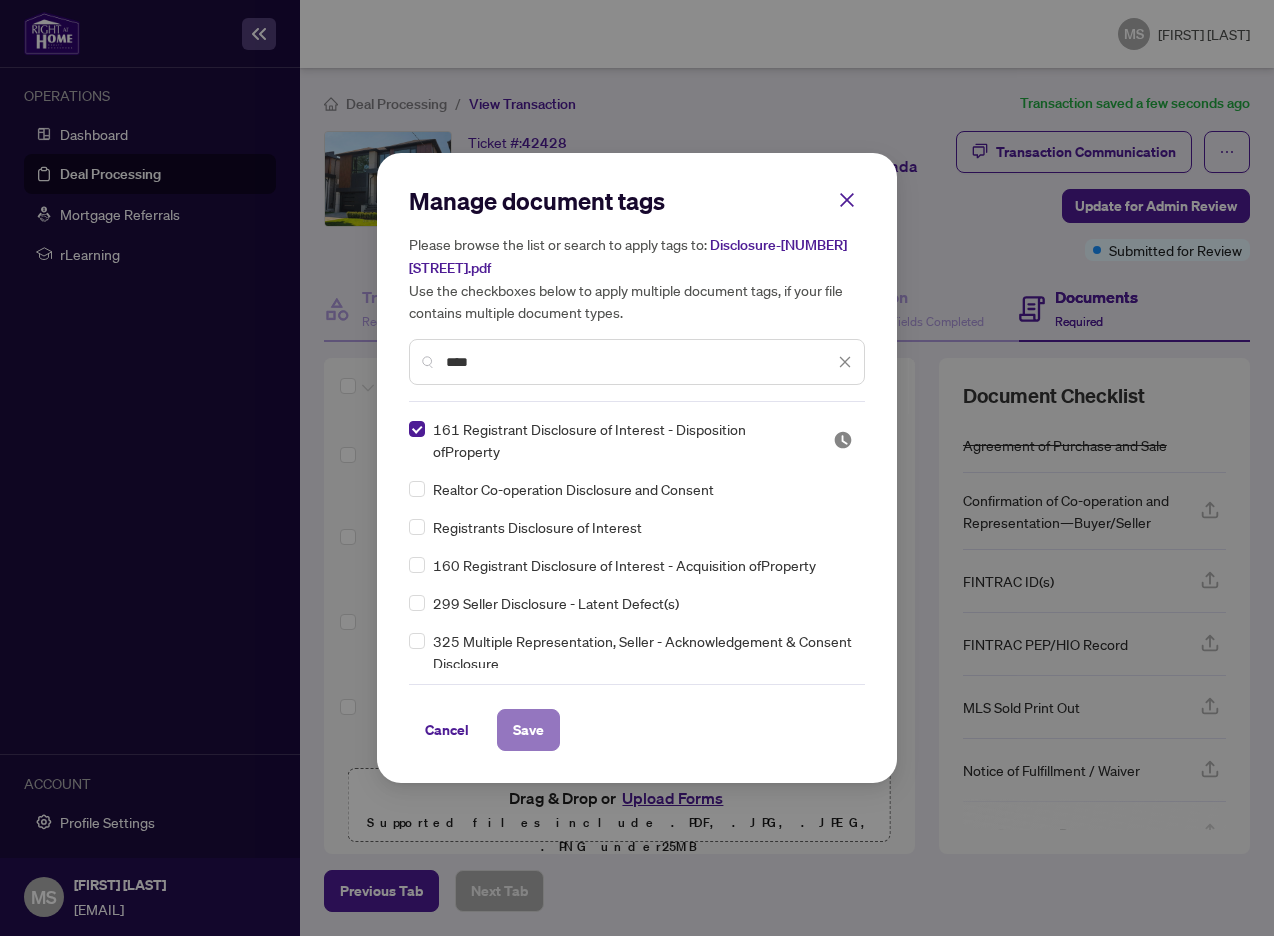 click on "Save" at bounding box center [528, 730] 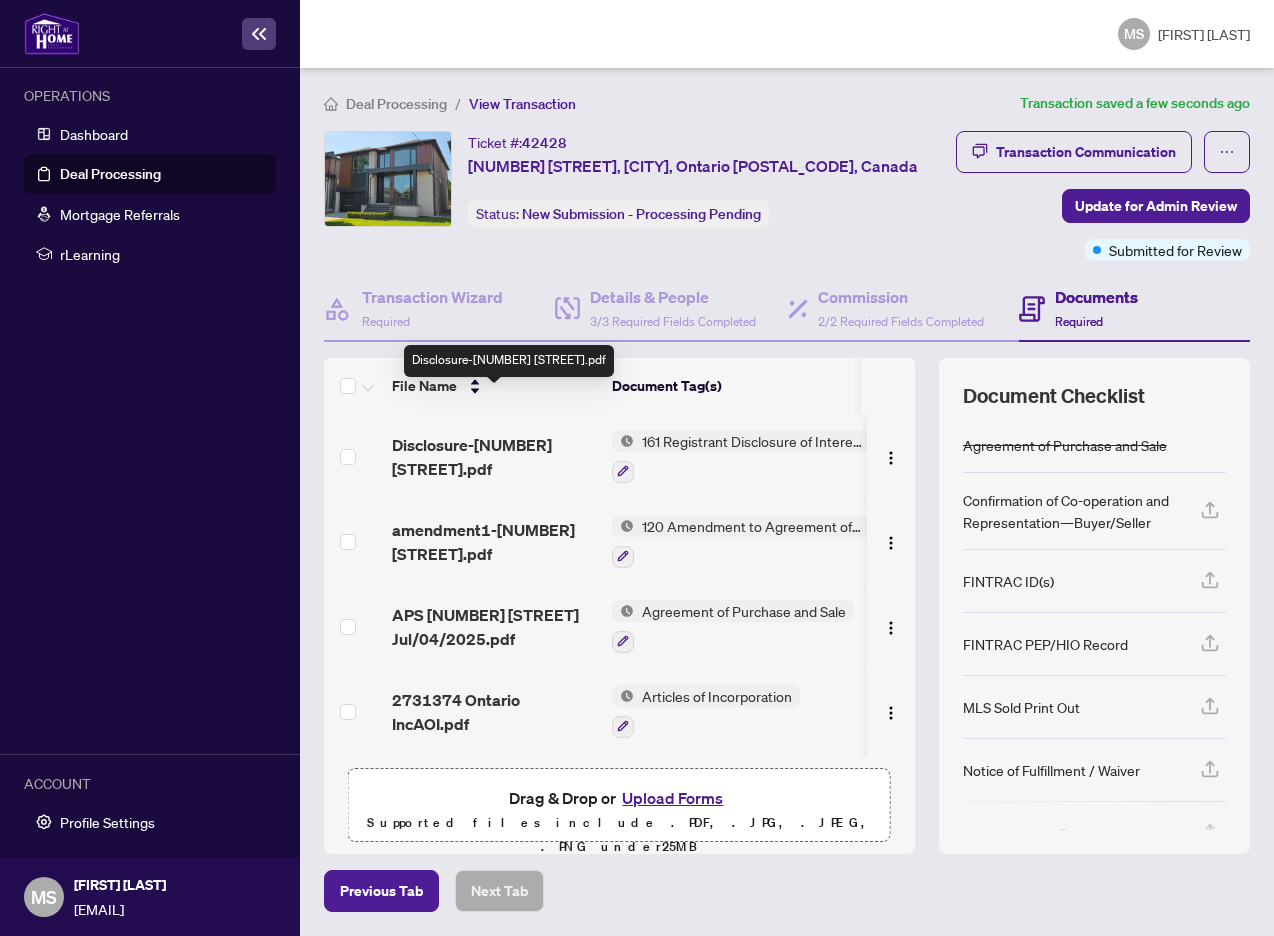 scroll, scrollTop: 168, scrollLeft: 0, axis: vertical 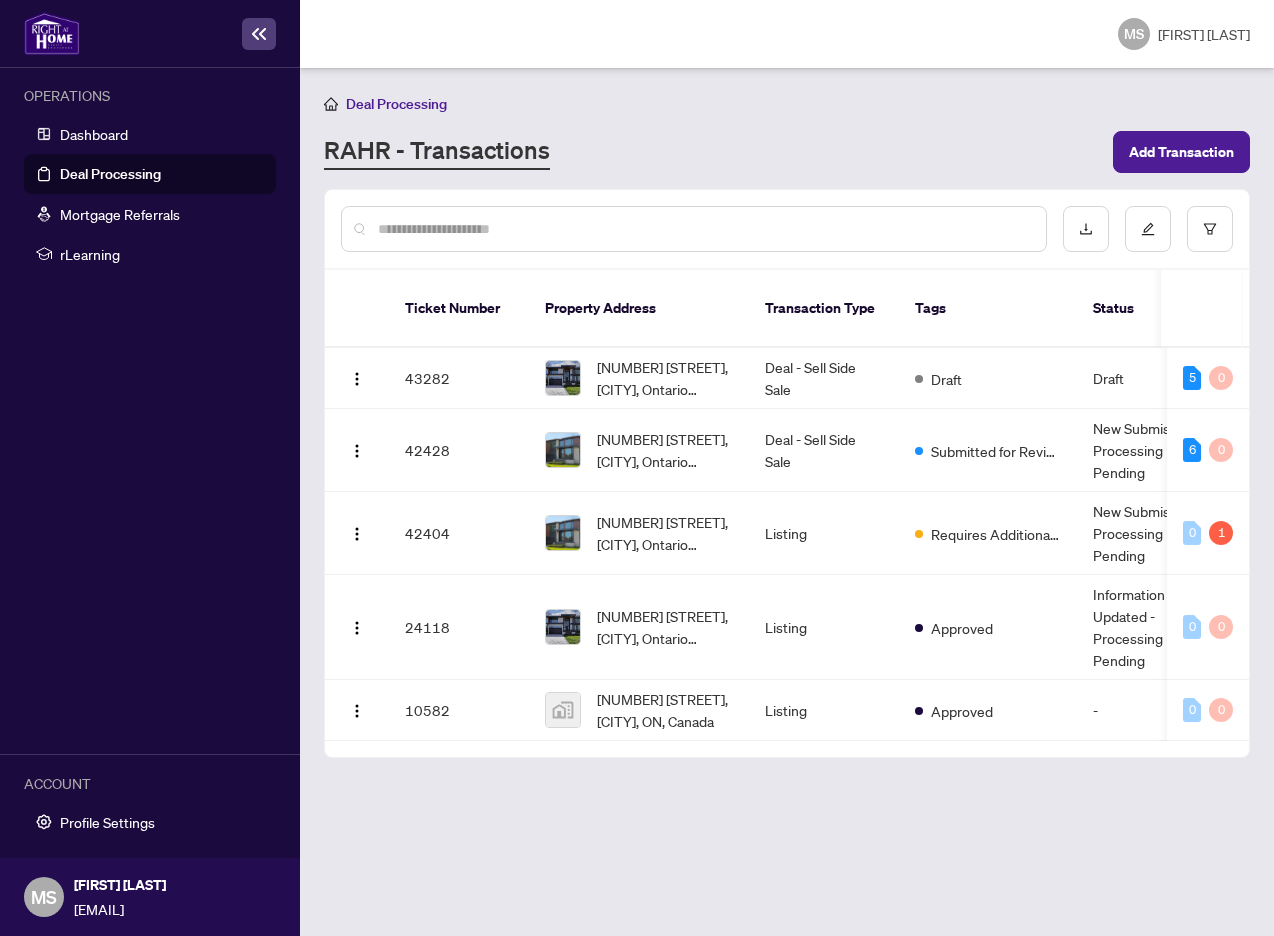 click on "RAHR - Transactions" at bounding box center (712, 152) 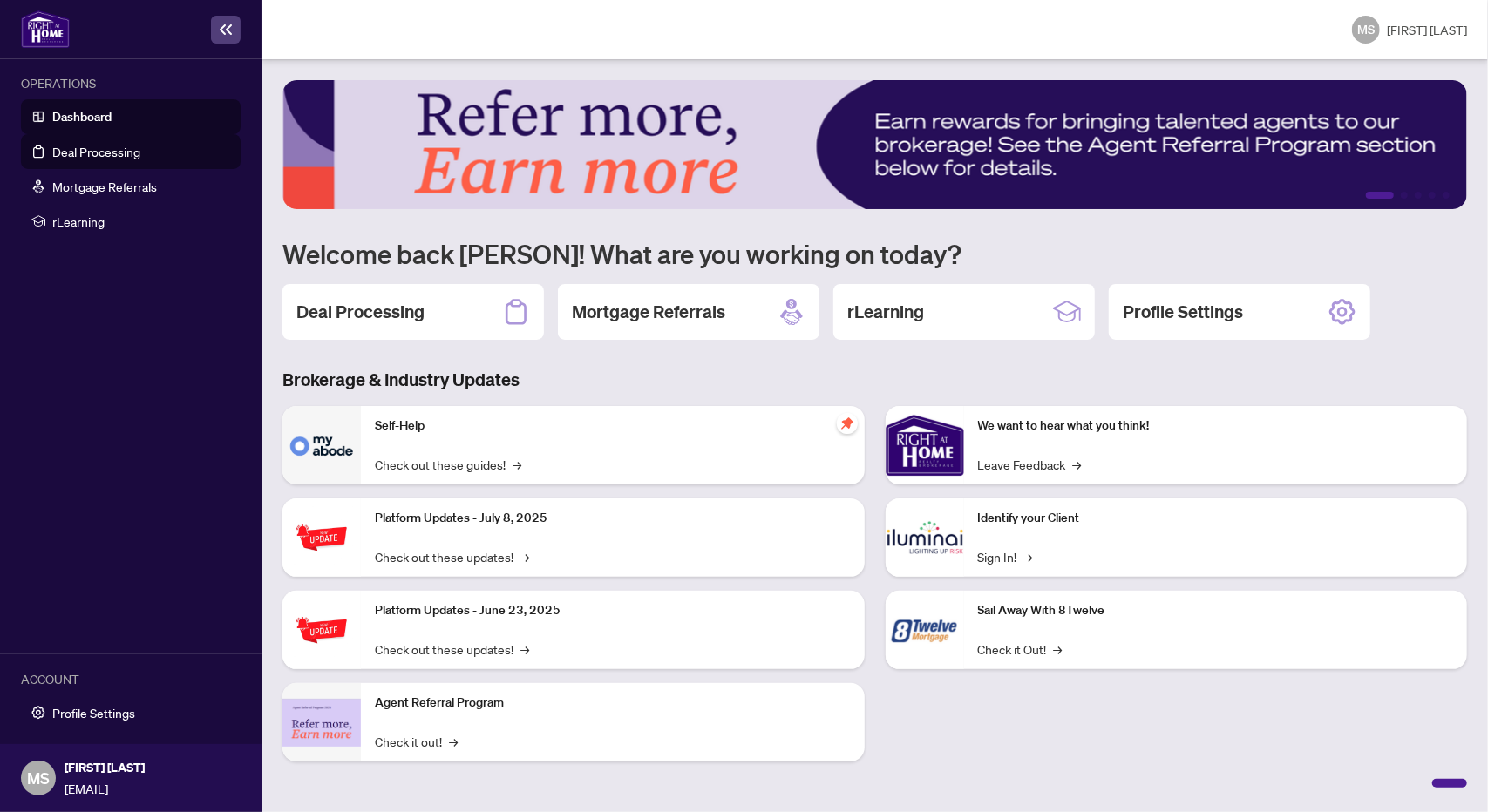 click on "Deal Processing" at bounding box center [96, 152] 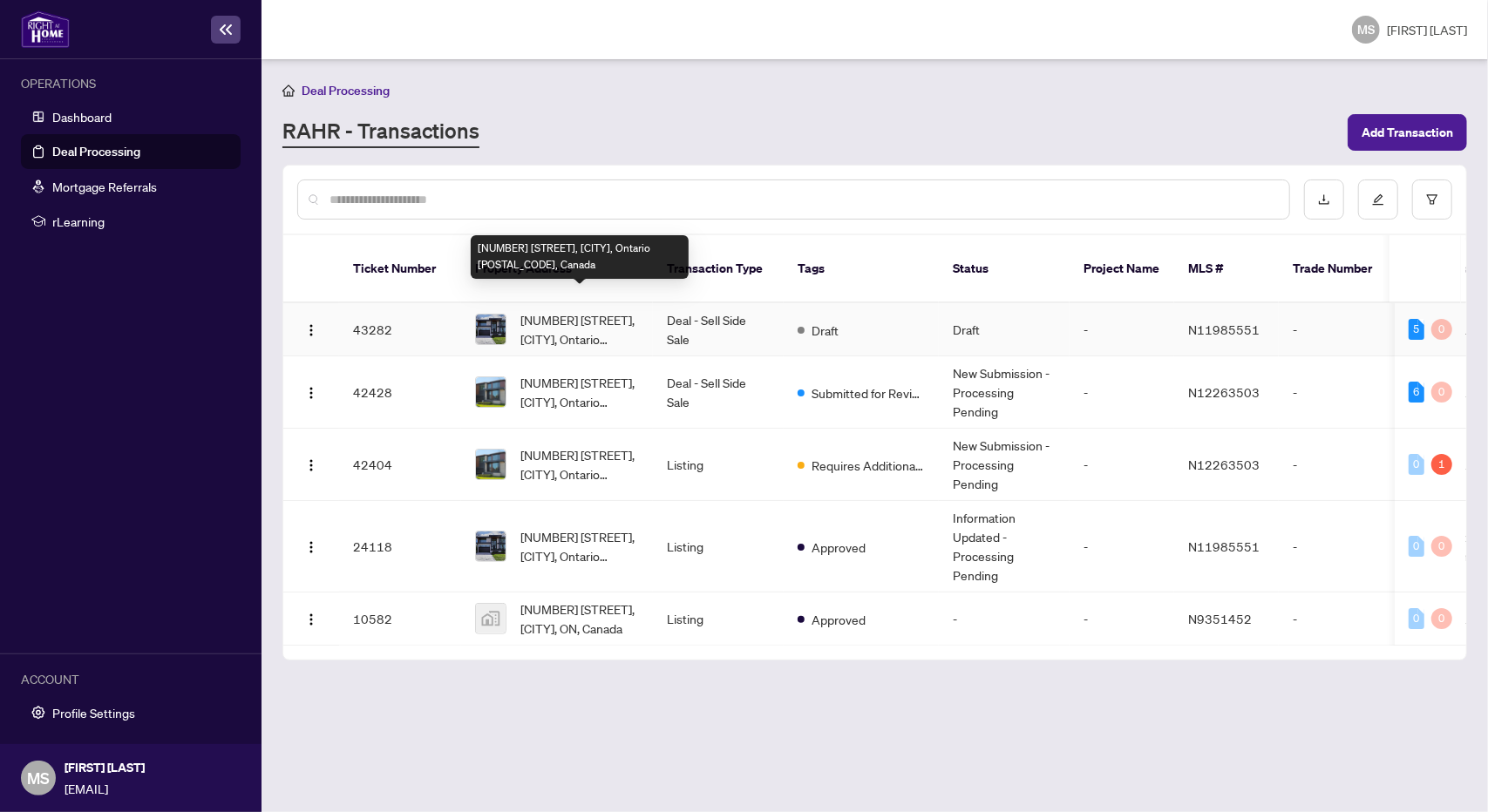 click on "[NUMBER] [STREET], [CITY], Ontario [POSTAL_CODE], Canada" at bounding box center [580, 329] 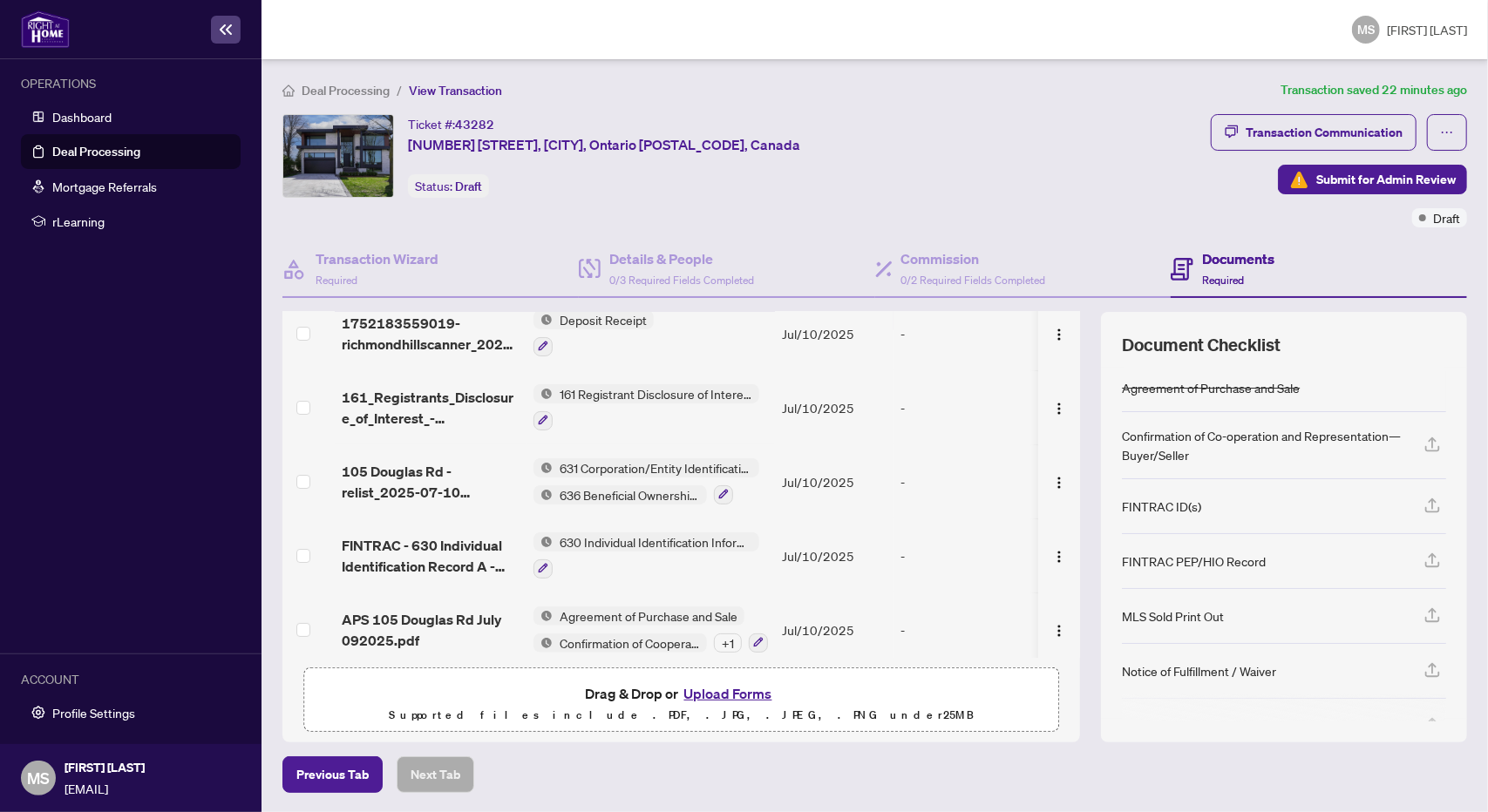 scroll, scrollTop: 75, scrollLeft: 0, axis: vertical 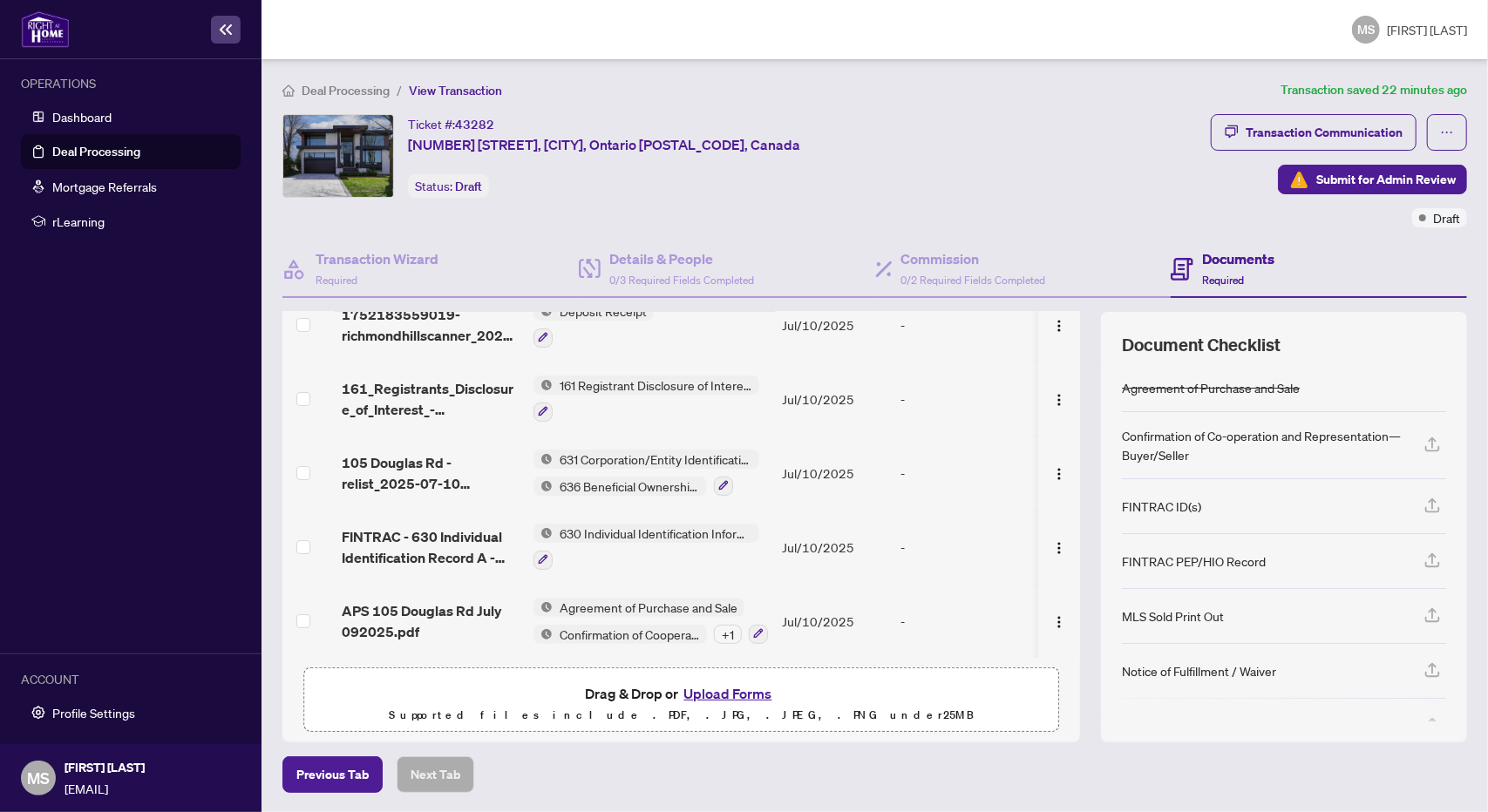 click on "+ 1" at bounding box center [728, 634] 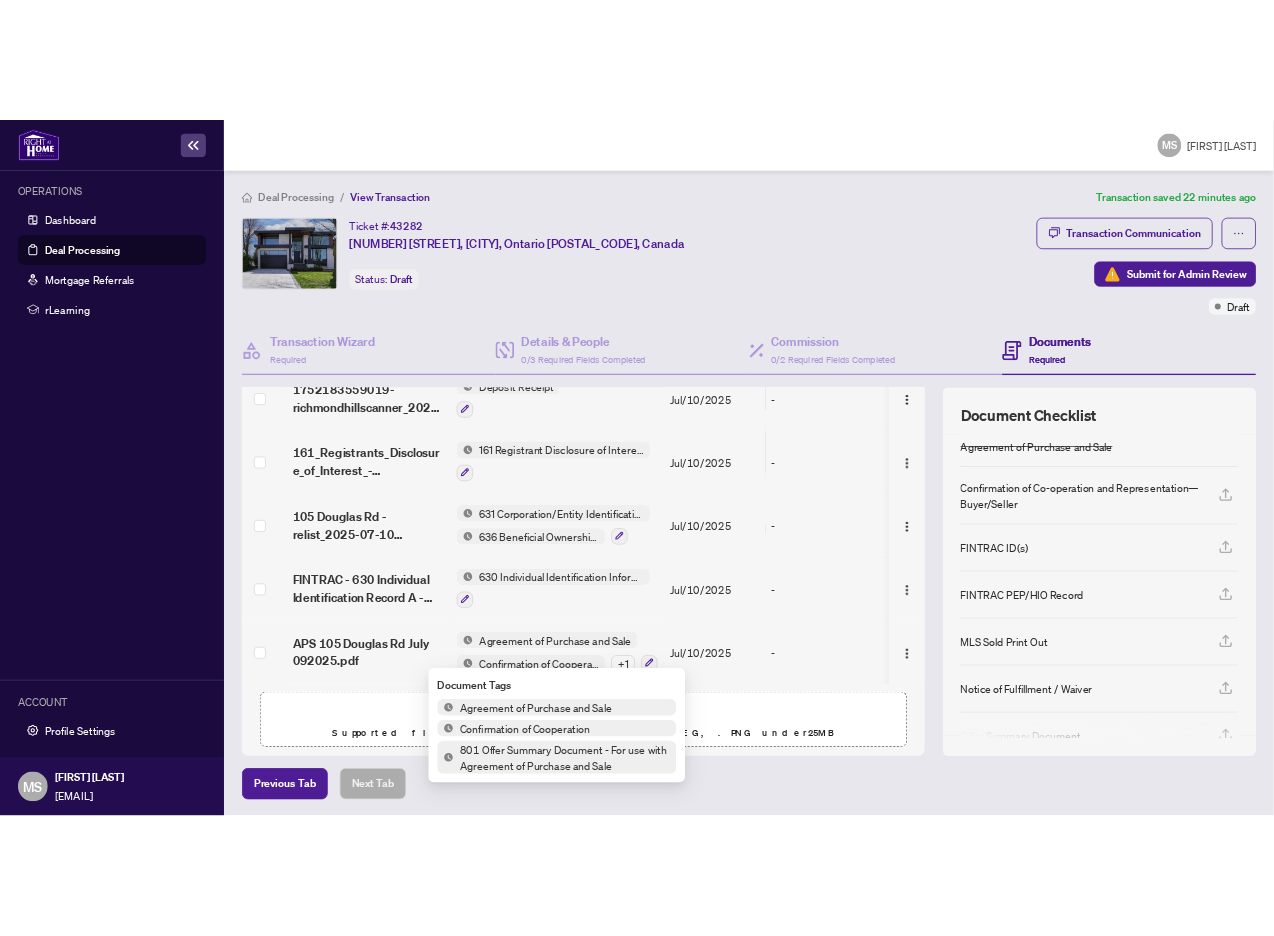 scroll, scrollTop: 0, scrollLeft: 0, axis: both 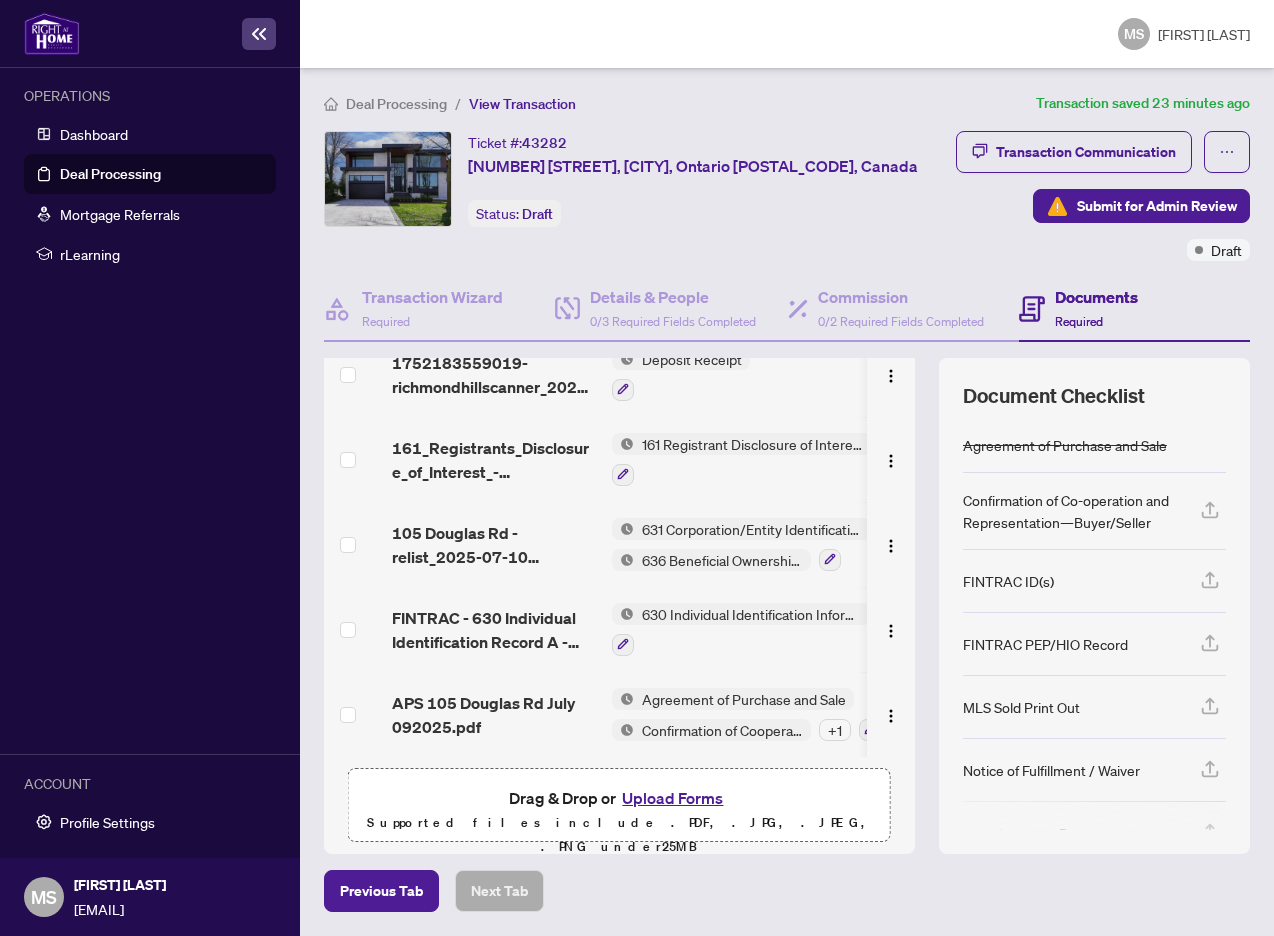 click on "Supported files include   .PDF, .JPG, .JPEG, .PNG   under  25 MB" at bounding box center [619, 835] 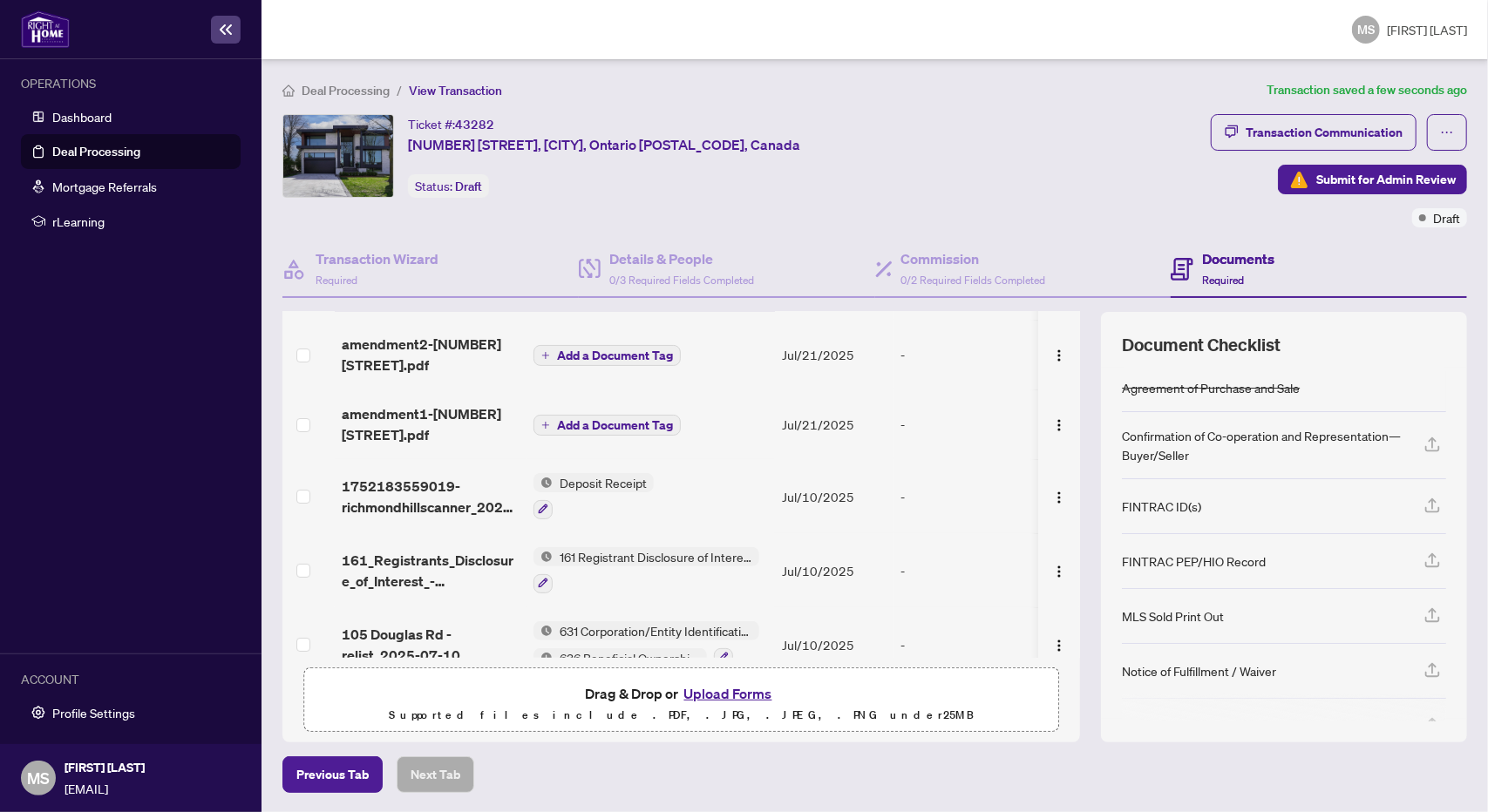 scroll, scrollTop: 0, scrollLeft: 0, axis: both 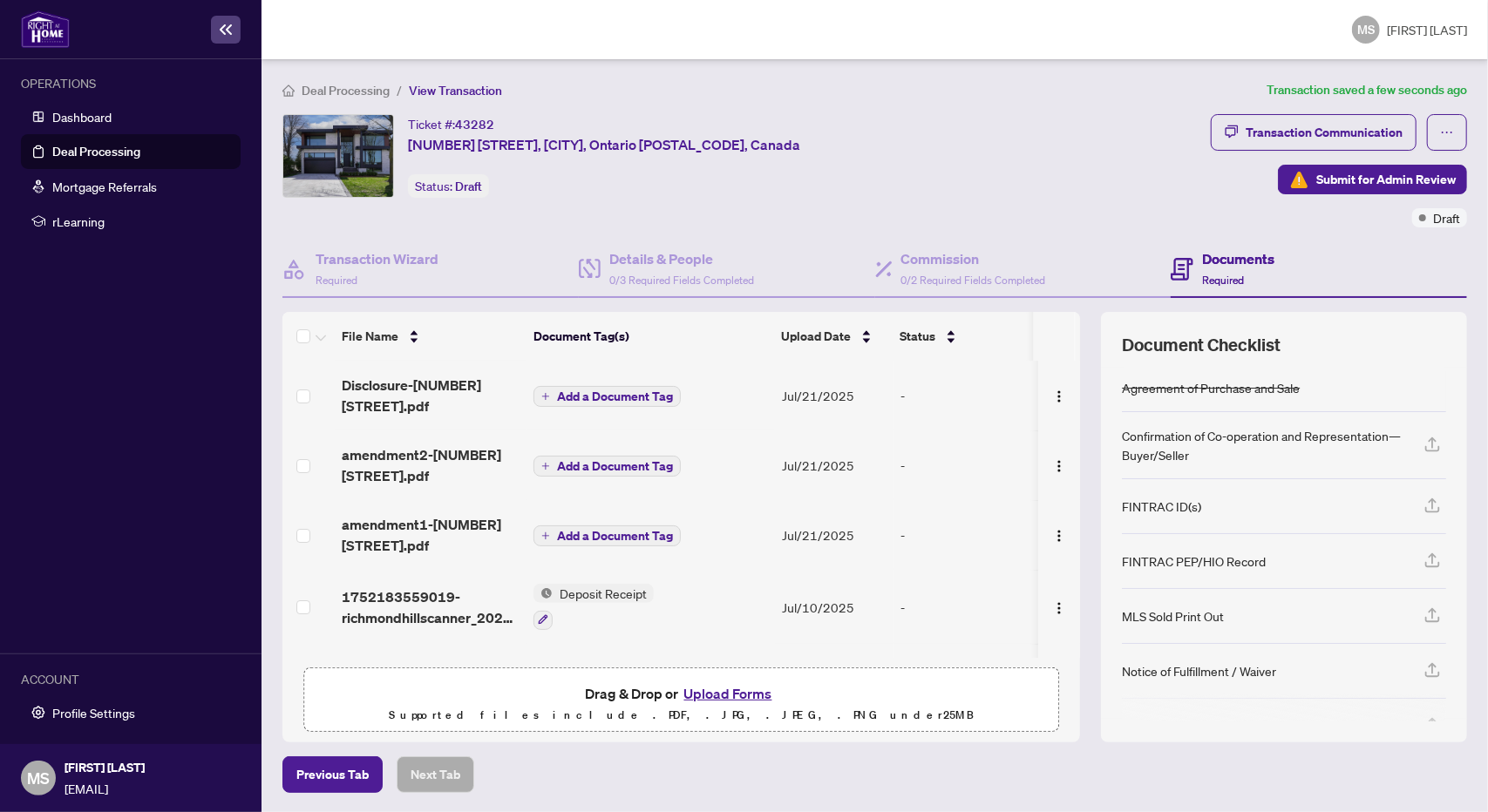 click on "Add a Document Tag" at bounding box center [615, 396] 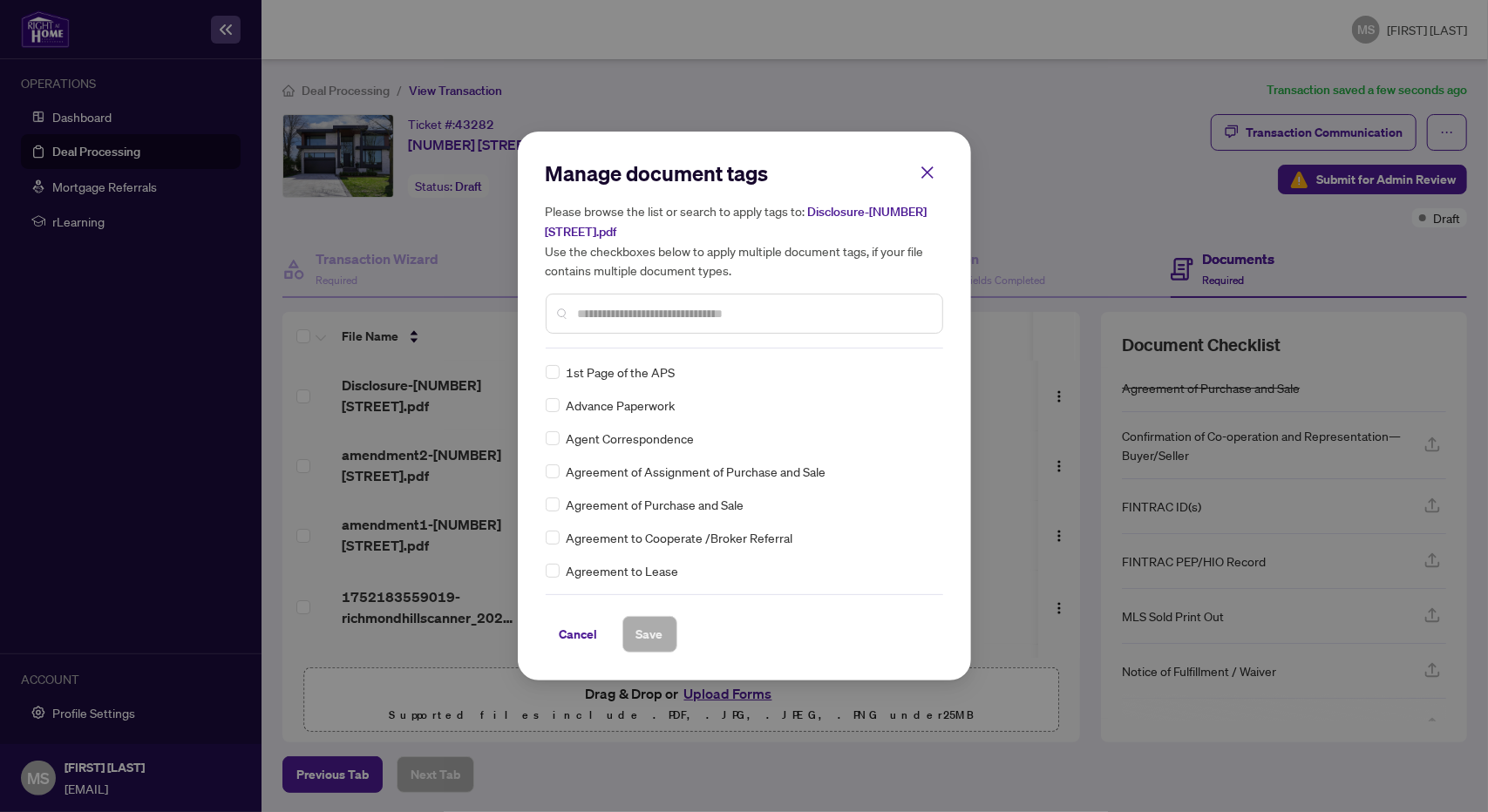 click at bounding box center (753, 314) 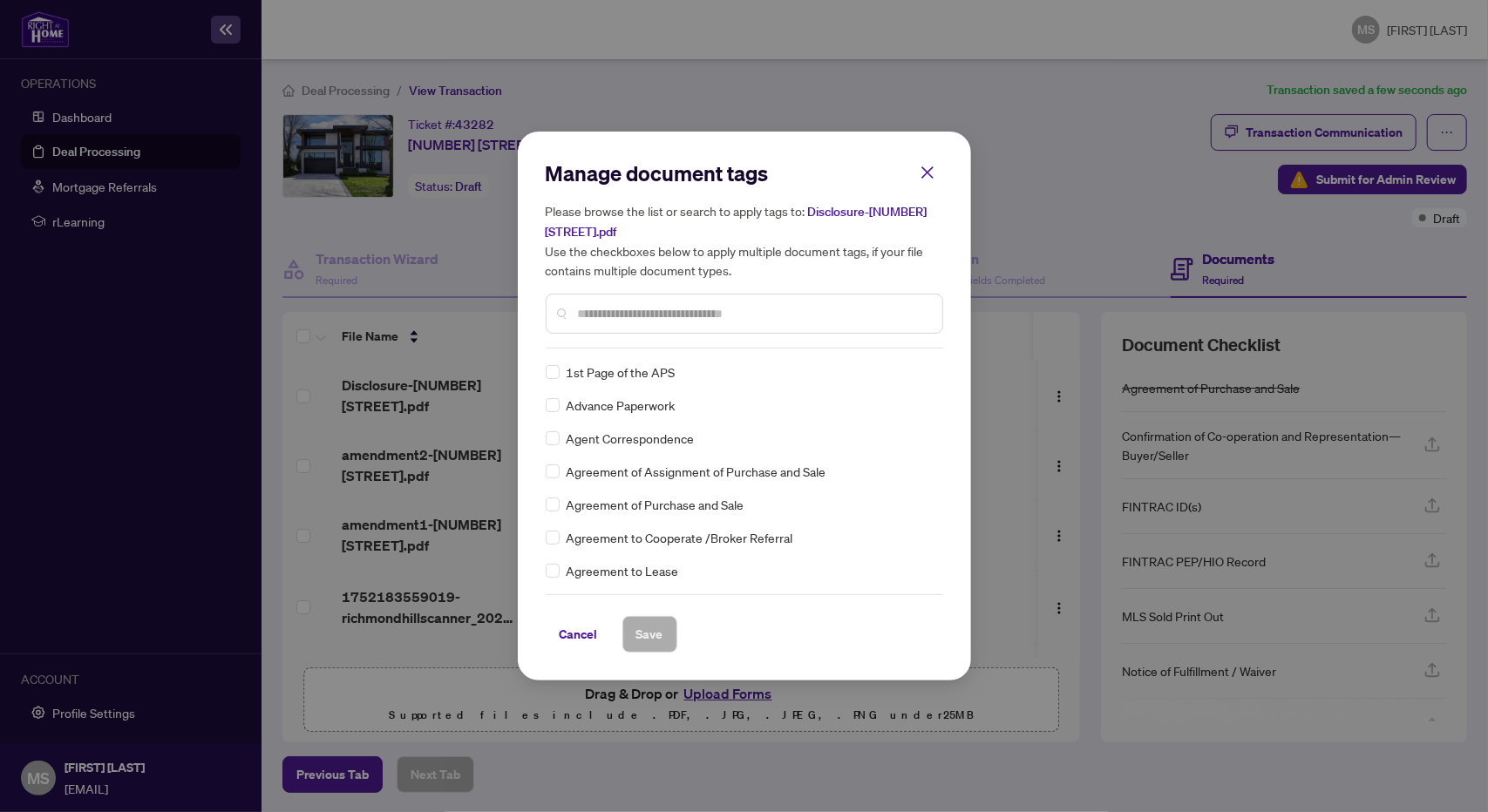 click at bounding box center (753, 314) 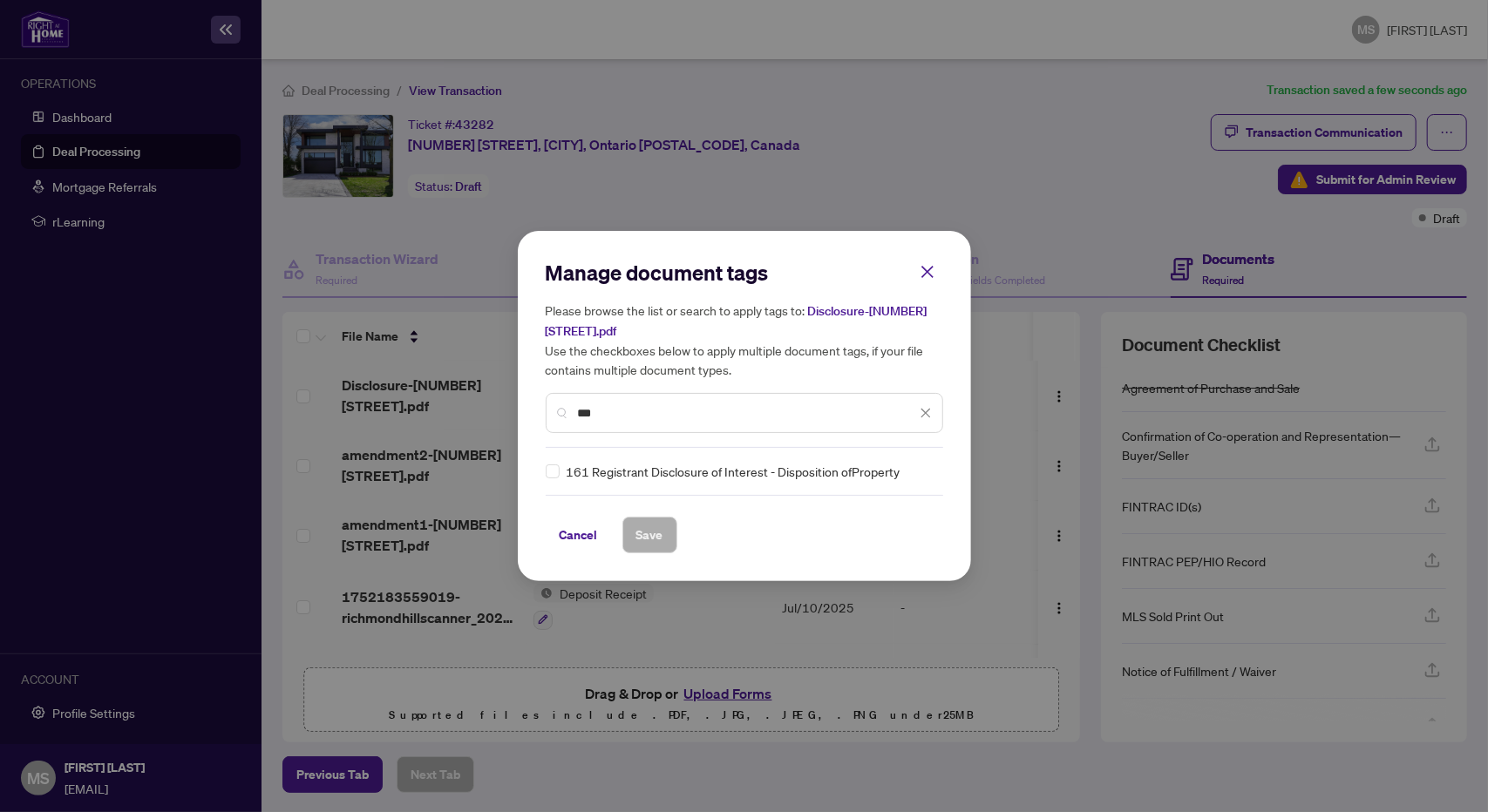 type on "***" 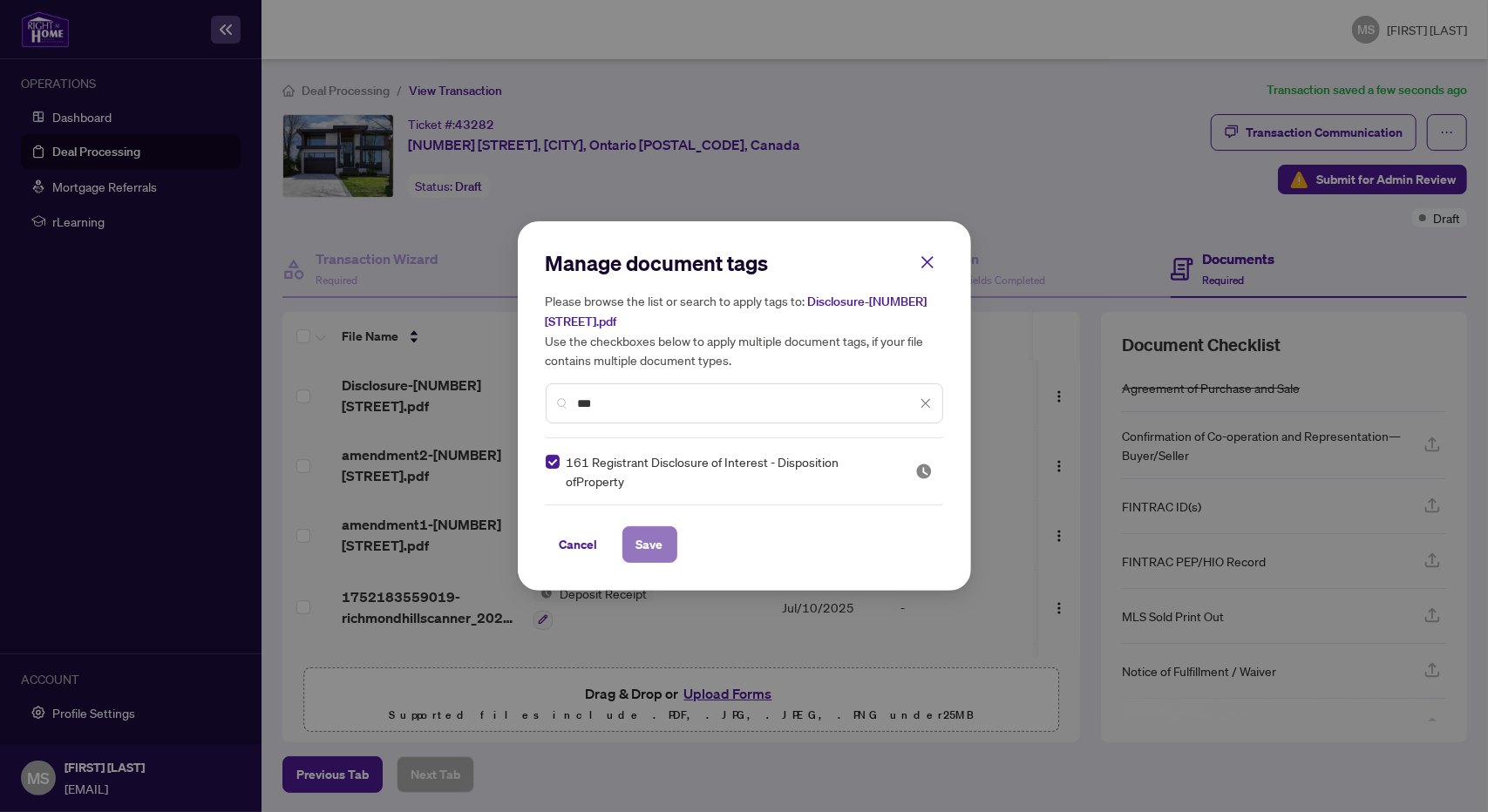 click on "Save" at bounding box center [649, 545] 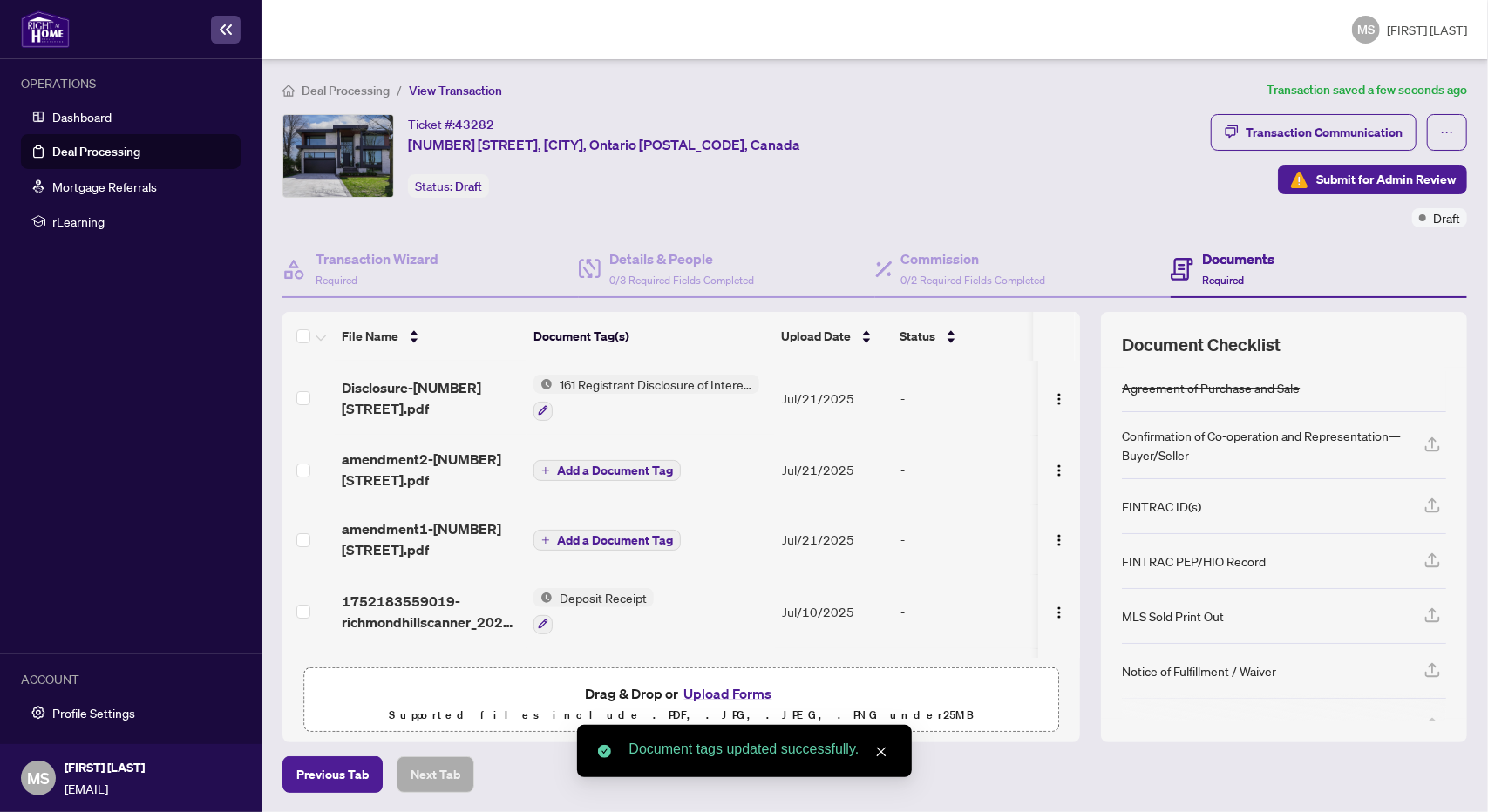click on "Add a Document Tag" at bounding box center [615, 470] 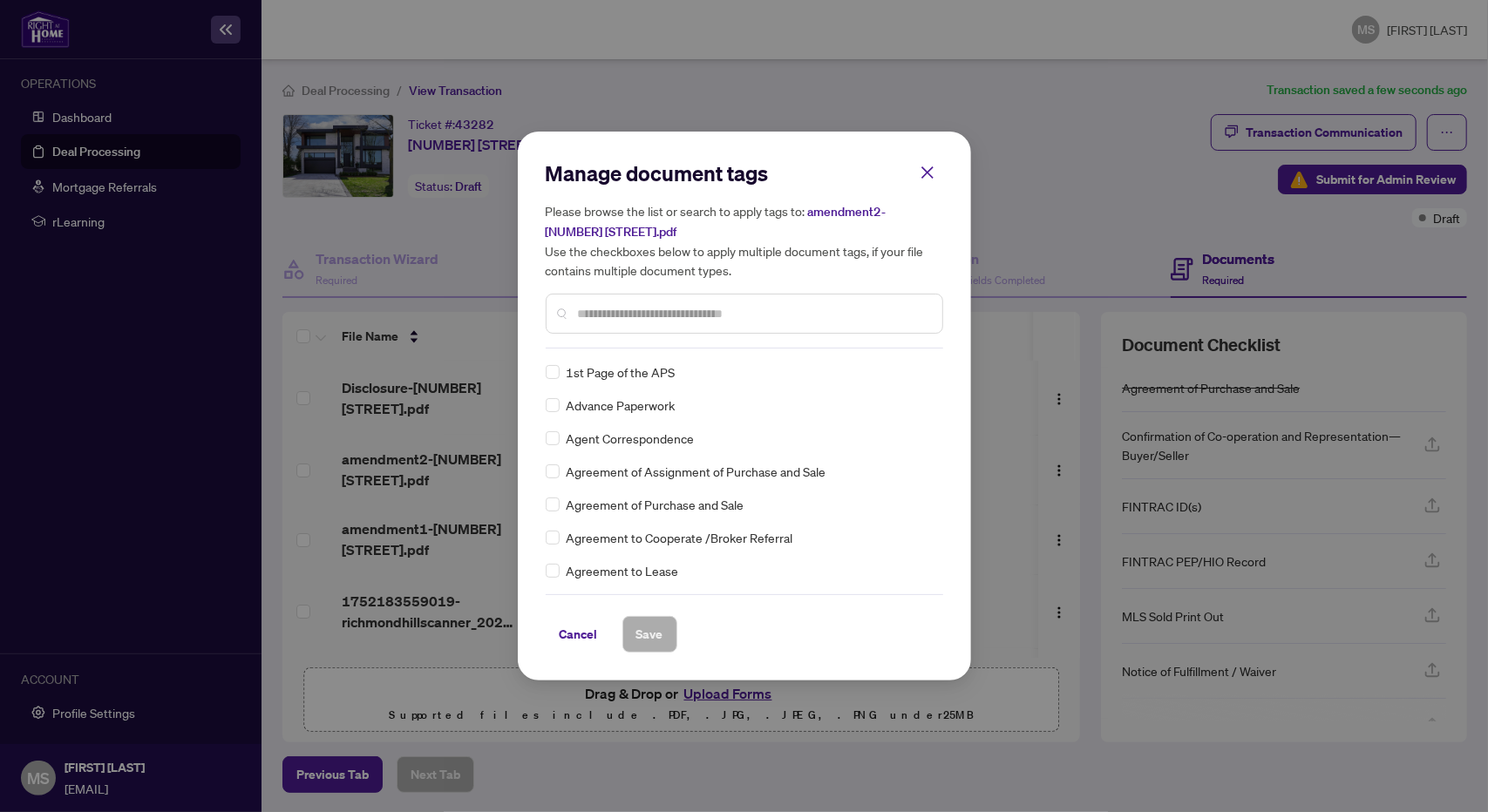 click at bounding box center [753, 314] 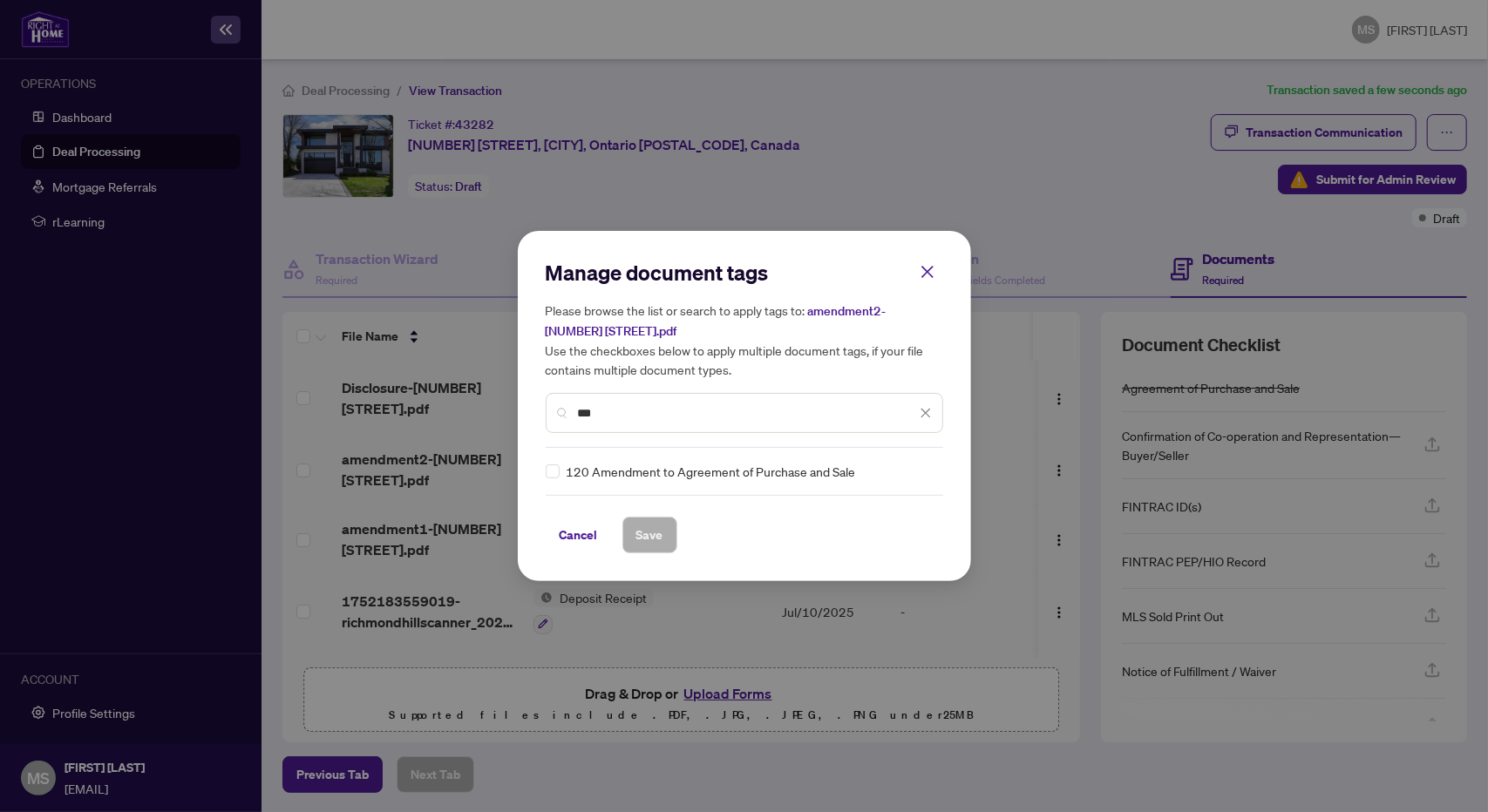 type on "***" 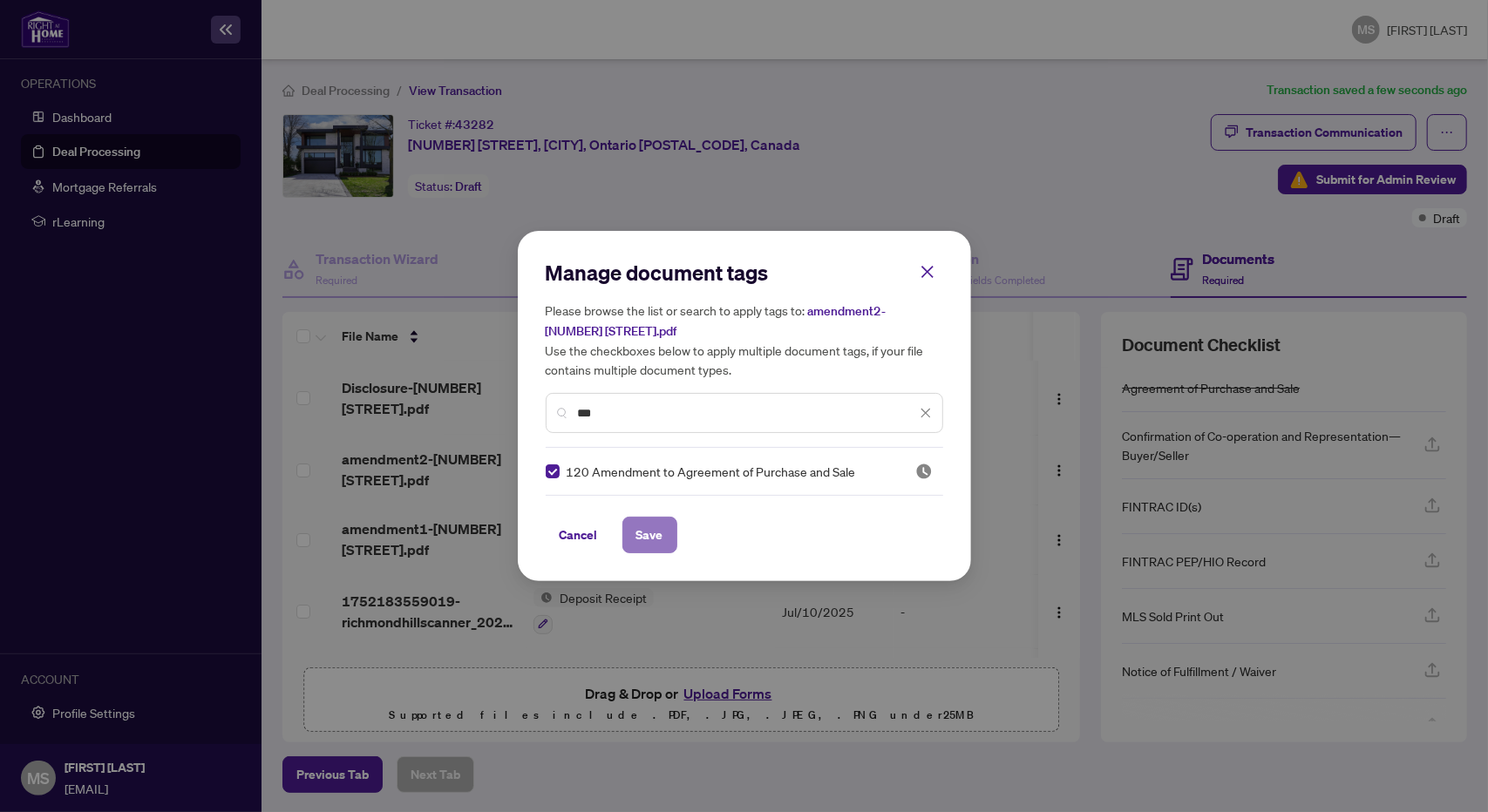 click on "Save" at bounding box center [649, 535] 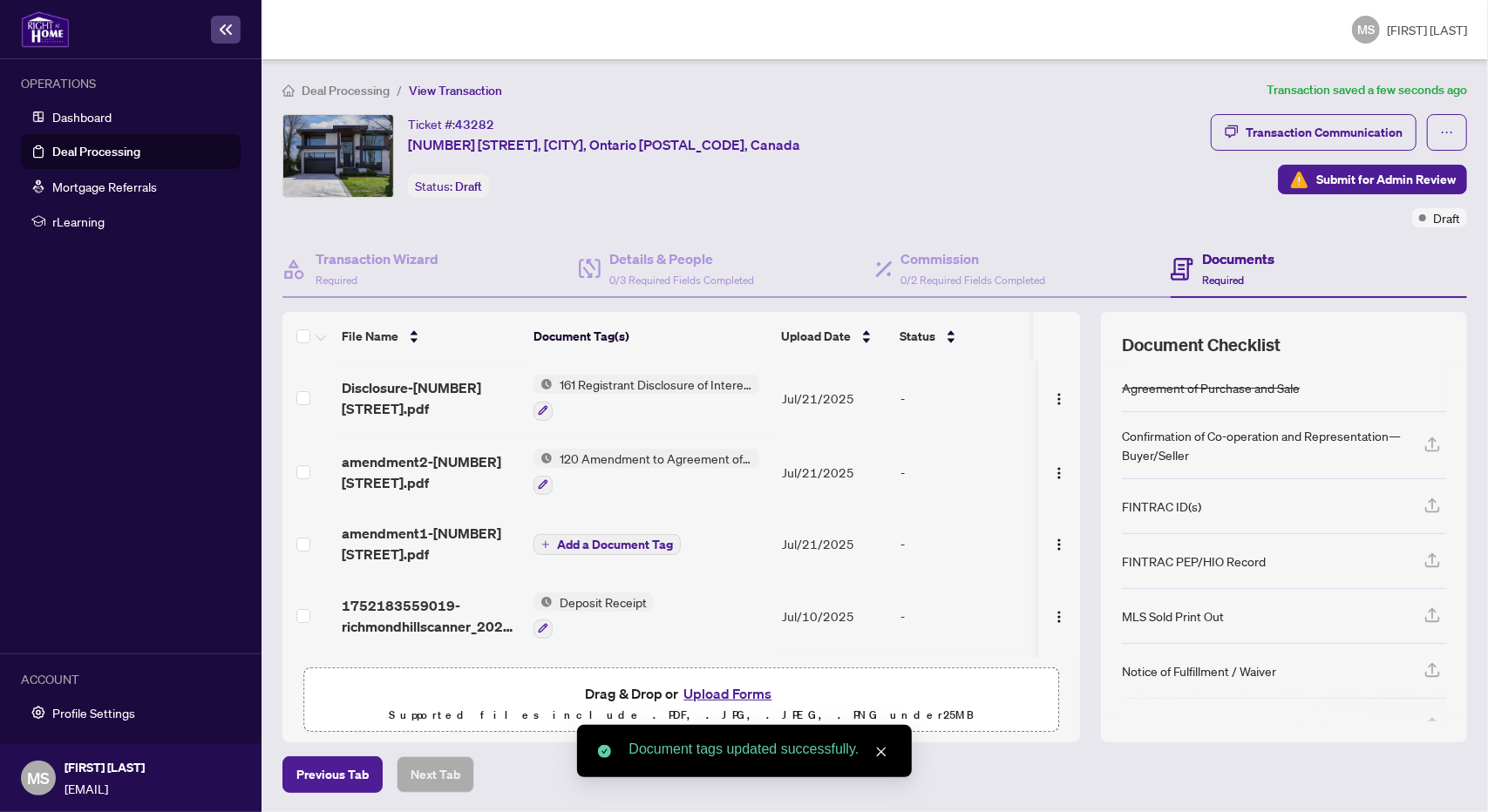 click on "Add a Document Tag" at bounding box center [615, 545] 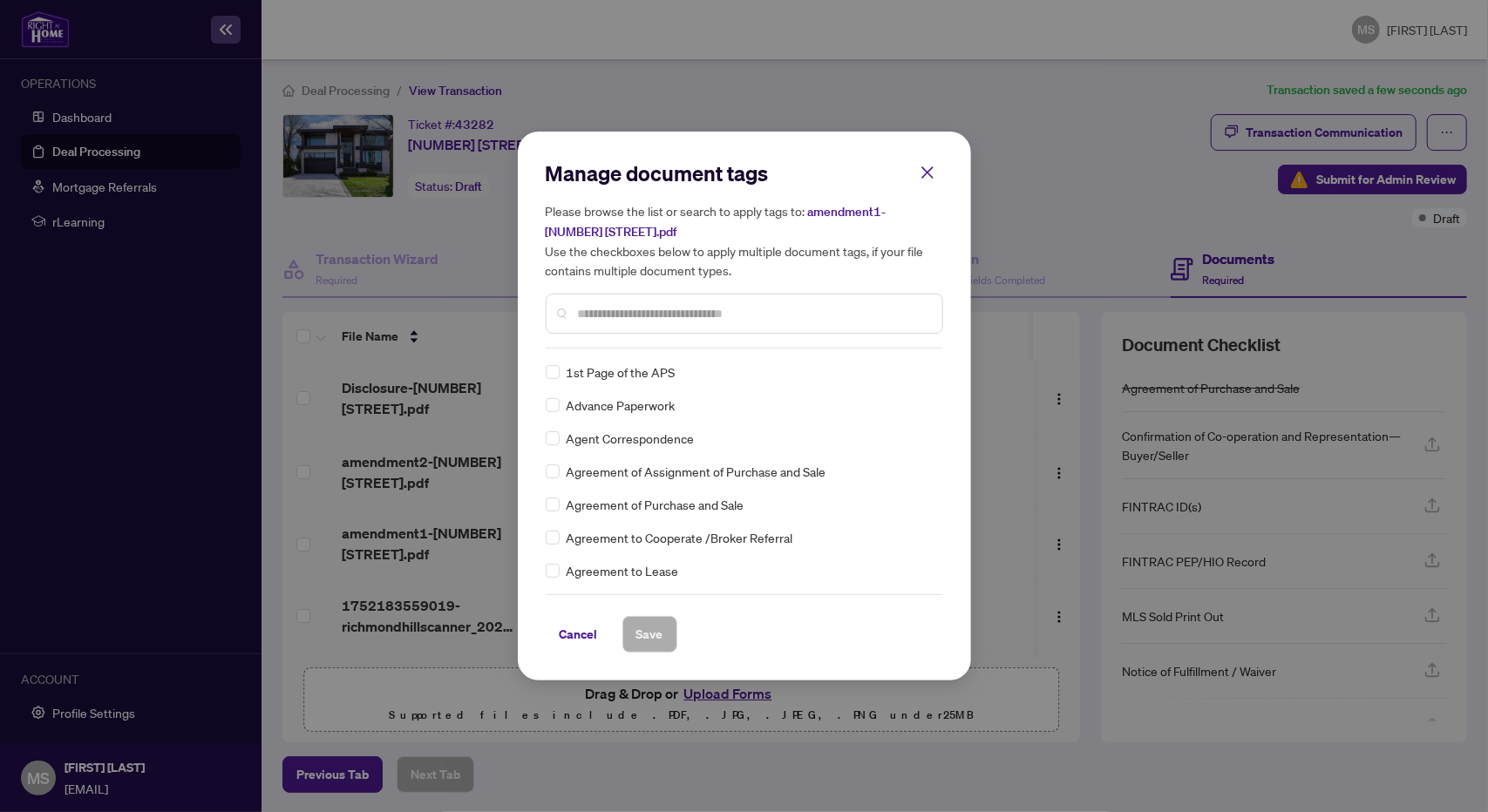 click at bounding box center [753, 314] 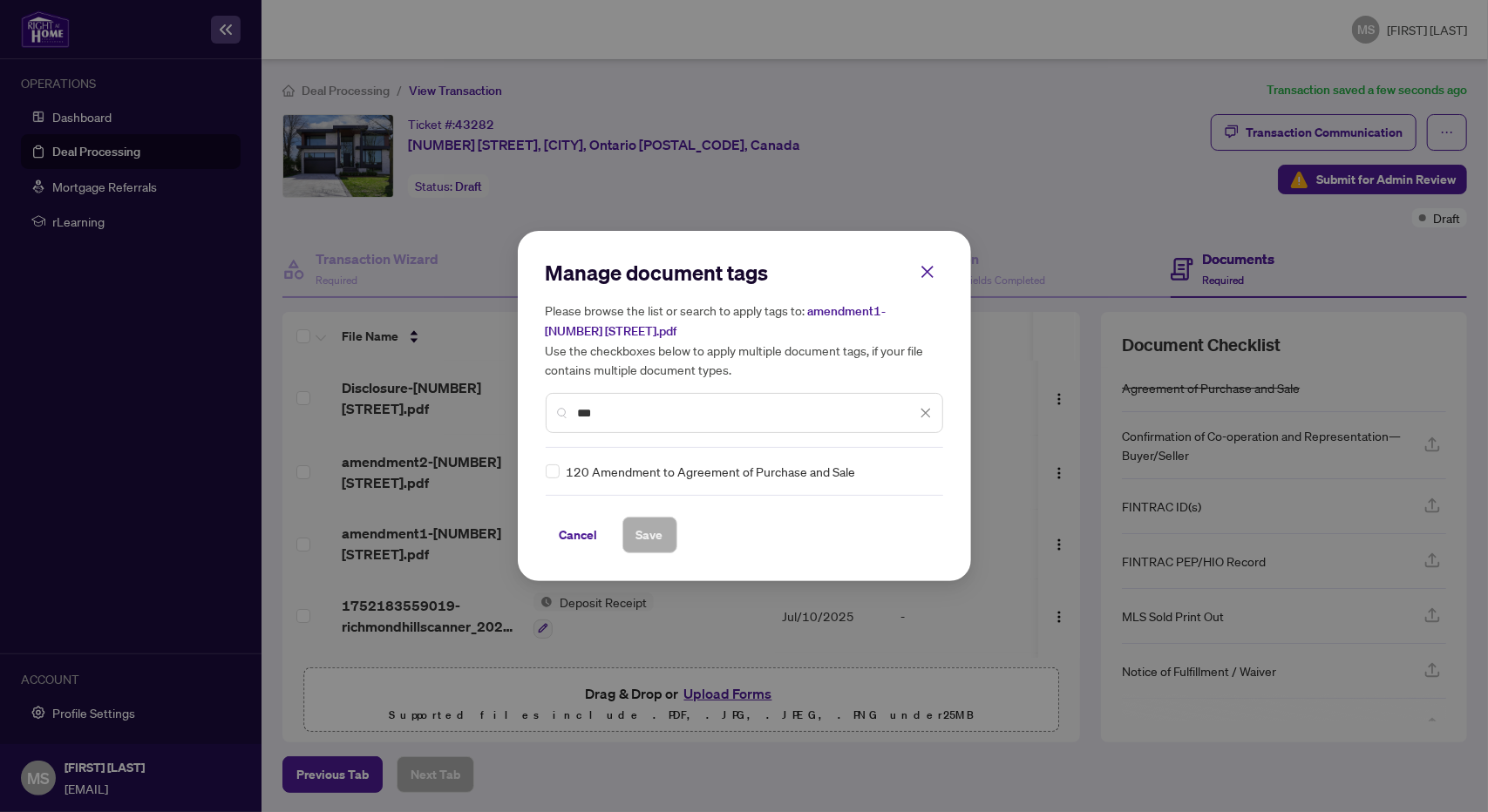 type on "***" 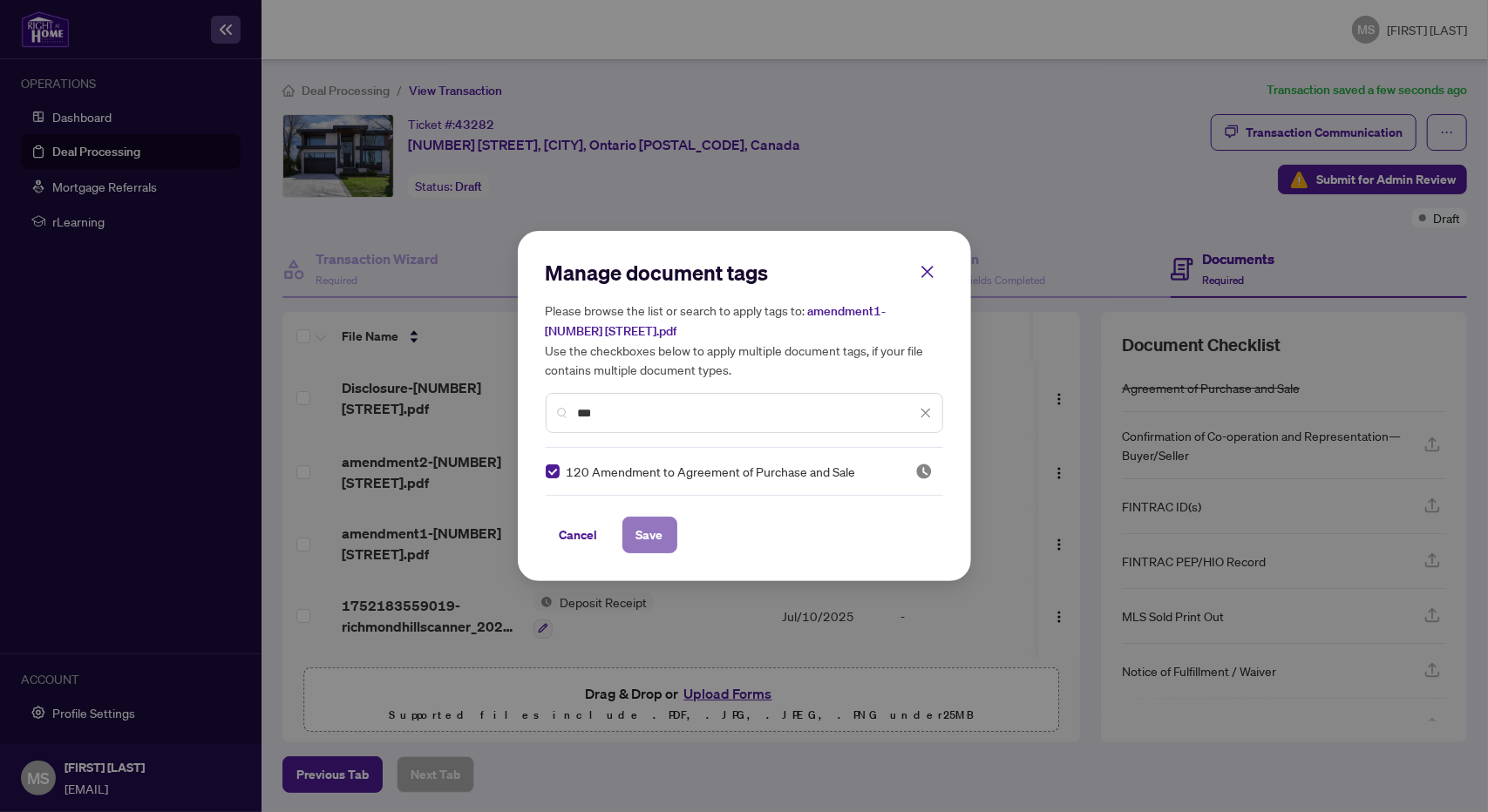 click on "Save" at bounding box center [649, 535] 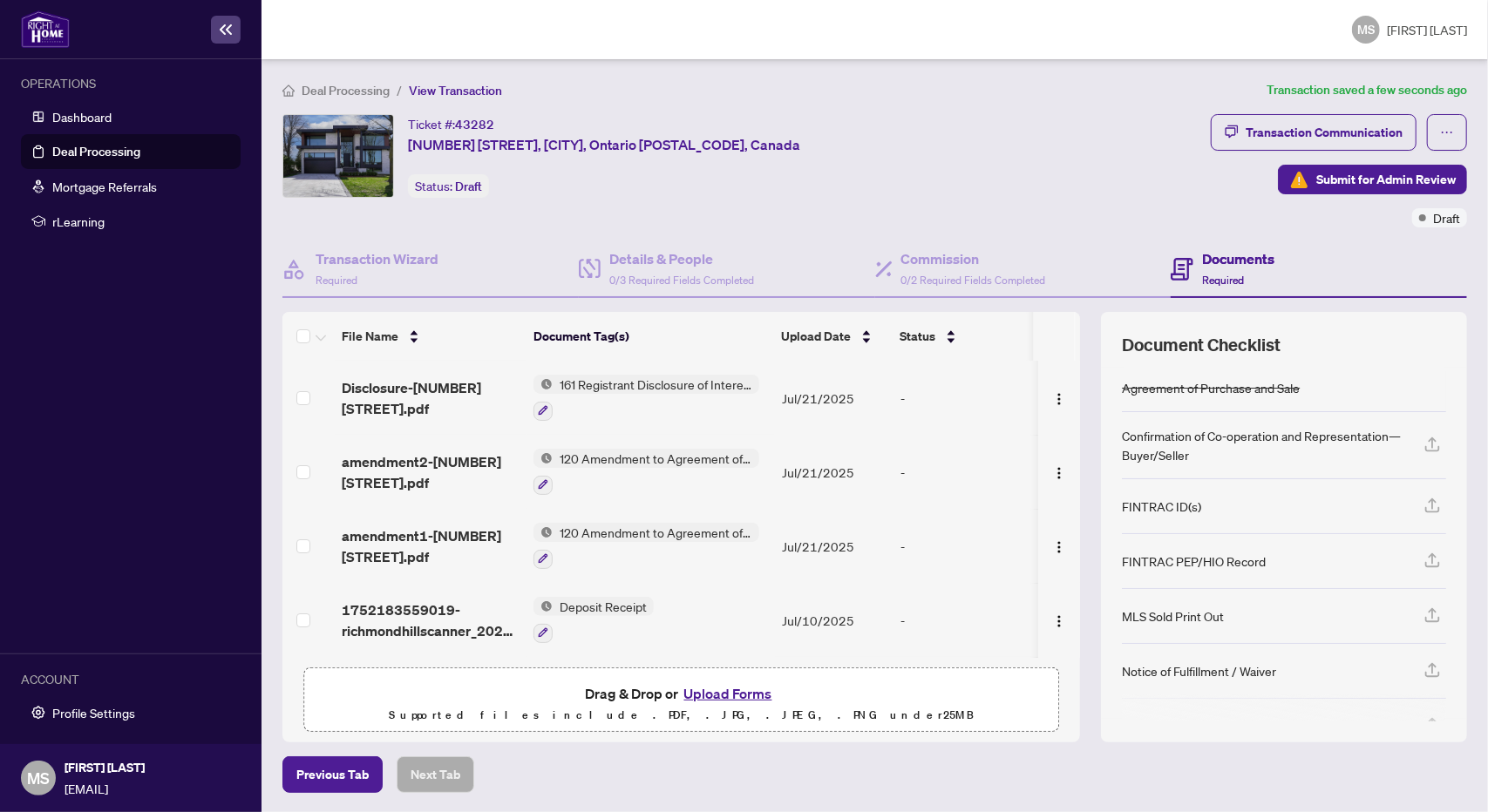 scroll, scrollTop: 0, scrollLeft: 0, axis: both 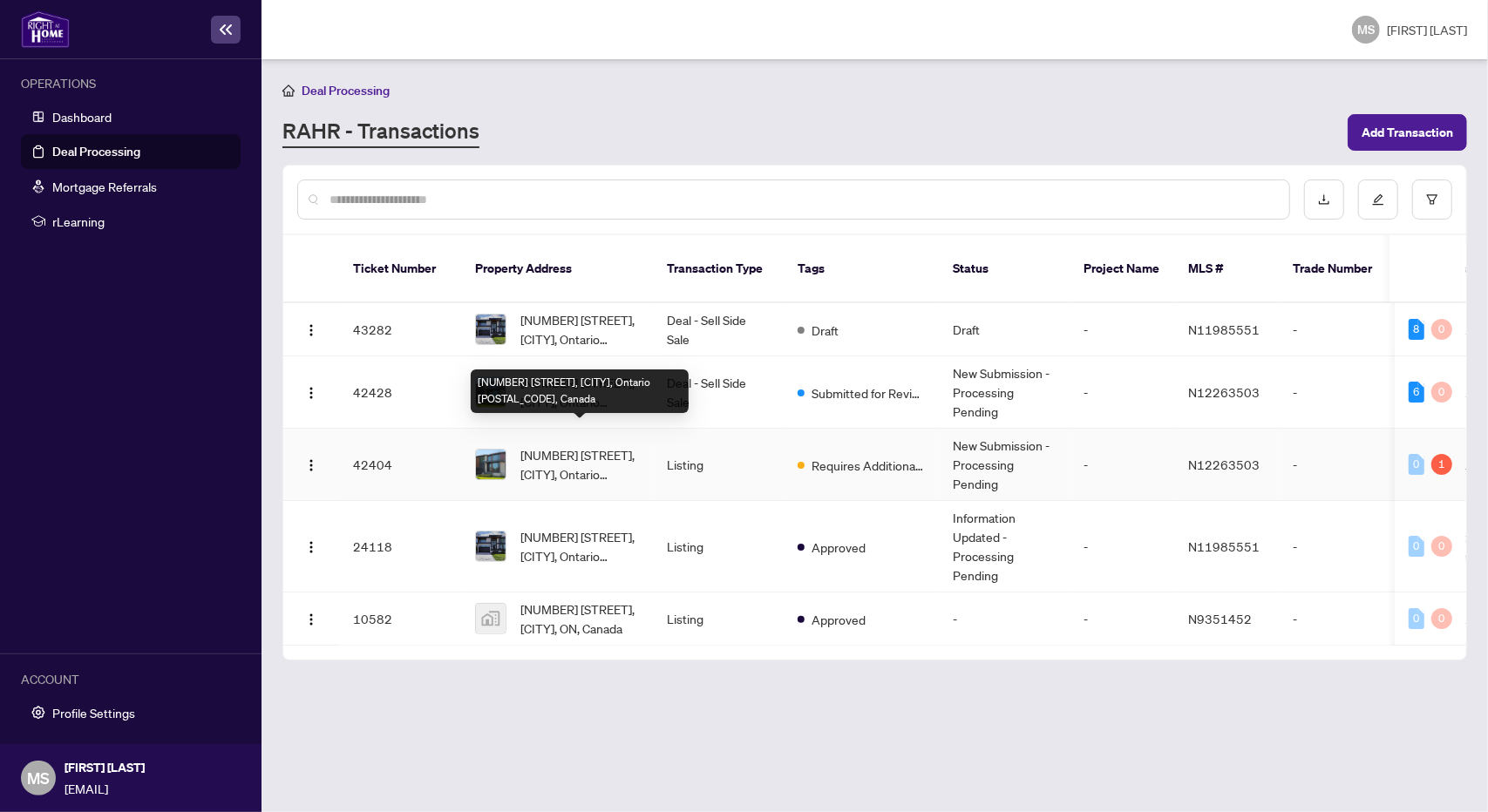 click on "[NUMBER] [STREET], [CITY], Ontario [POSTAL_CODE], Canada" at bounding box center (580, 464) 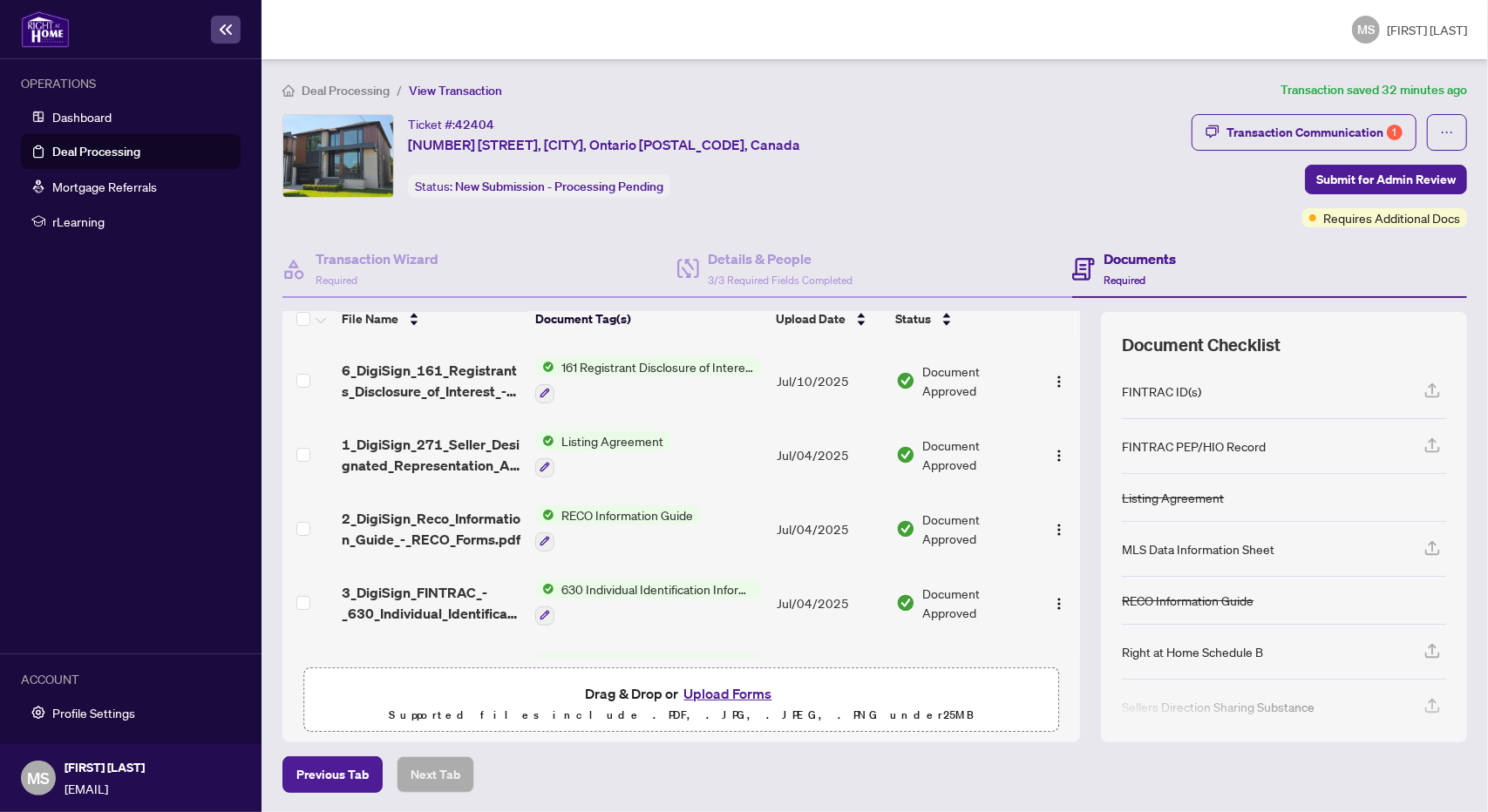 scroll, scrollTop: 0, scrollLeft: 0, axis: both 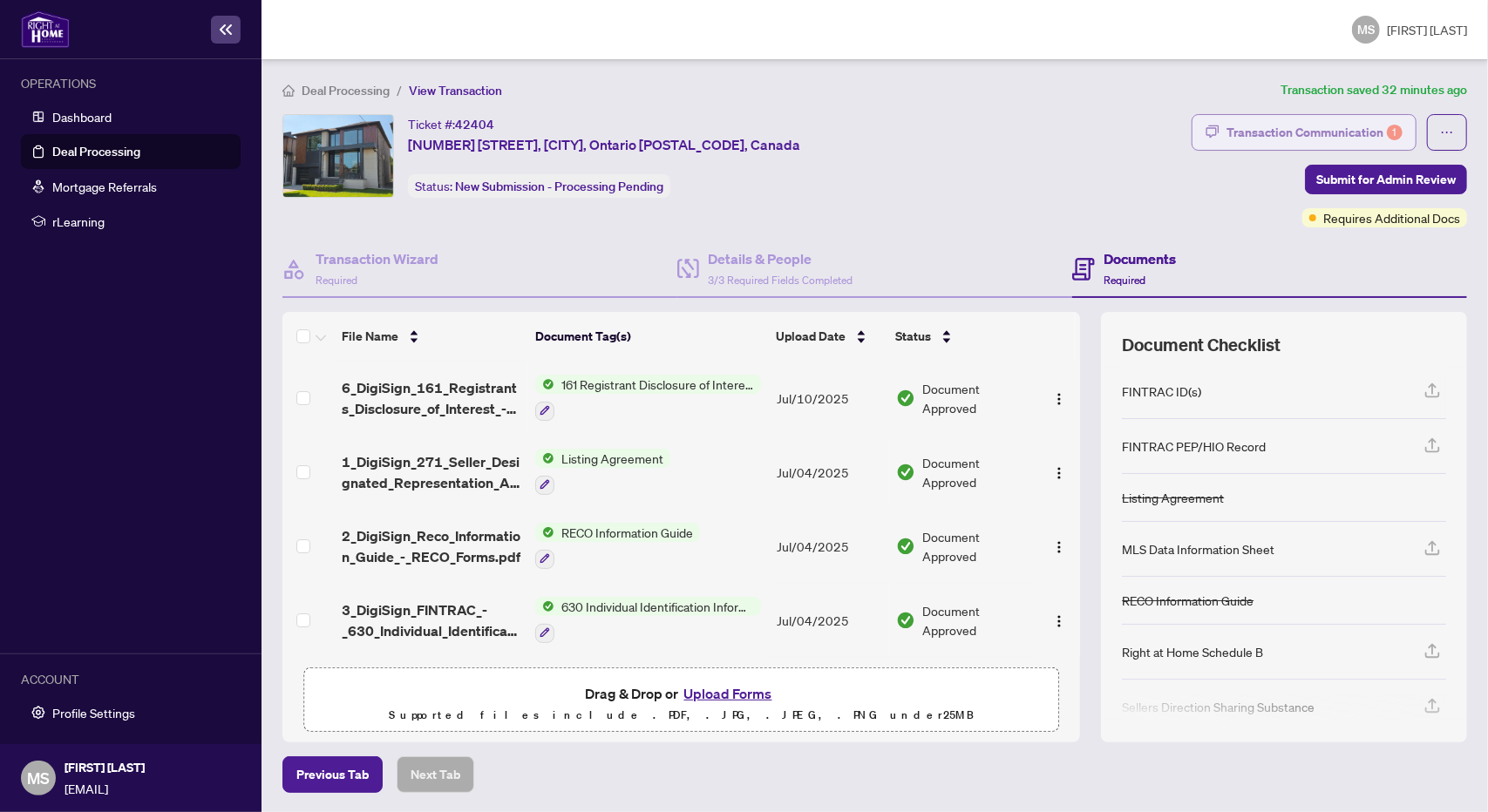 click on "Transaction Communication 1" at bounding box center (1315, 132) 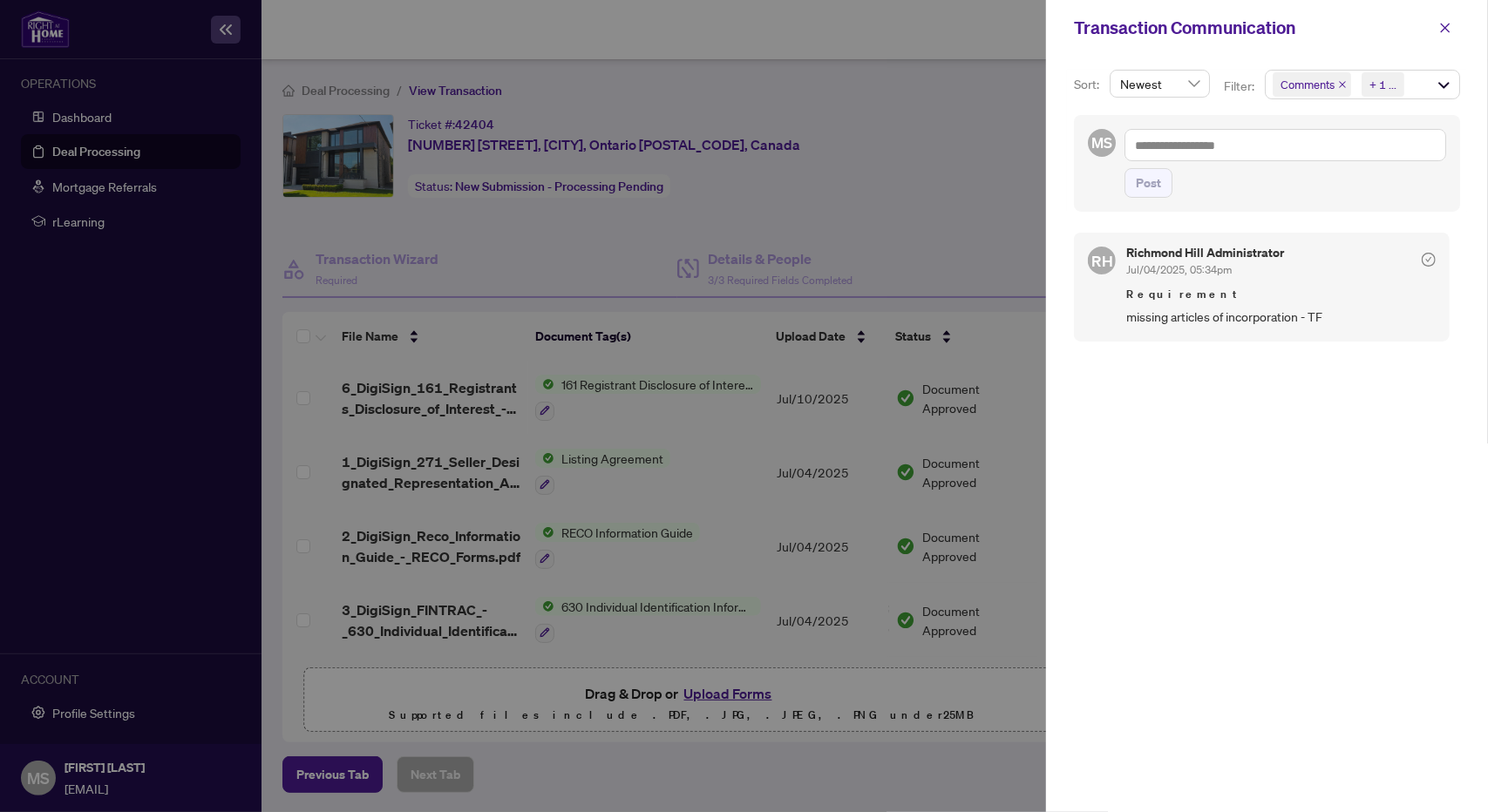 click at bounding box center [744, 406] 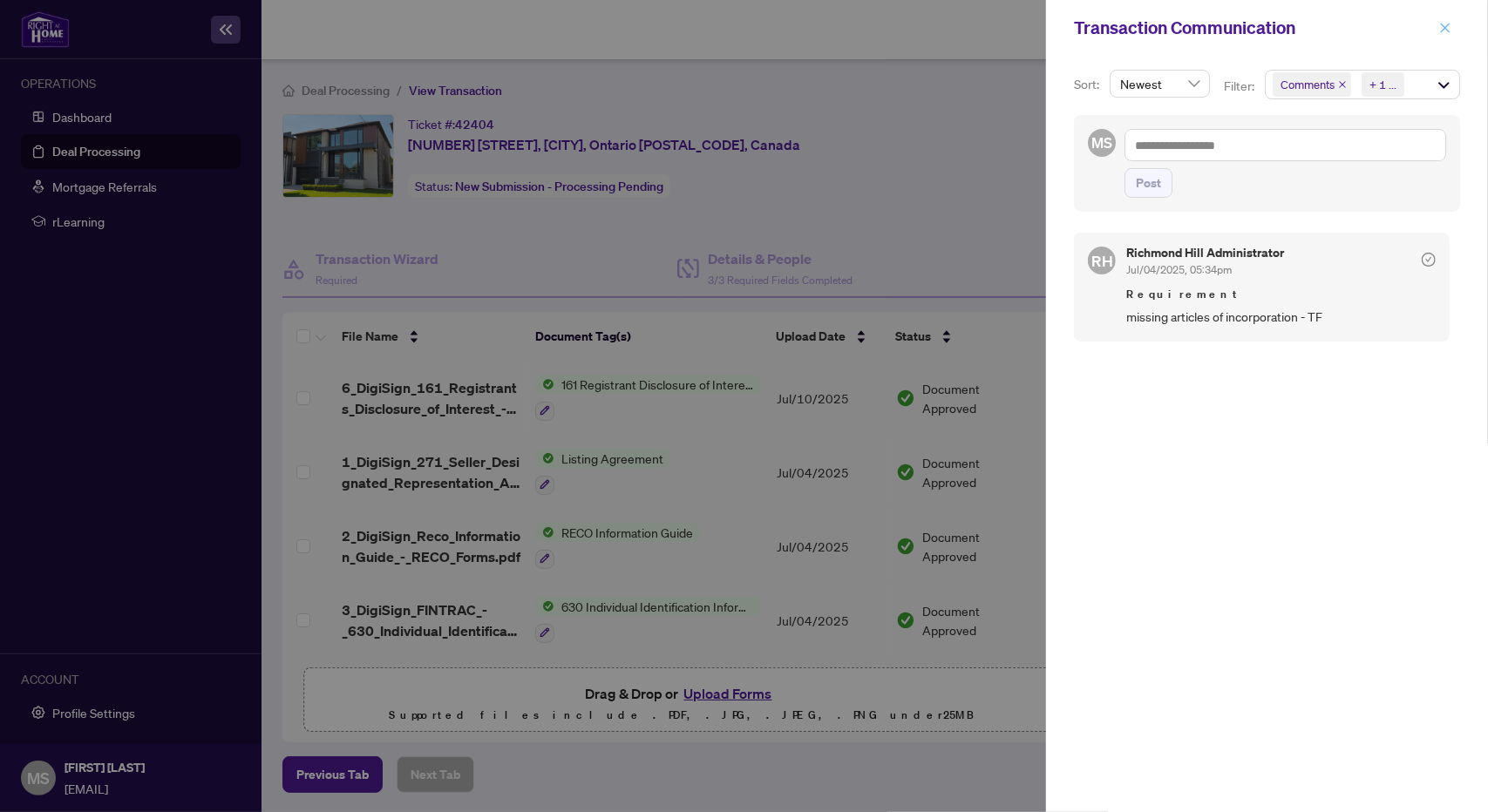 click 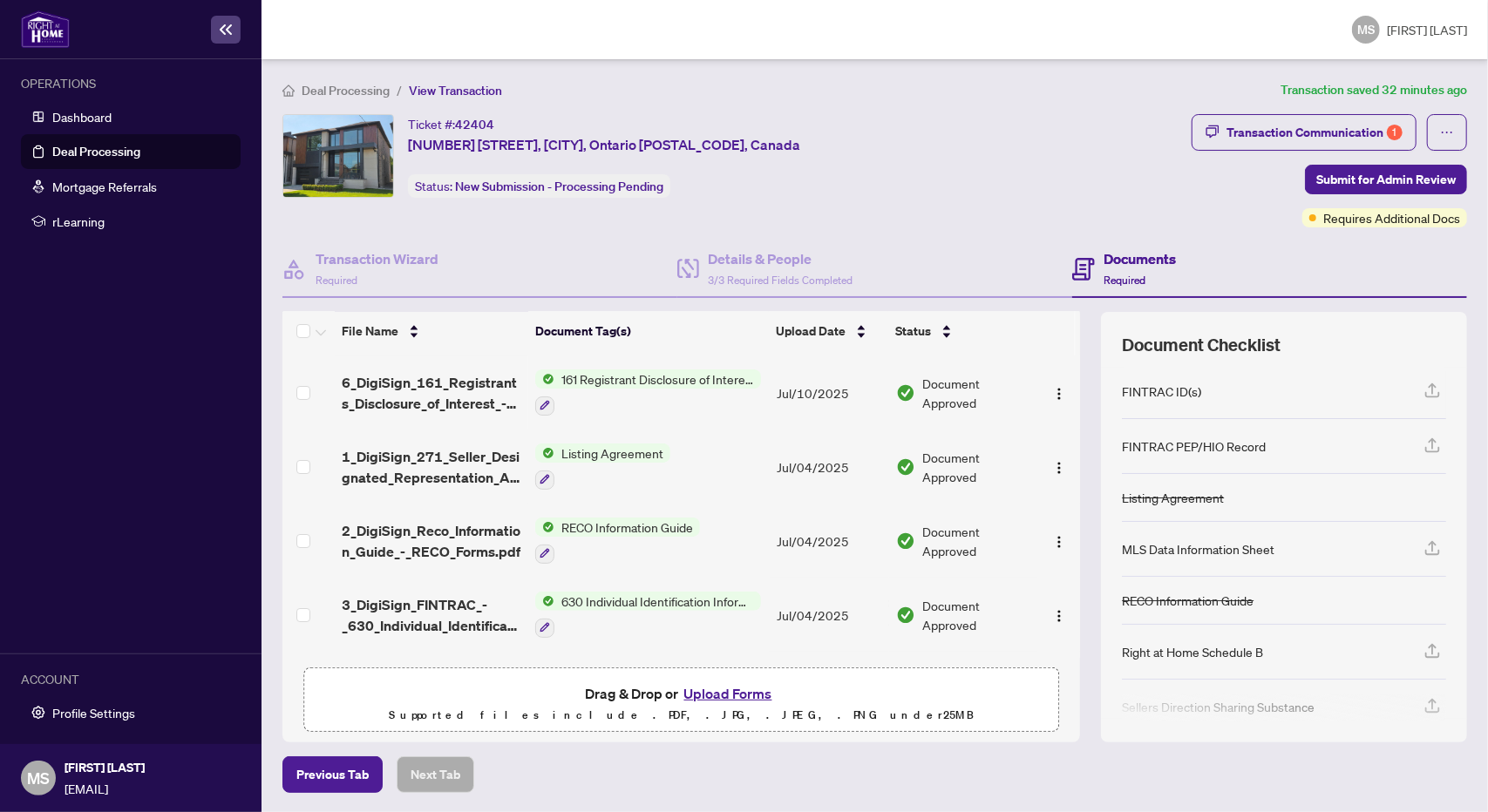 scroll, scrollTop: 0, scrollLeft: 0, axis: both 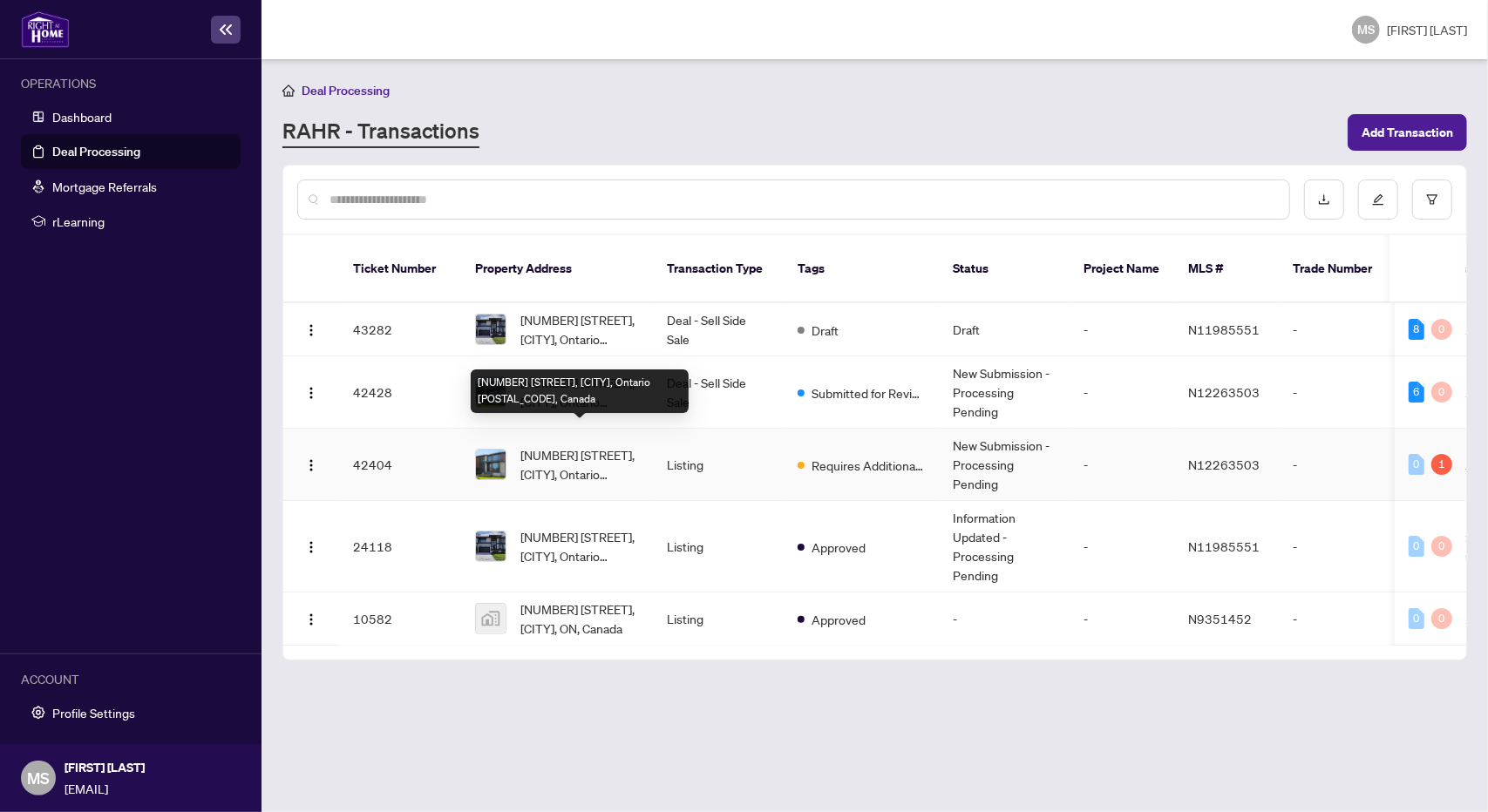 click on "[NUMBER] [STREET], [CITY], Ontario [POSTAL_CODE], Canada" at bounding box center [580, 464] 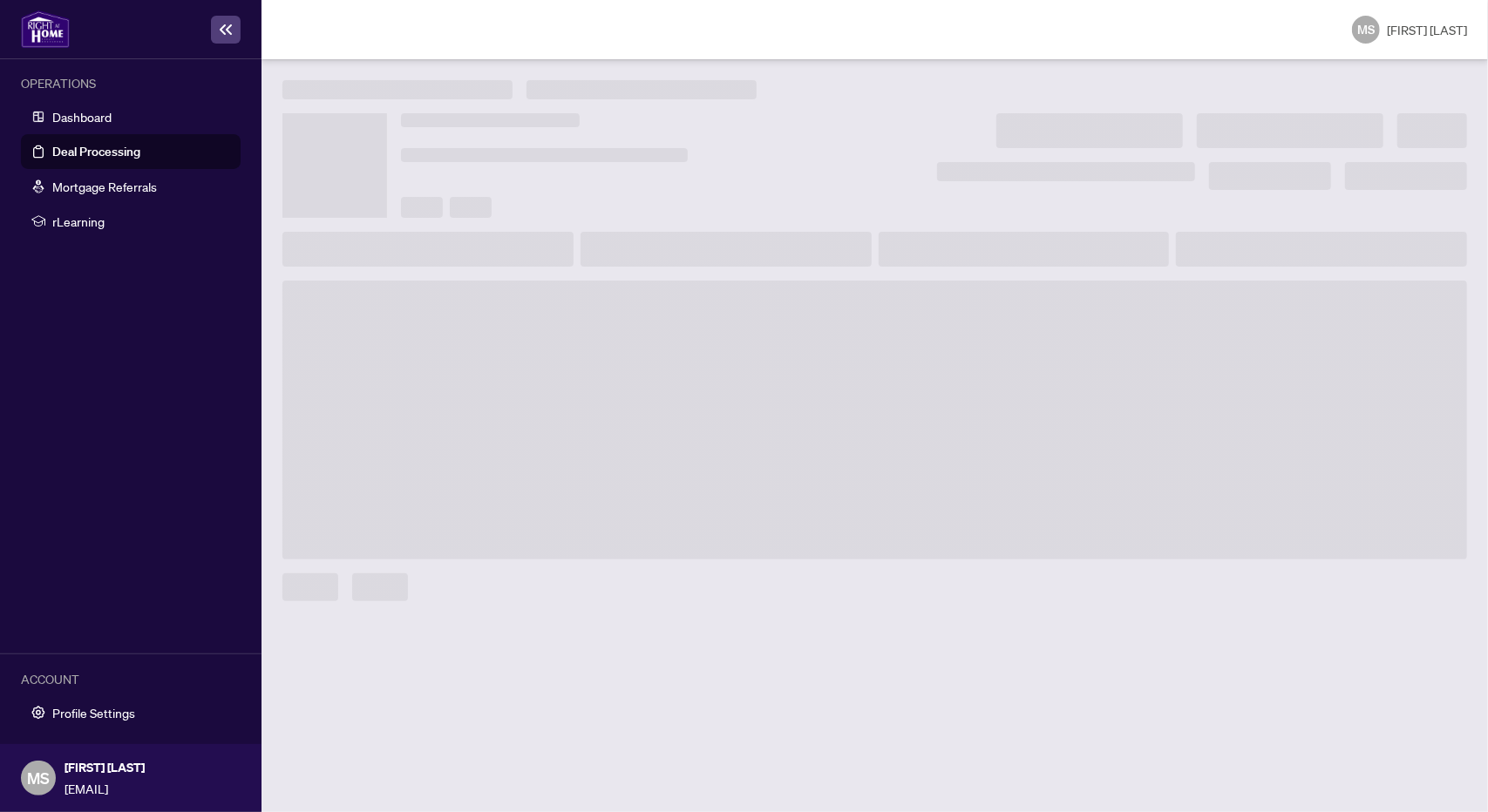 click at bounding box center [874, 420] 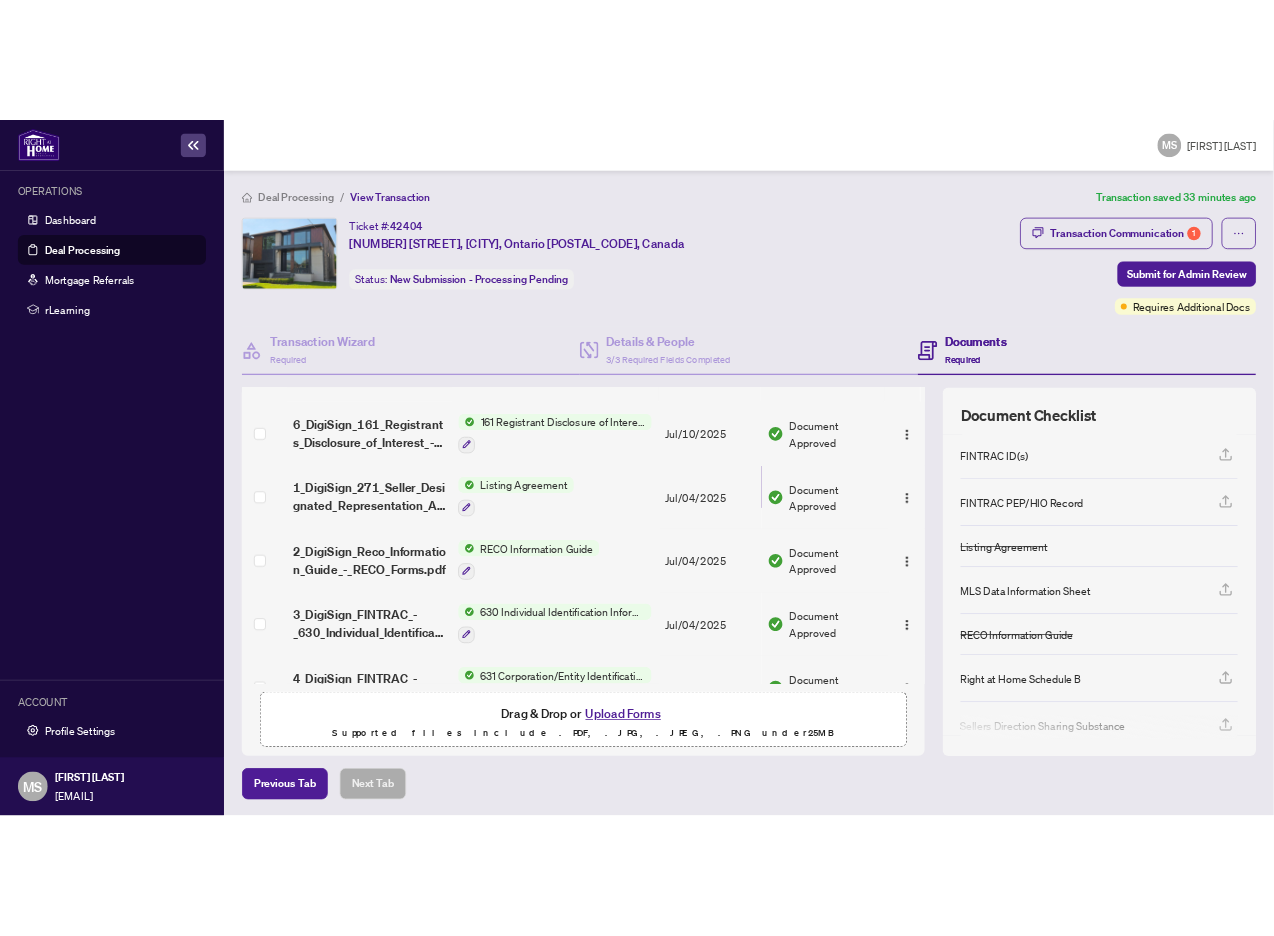 scroll, scrollTop: 0, scrollLeft: 0, axis: both 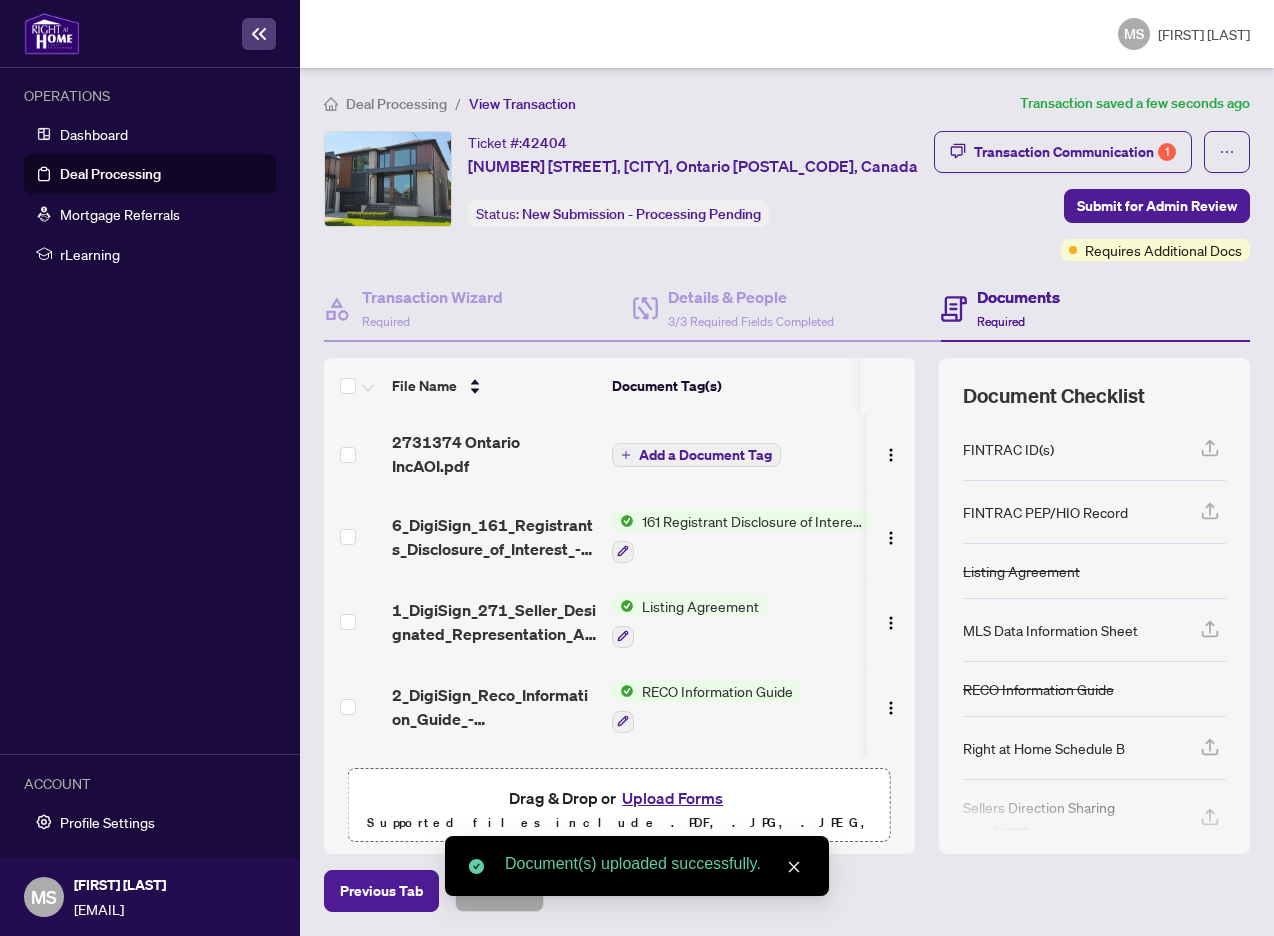 click on "Add a Document Tag" at bounding box center [705, 455] 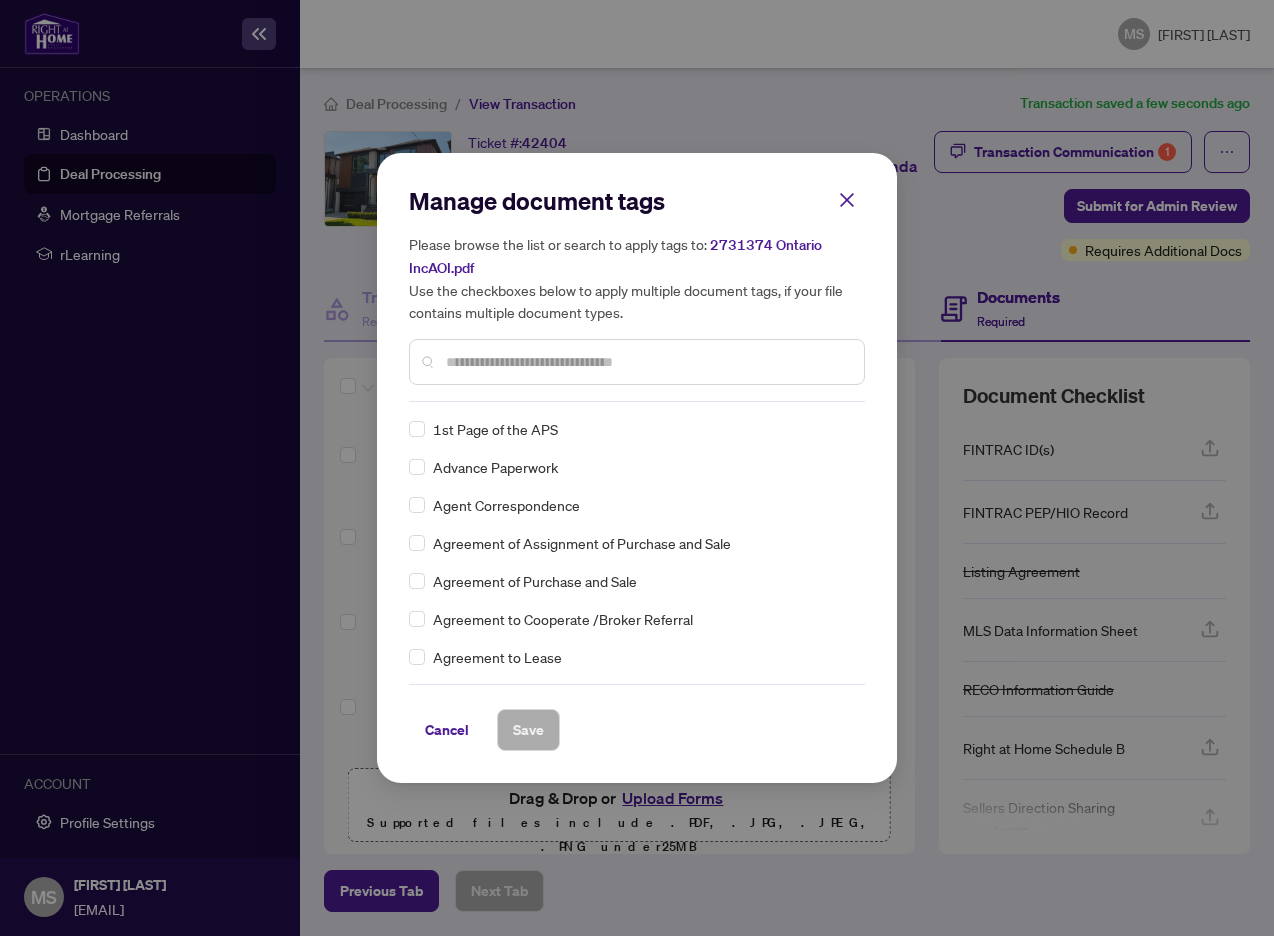 click at bounding box center (647, 362) 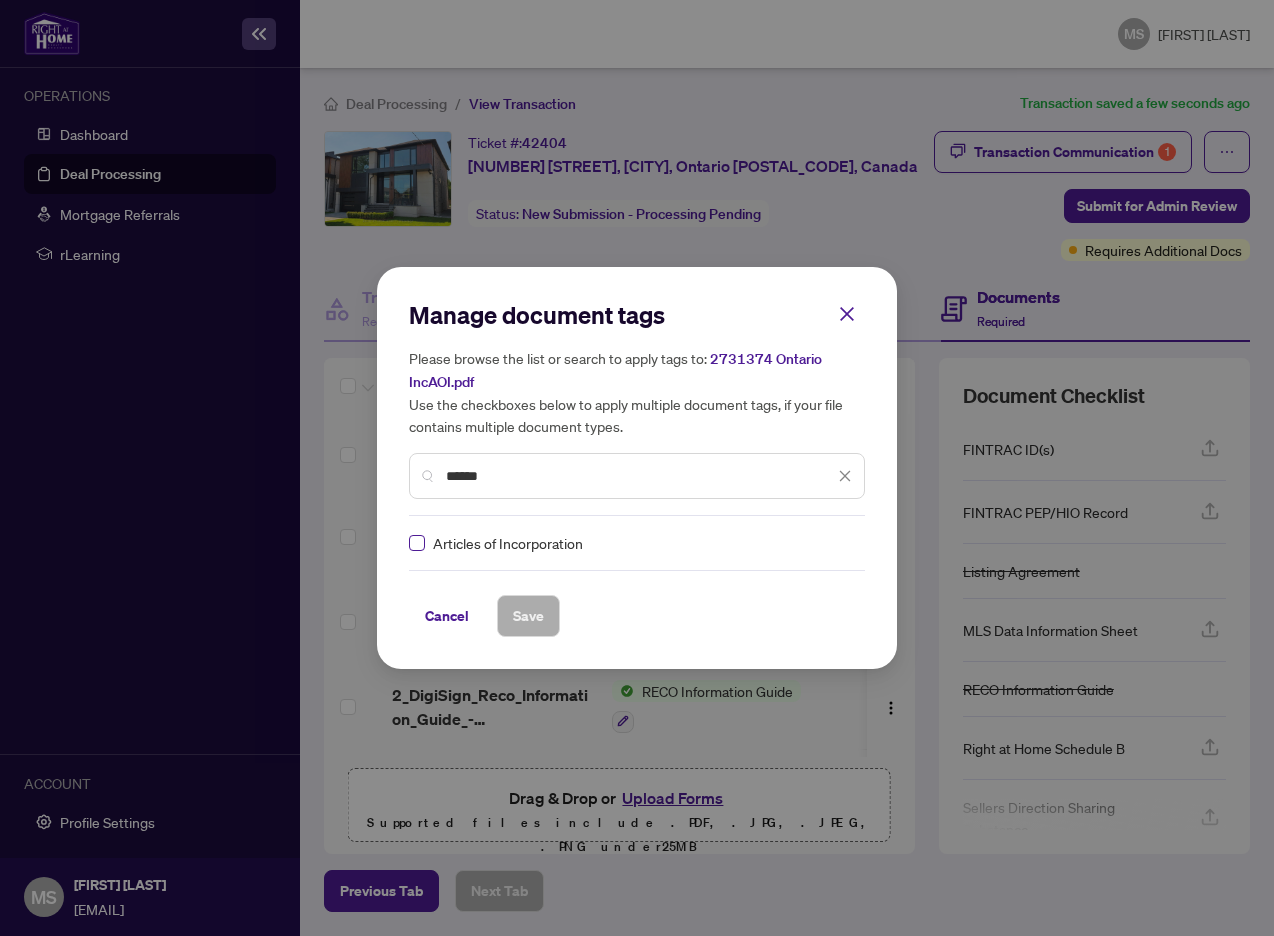 type on "******" 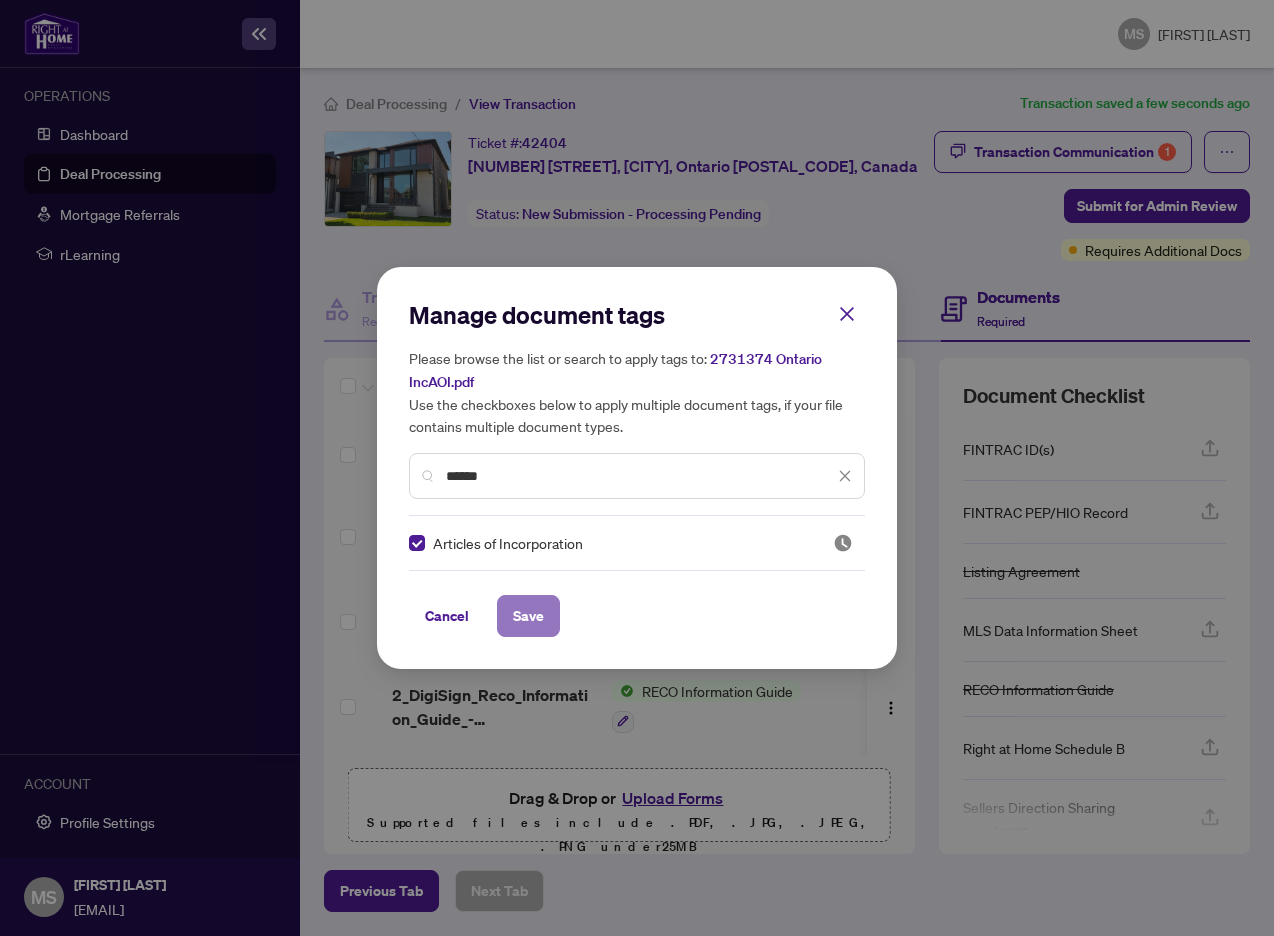 click on "Save" at bounding box center [528, 616] 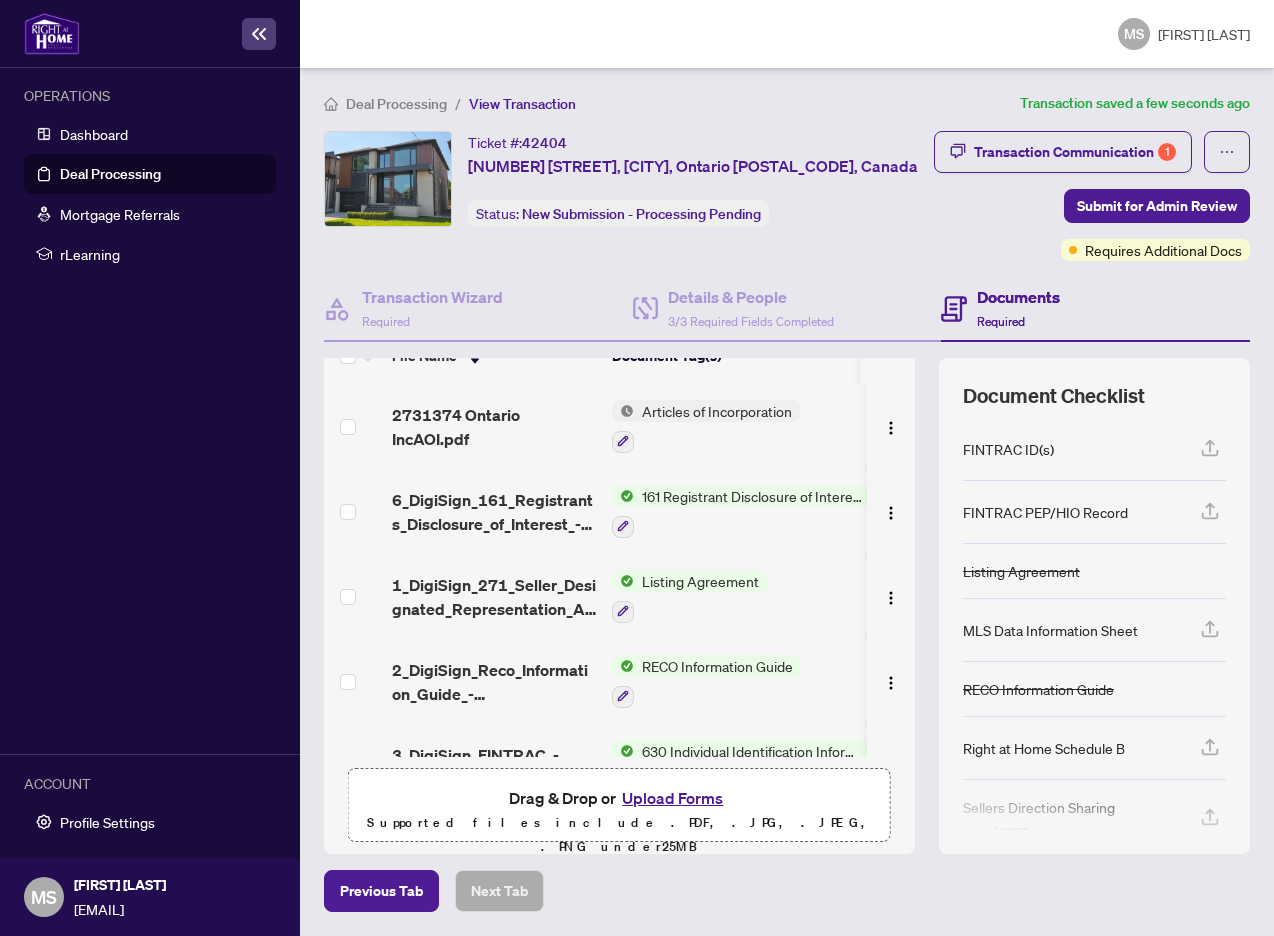 scroll, scrollTop: 0, scrollLeft: 0, axis: both 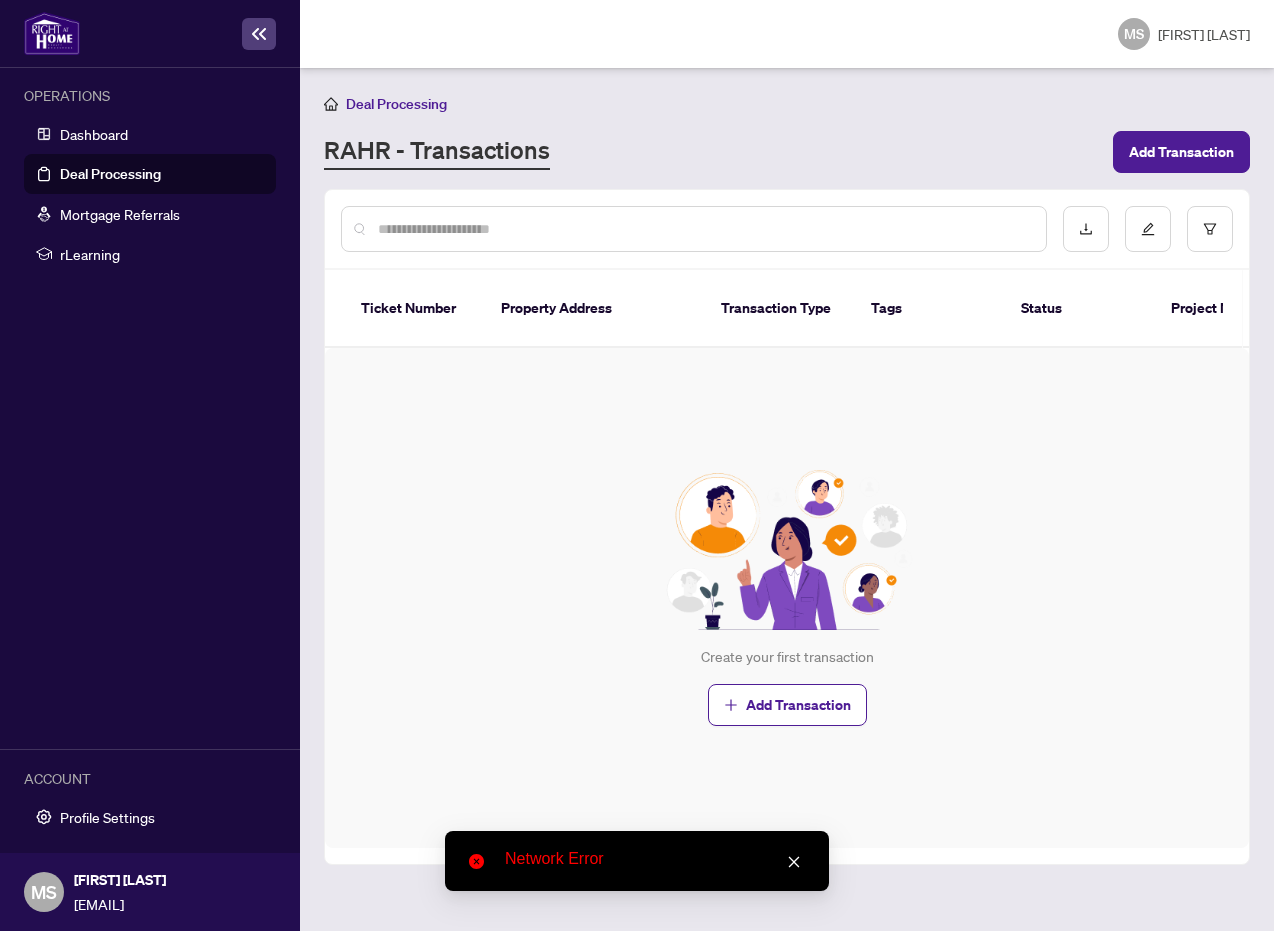 click on "Deal Processing" at bounding box center [110, 174] 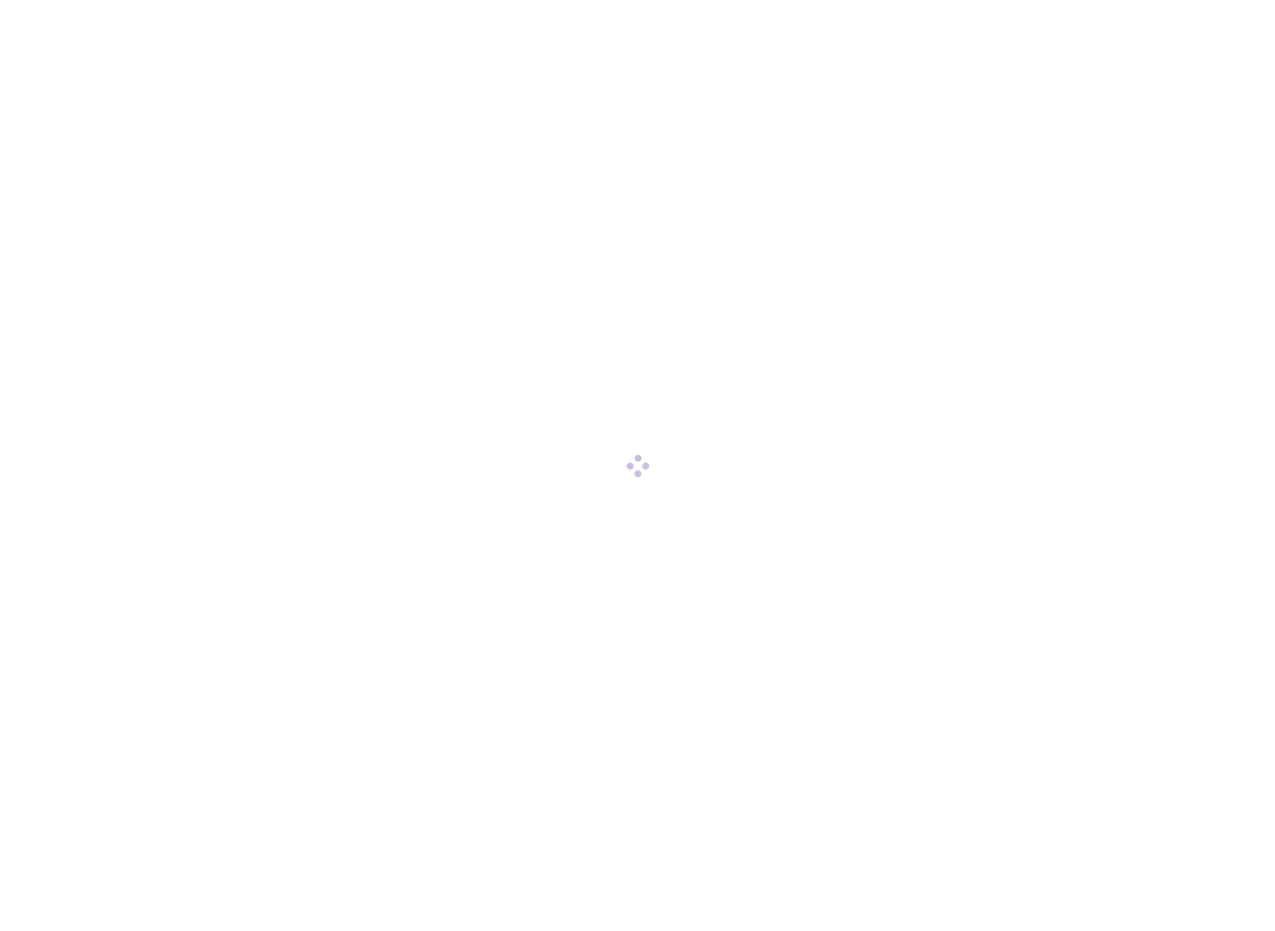 scroll, scrollTop: 0, scrollLeft: 0, axis: both 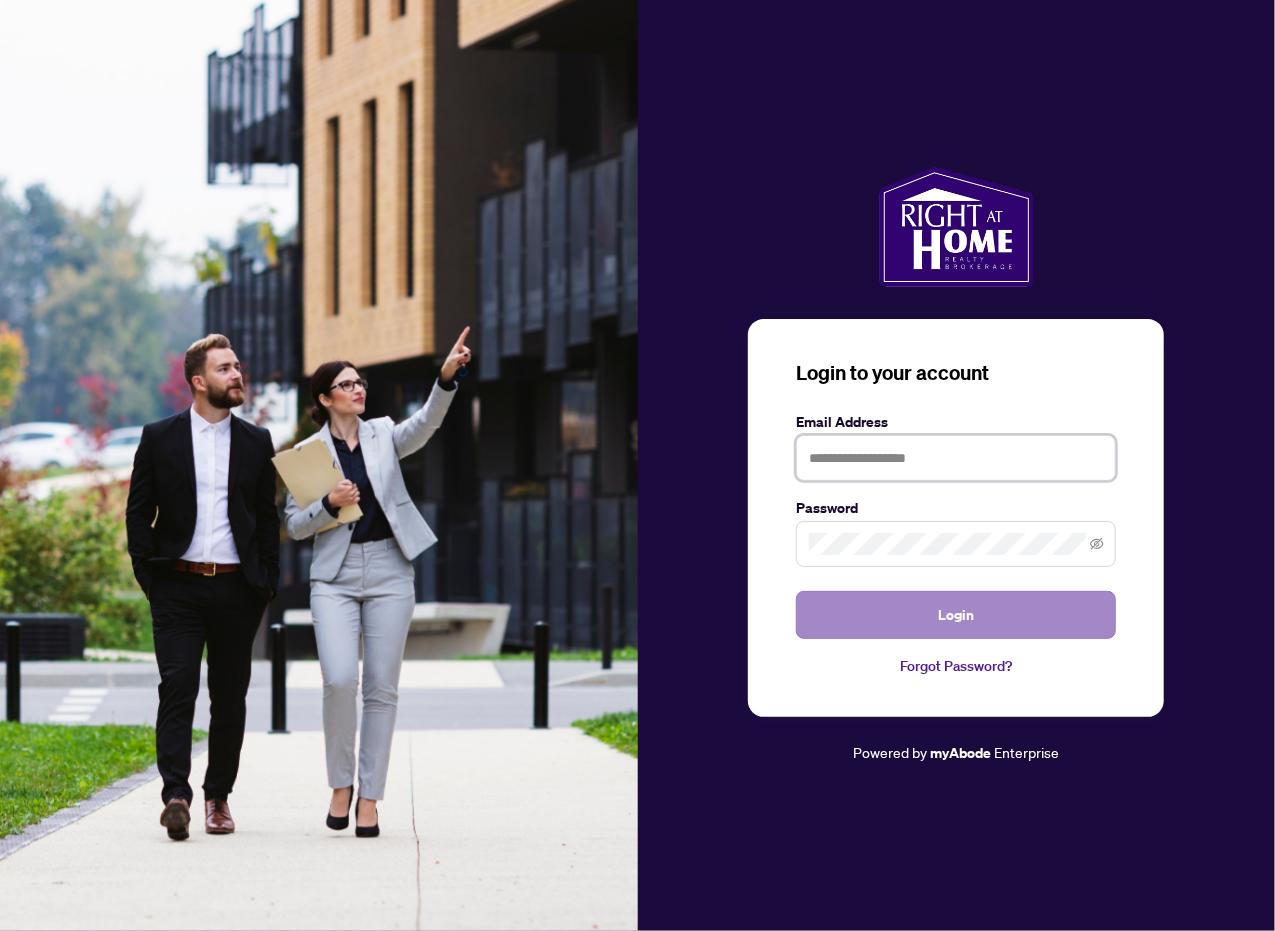 type on "**********" 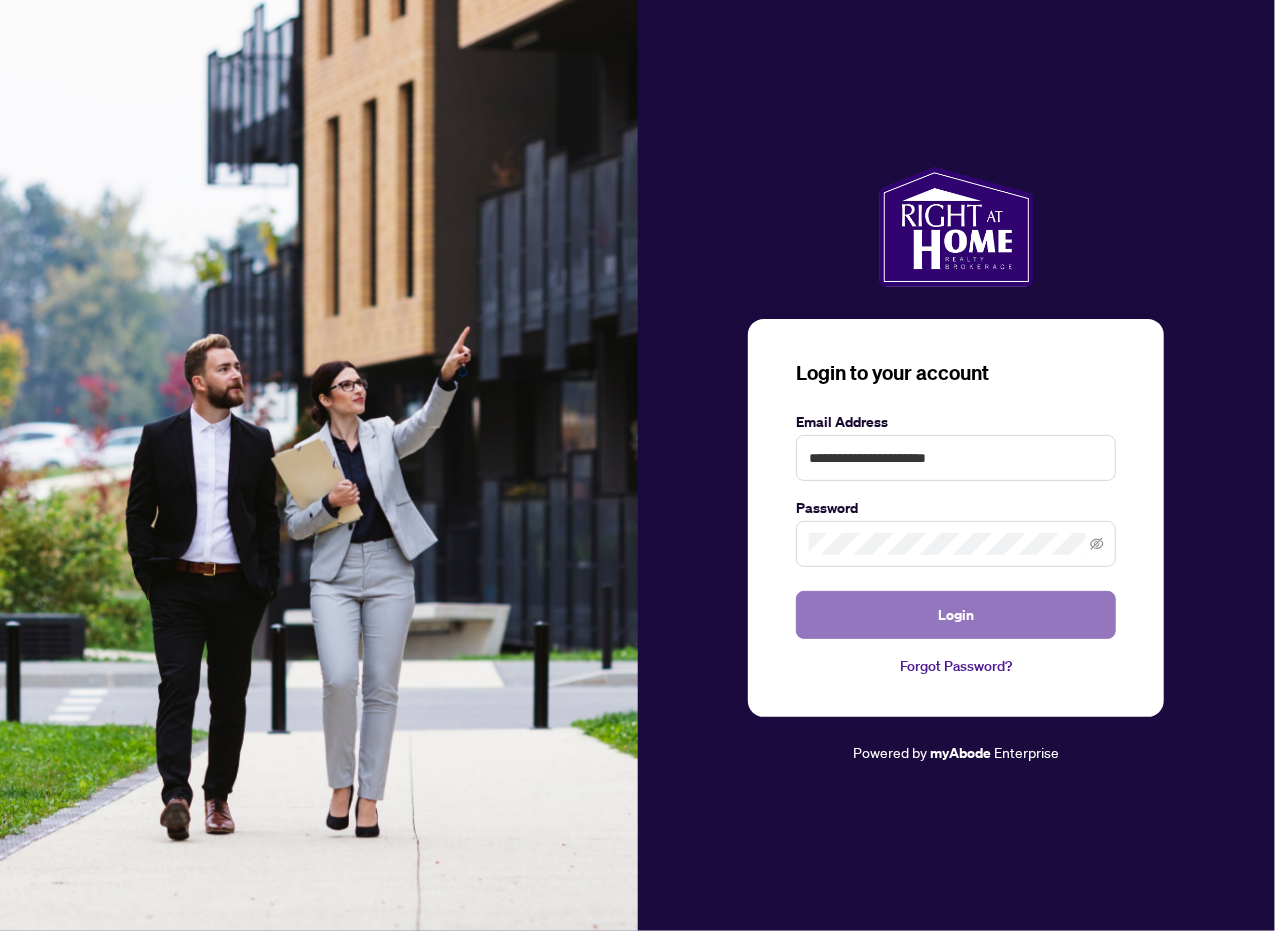 click on "Login" at bounding box center [956, 615] 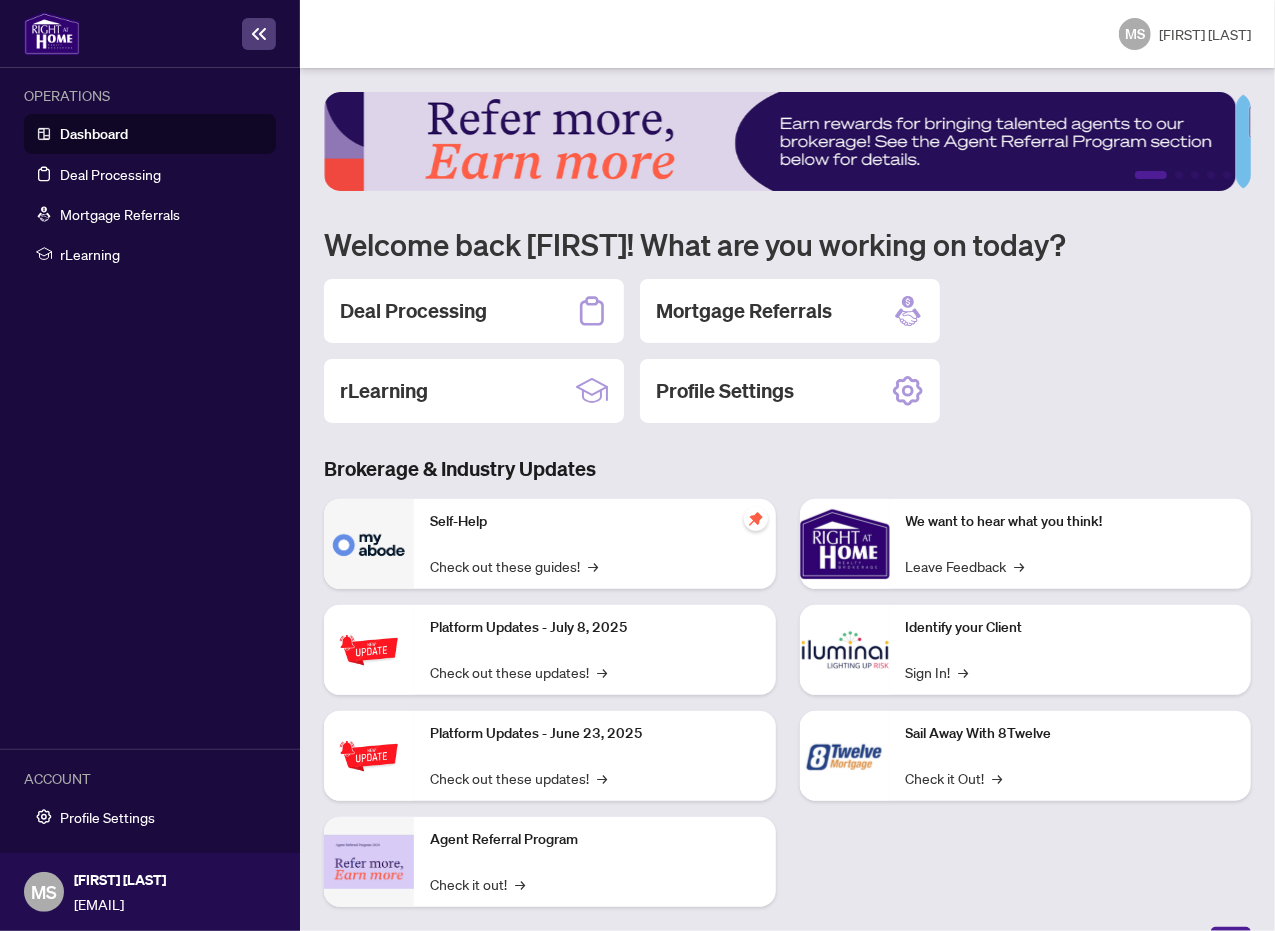 click on "Platform Updates - July 8, 2025 Check out these updates! →" at bounding box center [595, 650] 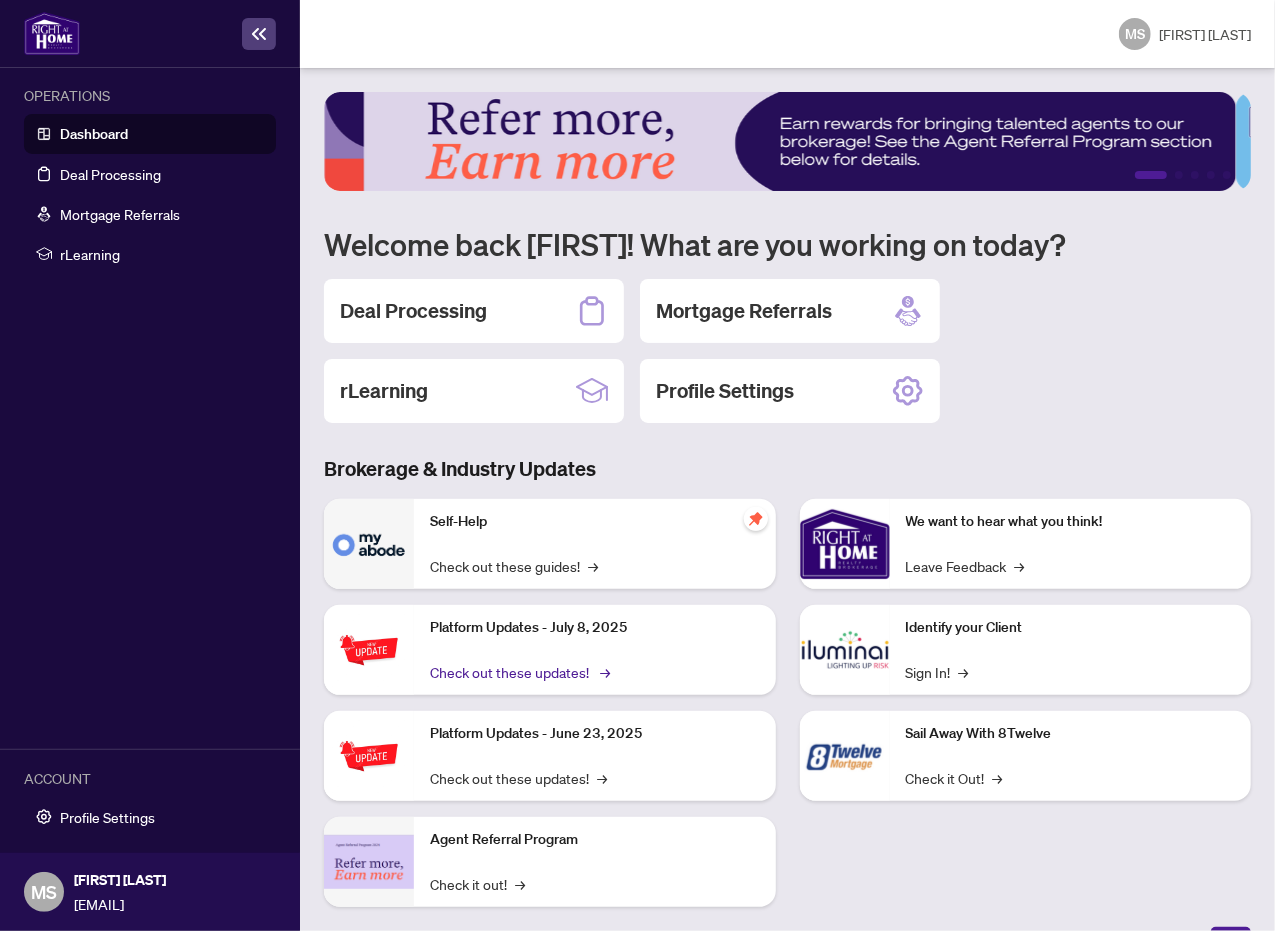 click on "Check out these updates! →" at bounding box center (518, 672) 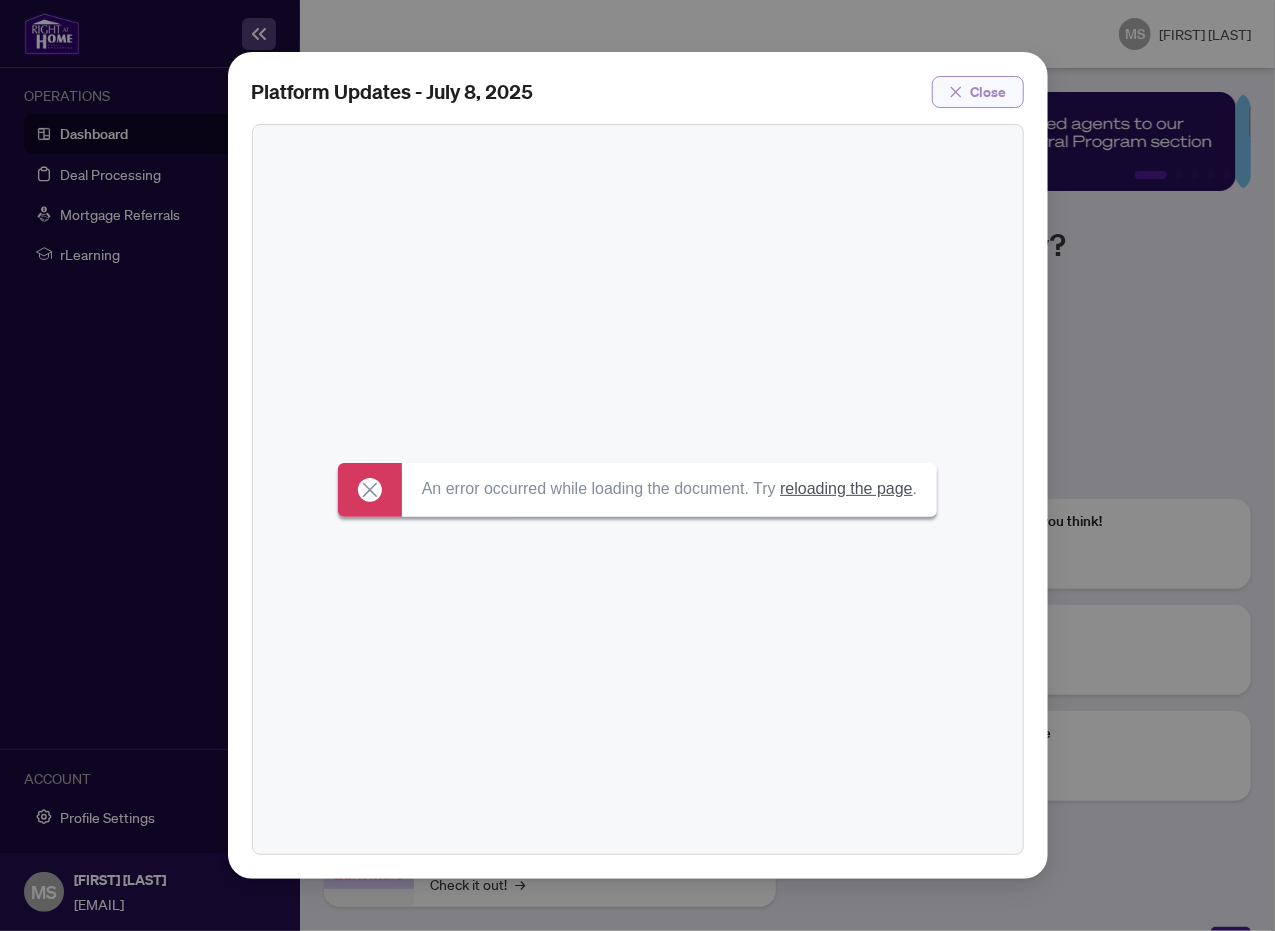 click on "Close" at bounding box center [989, 92] 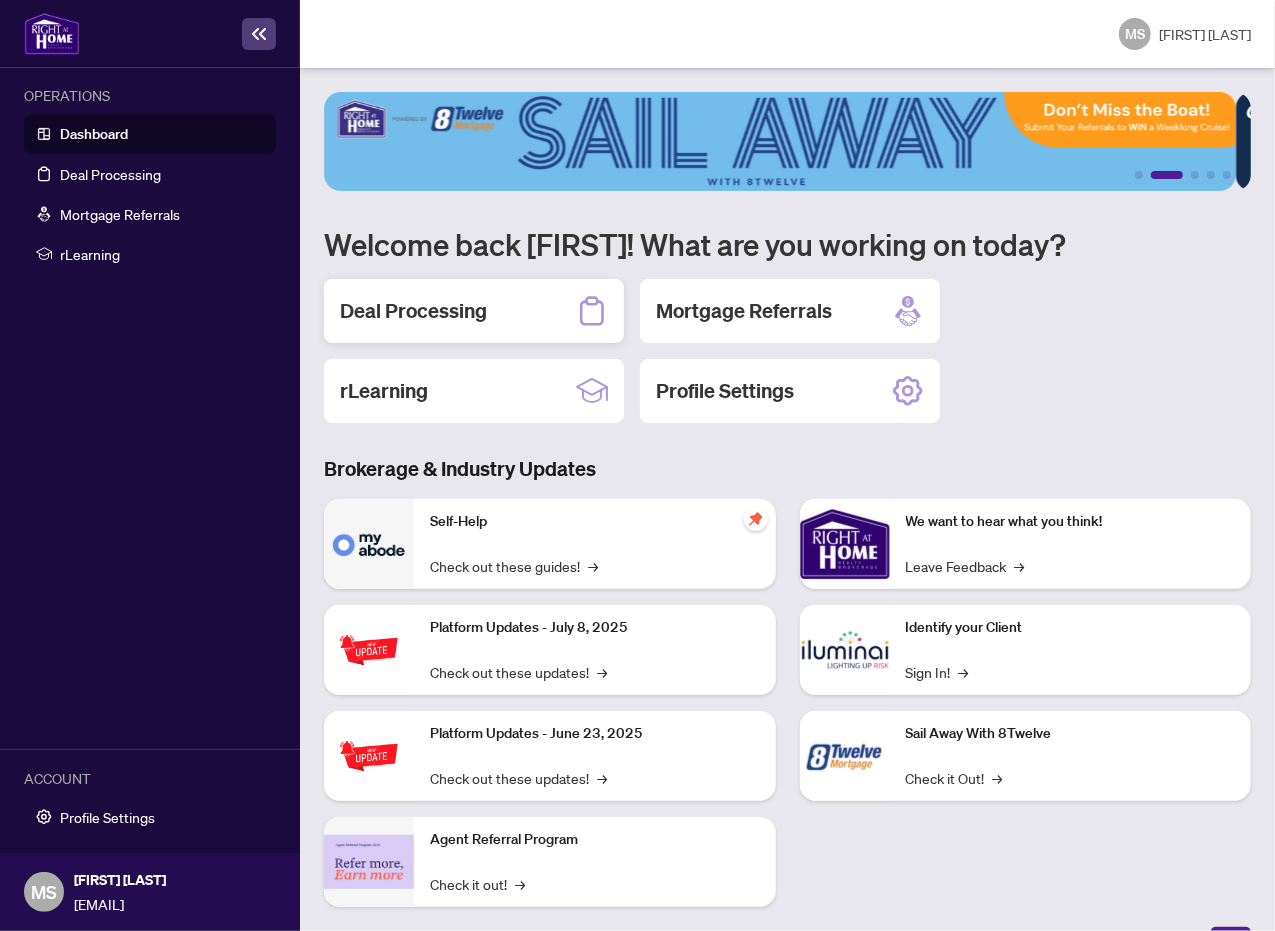 click on "Deal Processing" at bounding box center [413, 311] 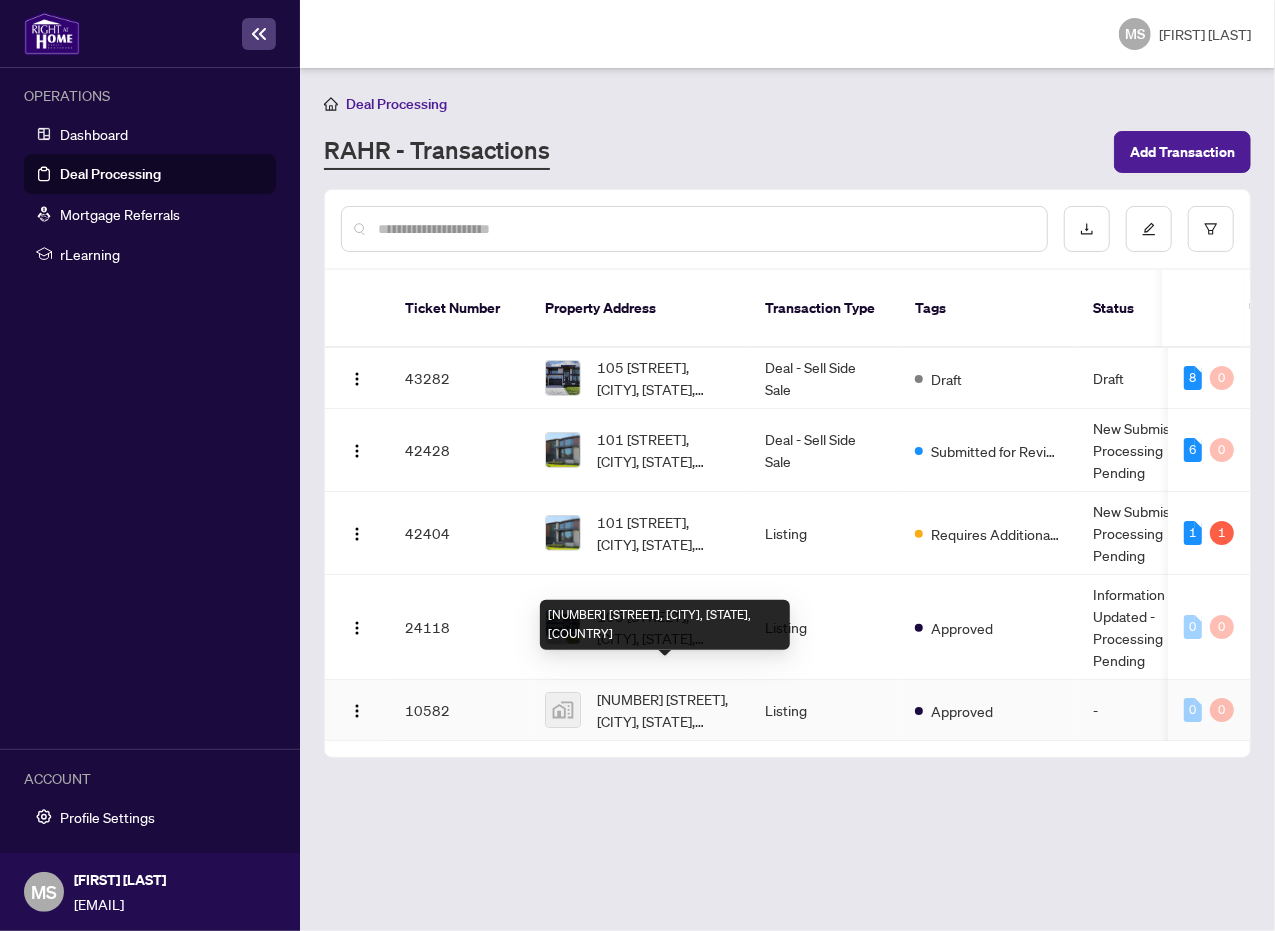 click on "[NUMBER] [STREET], [CITY], ON, Canada" at bounding box center [665, 710] 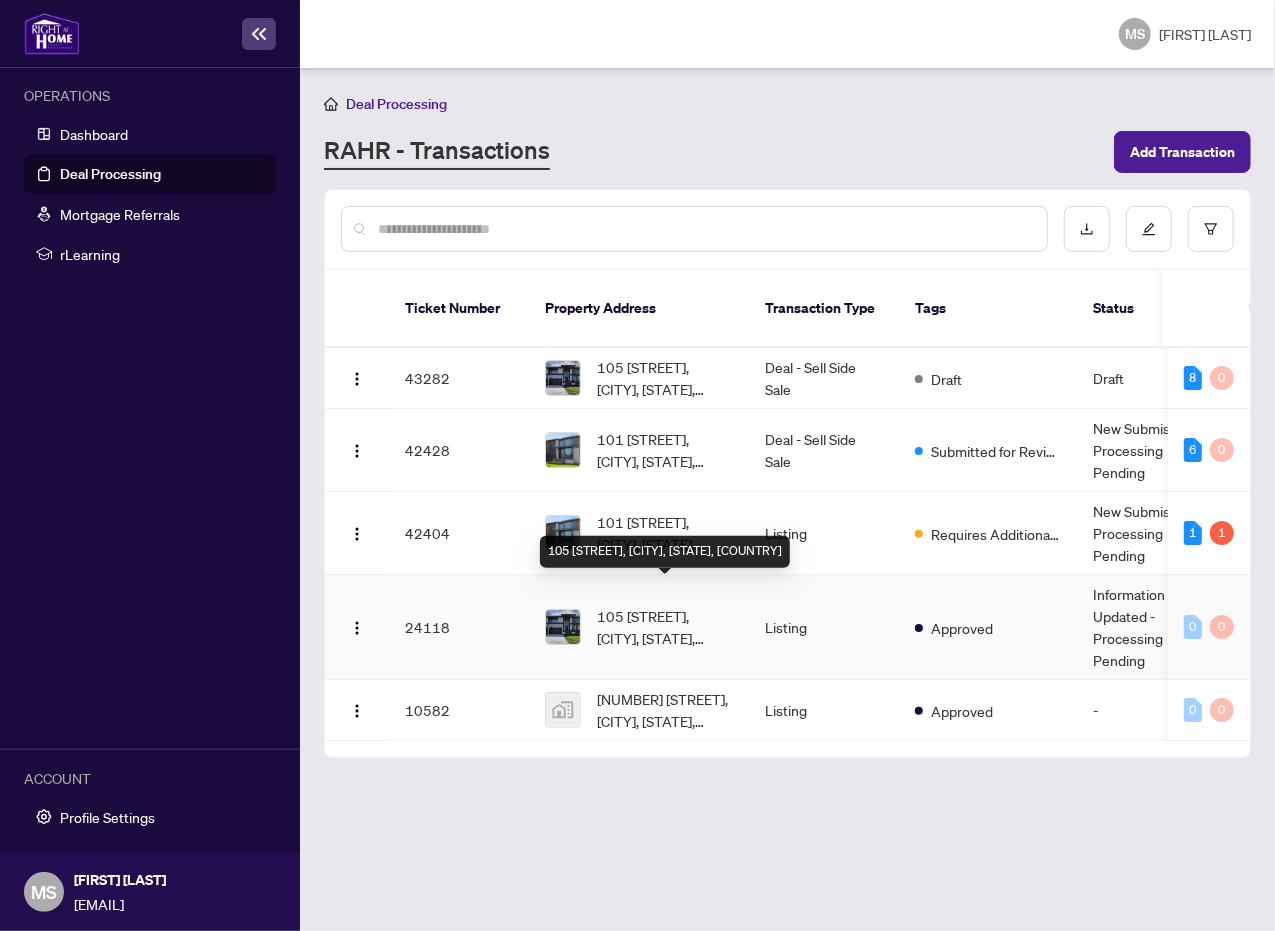 click on "[NUMBER] [STREET], [CITY], Ontario [POSTAL_CODE], Canada" at bounding box center (665, 627) 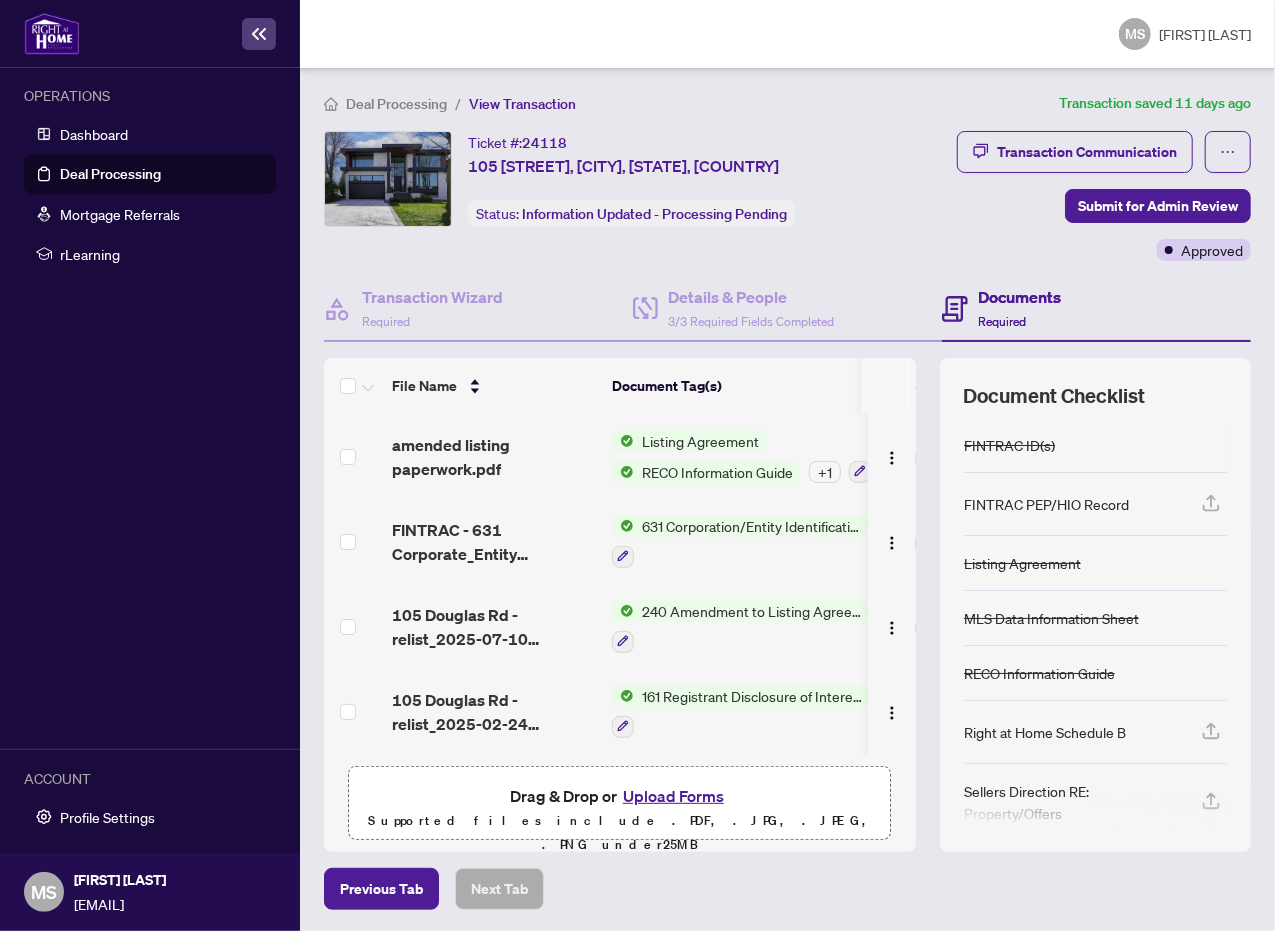 click at bounding box center [1095, 813] 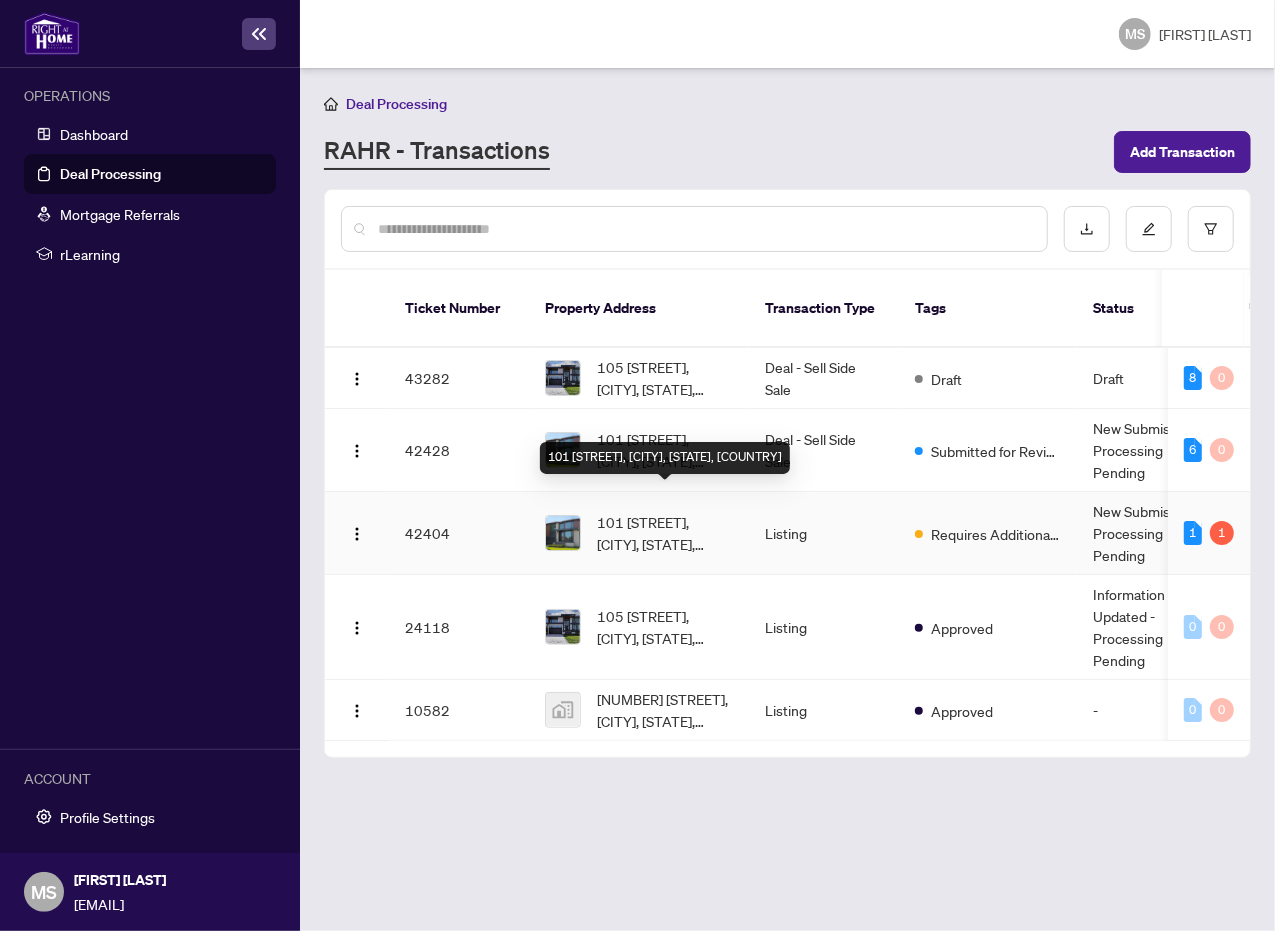 click on "[NUMBER] [STREET], [CITY], Ontario [POSTAL_CODE], Canada" at bounding box center [665, 533] 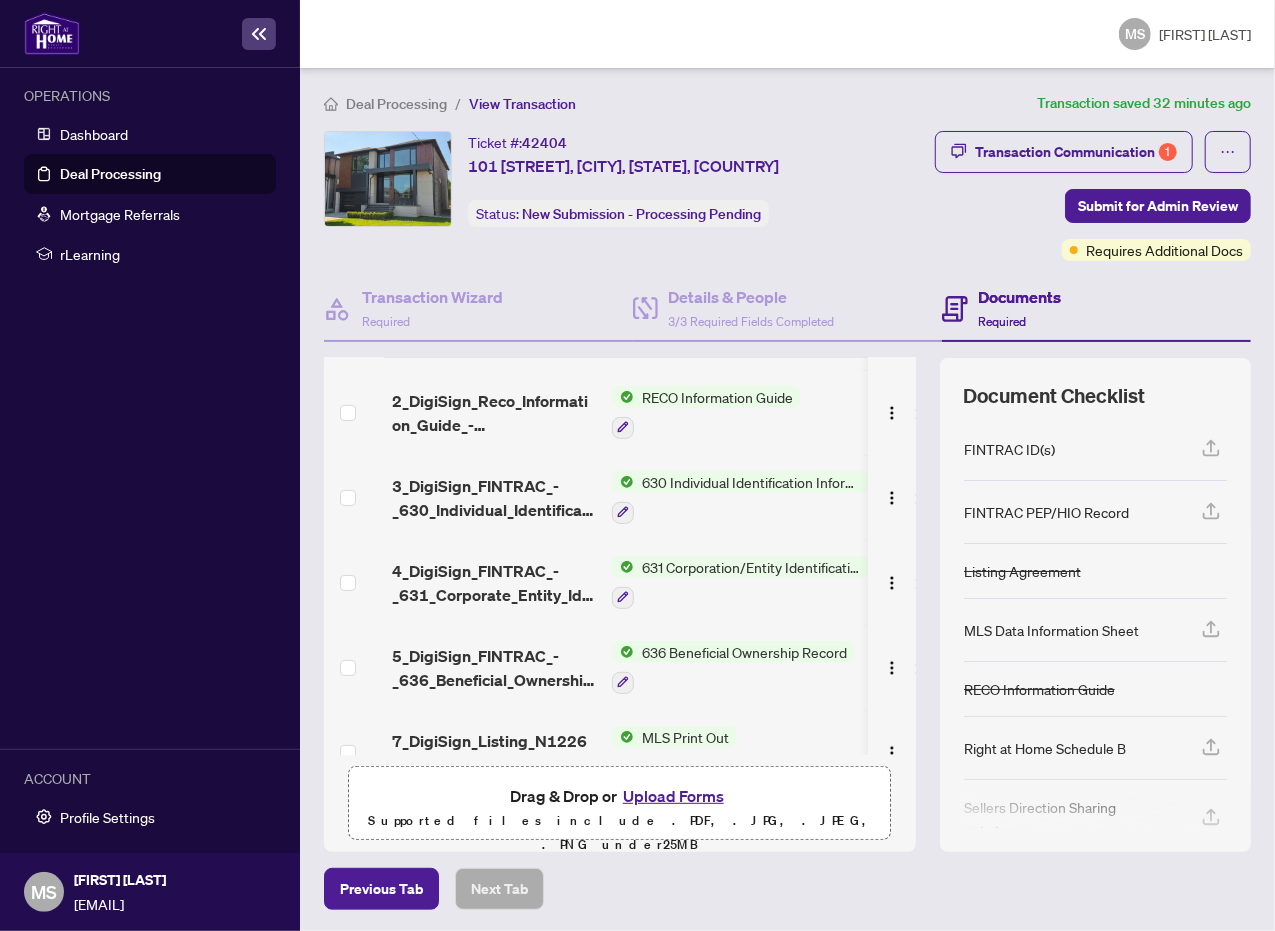scroll, scrollTop: 300, scrollLeft: 0, axis: vertical 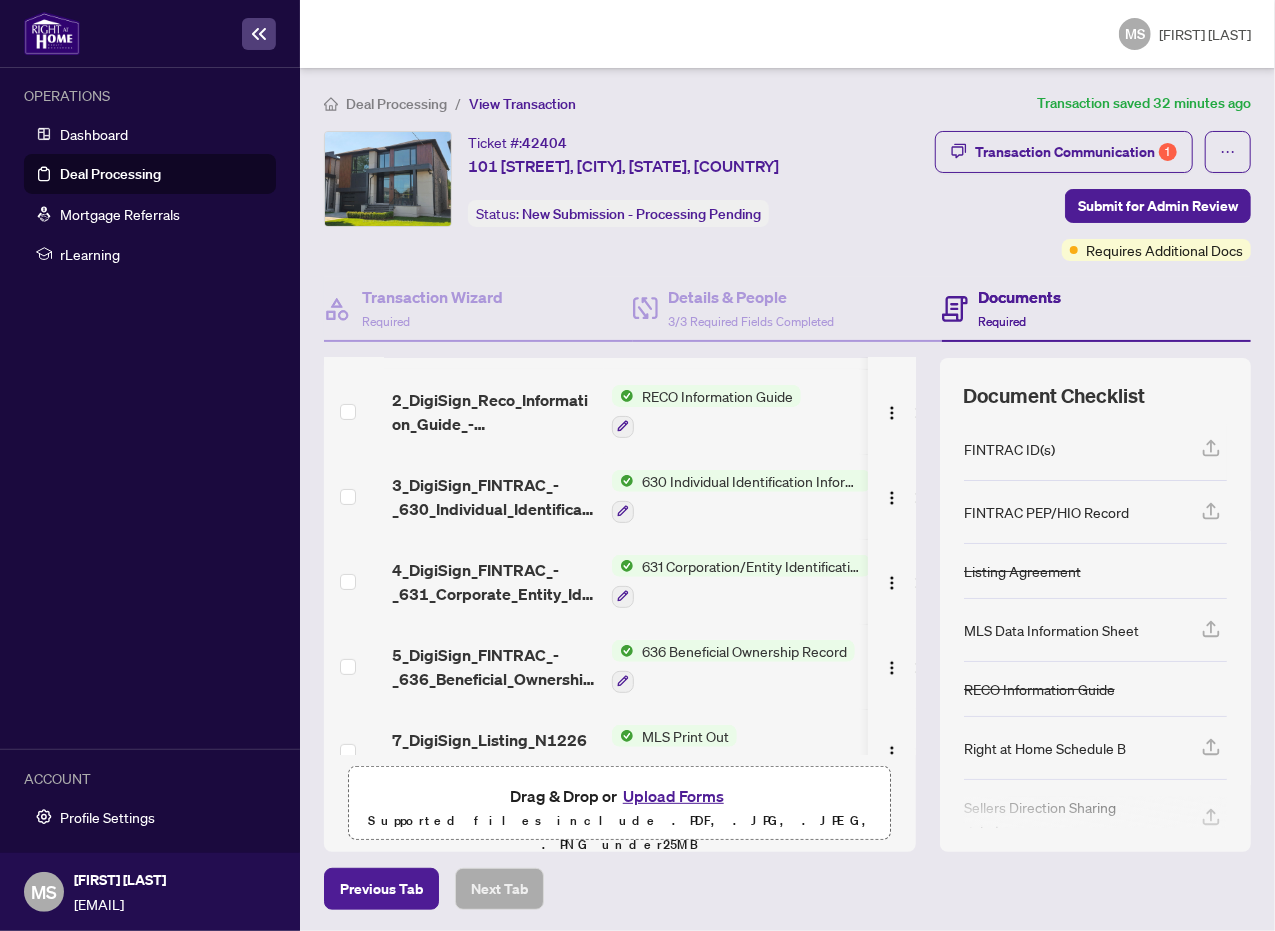 click on "FINTRAC ID(s)" at bounding box center (1009, 449) 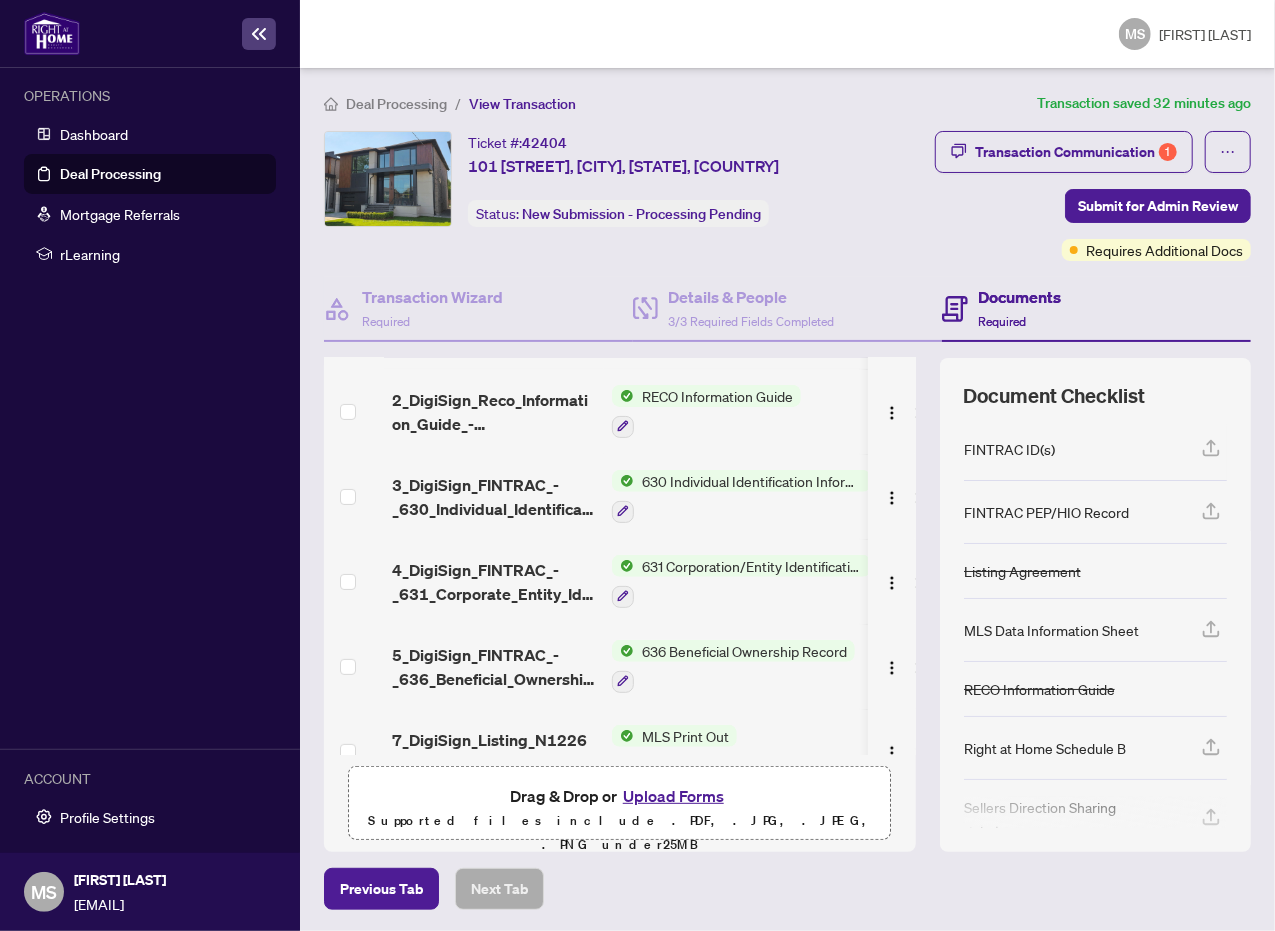 scroll, scrollTop: 182, scrollLeft: 0, axis: vertical 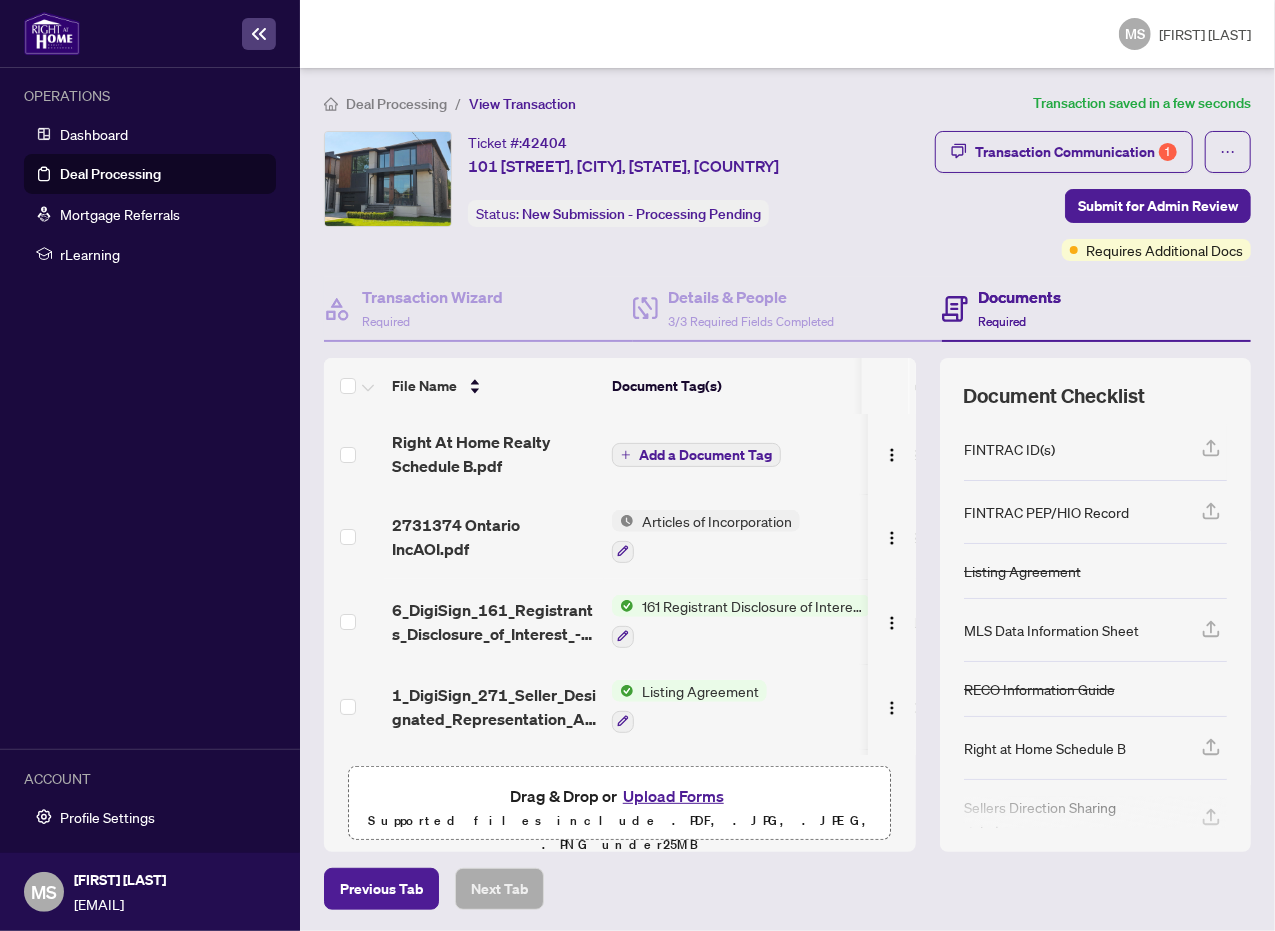 click on "Add a Document Tag" at bounding box center (705, 455) 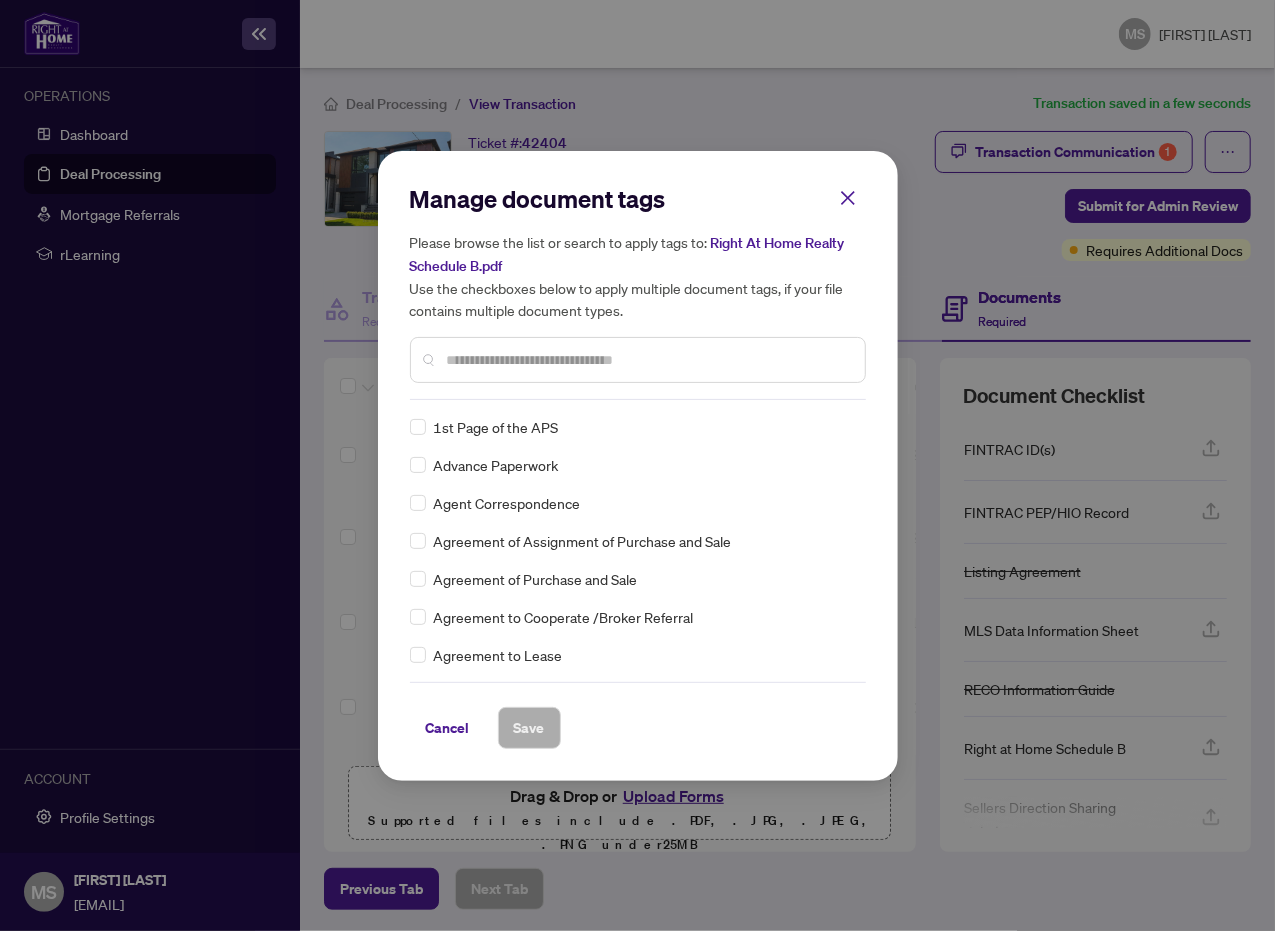 click on "Manage document tags Please browse the list or search to apply tags to:   Right At Home Realty Schedule B.pdf   Use the checkboxes below to apply multiple document tags, if your file contains multiple document types.   1st Page of the APS Advance Paperwork Agent Correspondence Agreement of Assignment of Purchase and Sale Agreement of Purchase and Sale Agreement to Cooperate /Broker Referral Agreement to Lease Articles of Incorporation Back to Vendor Letter Belongs to Another Transaction Builder's Consent Buyer Designated Representation Agreement Buyer Designated Representation Agreement Buyers Lawyer Information Certificate of Estate Trustee(s) Client Refused to Sign Closing Date Change Co-op Brokerage Commission Statement Co-op EFT Co-operating Indemnity Agreement Commission Adjustment Commission Agreement Commission Calculation Commission Statement Sent Commission Statement Sent to Landlord Commission Statement Sent to Lawyer Commission Statement Sent to Listing Brokerage Commission Statement Sent to Vendor" at bounding box center [638, 466] 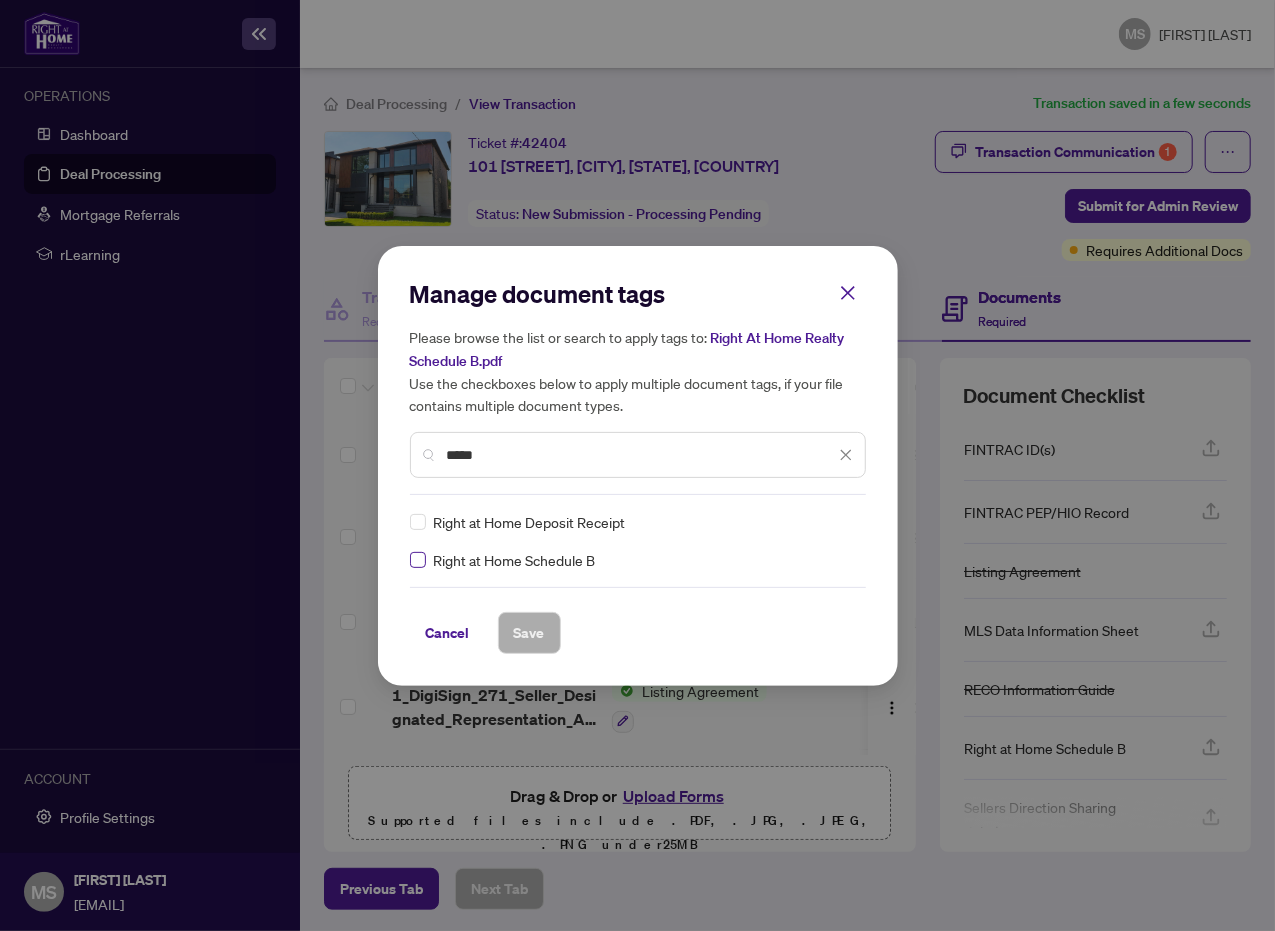type on "*****" 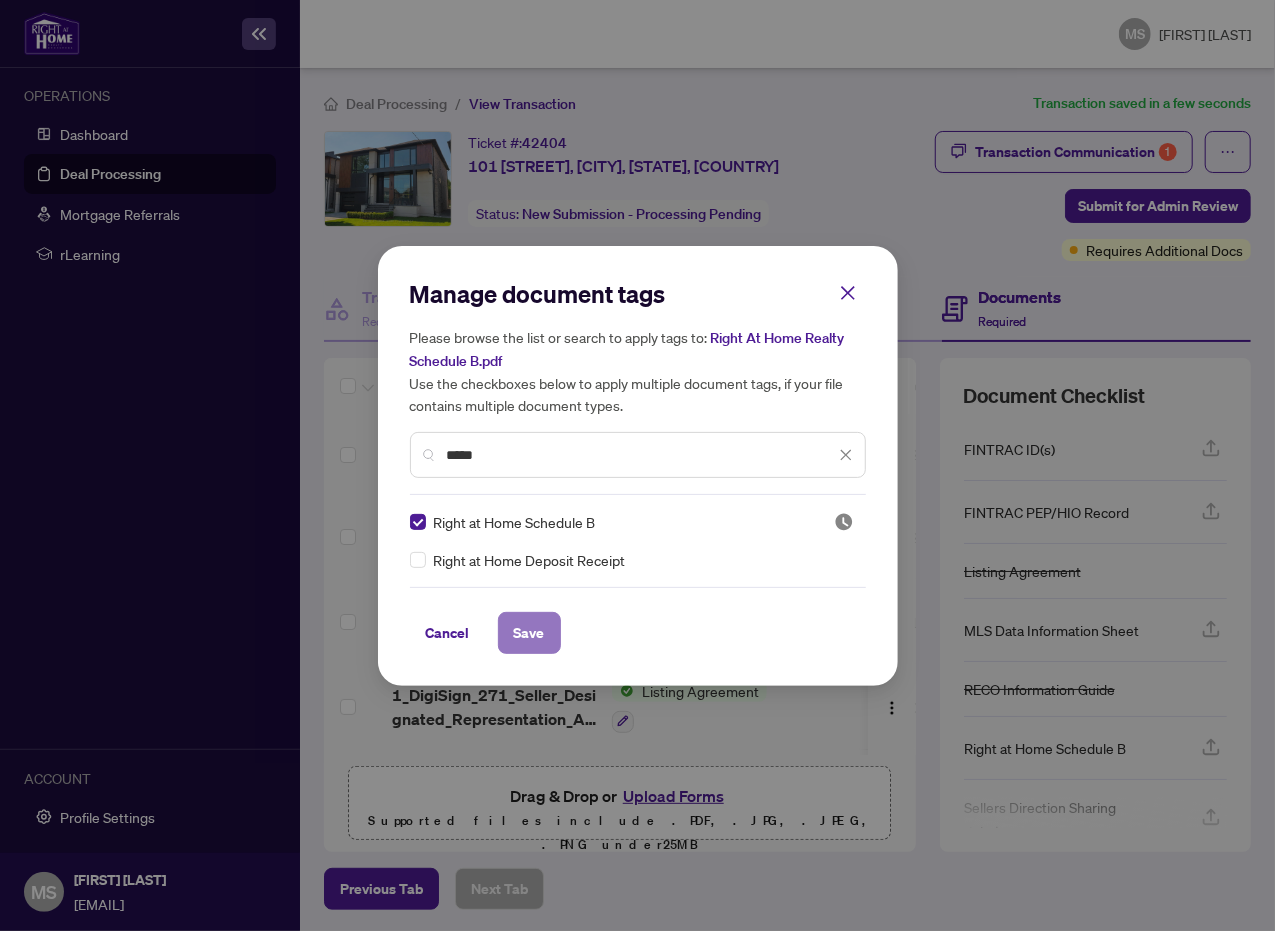 click on "Save" at bounding box center (529, 633) 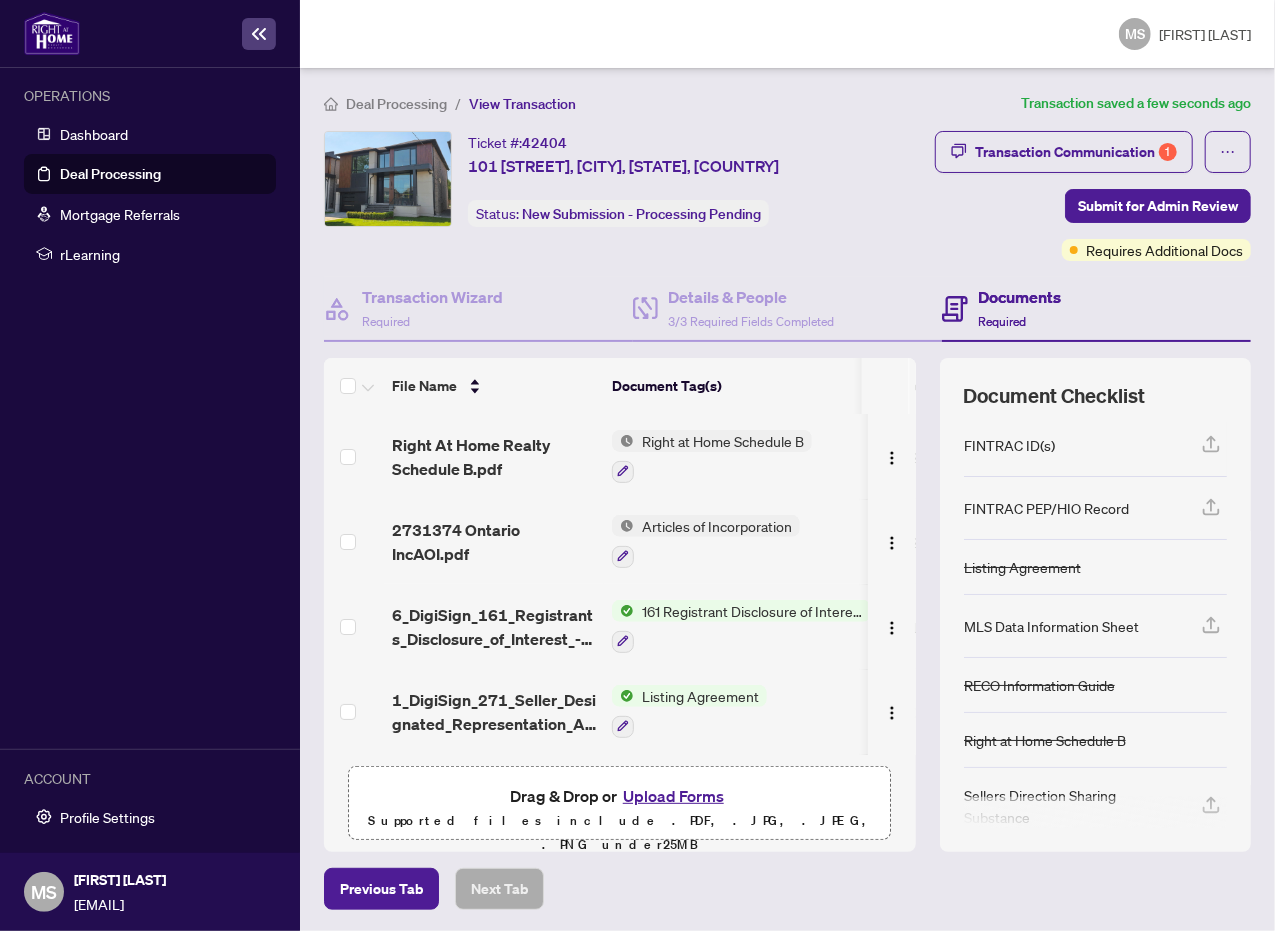 scroll, scrollTop: 0, scrollLeft: 0, axis: both 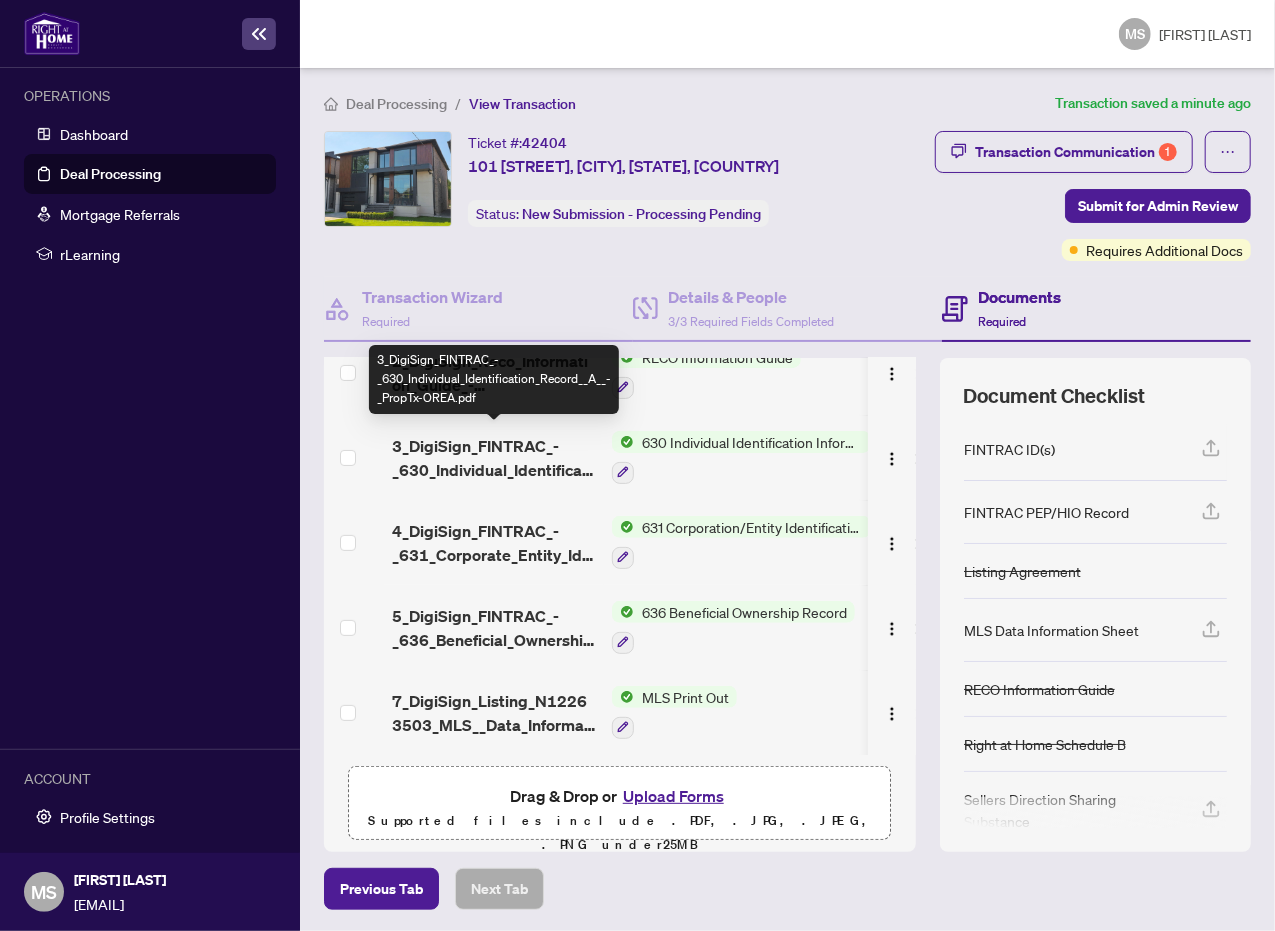 click on "3_DigiSign_FINTRAC_-_630_Individual_Identification_Record__A__-_PropTx-OREA.pdf" at bounding box center (494, 458) 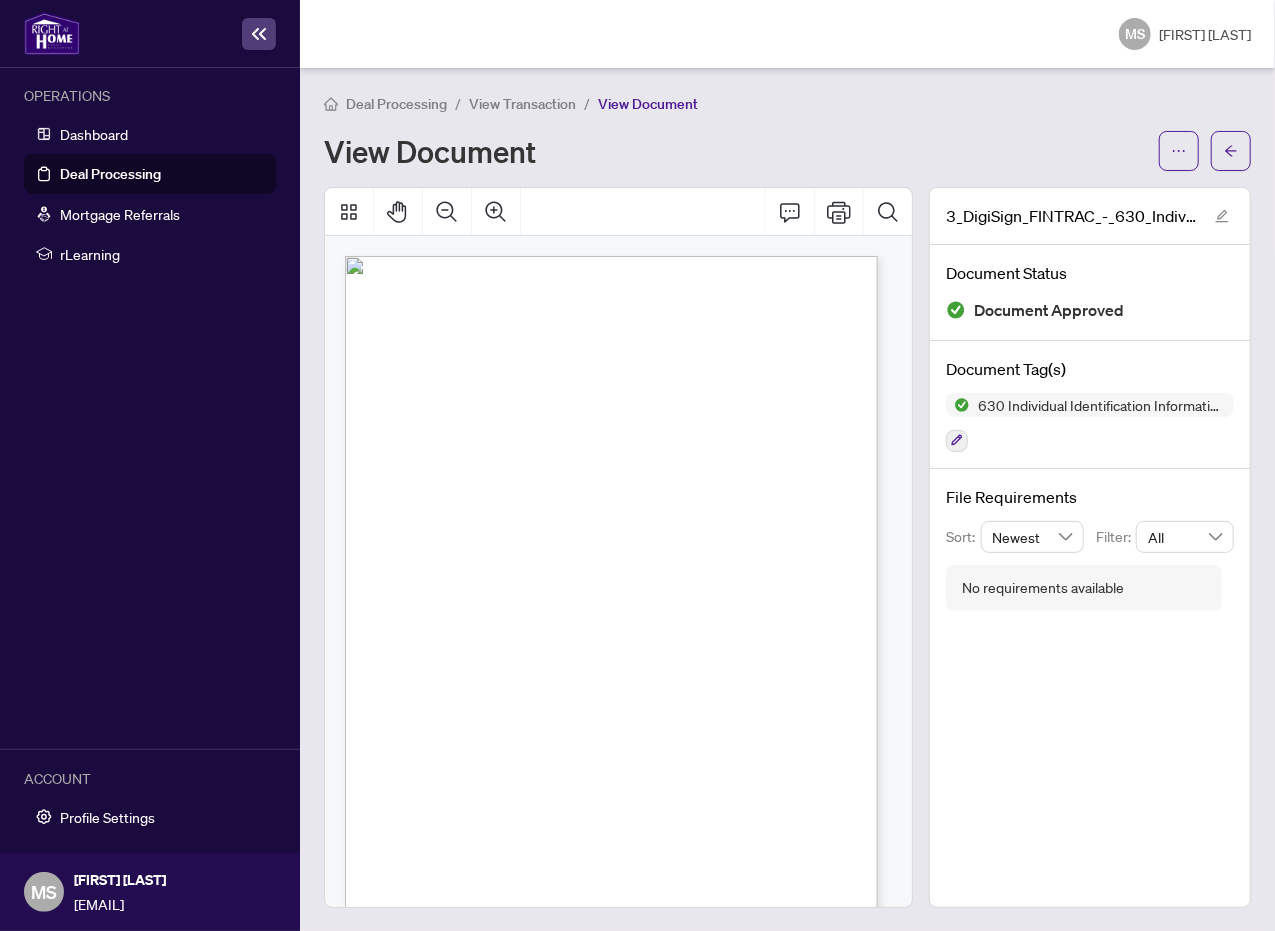 click on "View Document" at bounding box center [735, 151] 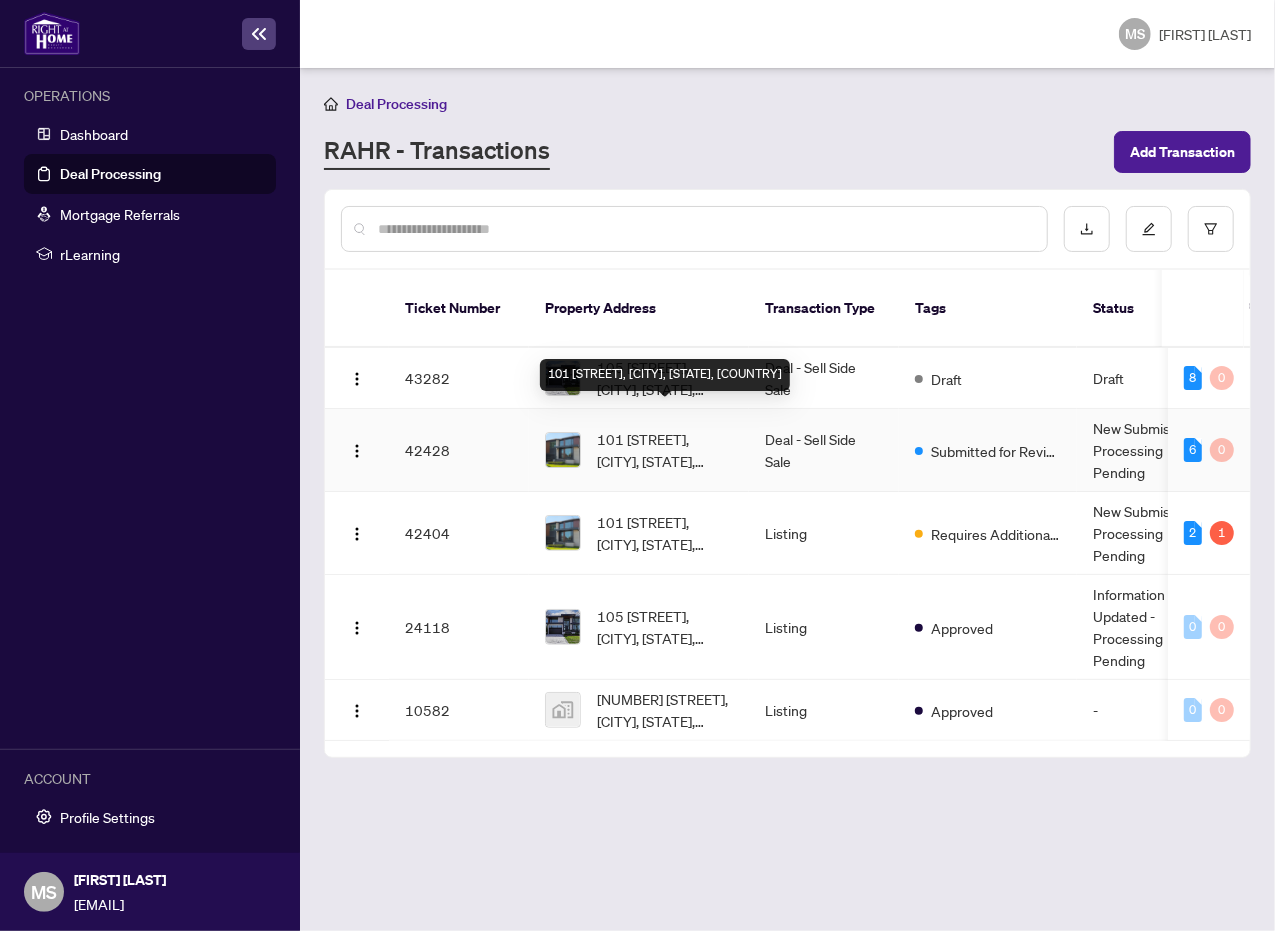click on "[NUMBER] [STREET], [CITY], Ontario [POSTAL_CODE], Canada" at bounding box center (665, 450) 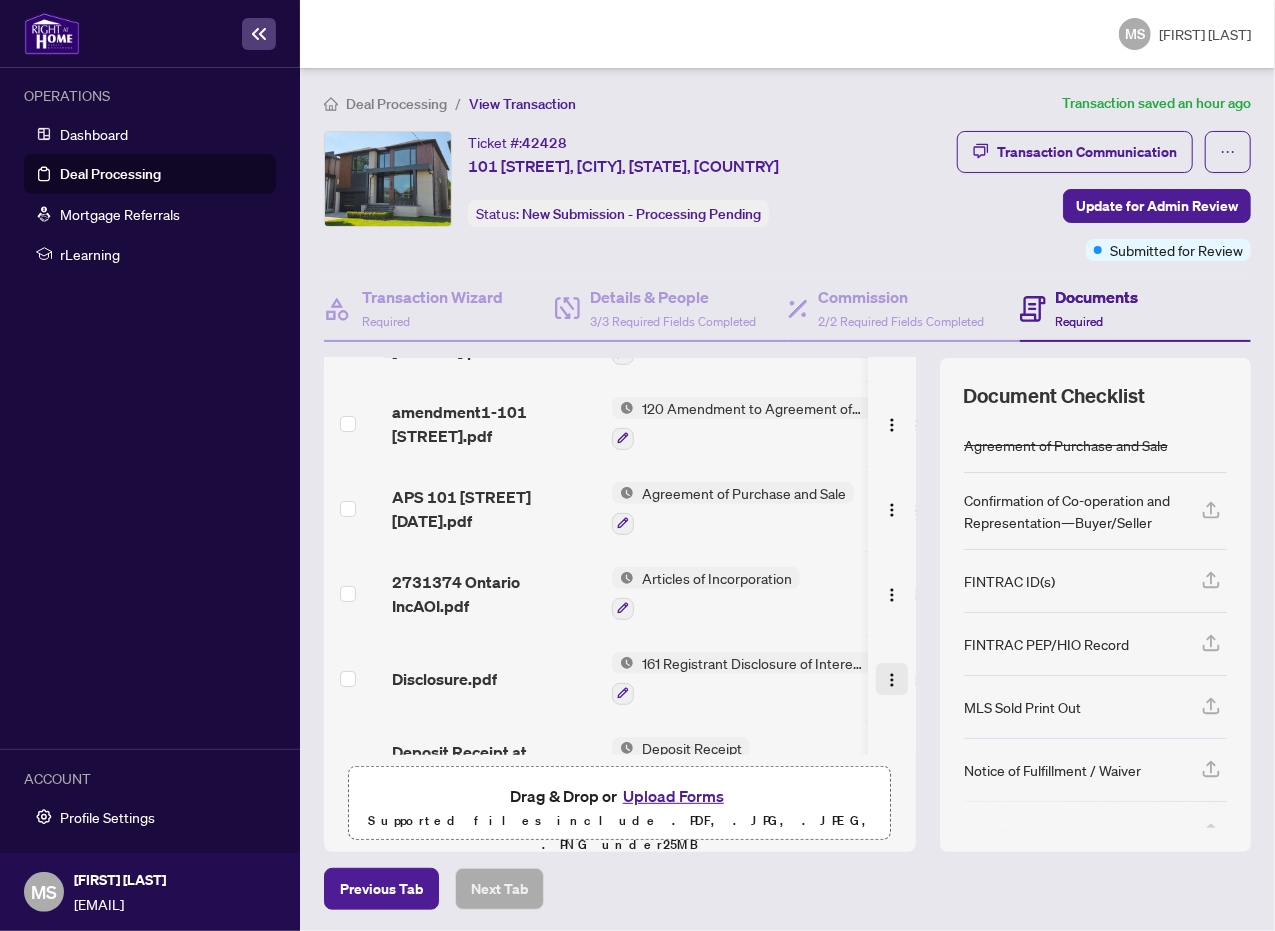 scroll, scrollTop: 0, scrollLeft: 0, axis: both 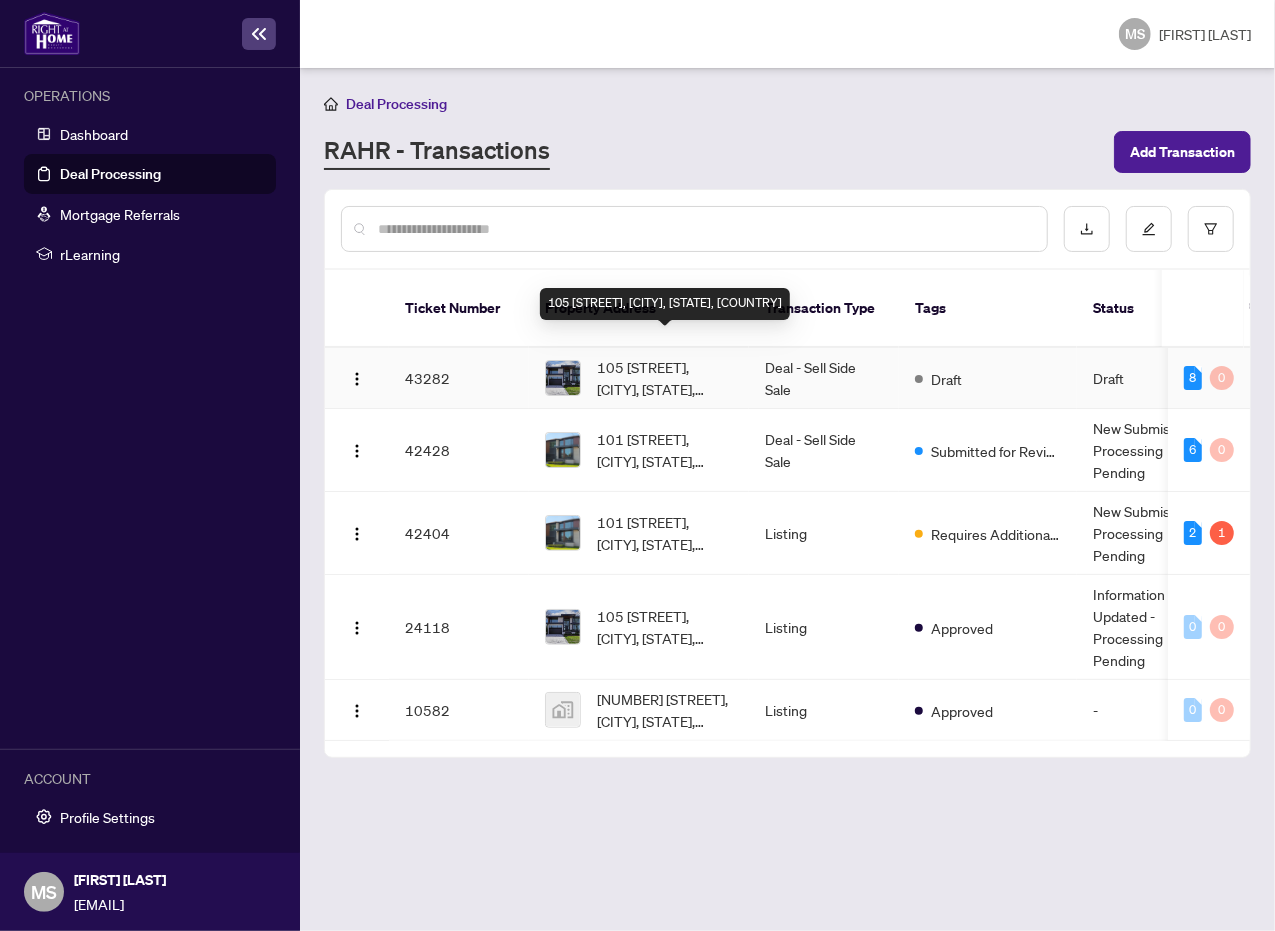 click on "[NUMBER] [STREET], [CITY], Ontario [POSTAL_CODE], Canada" at bounding box center [665, 378] 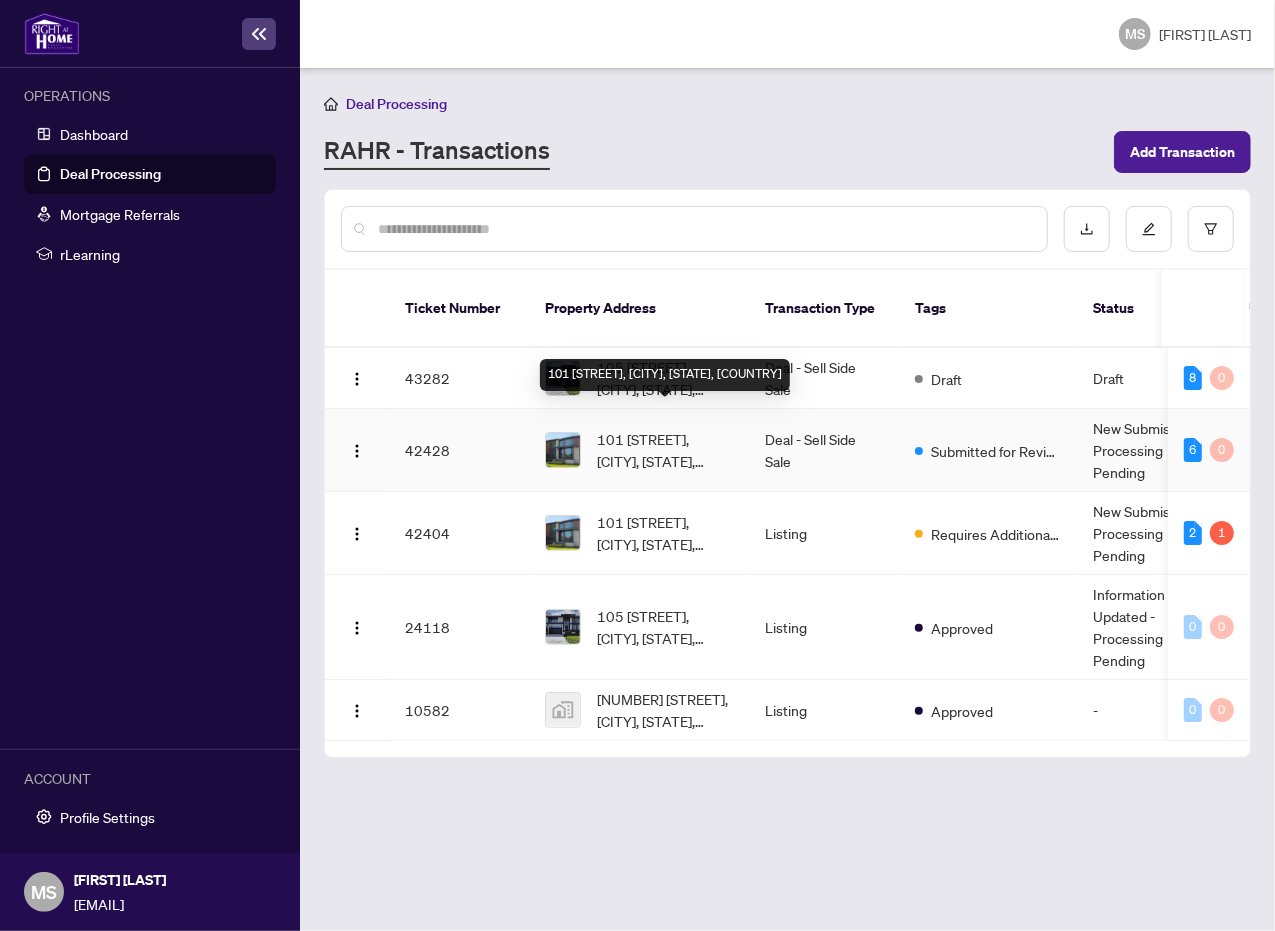 click on "[NUMBER] [STREET], [CITY], Ontario [POSTAL_CODE], Canada" at bounding box center (665, 450) 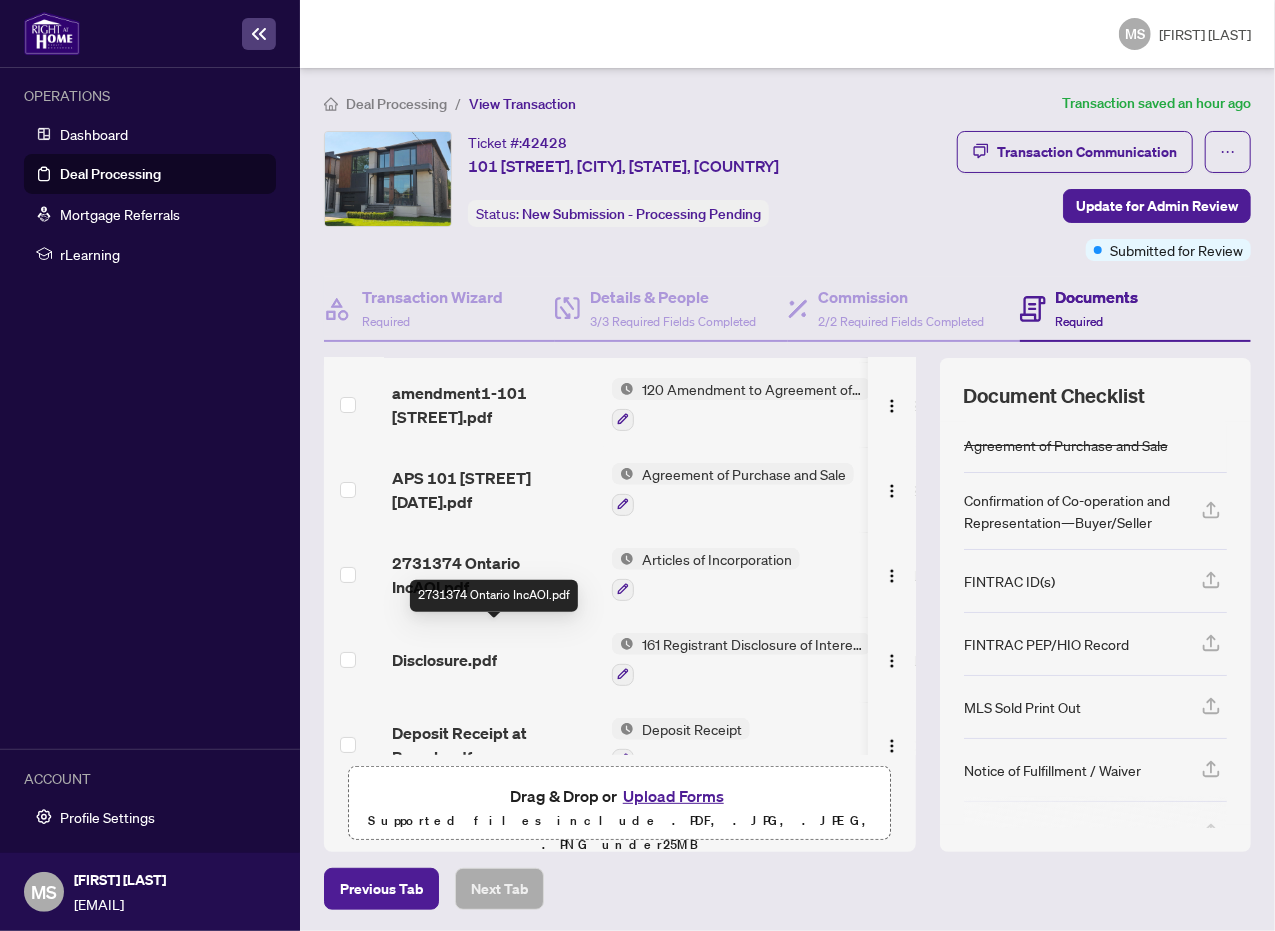 scroll, scrollTop: 0, scrollLeft: 0, axis: both 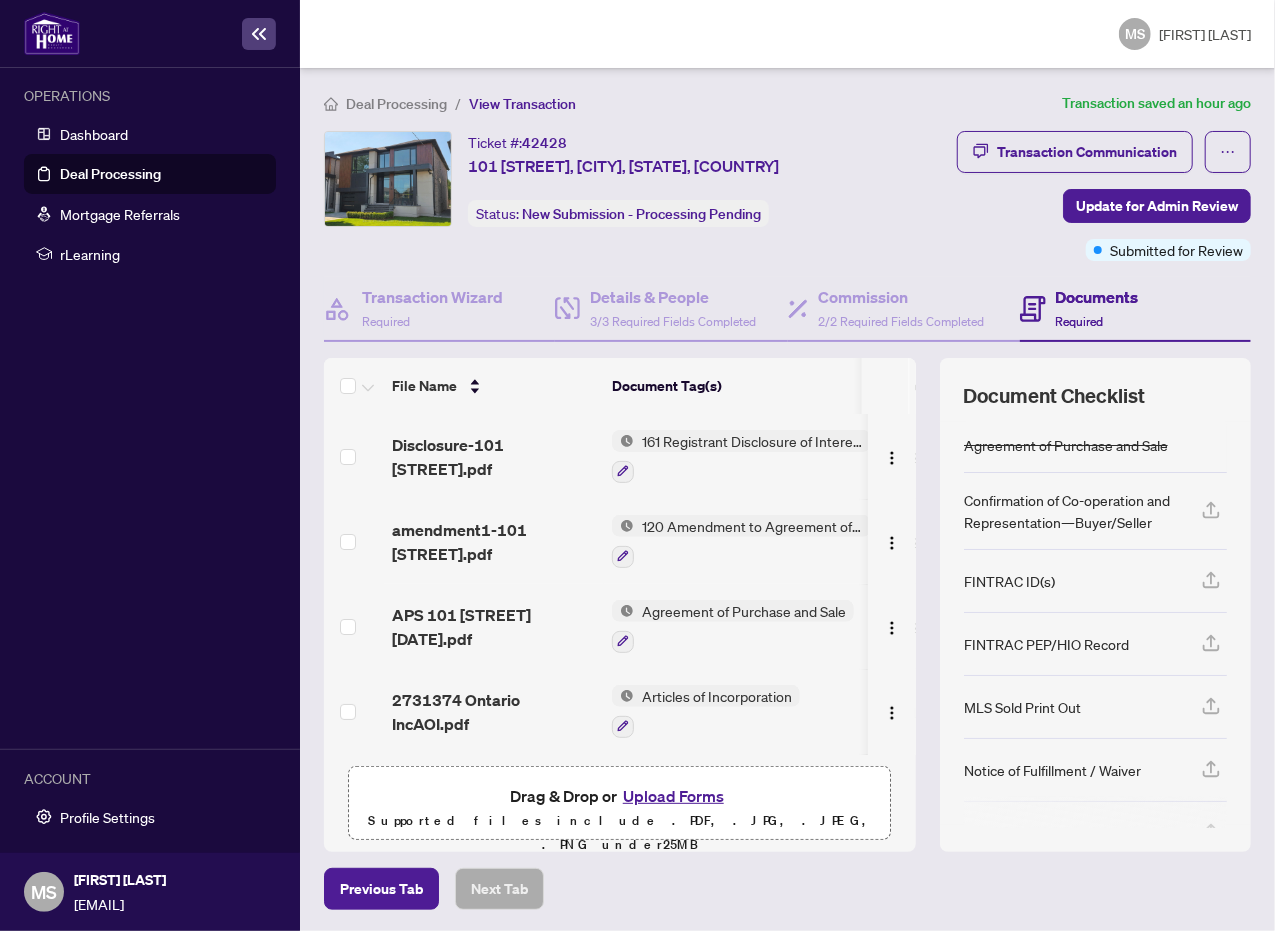 click on "[FIRST] [LAST]" at bounding box center (1205, 34) 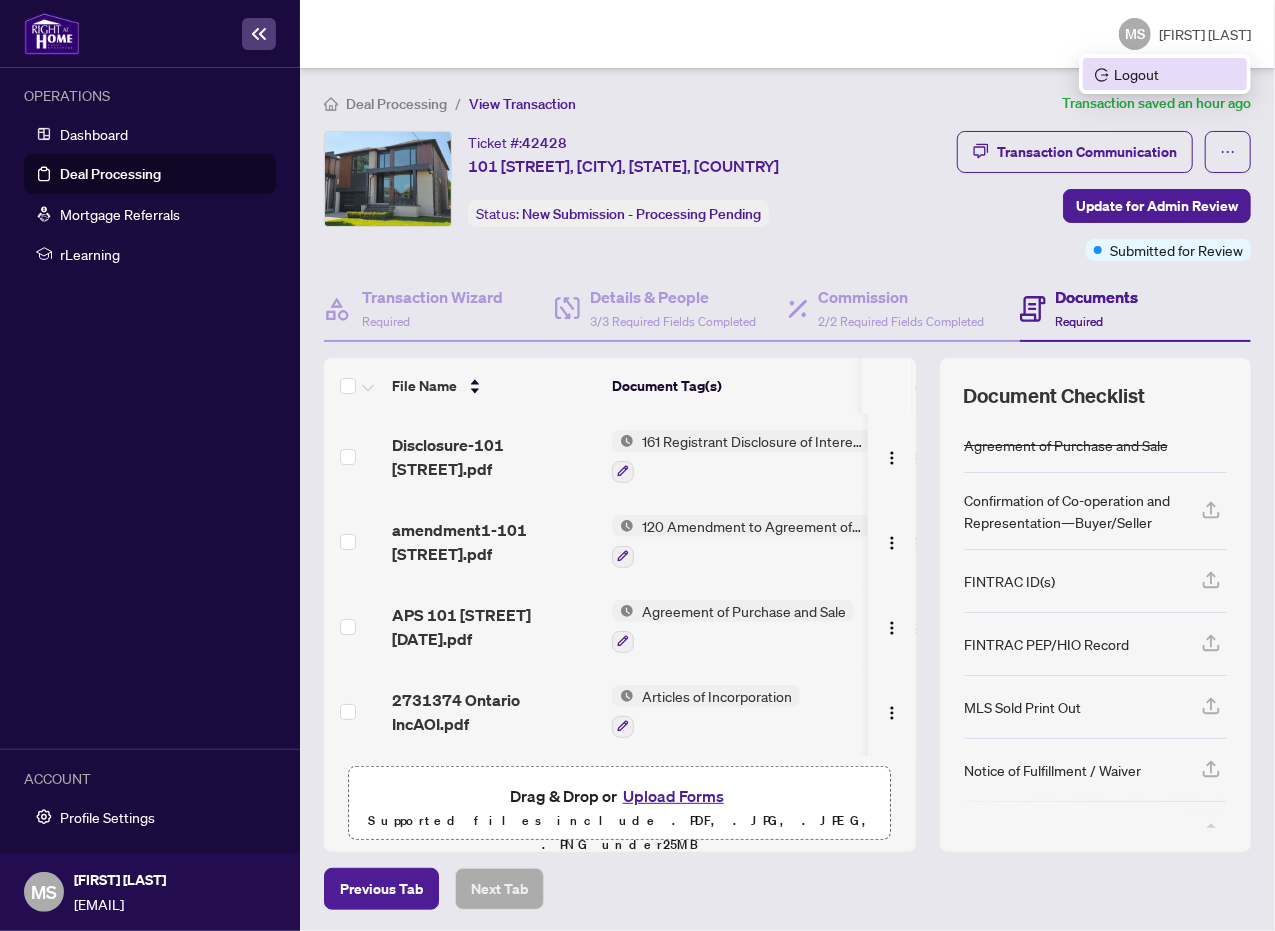 click on "Logout" at bounding box center [1165, 74] 